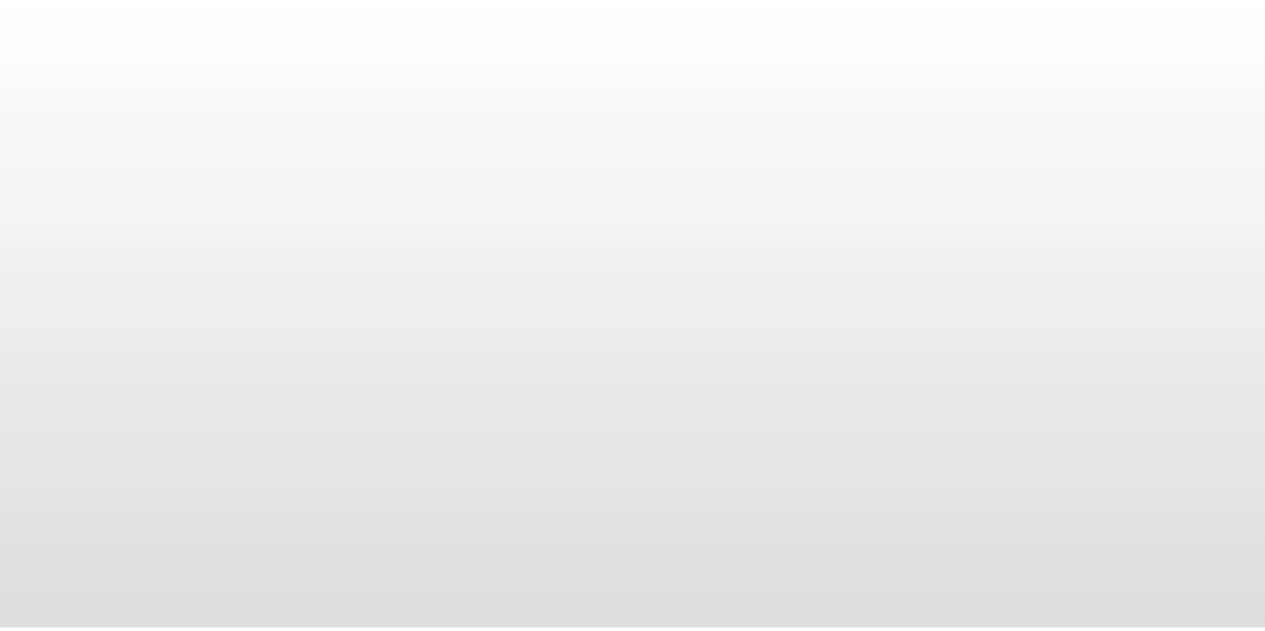 scroll, scrollTop: 0, scrollLeft: 0, axis: both 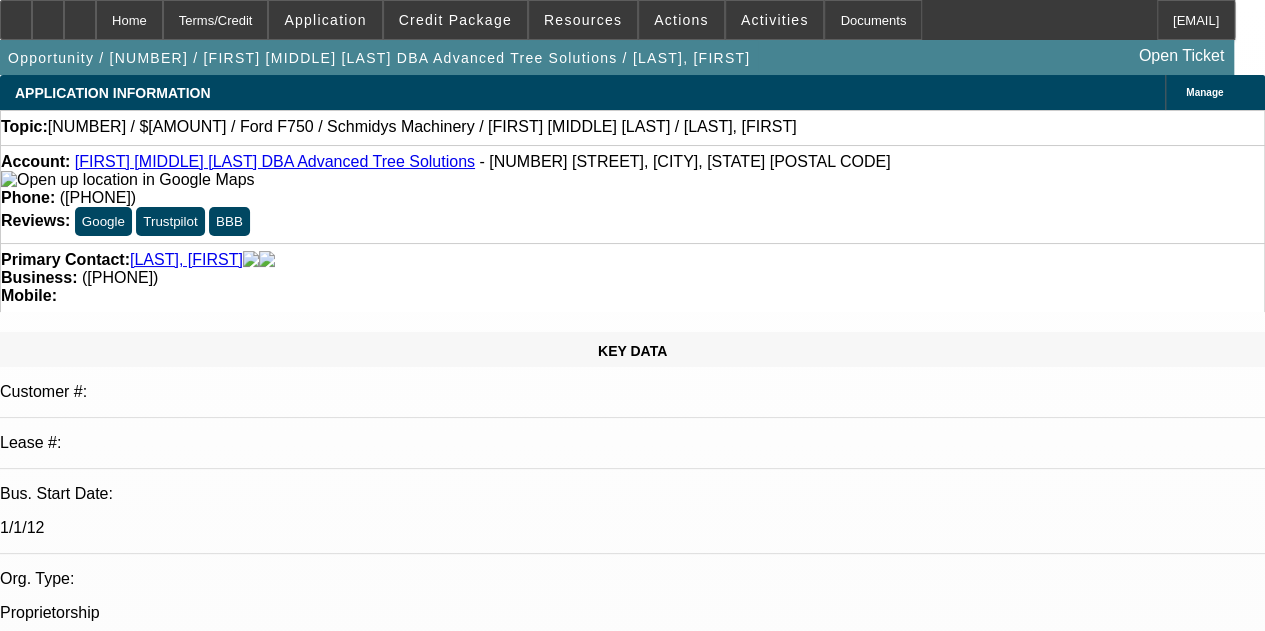 select on "0.1" 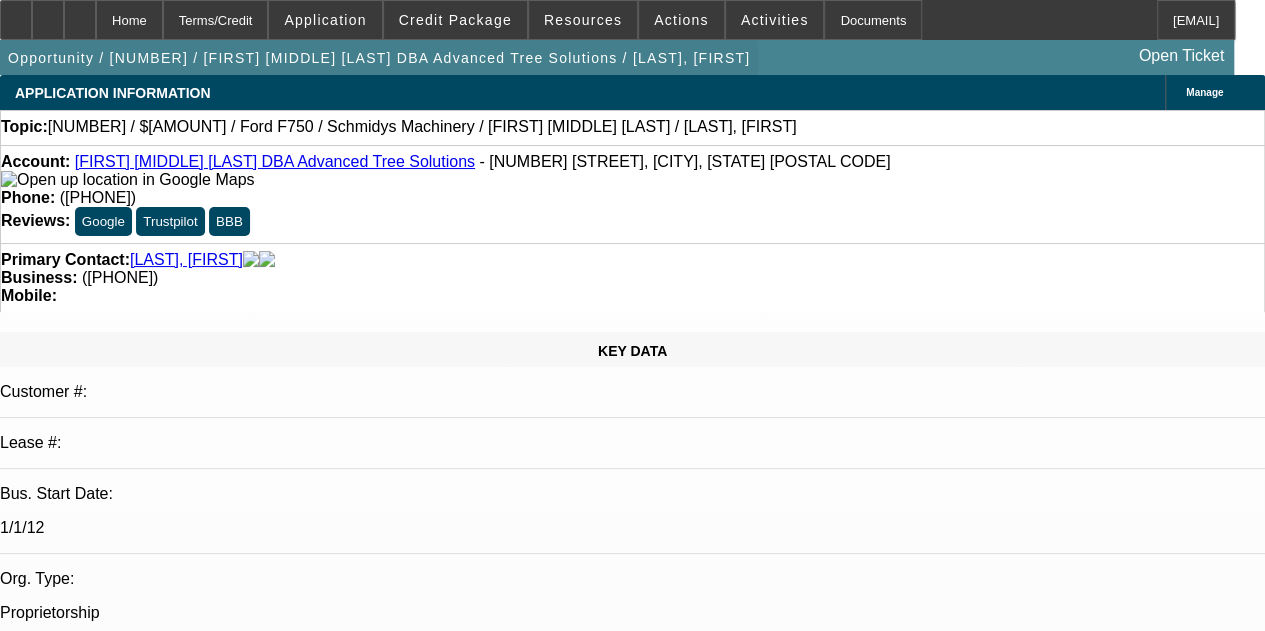 select on "1" 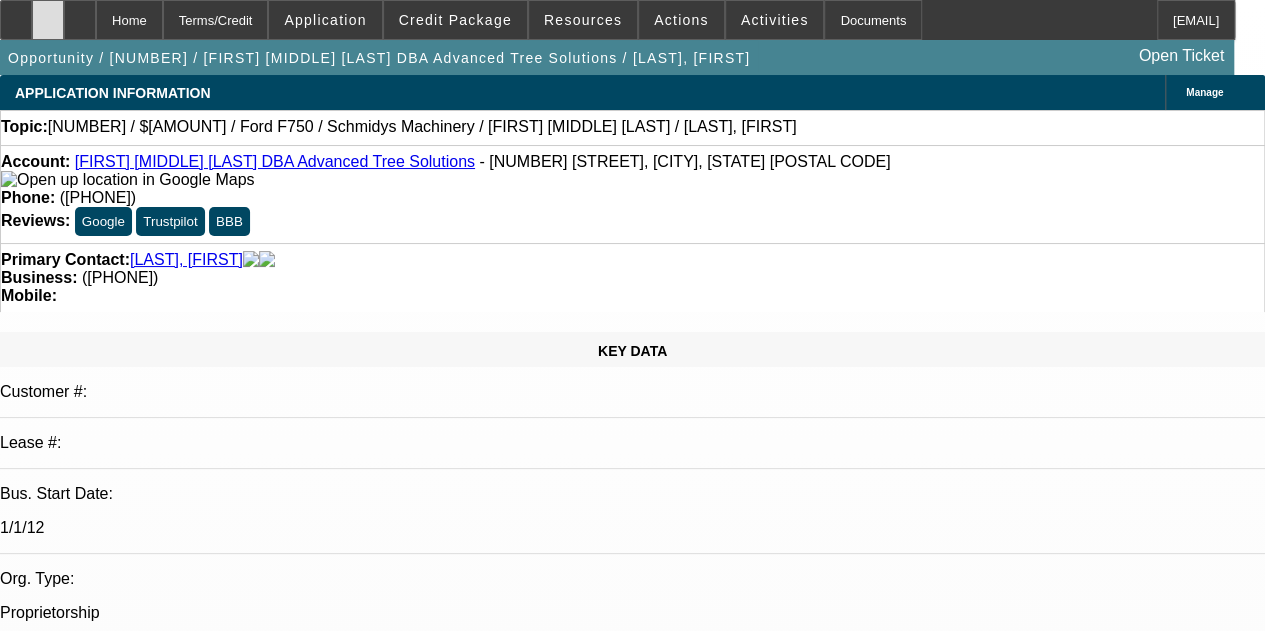 click at bounding box center (48, 13) 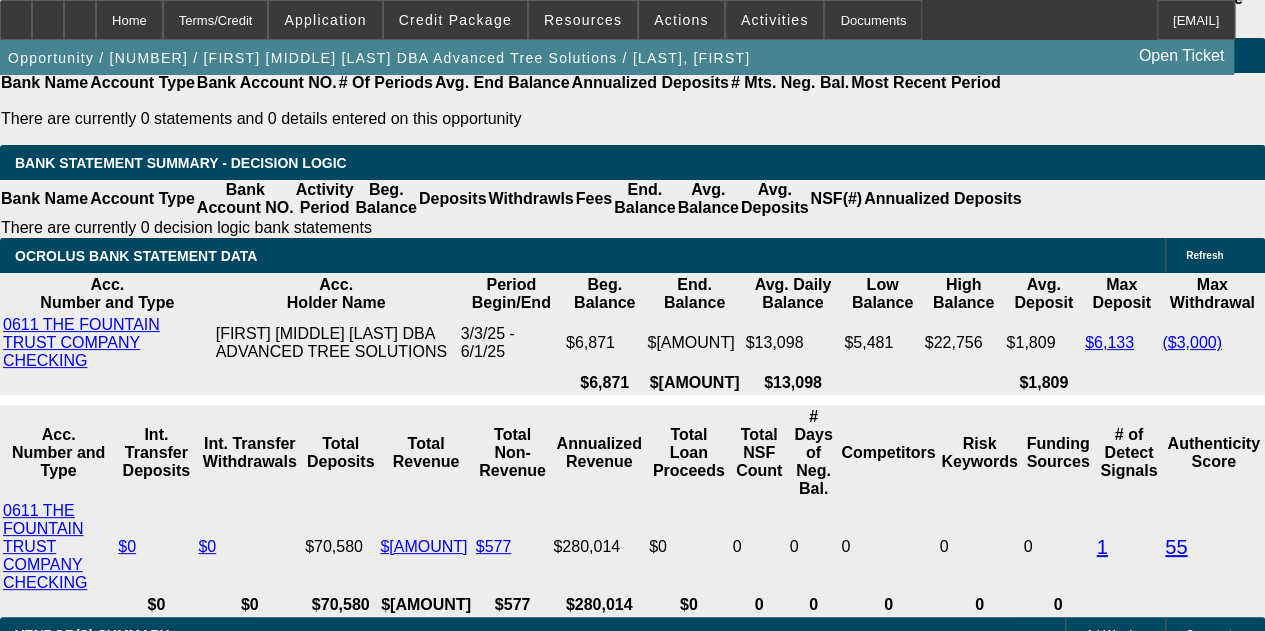 scroll, scrollTop: 3600, scrollLeft: 0, axis: vertical 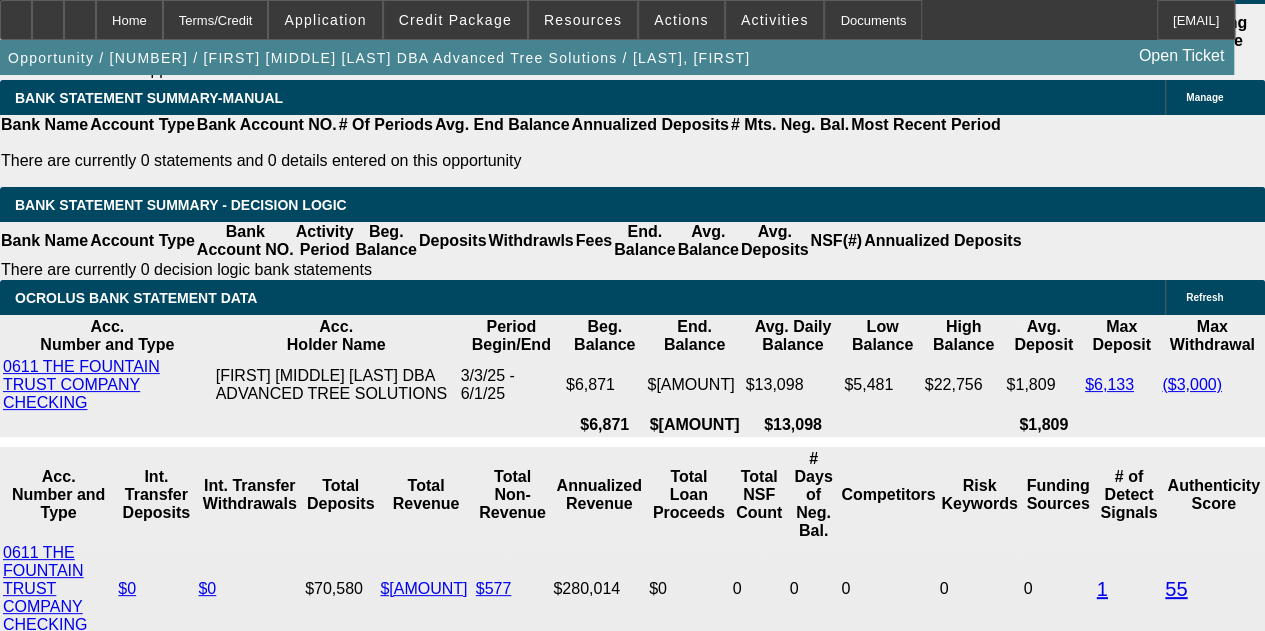 click on "Schmidy's Machinery" 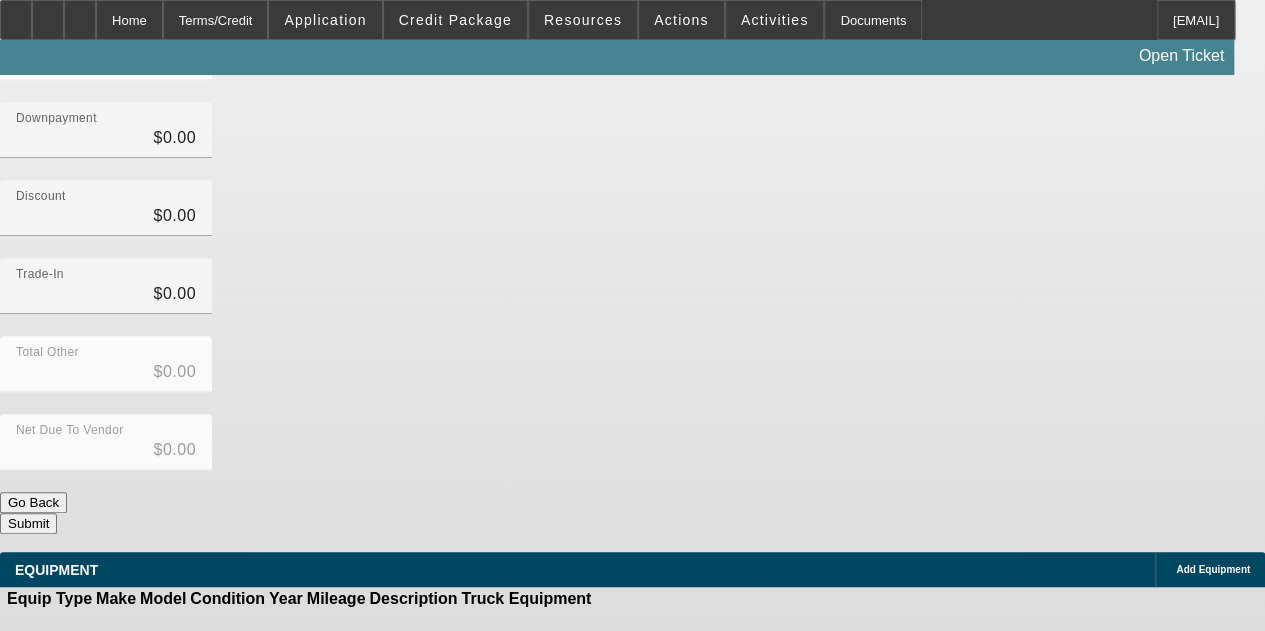 scroll, scrollTop: 0, scrollLeft: 0, axis: both 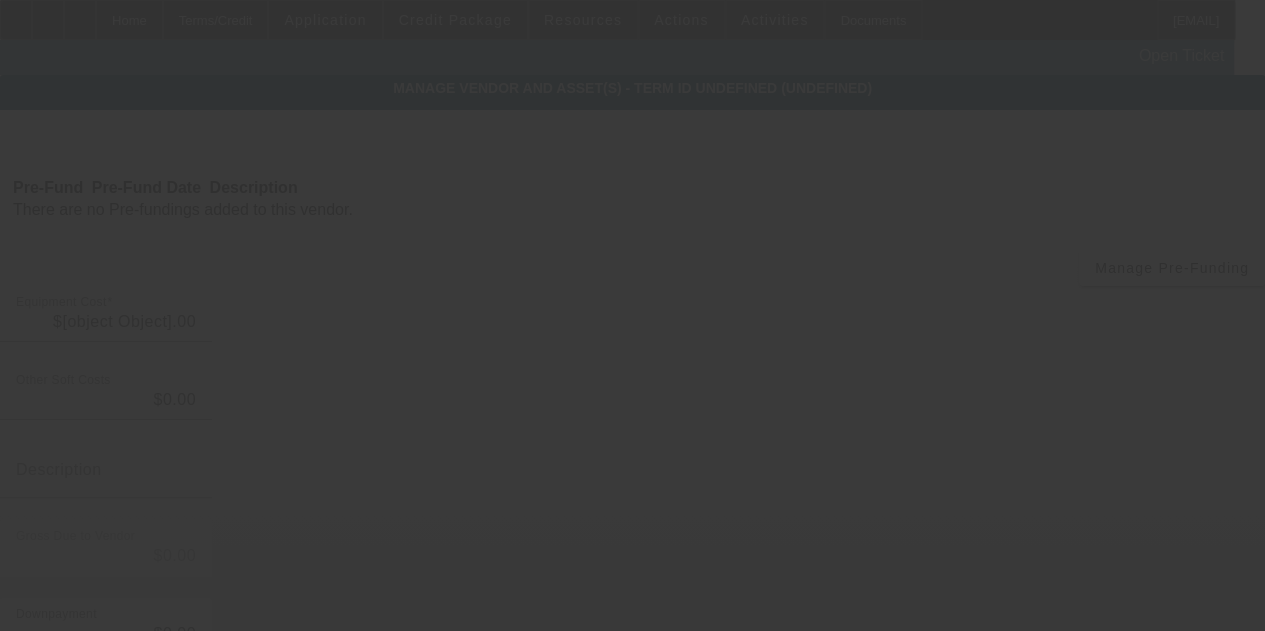 type on "$59,500.00" 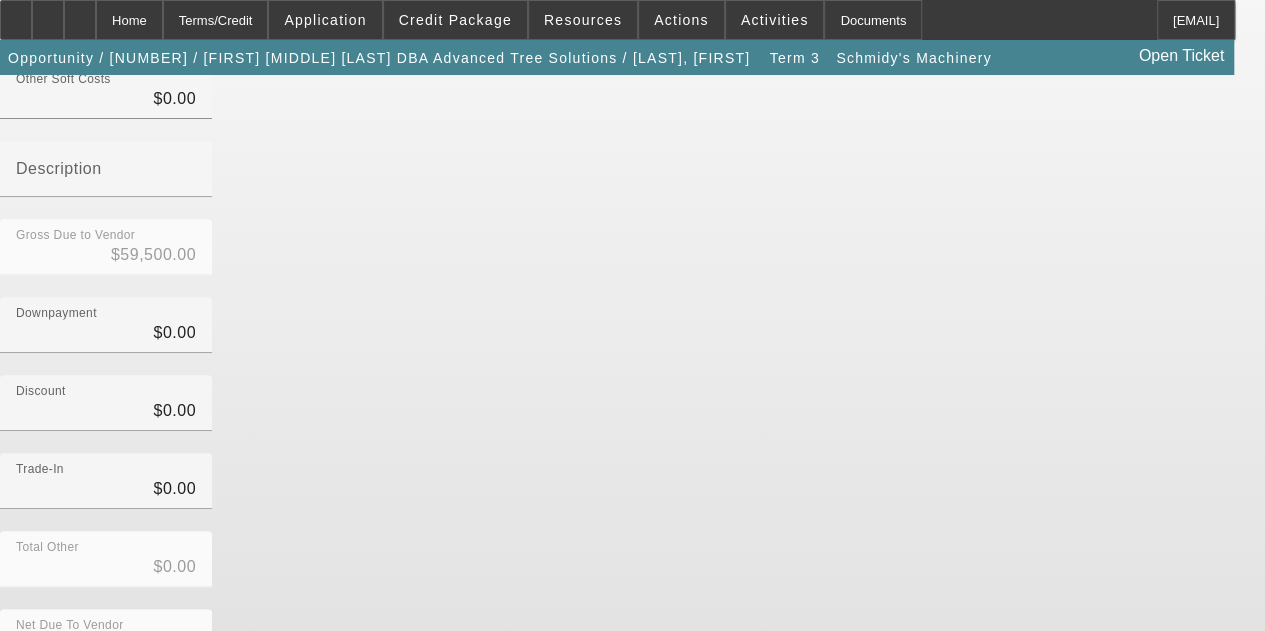 scroll, scrollTop: 303, scrollLeft: 0, axis: vertical 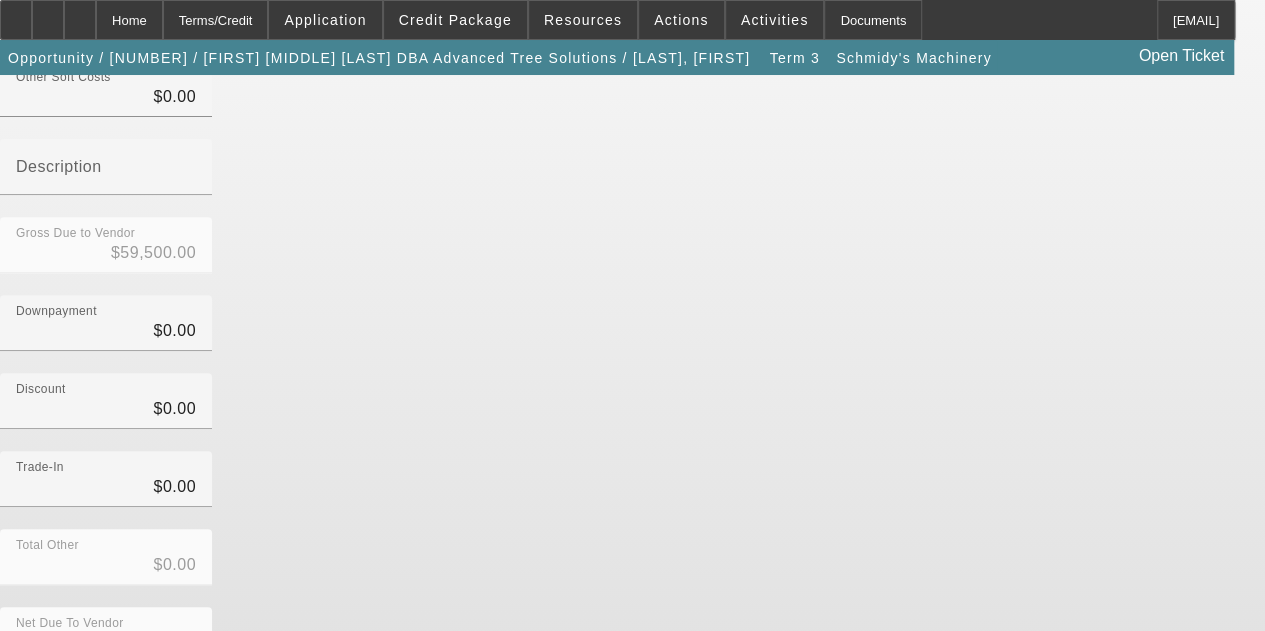 click at bounding box center [733, 814] 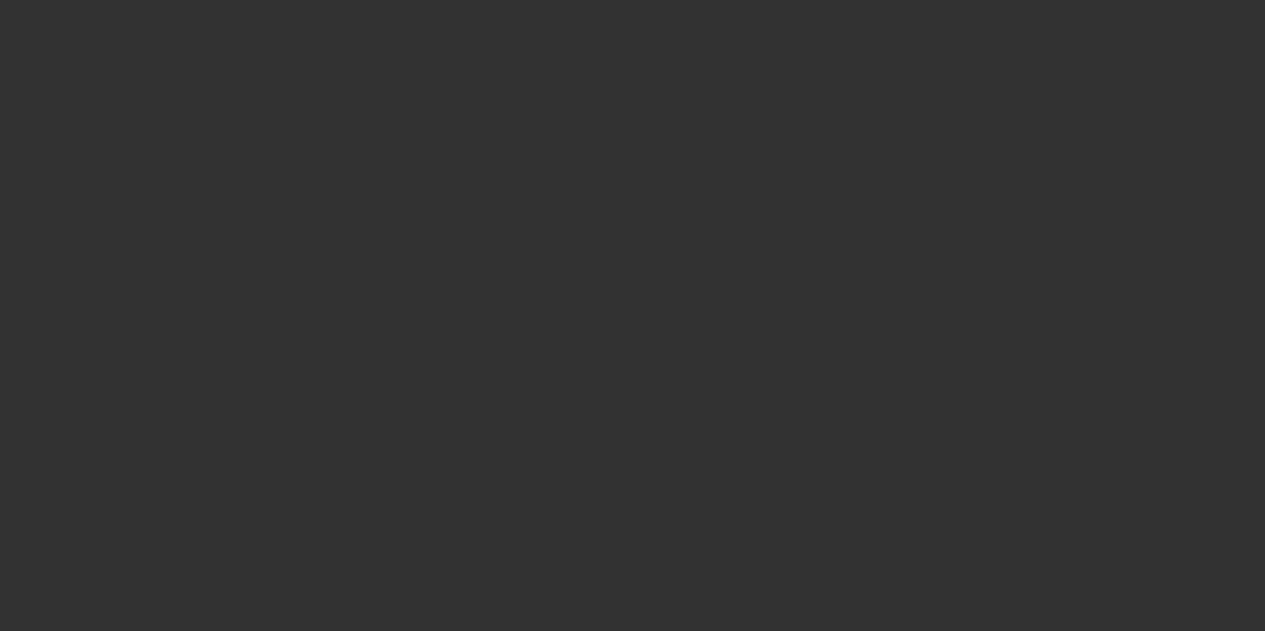 scroll, scrollTop: 0, scrollLeft: 0, axis: both 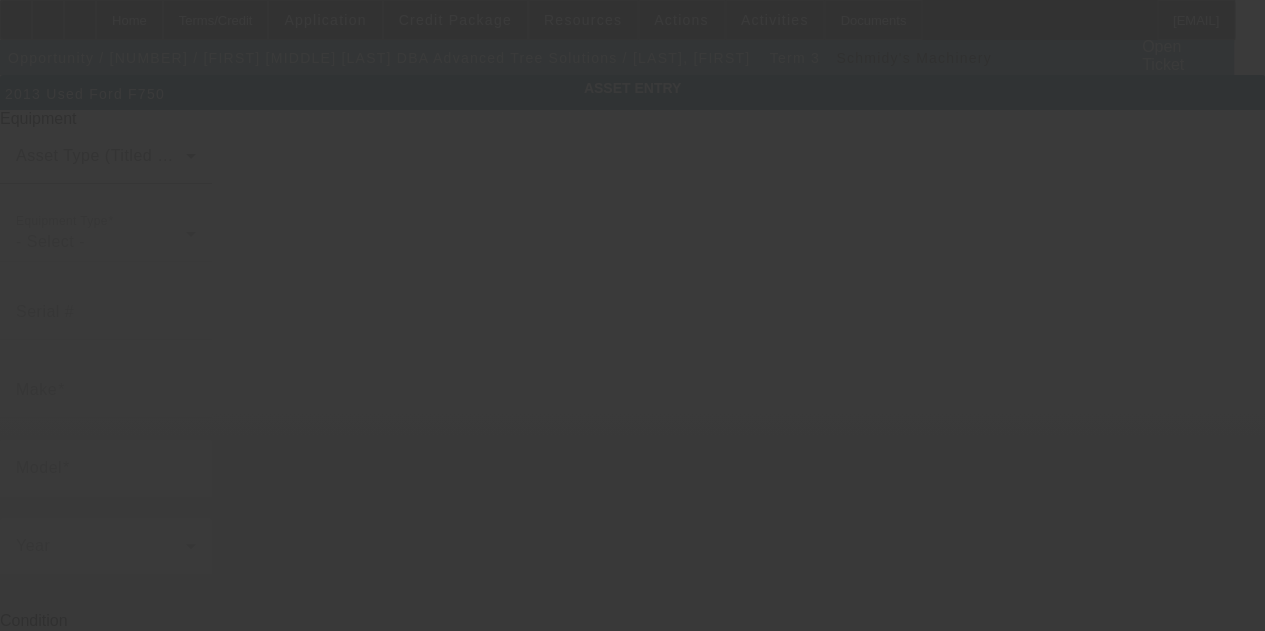 type on "3FRPF7FC9DV031982" 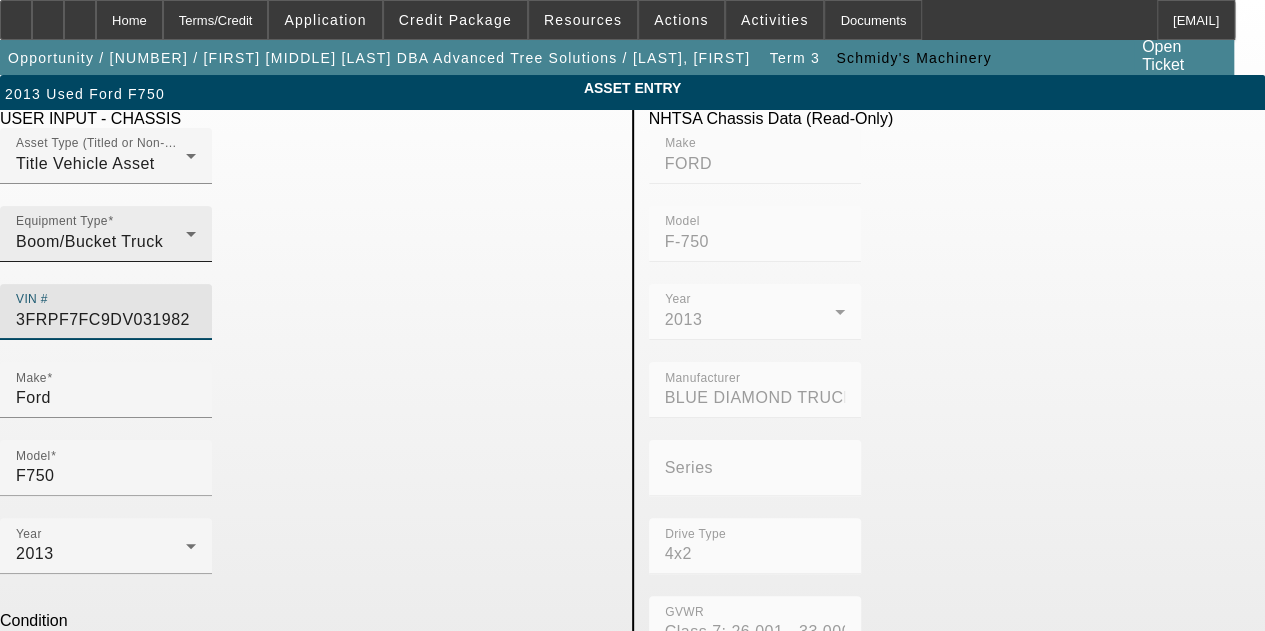 drag, startPoint x: 528, startPoint y: 283, endPoint x: 298, endPoint y: 288, distance: 230.05434 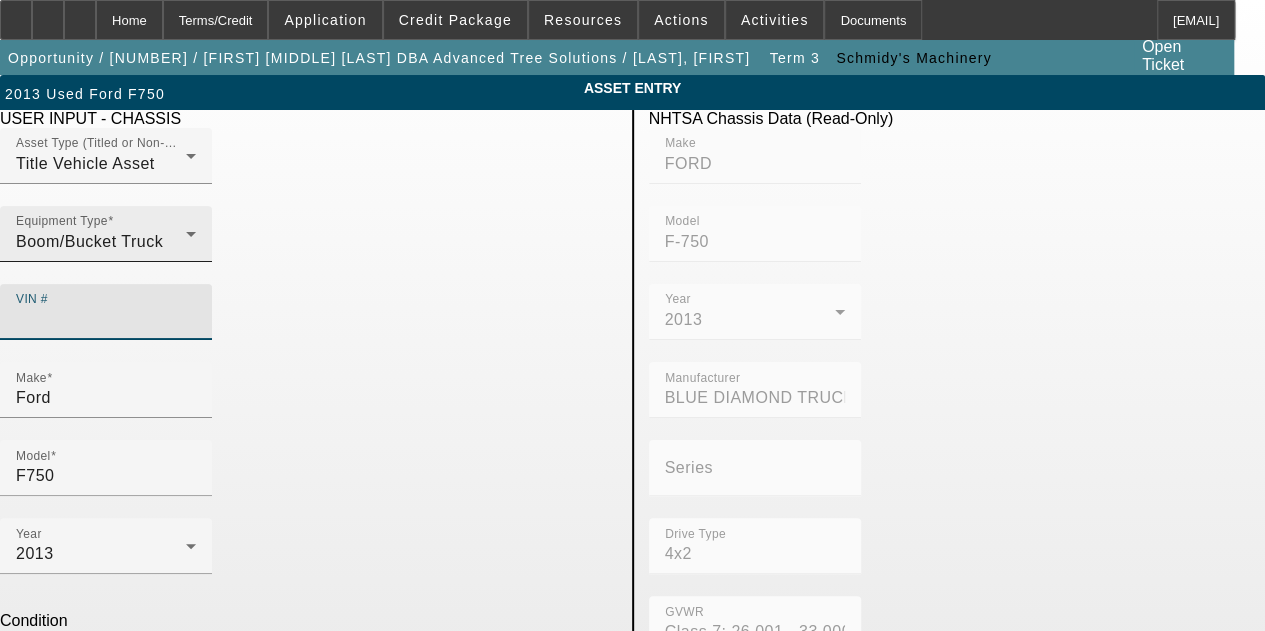 paste on "3FRPF7FC3FC647034" 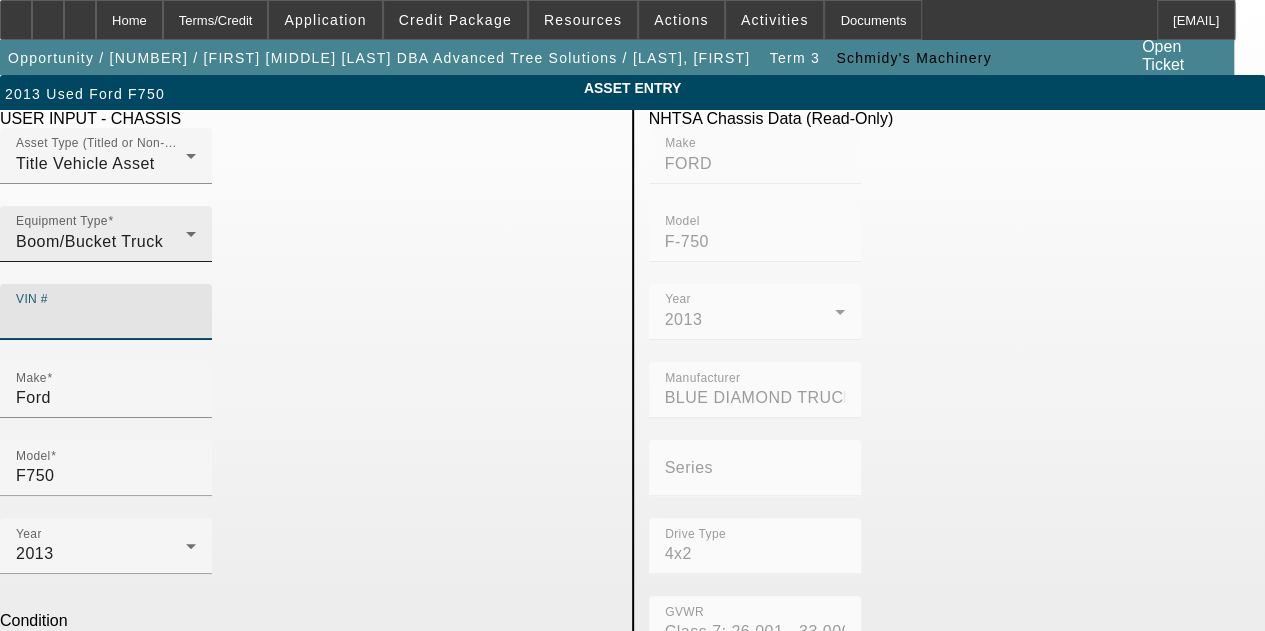 type on "3FRPF7FC3FC647034" 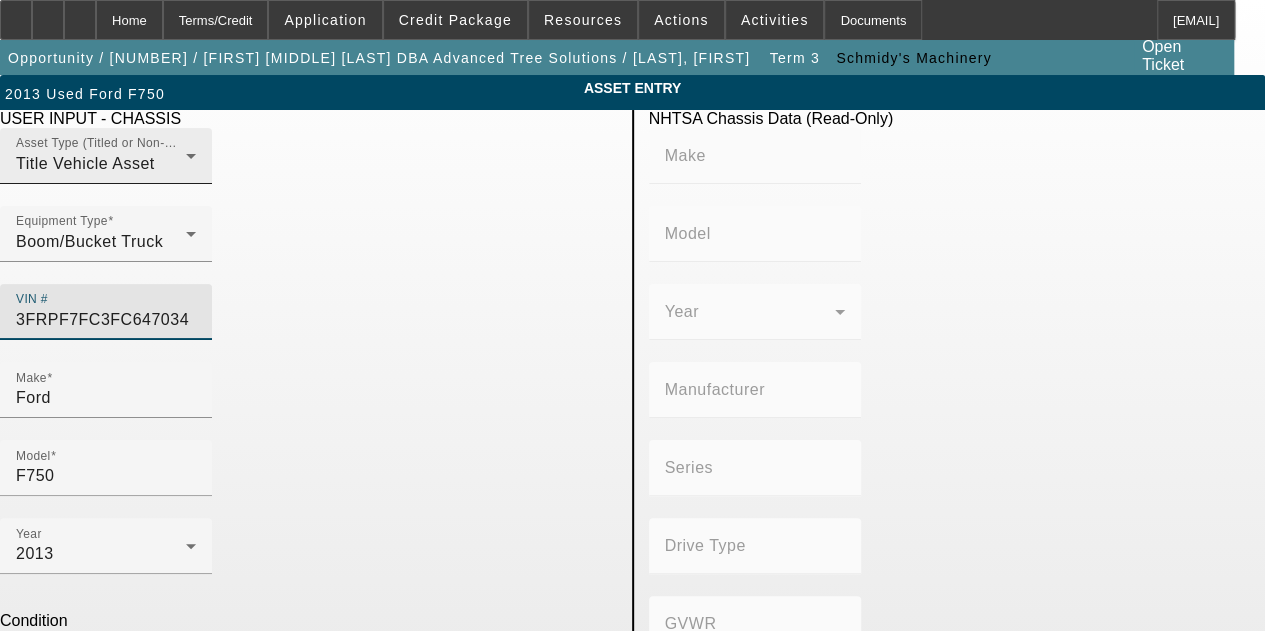 type on "FORD" 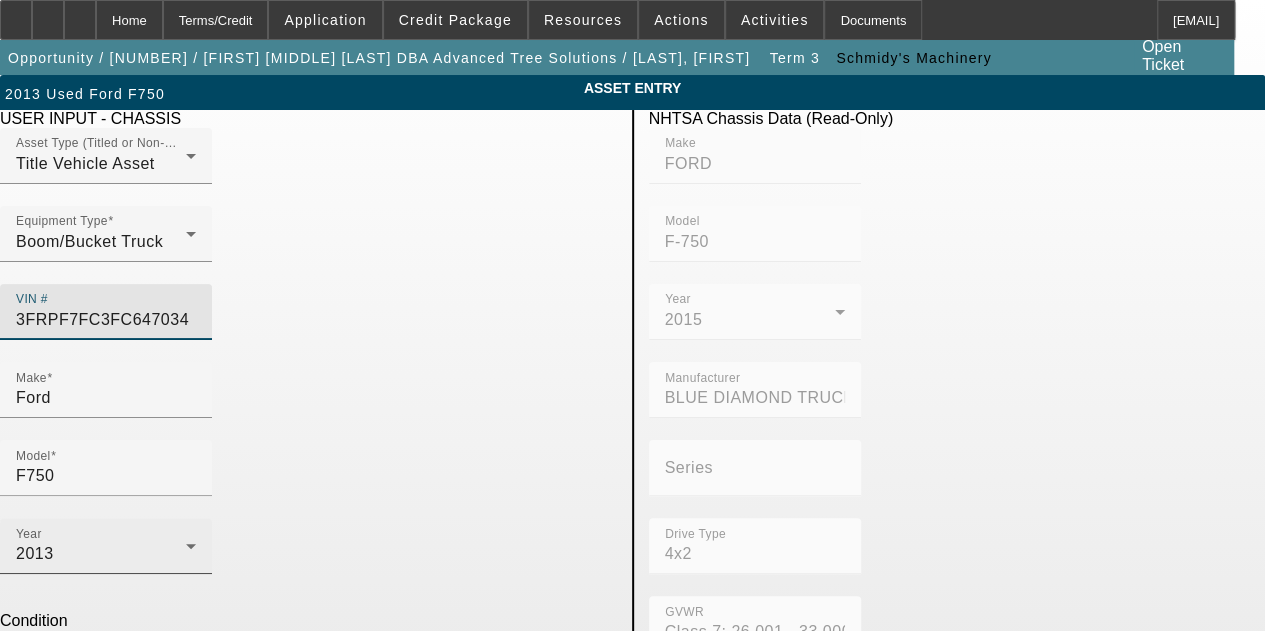 type on "3FRPF7FC3FC647034" 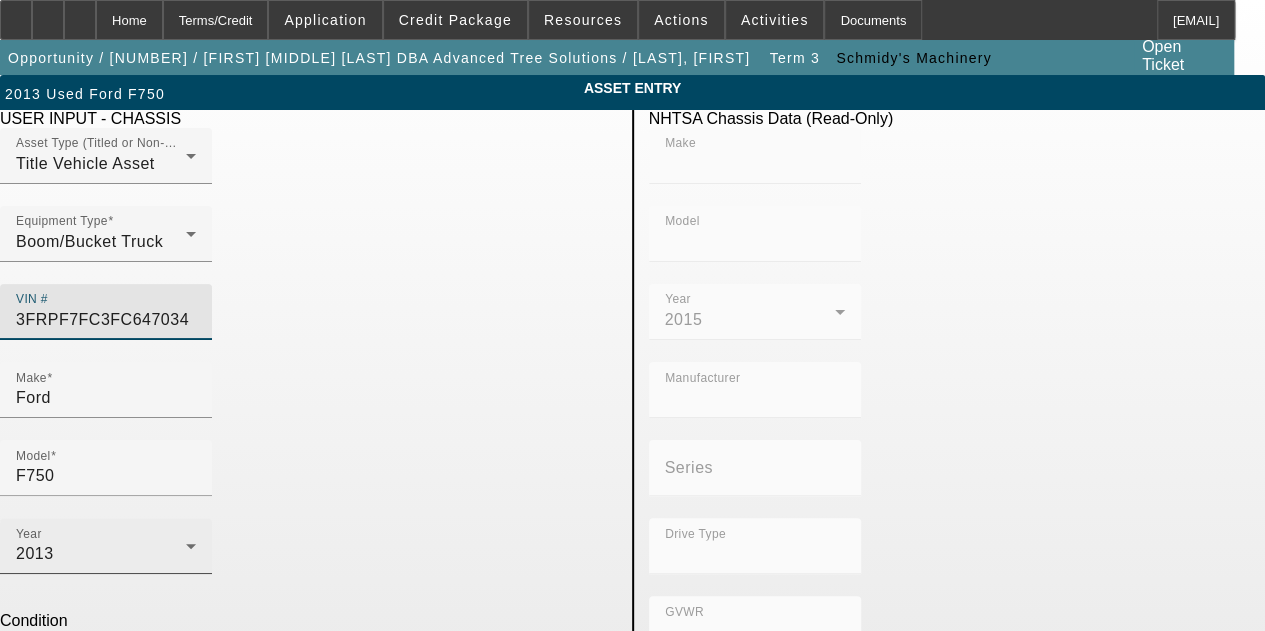 click on "Year
2013" at bounding box center [106, 546] 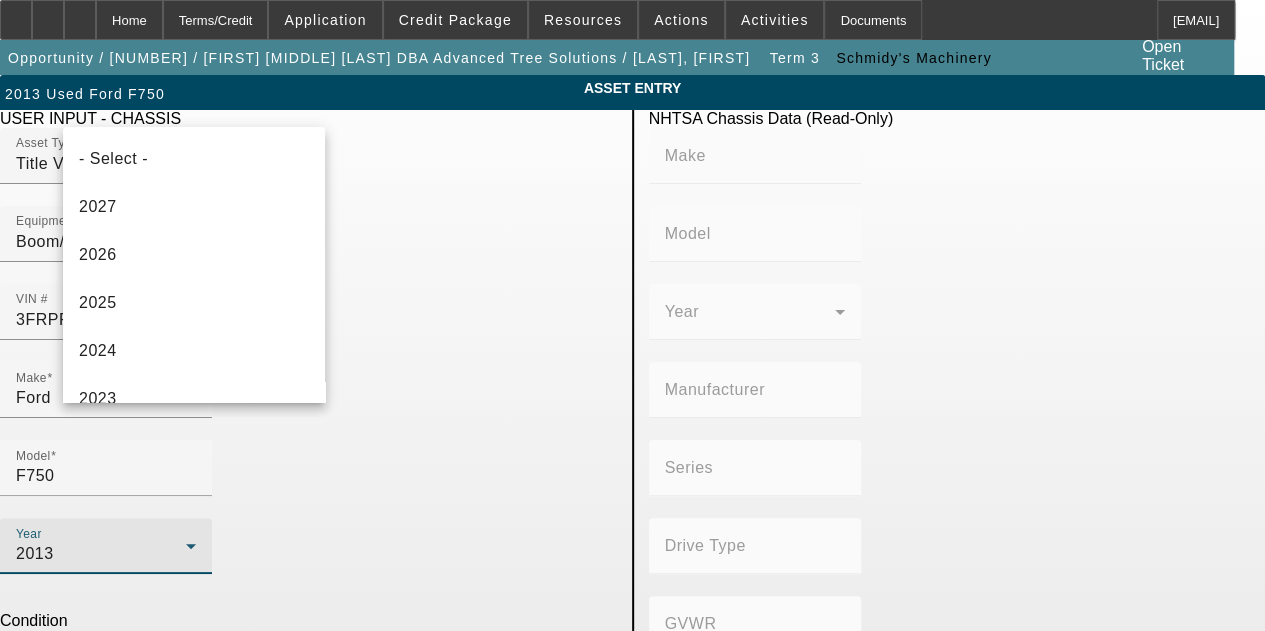 scroll, scrollTop: 501, scrollLeft: 0, axis: vertical 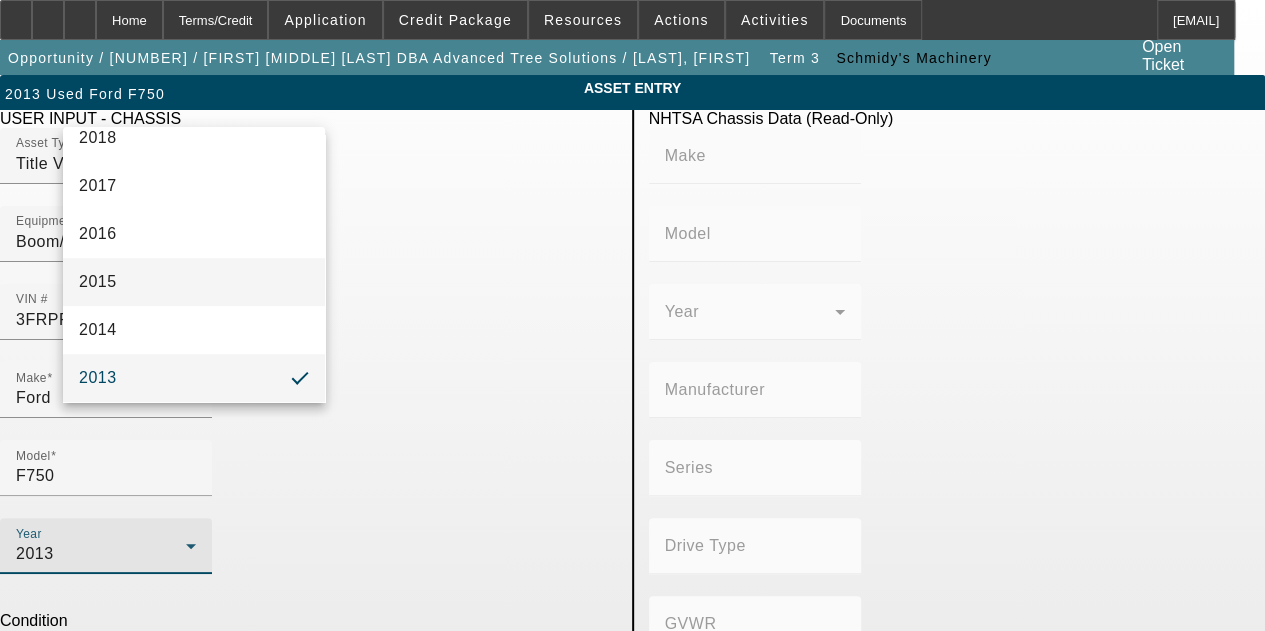 type on "FORD" 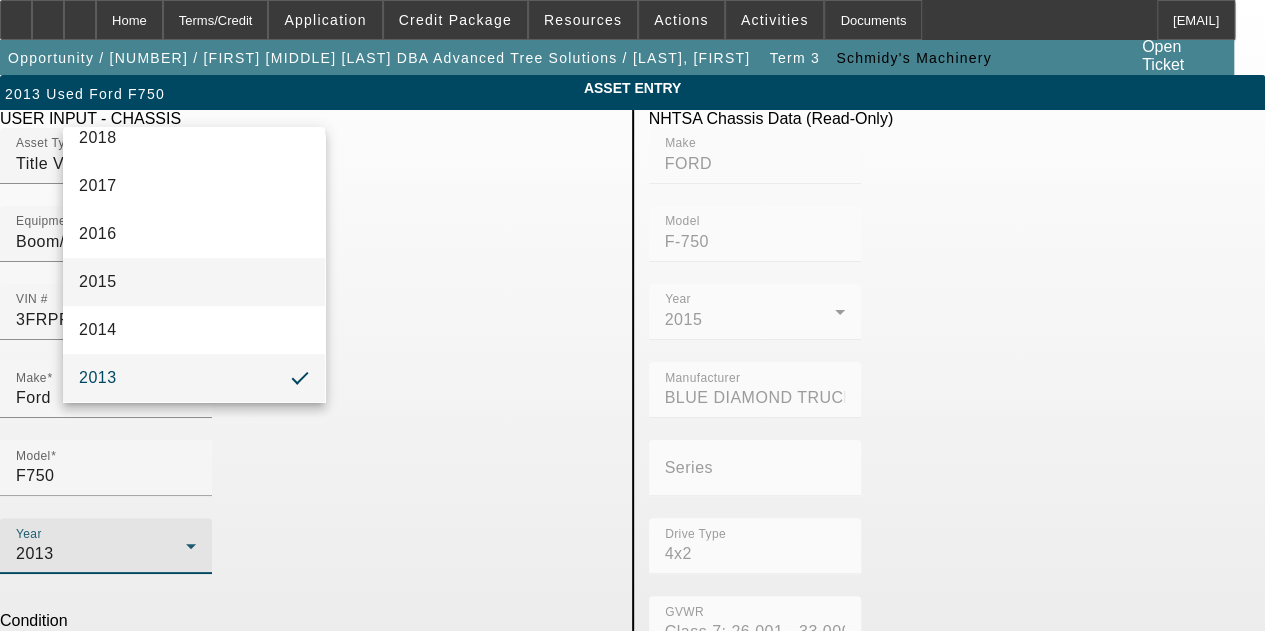 click on "2015" at bounding box center [194, 282] 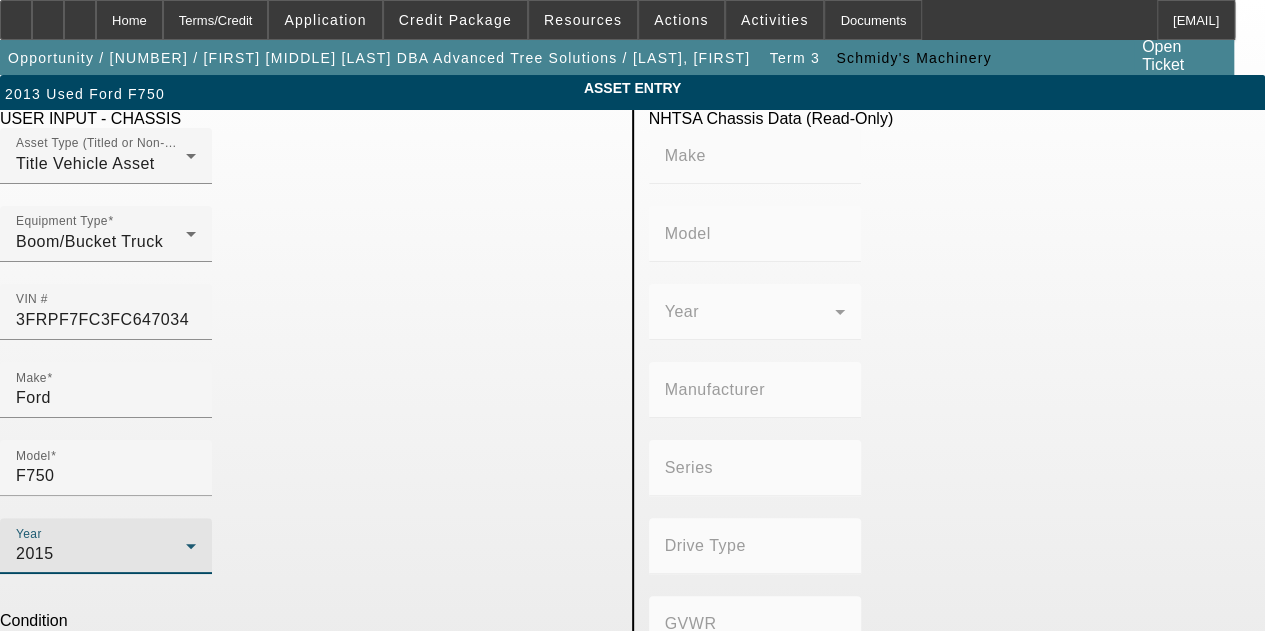 type on "FORD" 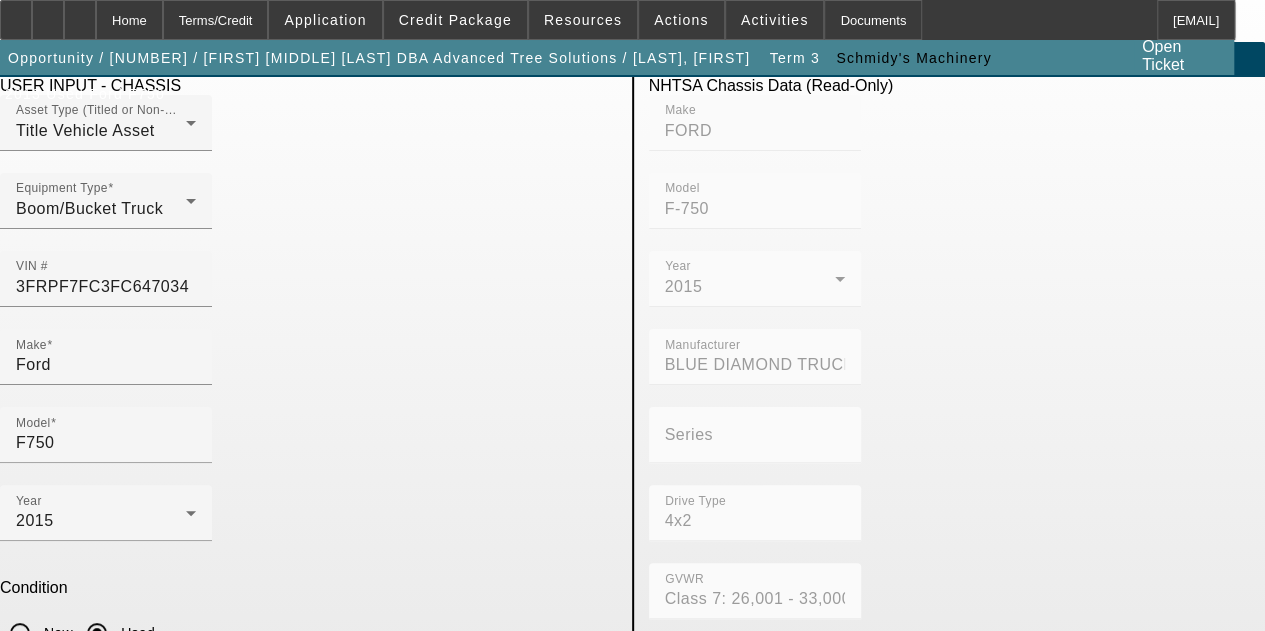 scroll, scrollTop: 81, scrollLeft: 0, axis: vertical 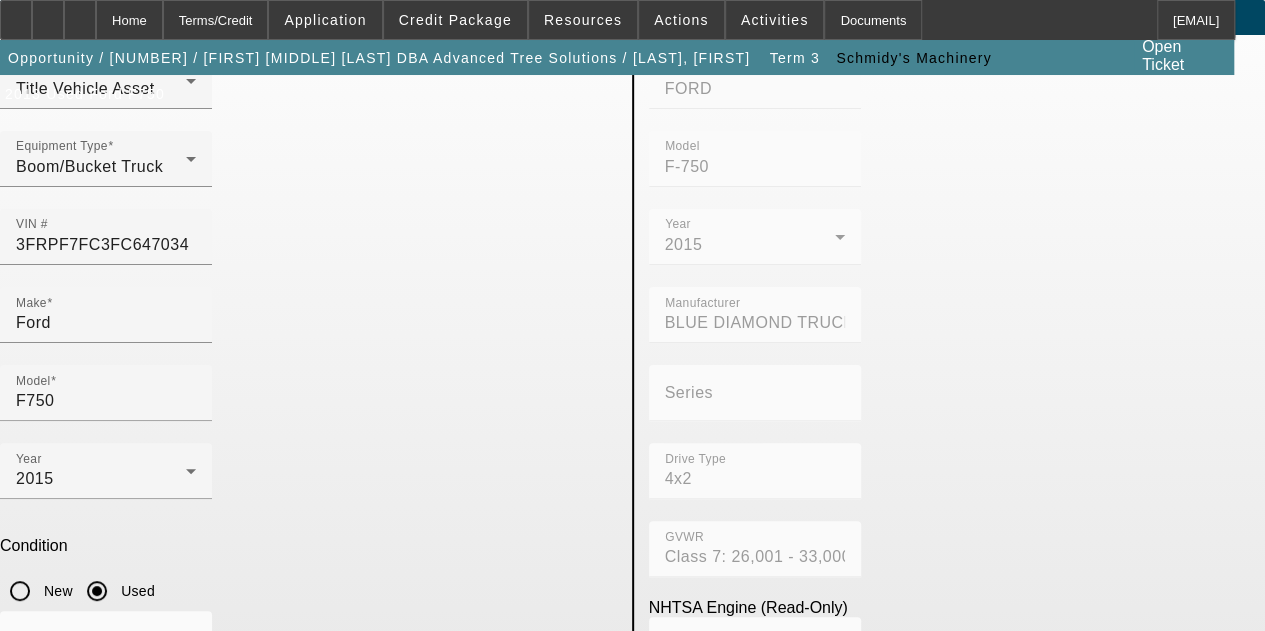 drag, startPoint x: 432, startPoint y: 601, endPoint x: 204, endPoint y: 622, distance: 228.96506 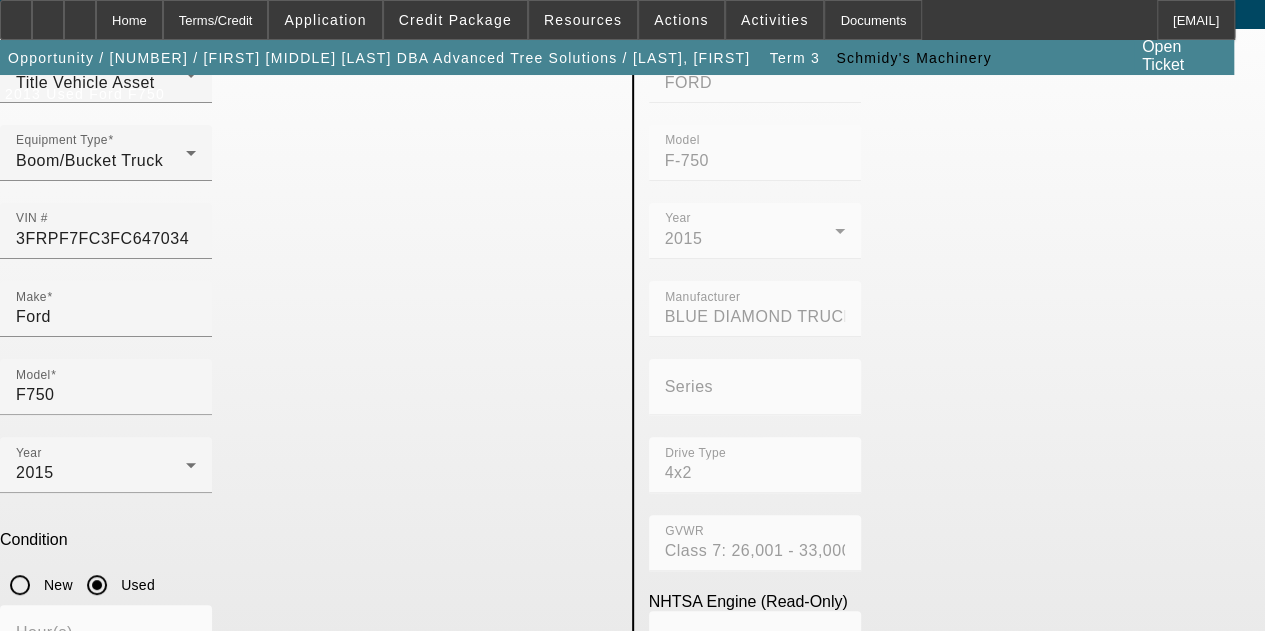 type on "54412" 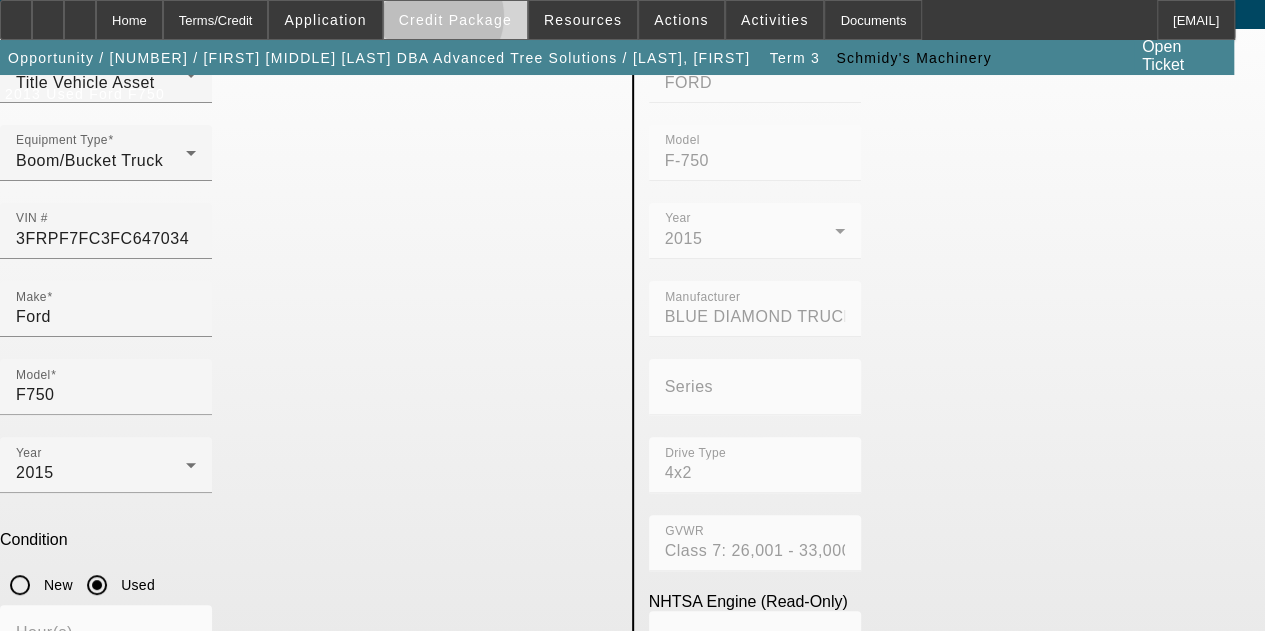 click on "Credit Package" at bounding box center (455, 20) 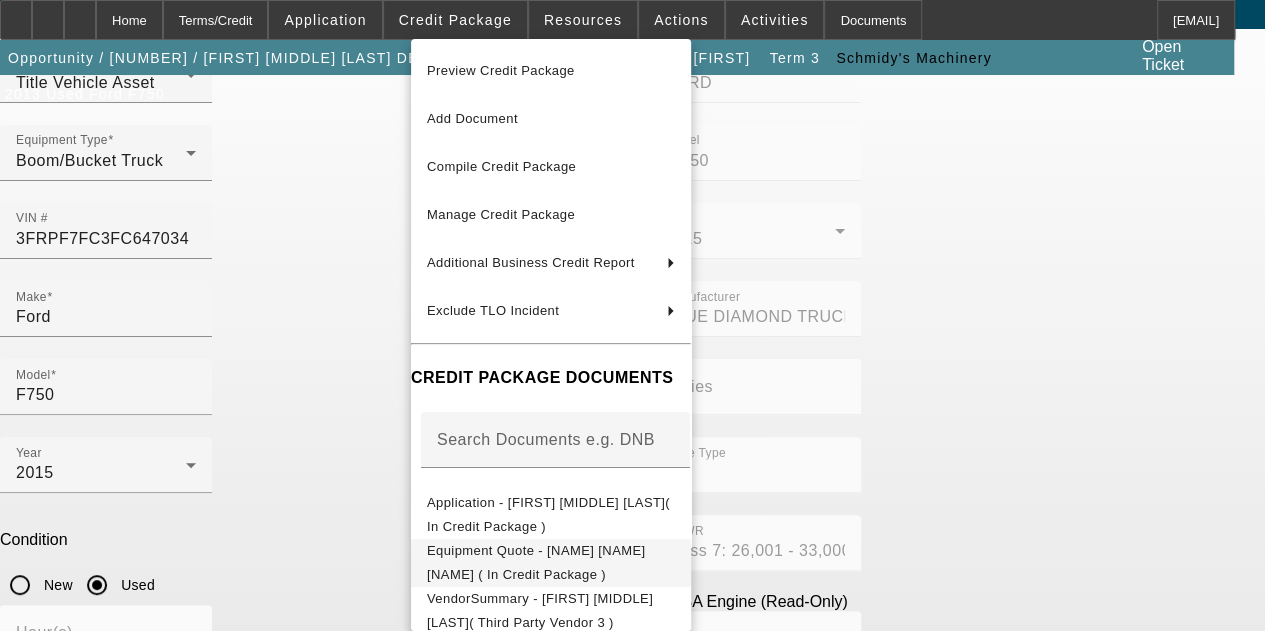 click on "Equipment Quote - John A. Montgomery II( In Credit Package )" at bounding box center (536, 562) 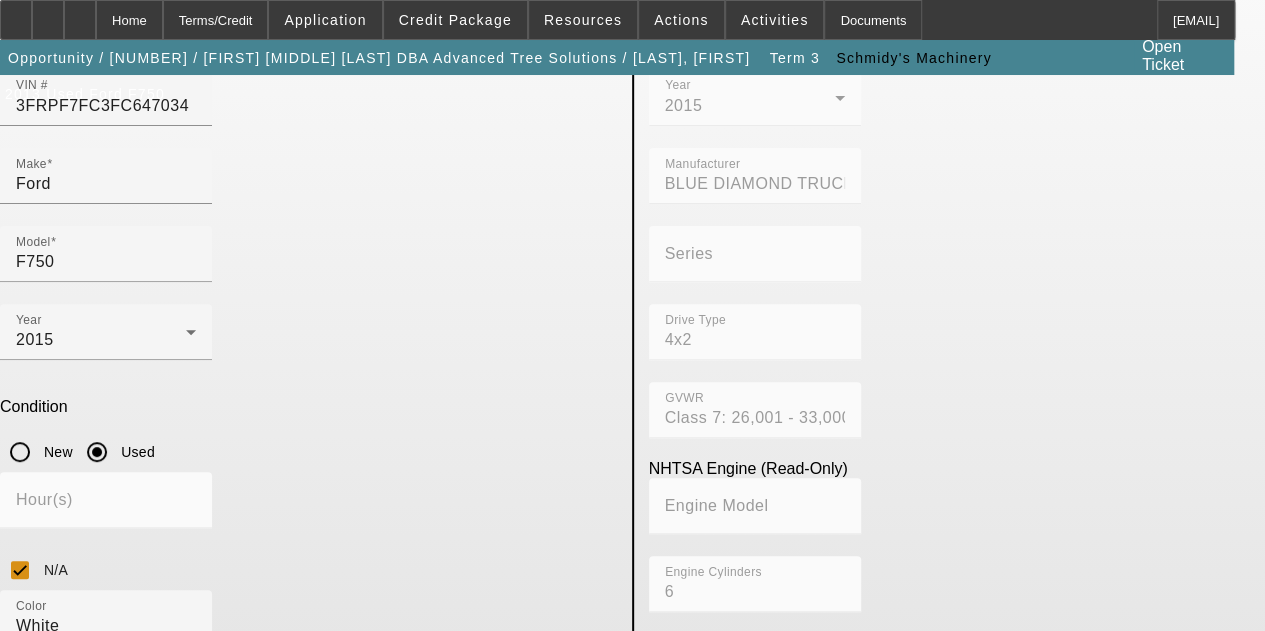 scroll, scrollTop: 315, scrollLeft: 0, axis: vertical 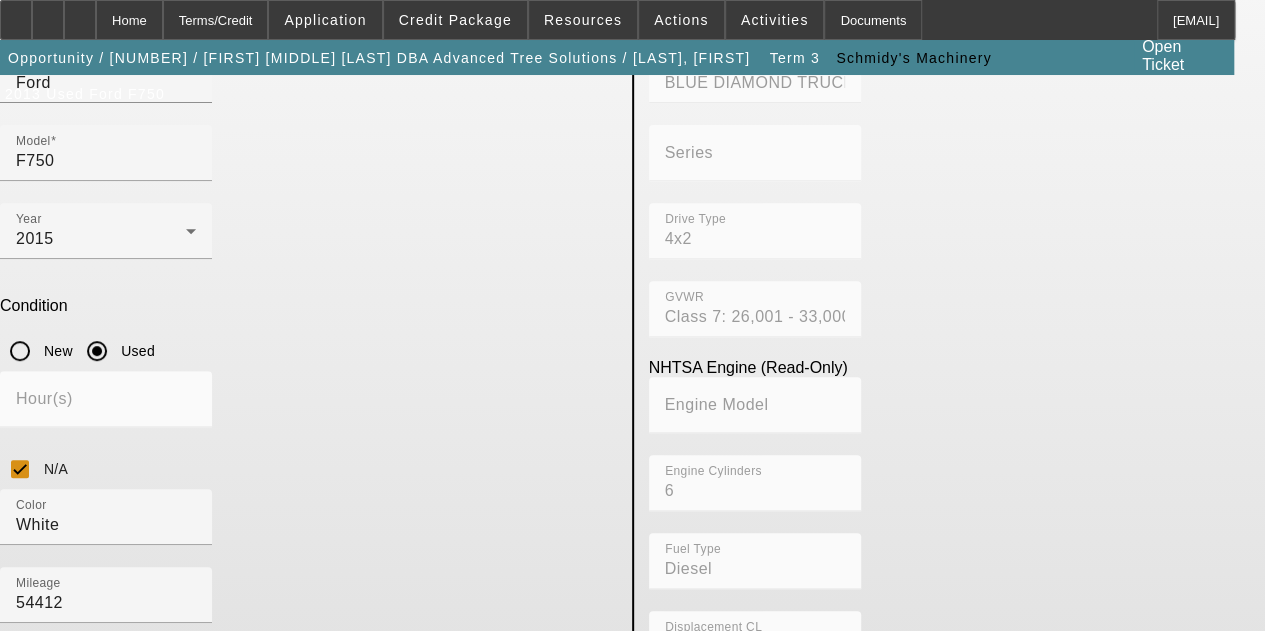 click on "Submit" at bounding box center [28, 869] 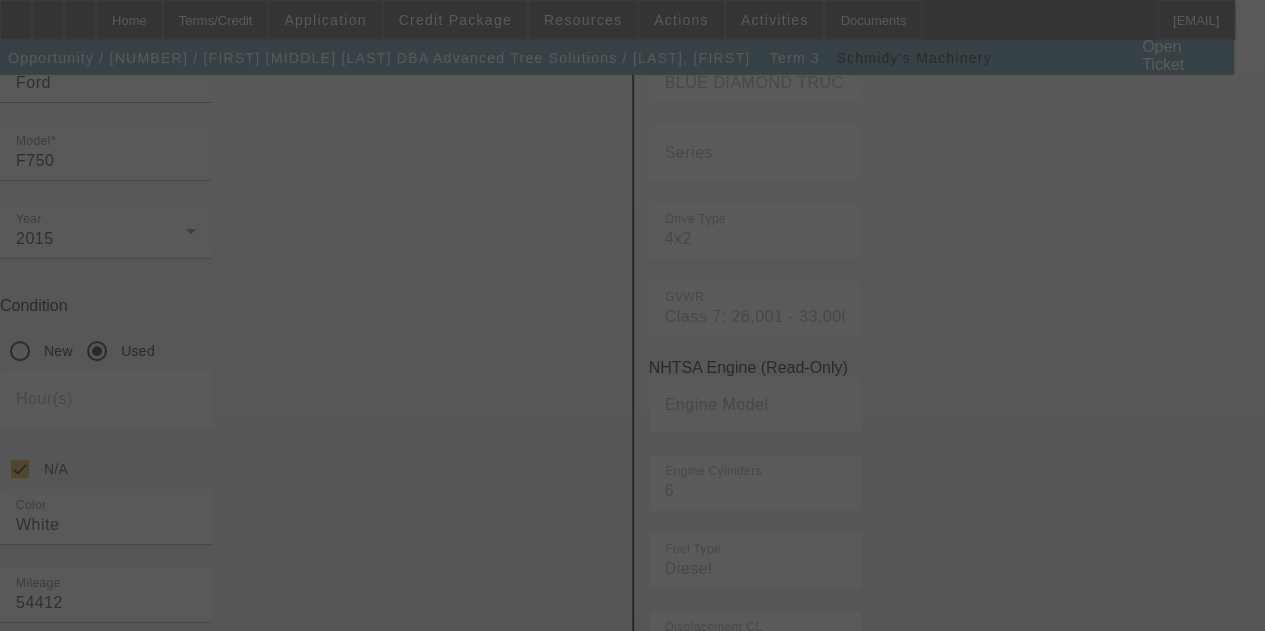 scroll, scrollTop: 0, scrollLeft: 0, axis: both 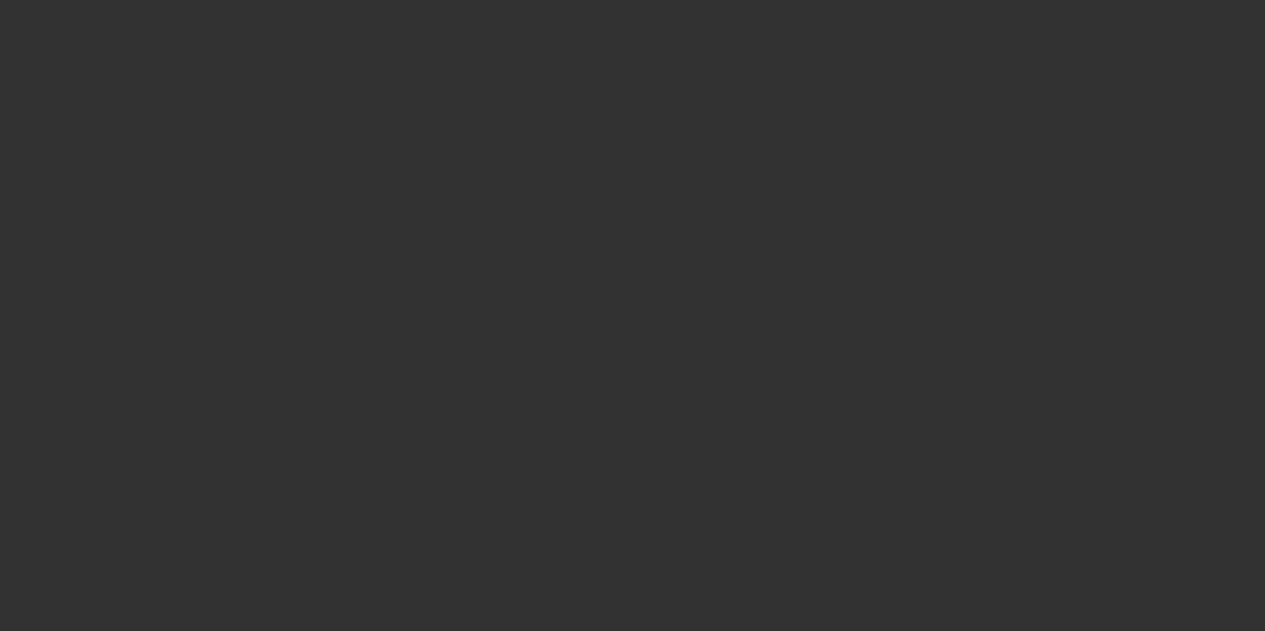 type on "$59,500.00" 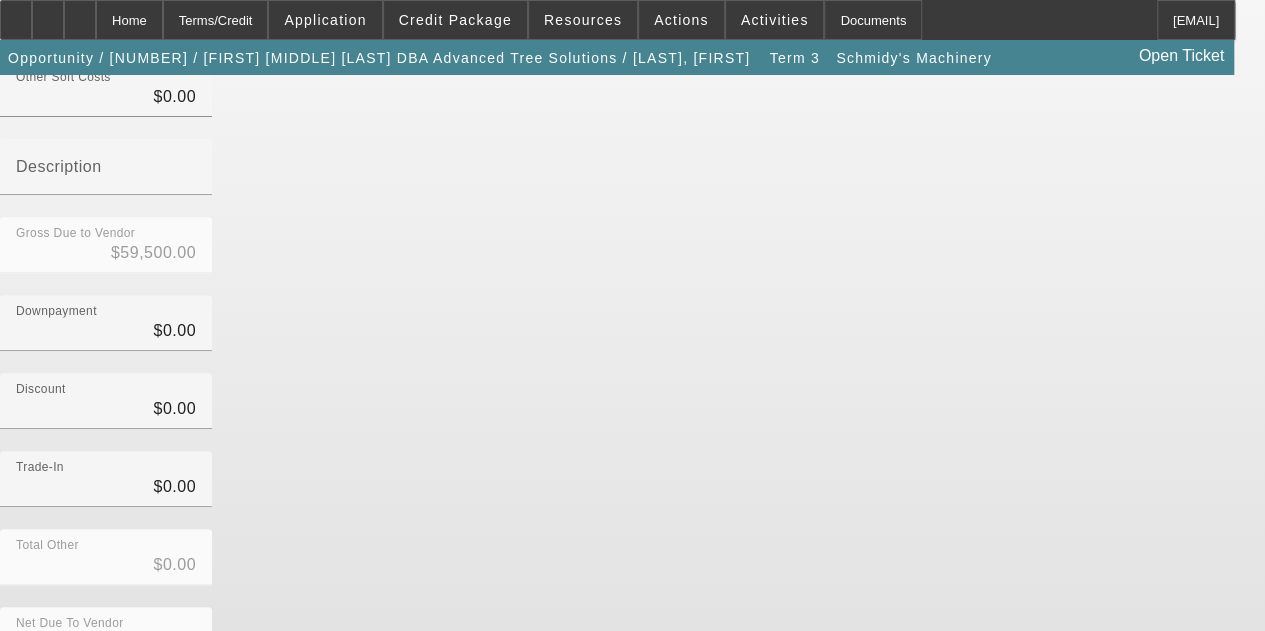 scroll, scrollTop: 0, scrollLeft: 0, axis: both 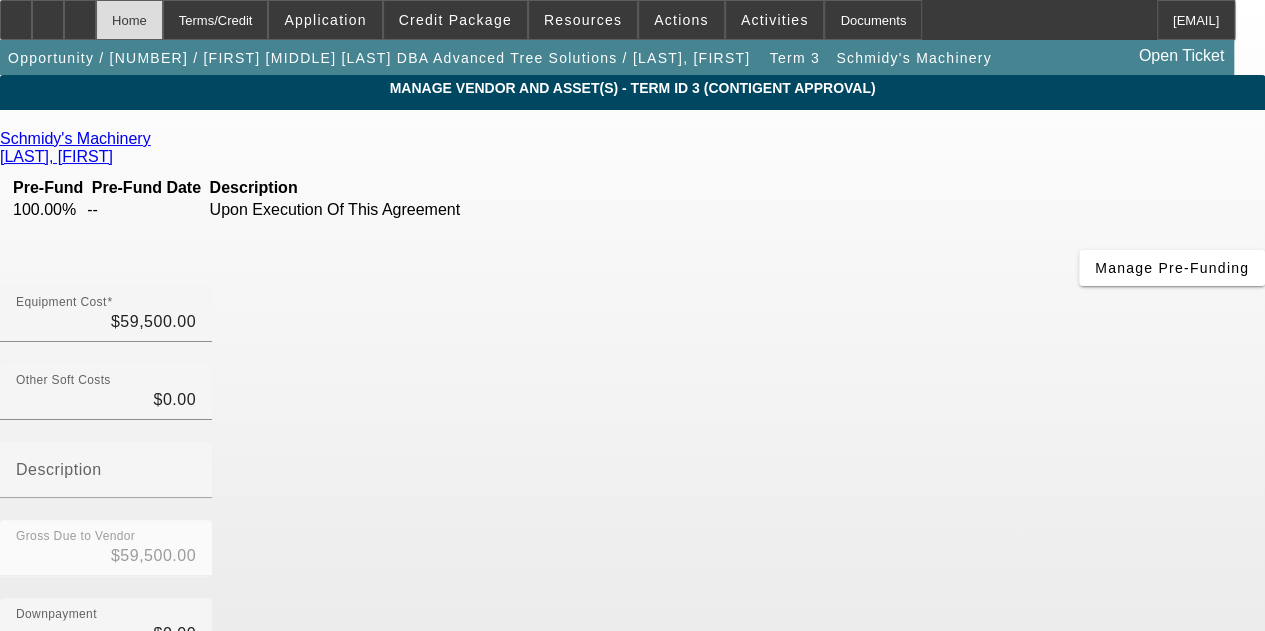 click on "Home" at bounding box center [129, 20] 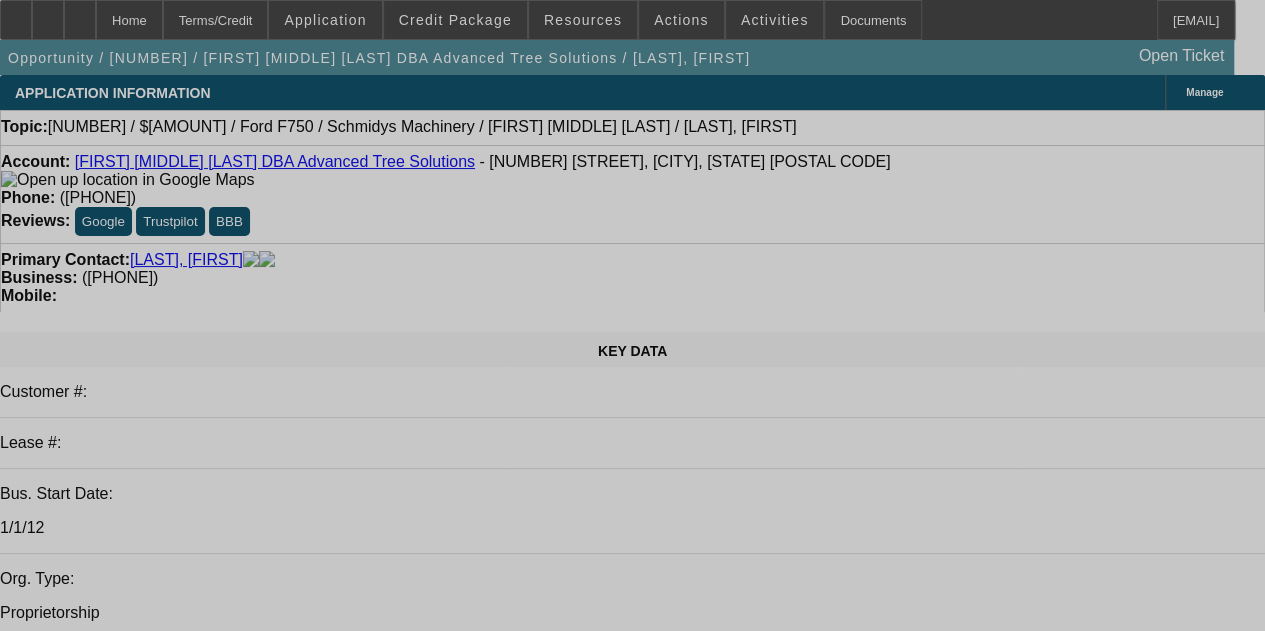 select on "0.1" 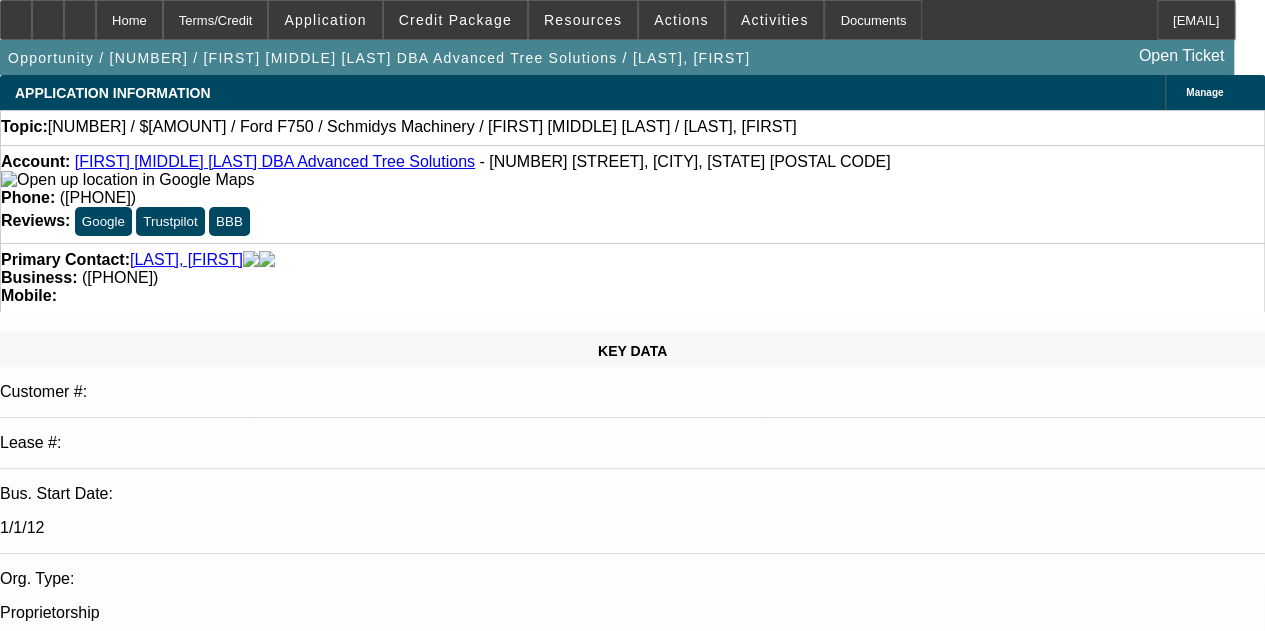 select on "0" 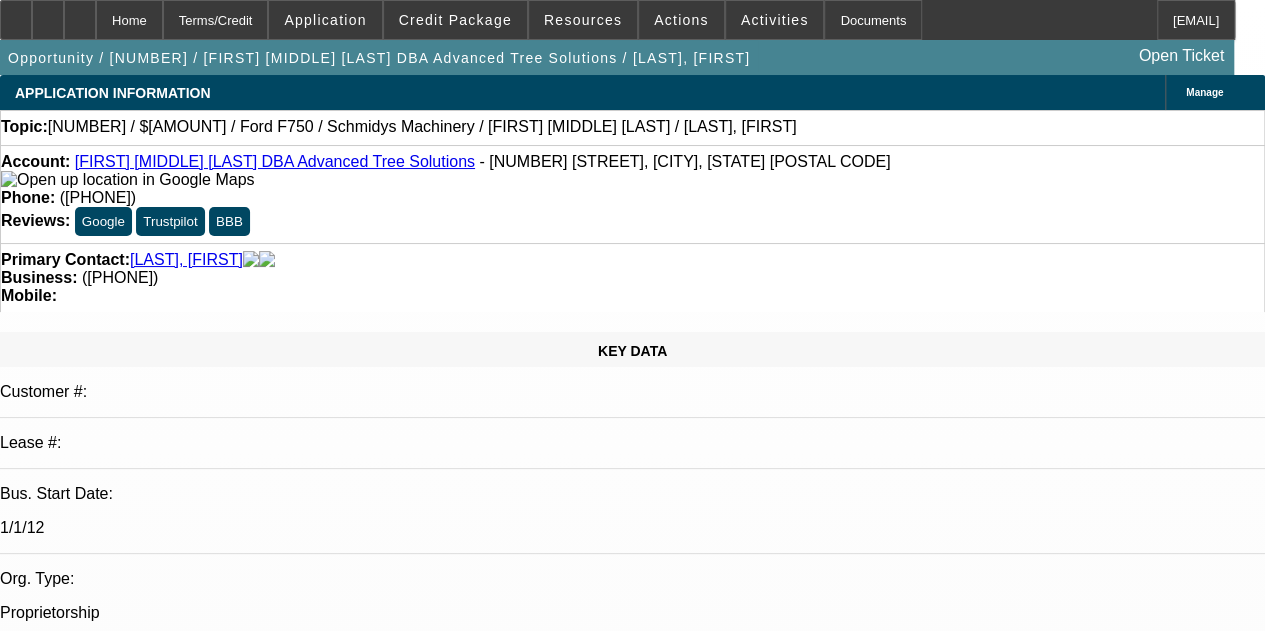 click on "Contingent Approval - 062500195 / $44,550.00 / Ford F750 / Schmidys Machinery / John A. Montgomery II / Montgomery, John
George Arida - 6/18/25, 9:54 AM" at bounding box center (396, 7575) 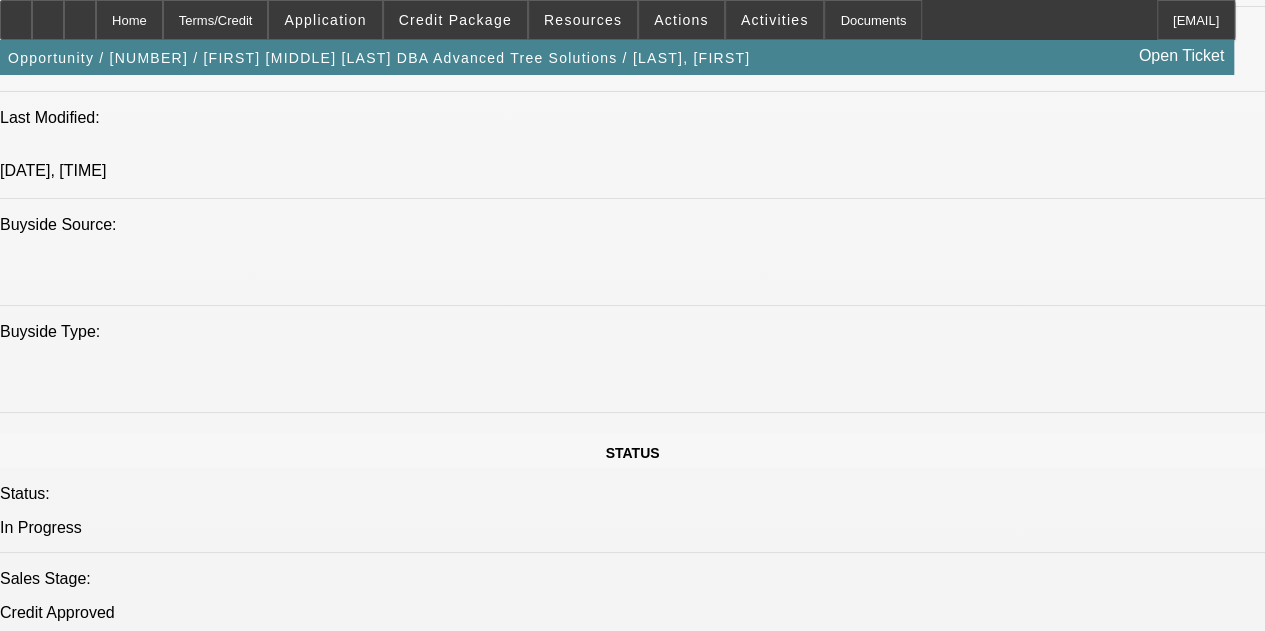 scroll, scrollTop: 2100, scrollLeft: 0, axis: vertical 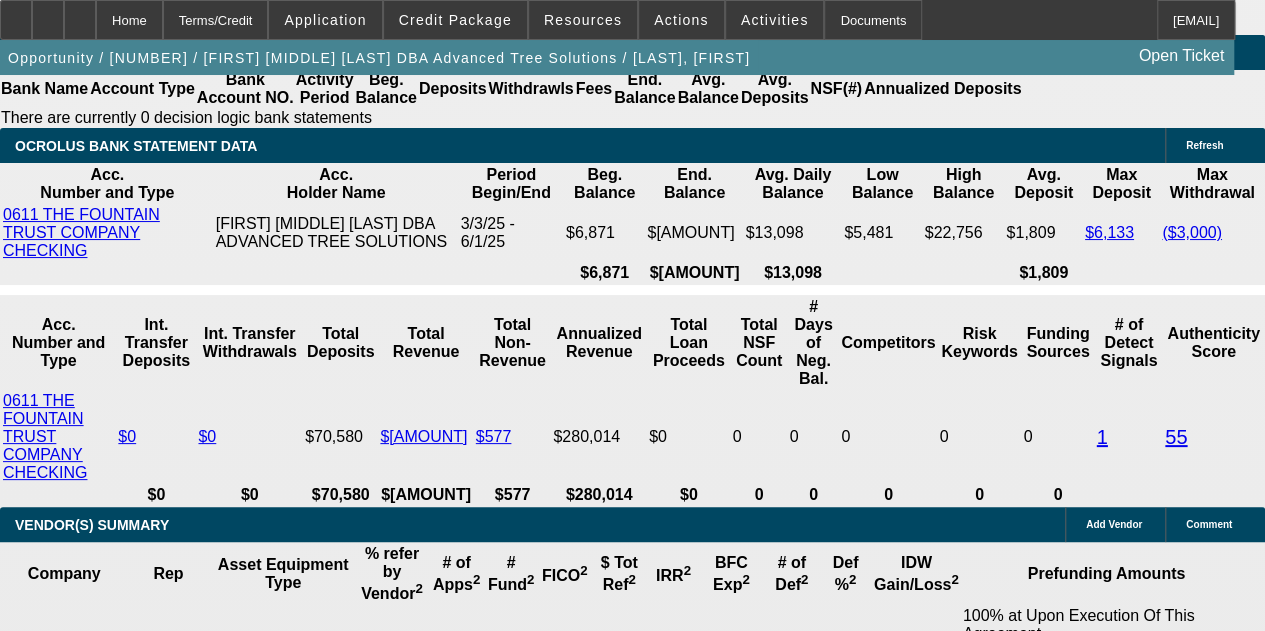 drag, startPoint x: 337, startPoint y: 525, endPoint x: 356, endPoint y: 530, distance: 19.646883 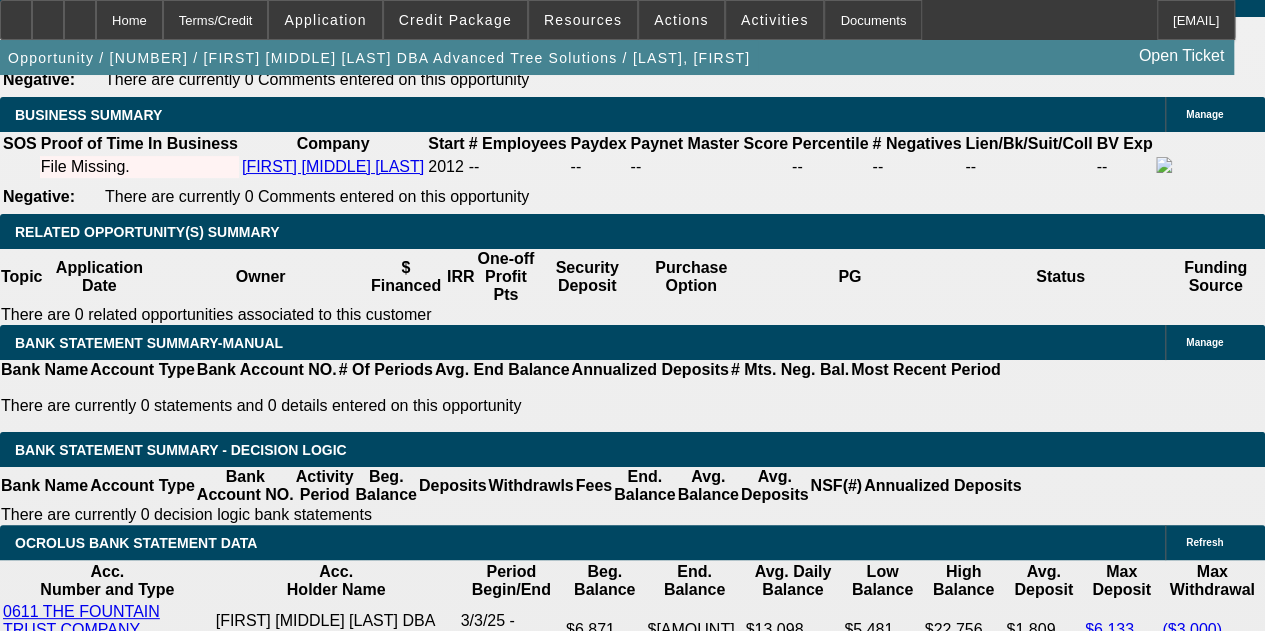 scroll, scrollTop: 3352, scrollLeft: 0, axis: vertical 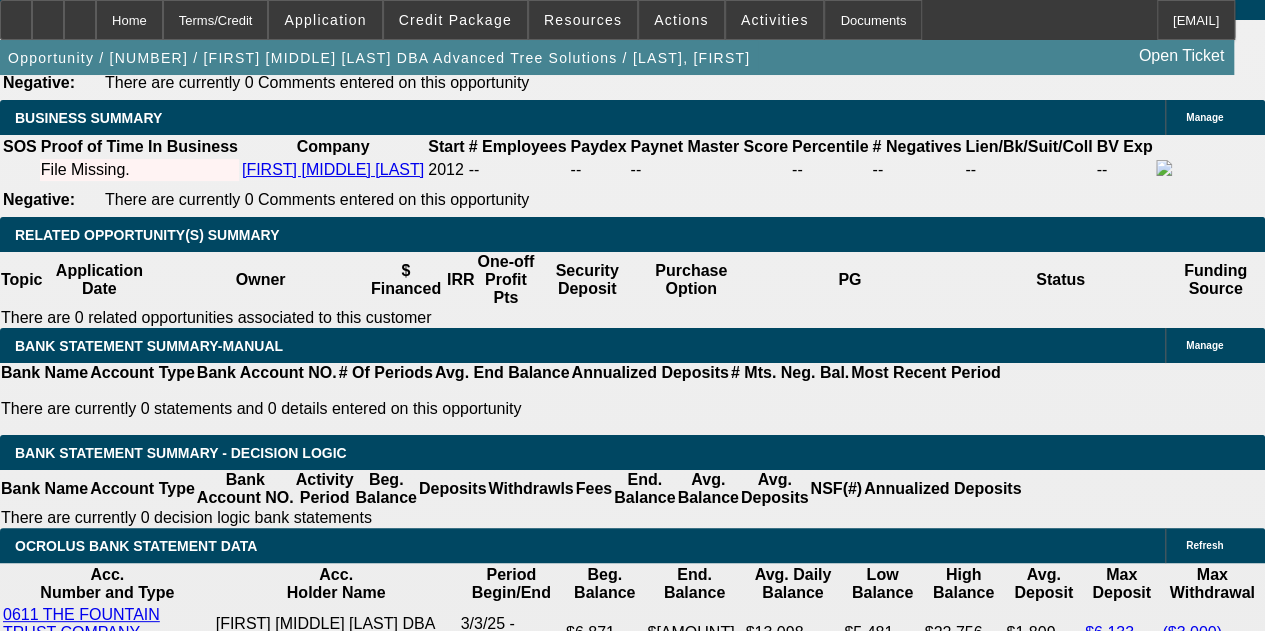 click at bounding box center [271, 1761] 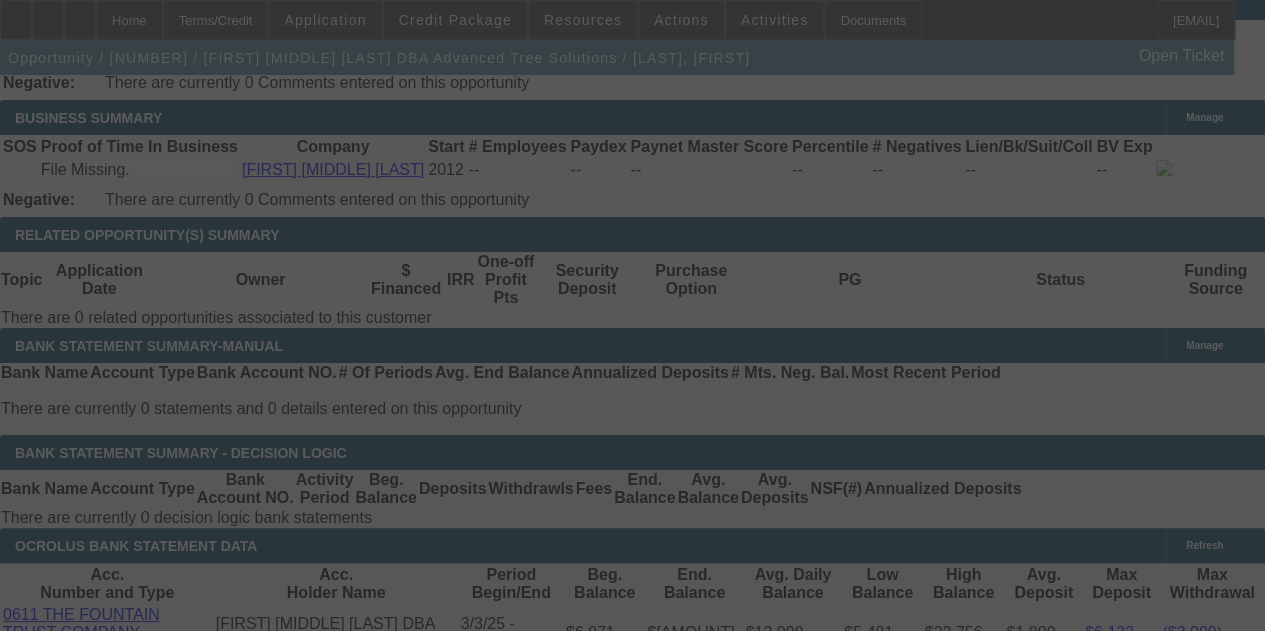 select on "0.1" 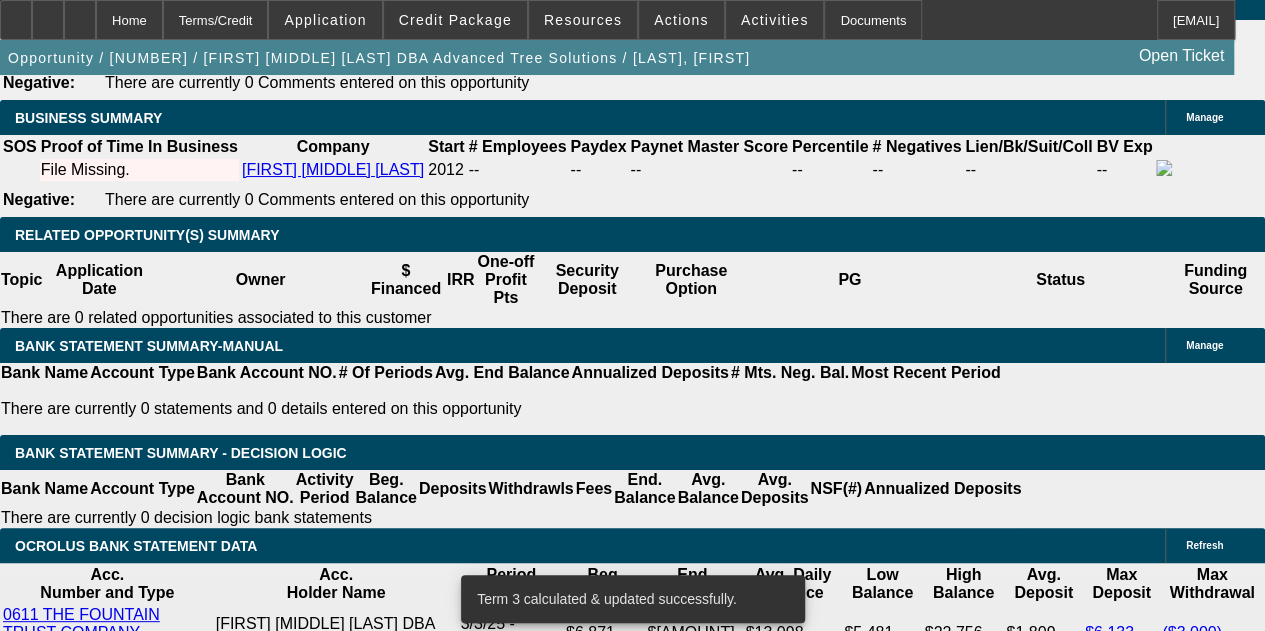 click at bounding box center (271, 1761) 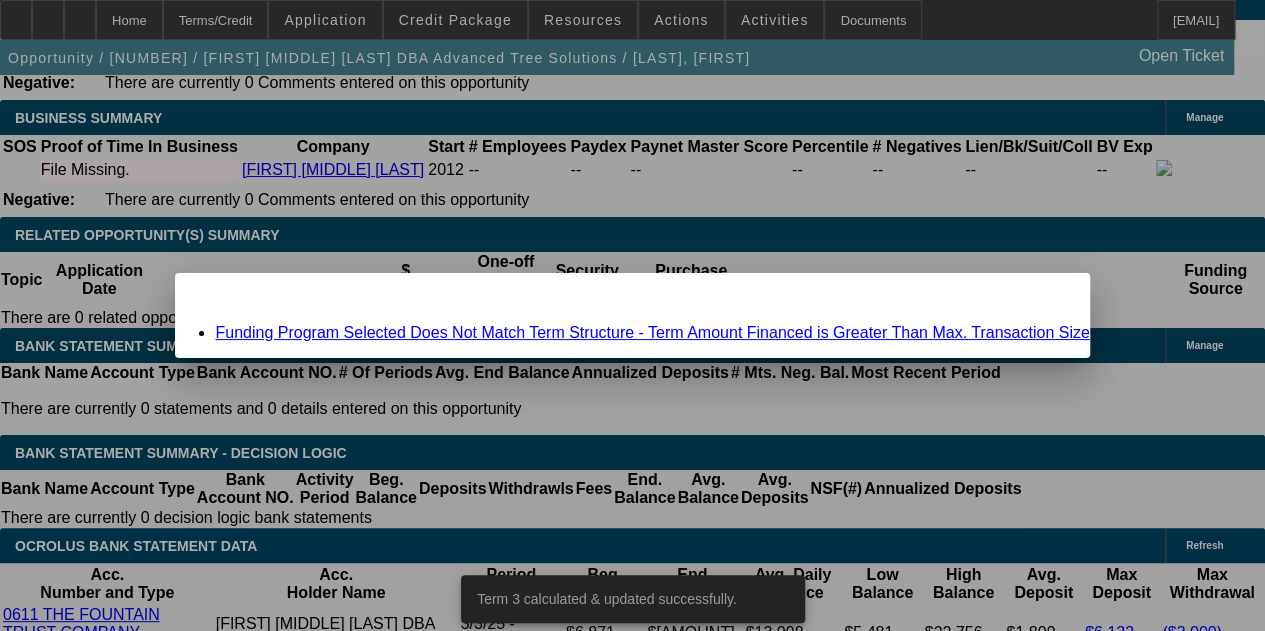 scroll, scrollTop: 0, scrollLeft: 0, axis: both 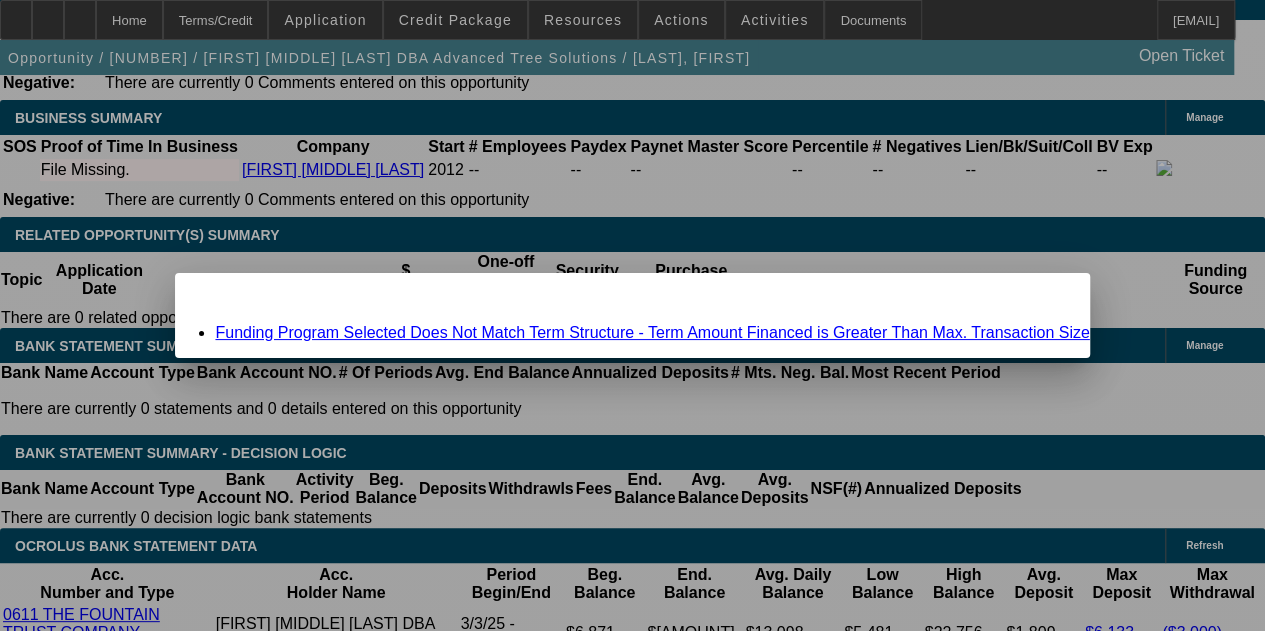 click on "Funding Program Selected Does Not Match Term Structure - Term Amount Financed is Greater Than Max. Transaction Size" at bounding box center (652, 332) 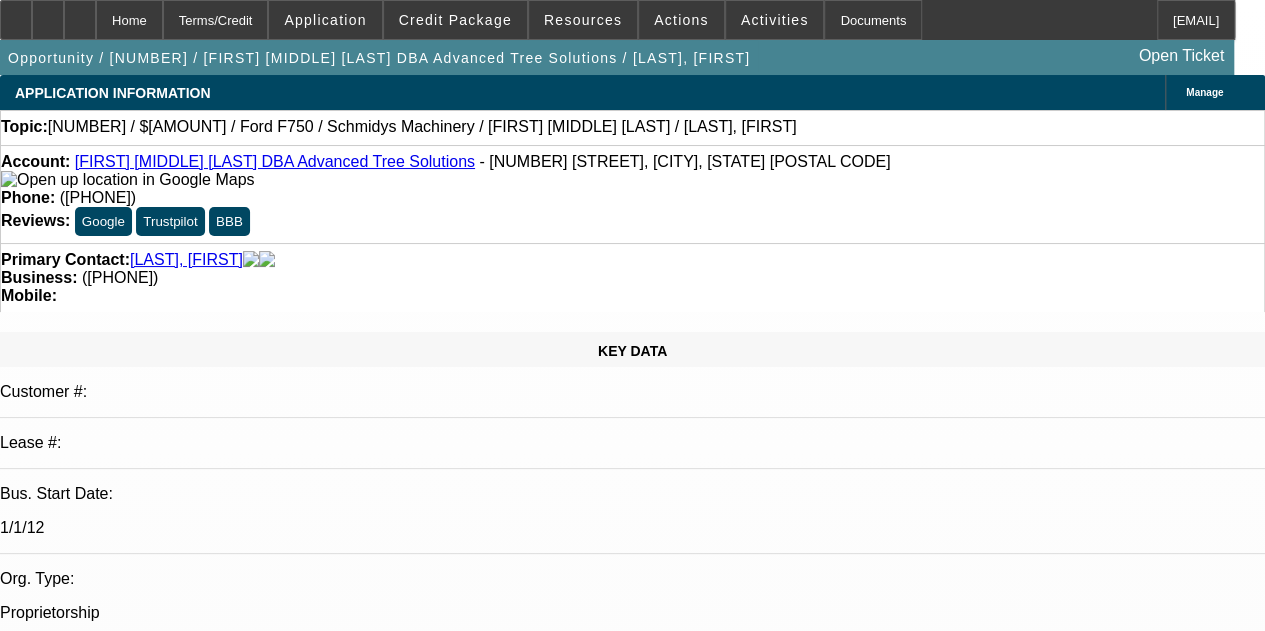 scroll, scrollTop: 3352, scrollLeft: 0, axis: vertical 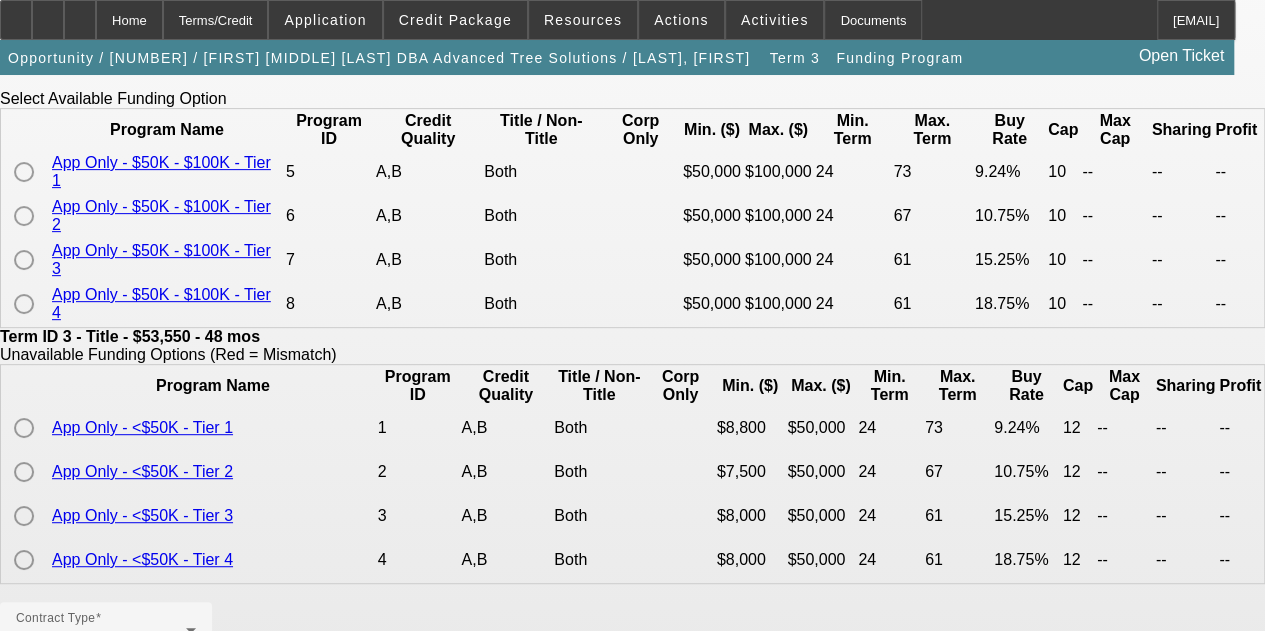 click at bounding box center [26, 172] 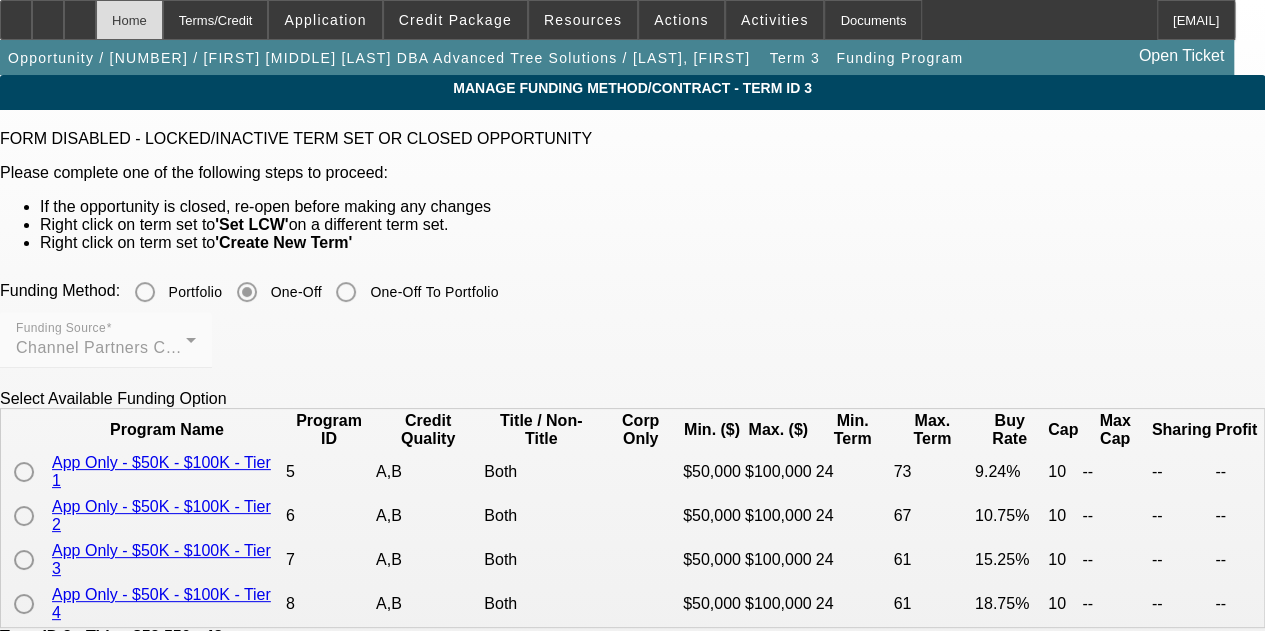 click on "Home" at bounding box center [129, 20] 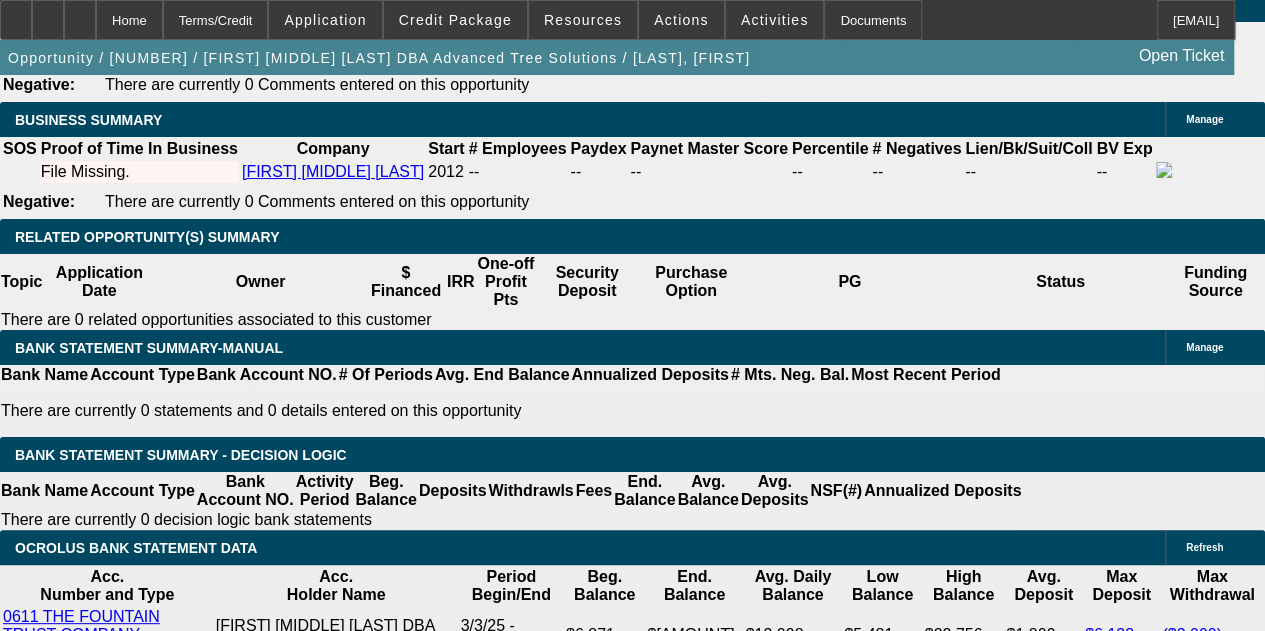 select on "0.1" 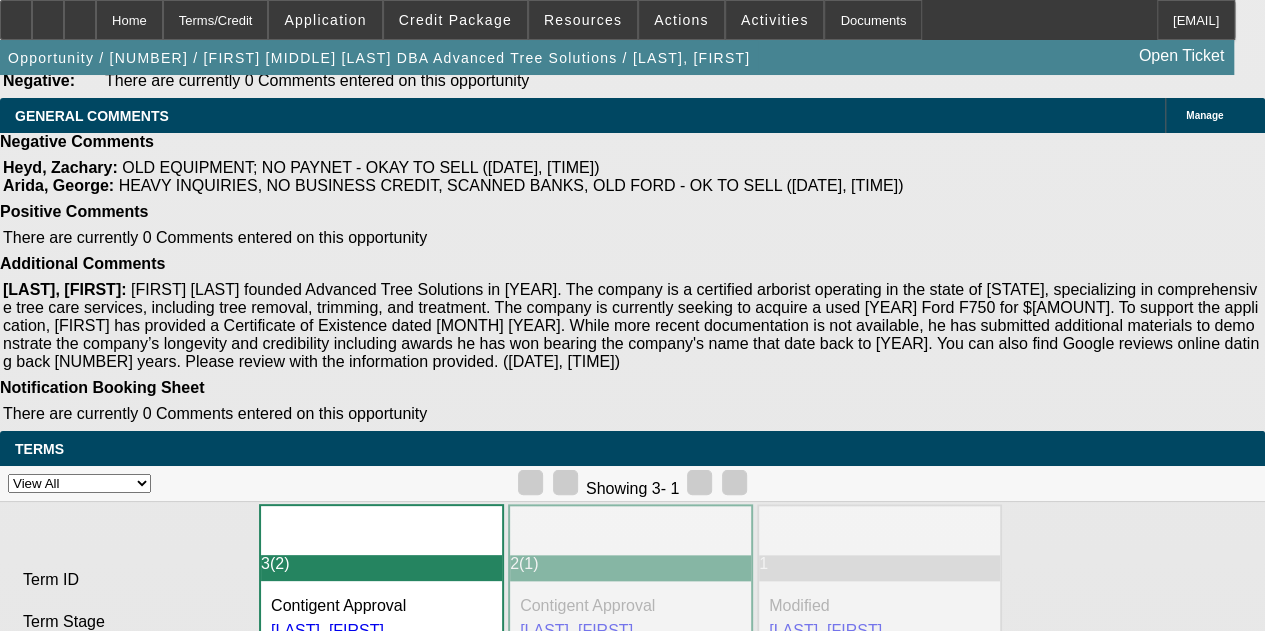 scroll, scrollTop: 4459, scrollLeft: 0, axis: vertical 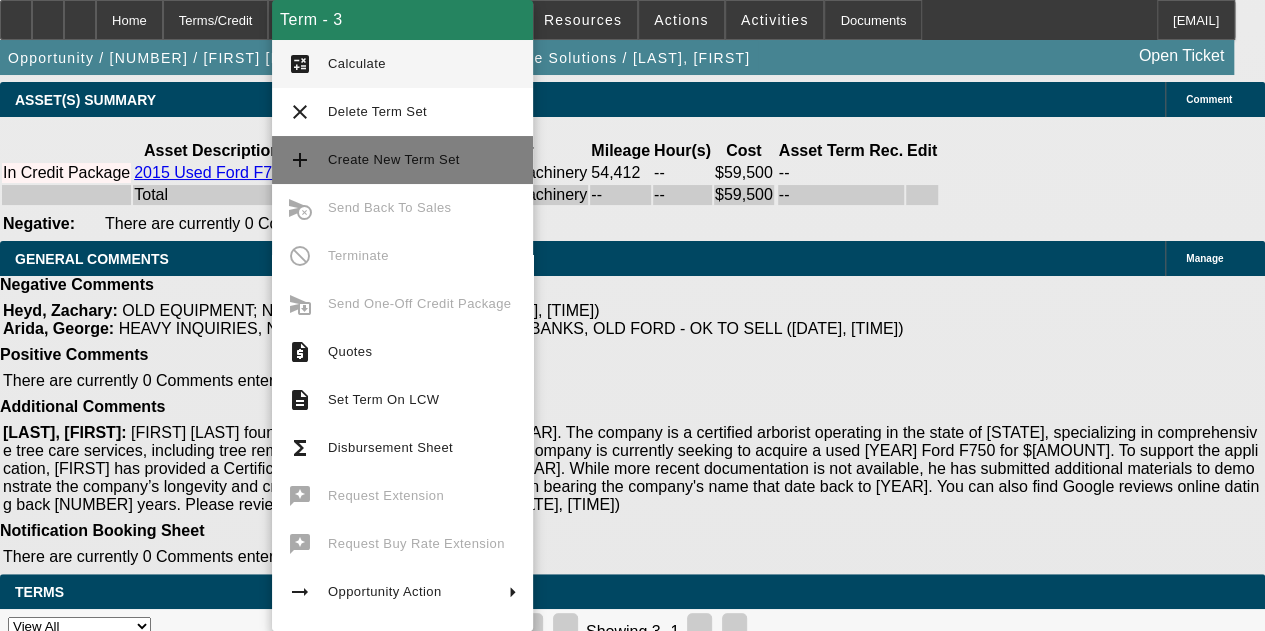 click on "Create New Term Set" at bounding box center [394, 159] 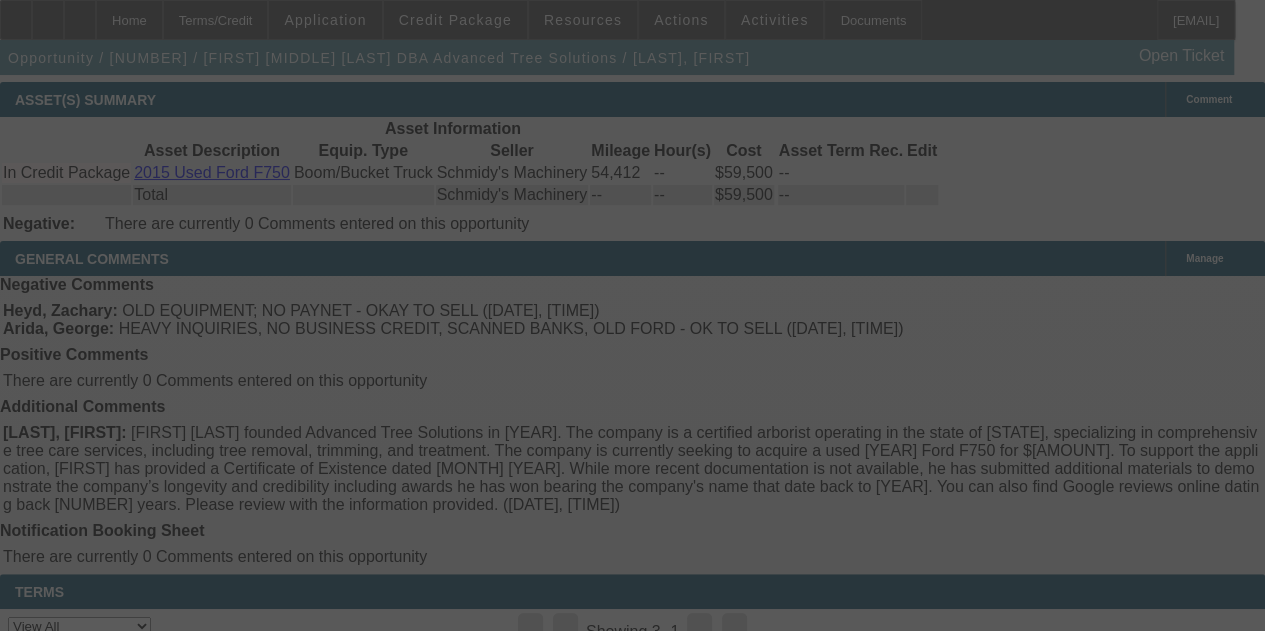 scroll, scrollTop: 4416, scrollLeft: 0, axis: vertical 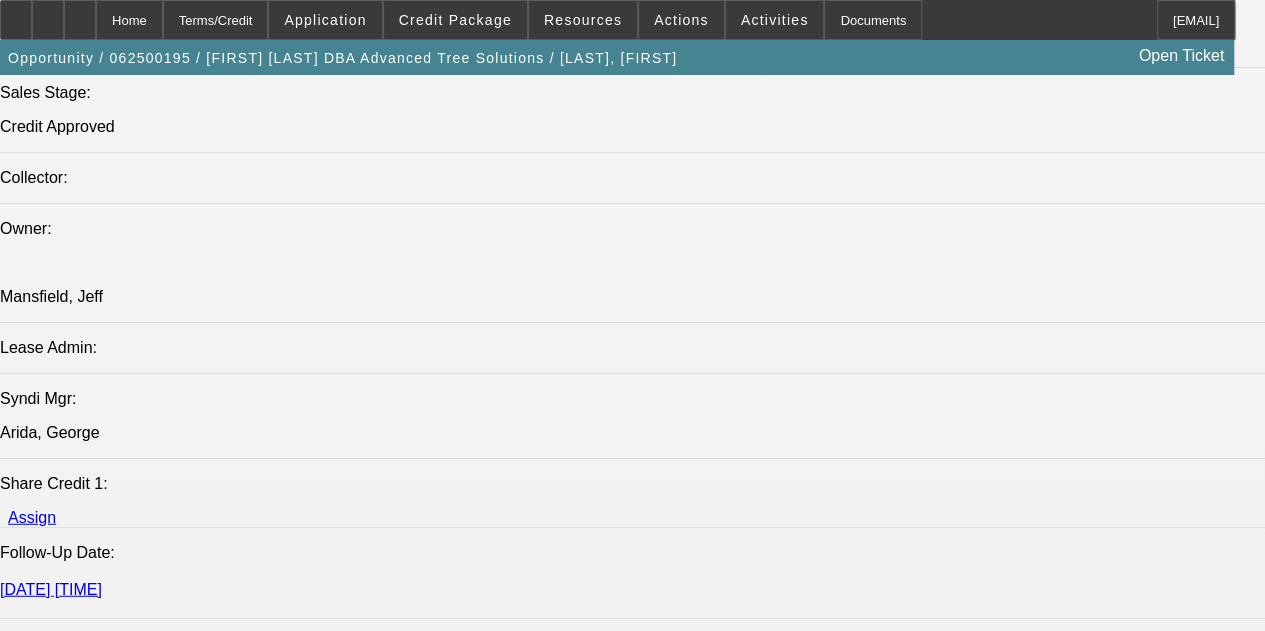 select on "0.1" 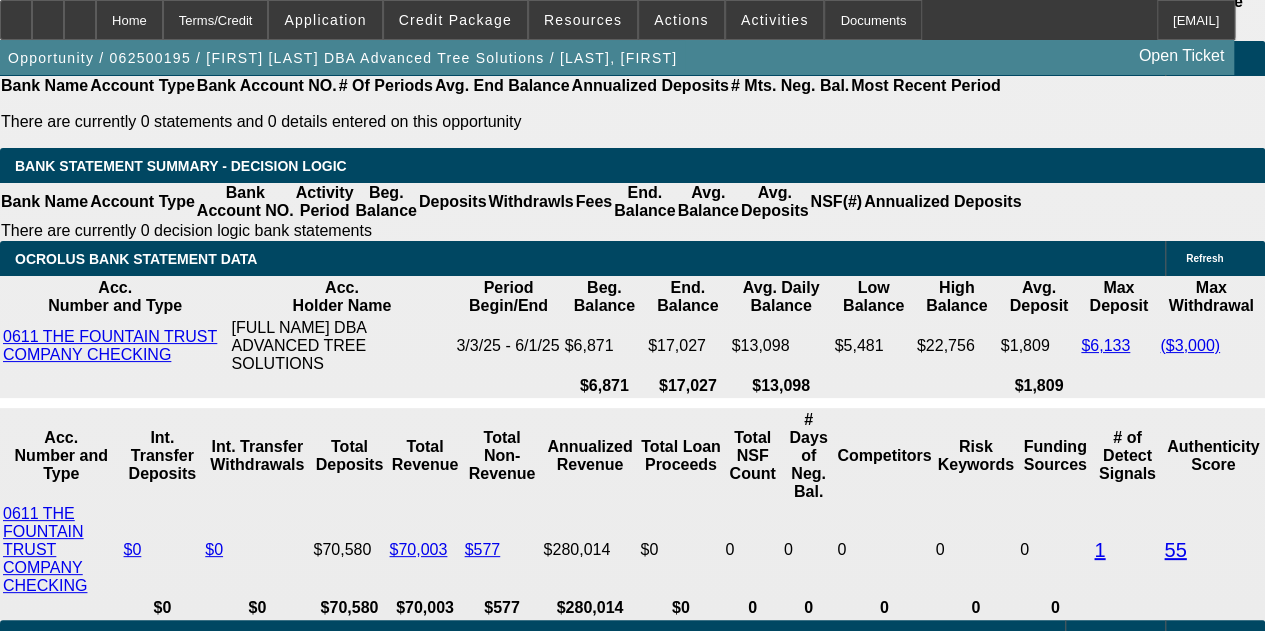 scroll, scrollTop: 3521, scrollLeft: 0, axis: vertical 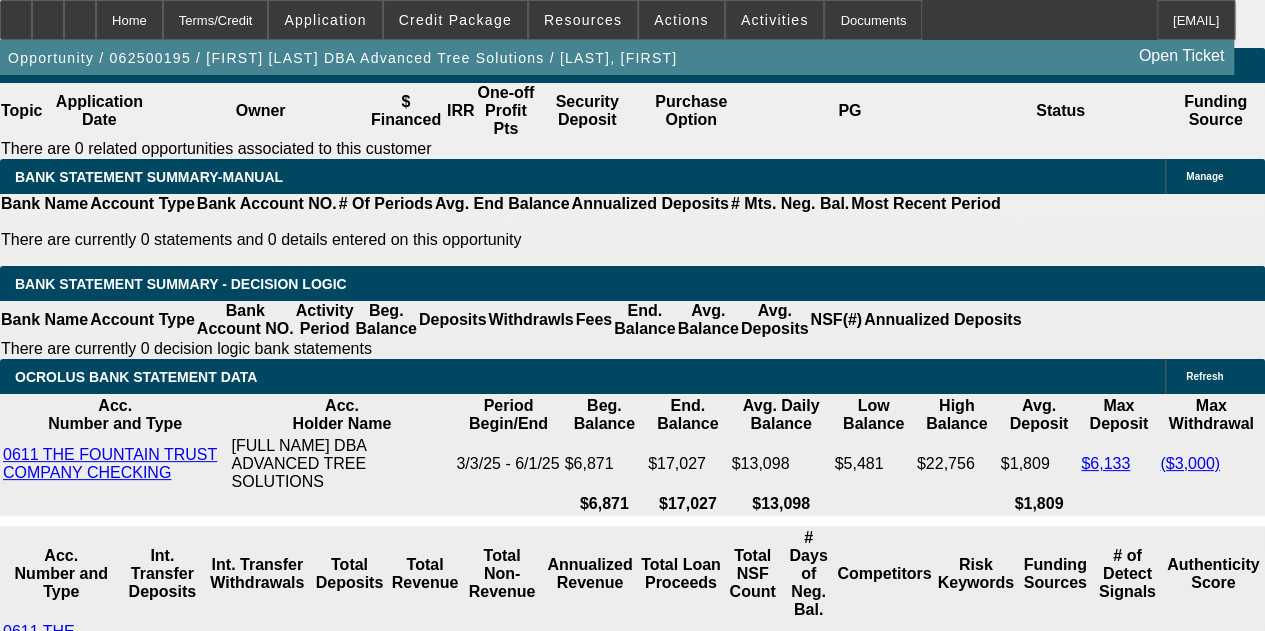 click at bounding box center (271, 1592) 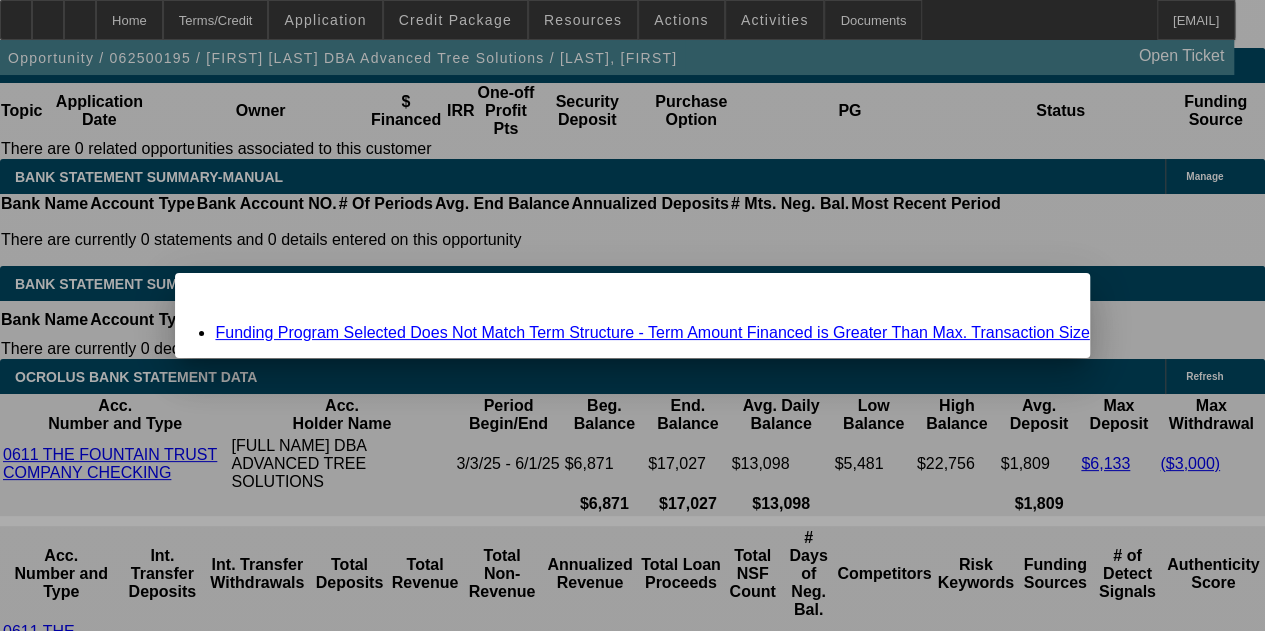scroll, scrollTop: 0, scrollLeft: 0, axis: both 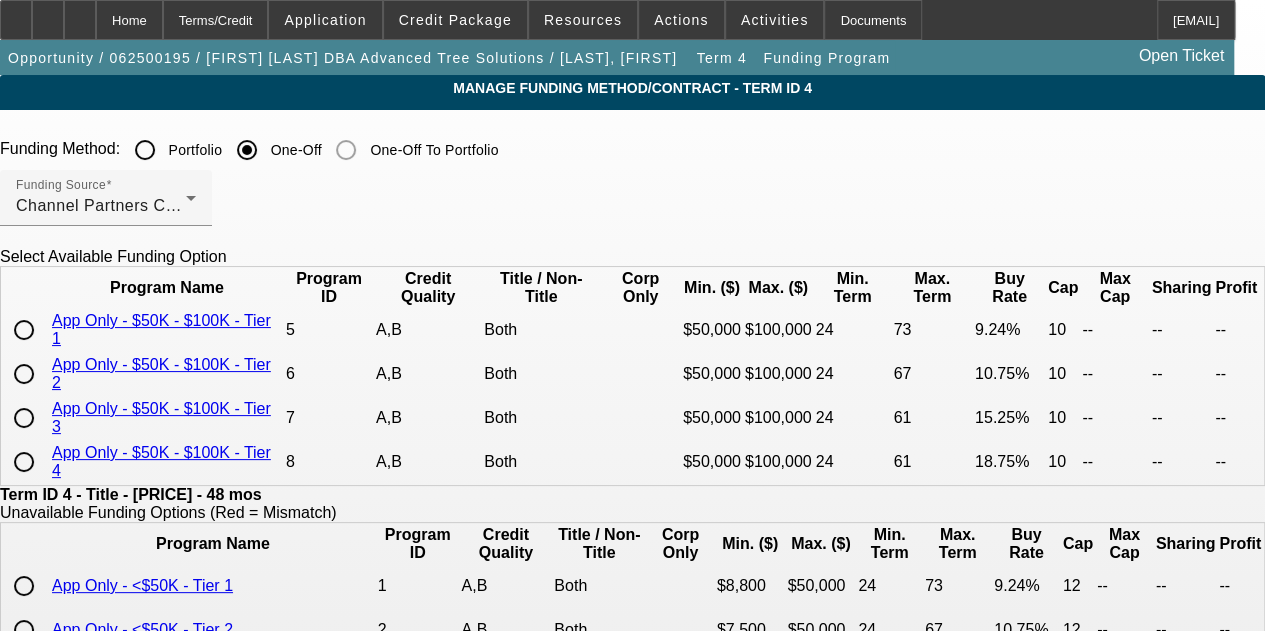 click at bounding box center (24, 330) 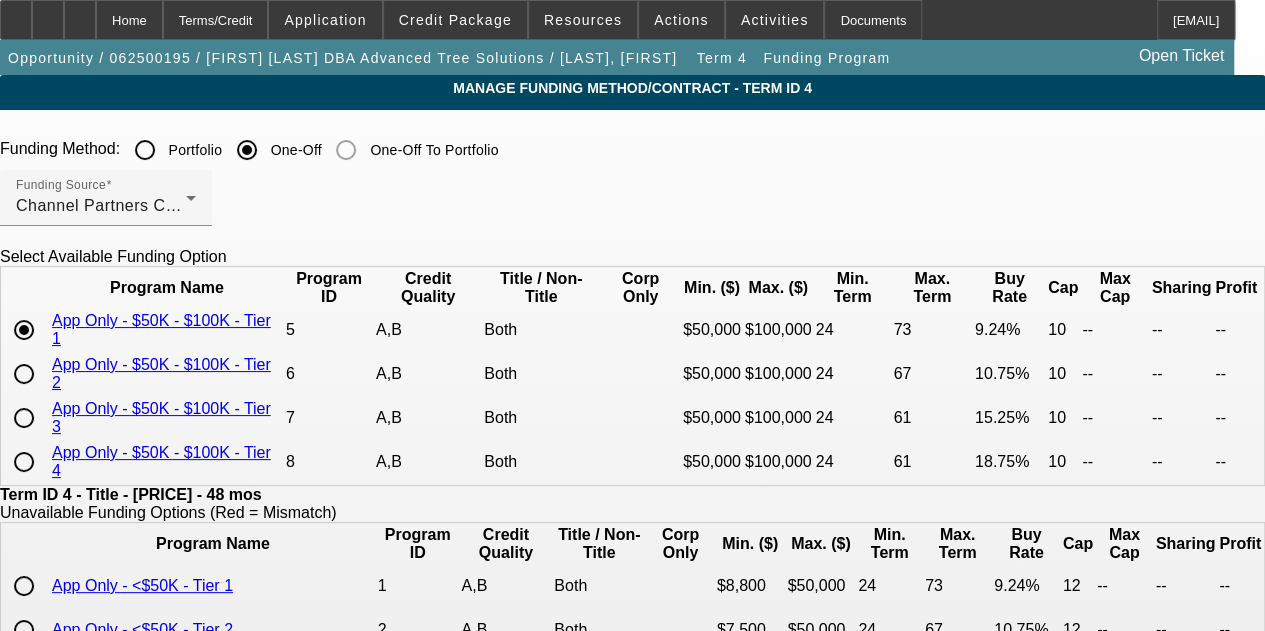 type on "9.24" 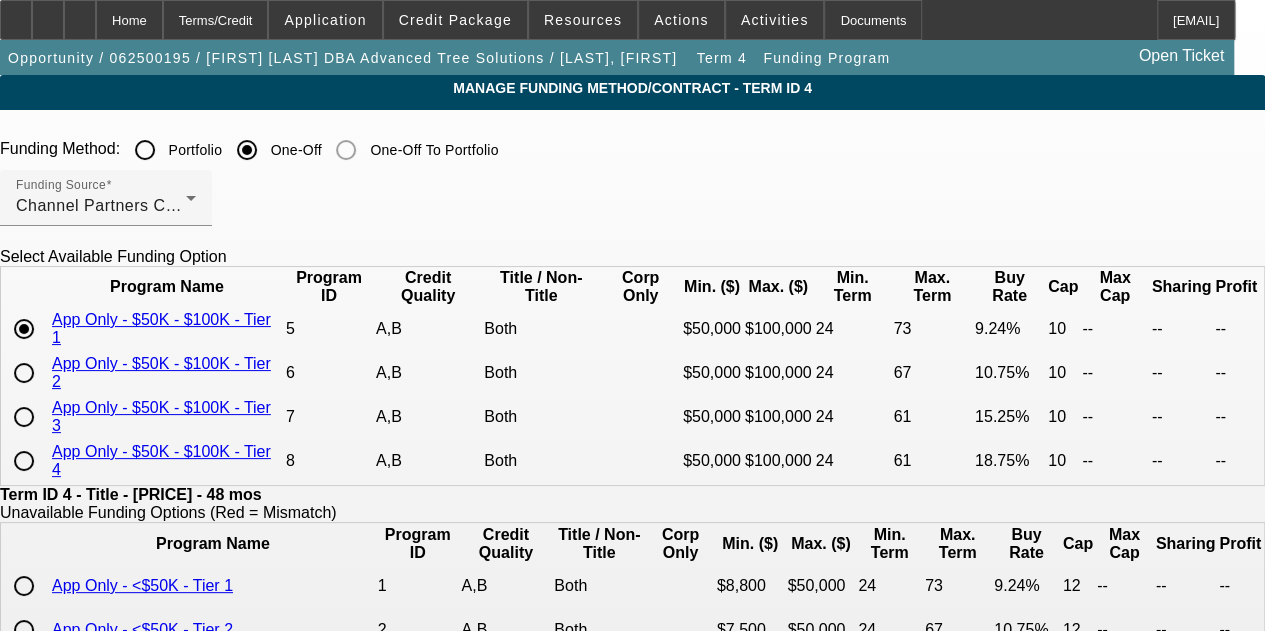 scroll, scrollTop: 34, scrollLeft: 0, axis: vertical 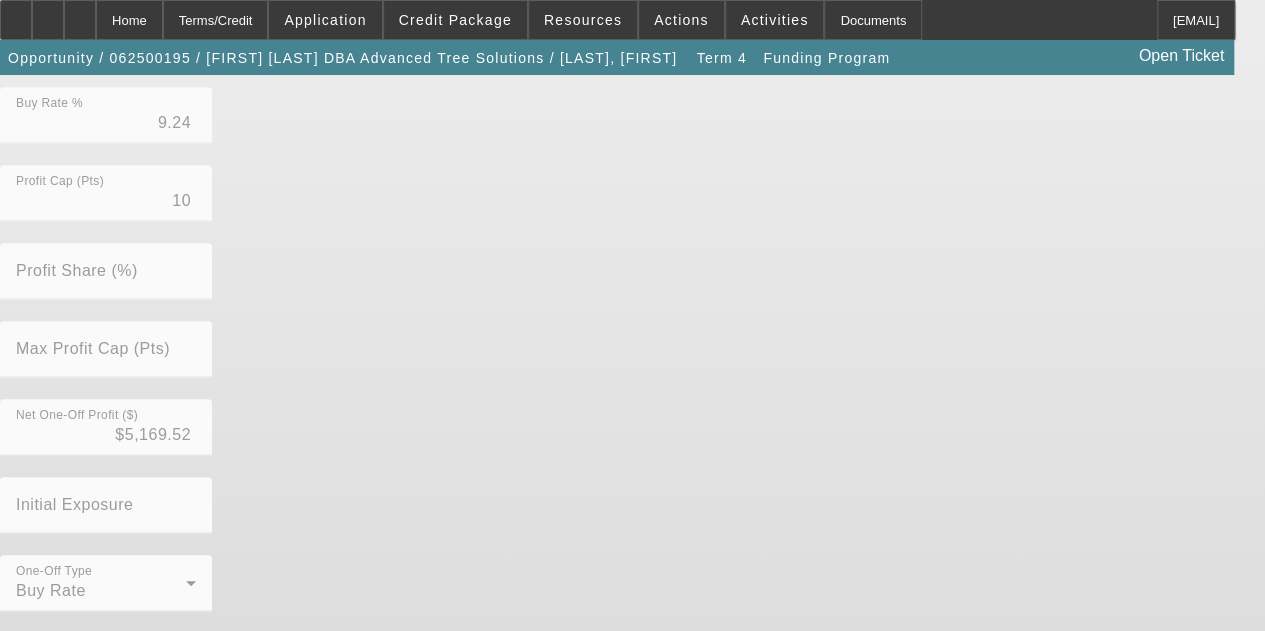 click on "Submit" at bounding box center [28, 664] 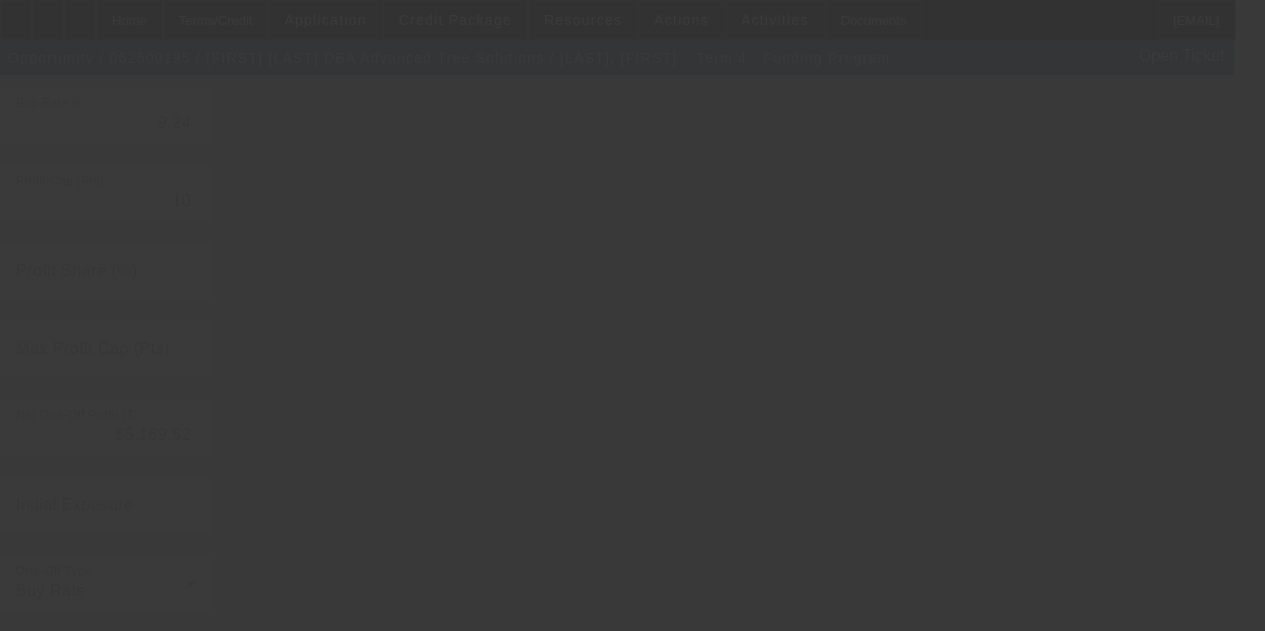 type on "9.54" 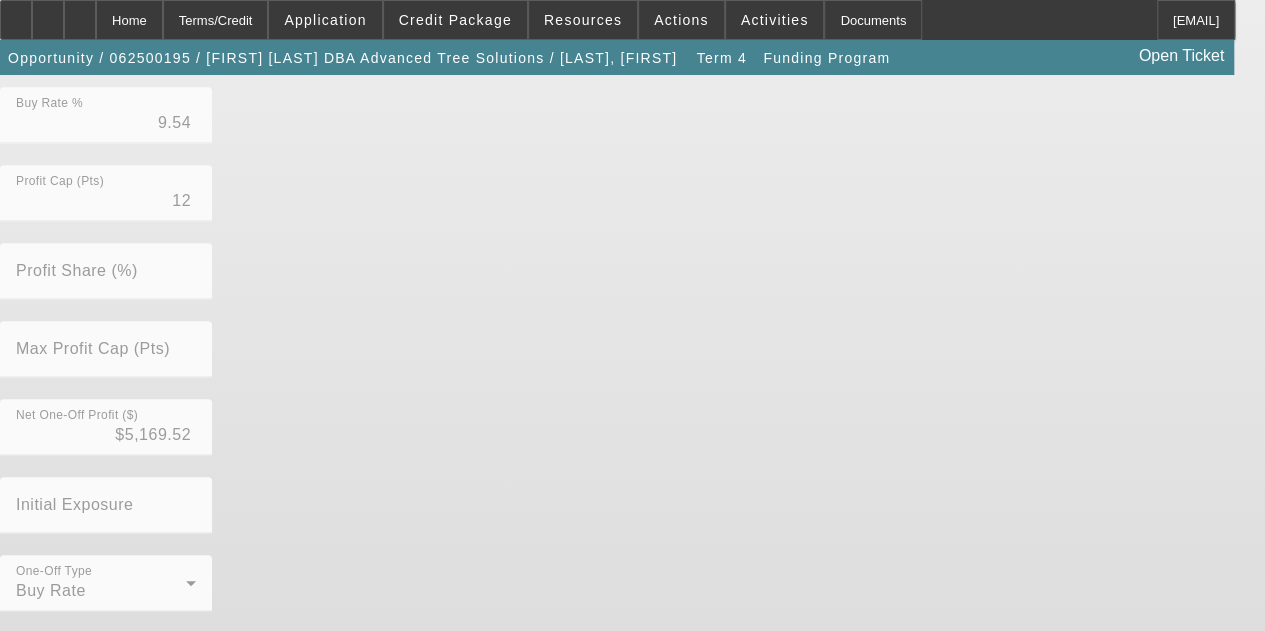 scroll, scrollTop: 0, scrollLeft: 0, axis: both 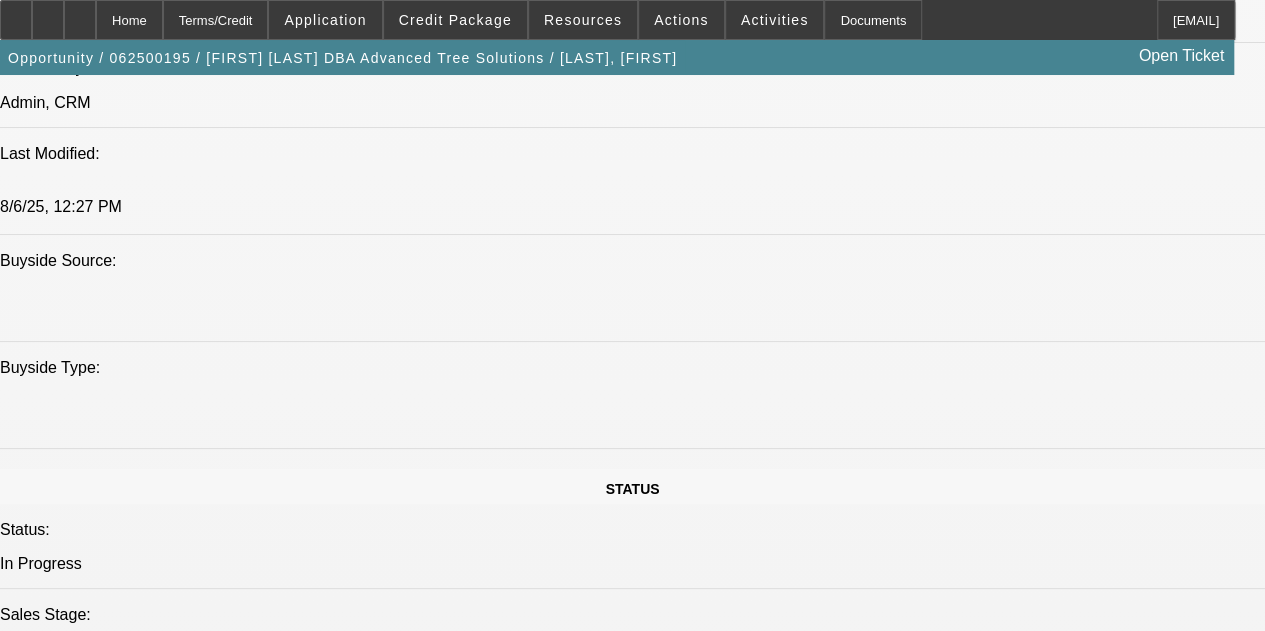 select on "0.1" 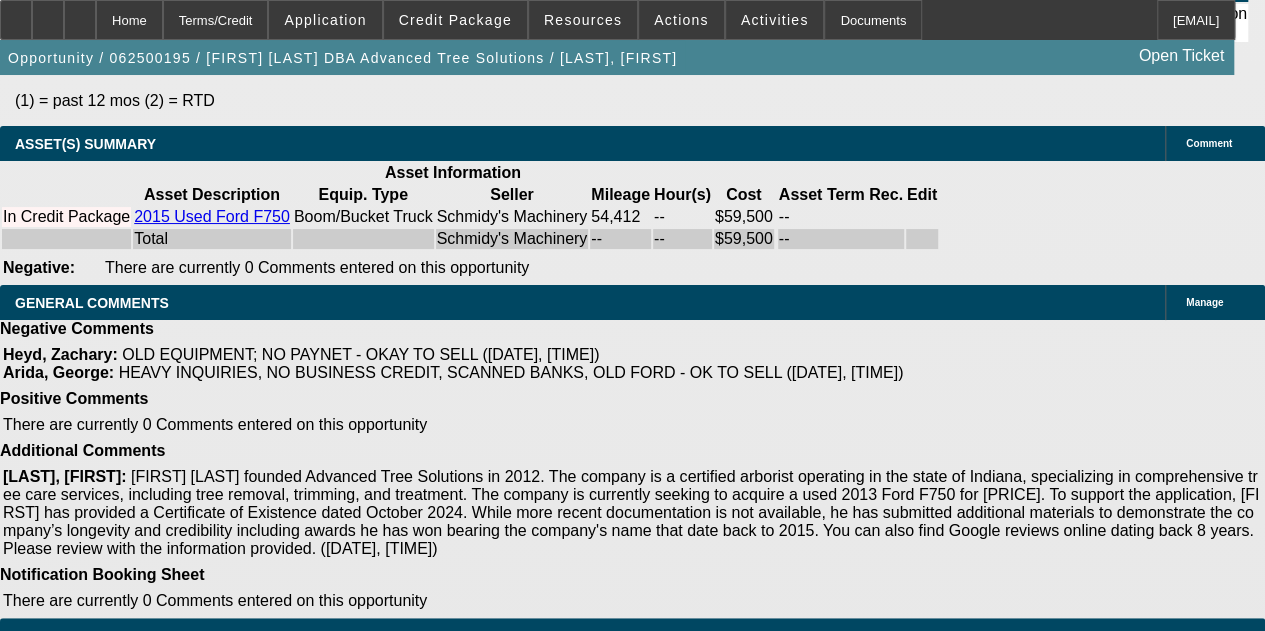 scroll, scrollTop: 4600, scrollLeft: 0, axis: vertical 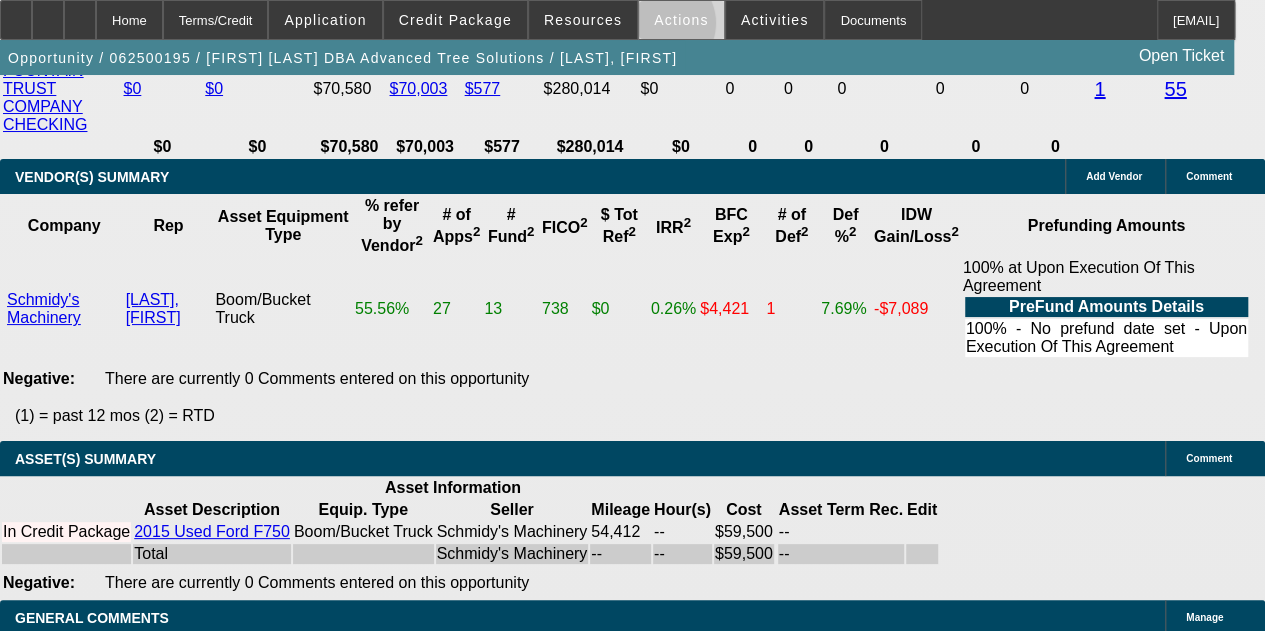 click at bounding box center (681, 20) 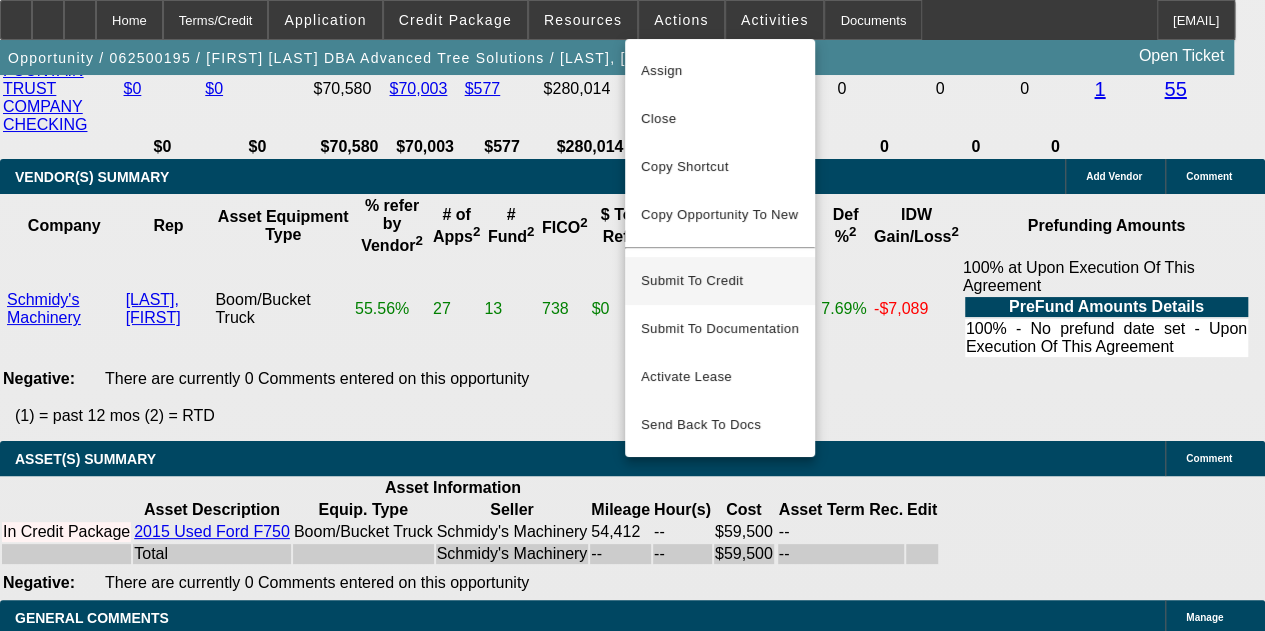 click on "Submit To Credit" at bounding box center (720, 281) 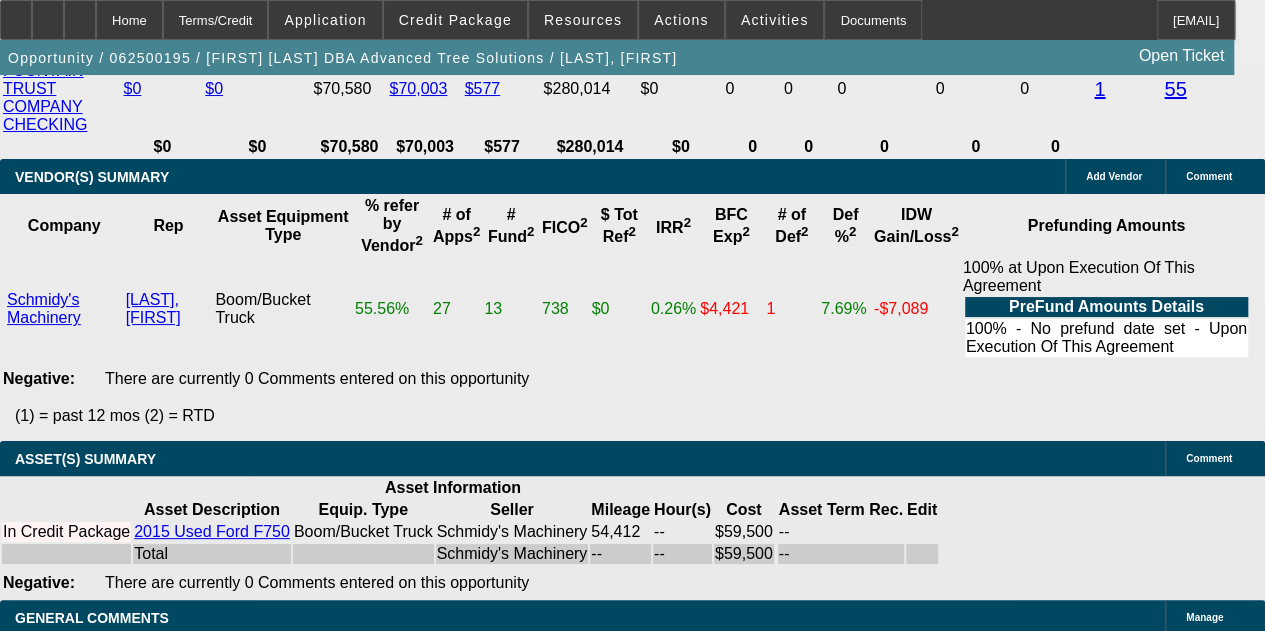 scroll, scrollTop: 0, scrollLeft: 0, axis: both 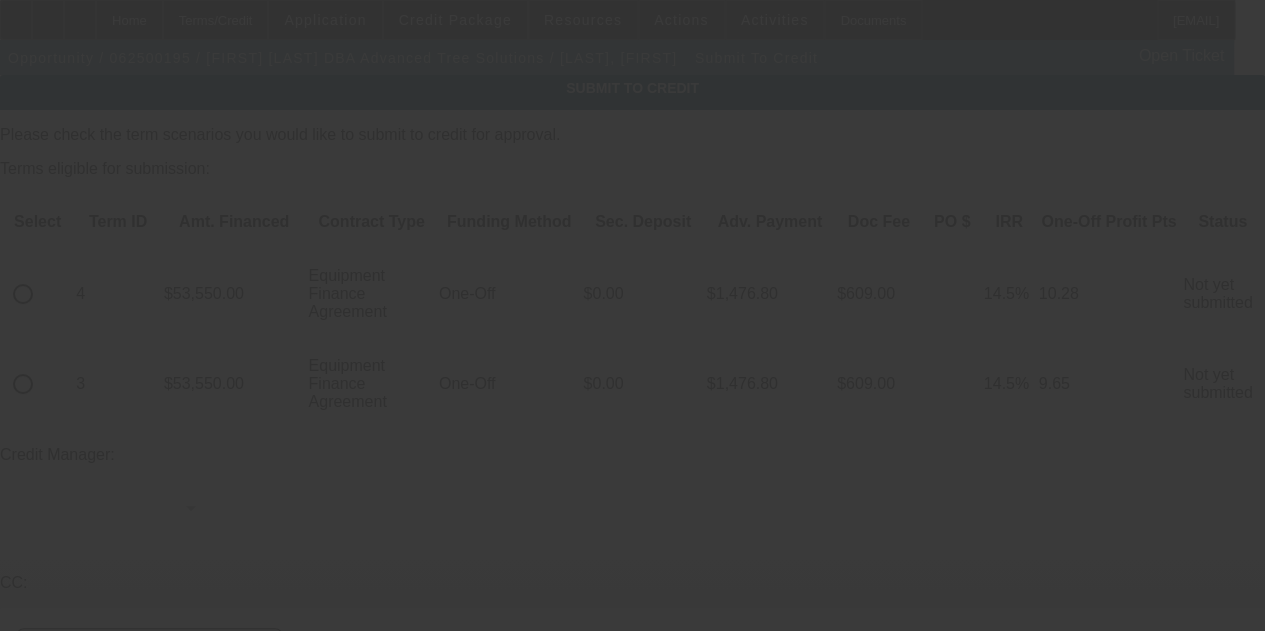 click at bounding box center (23, 294) 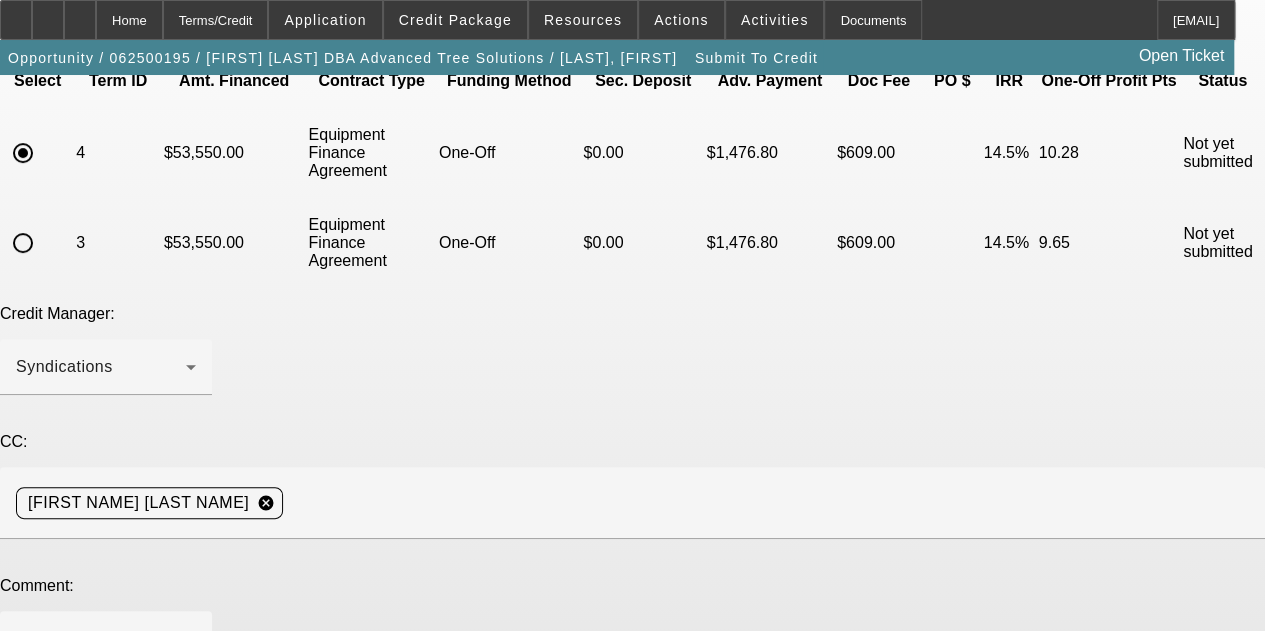 scroll, scrollTop: 295, scrollLeft: 0, axis: vertical 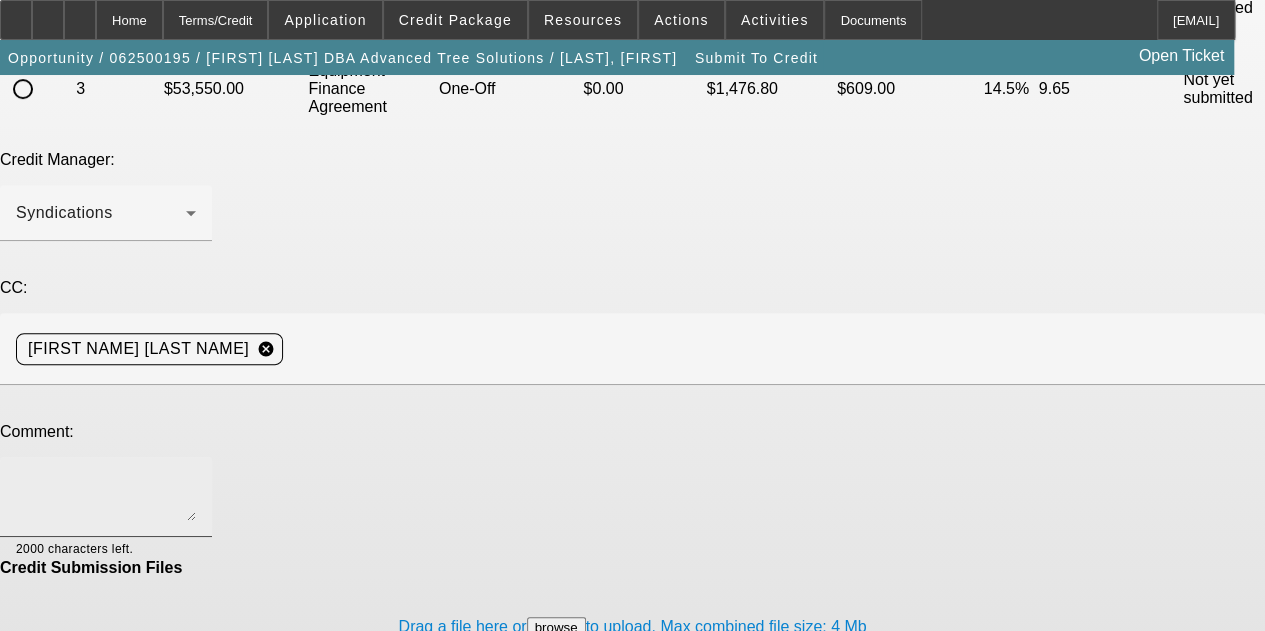 click at bounding box center (106, 497) 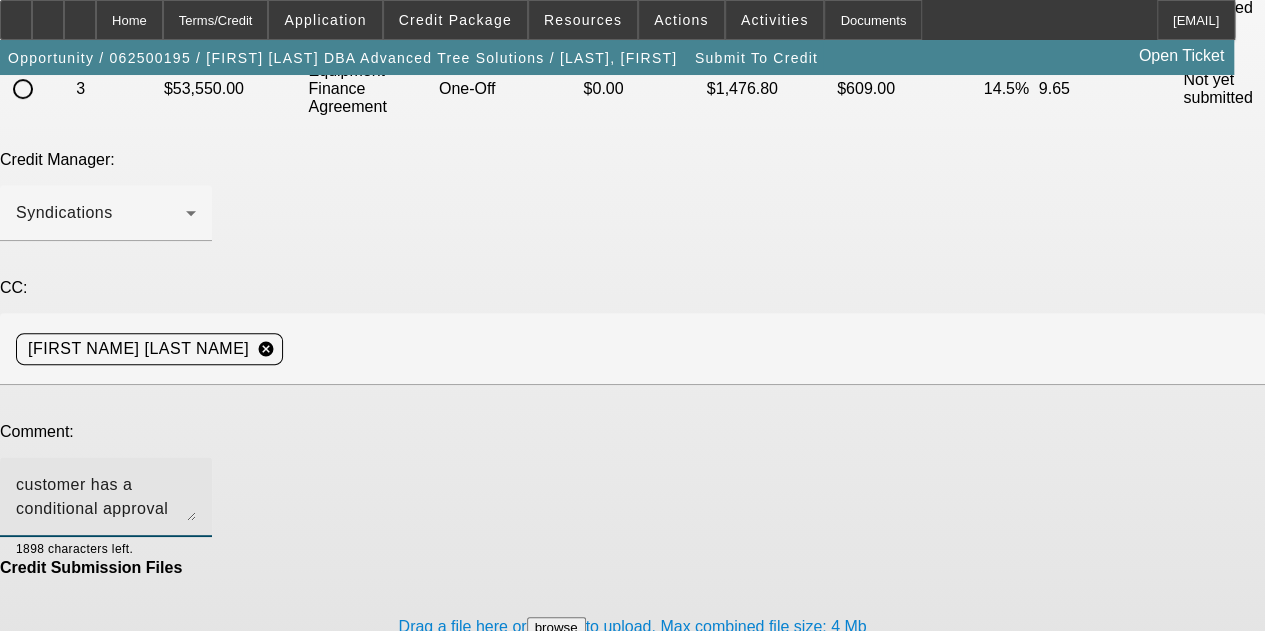 click on "customer has a conditional approval with CPEF. His wife was in the hospital which put a delay on this" at bounding box center [106, 497] 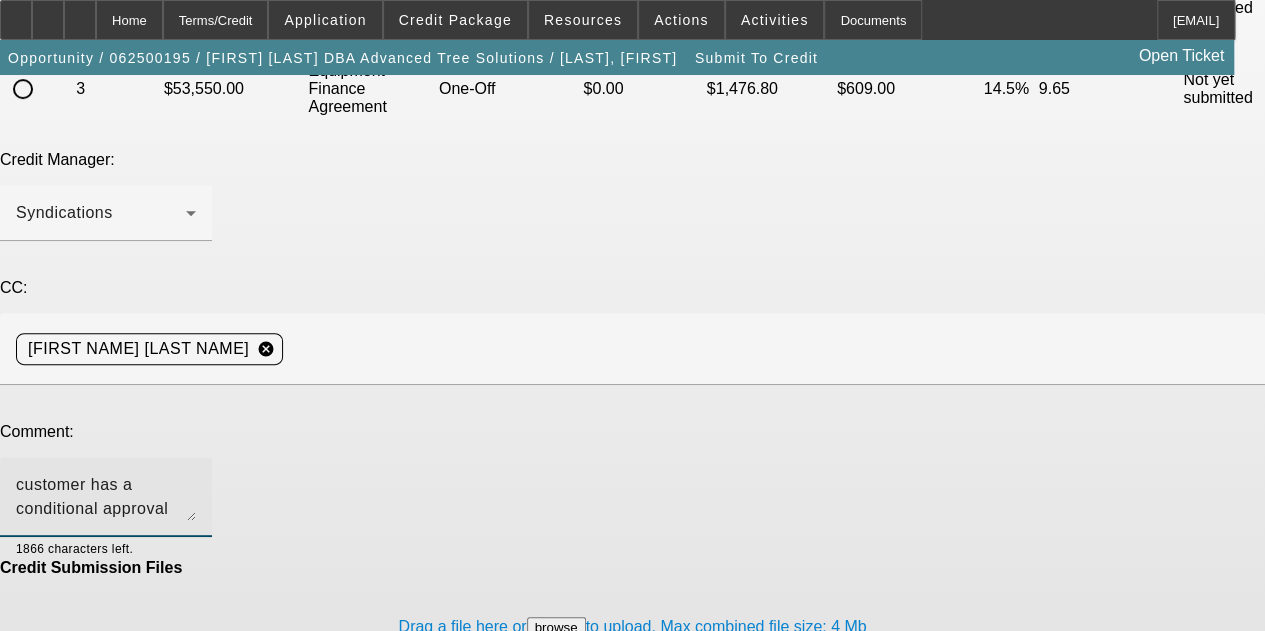 click on "customer has a conditional approval with CPEF for a 2013 truck with 70K miles. His wife was in the hospital which put a delay on this" at bounding box center (106, 497) 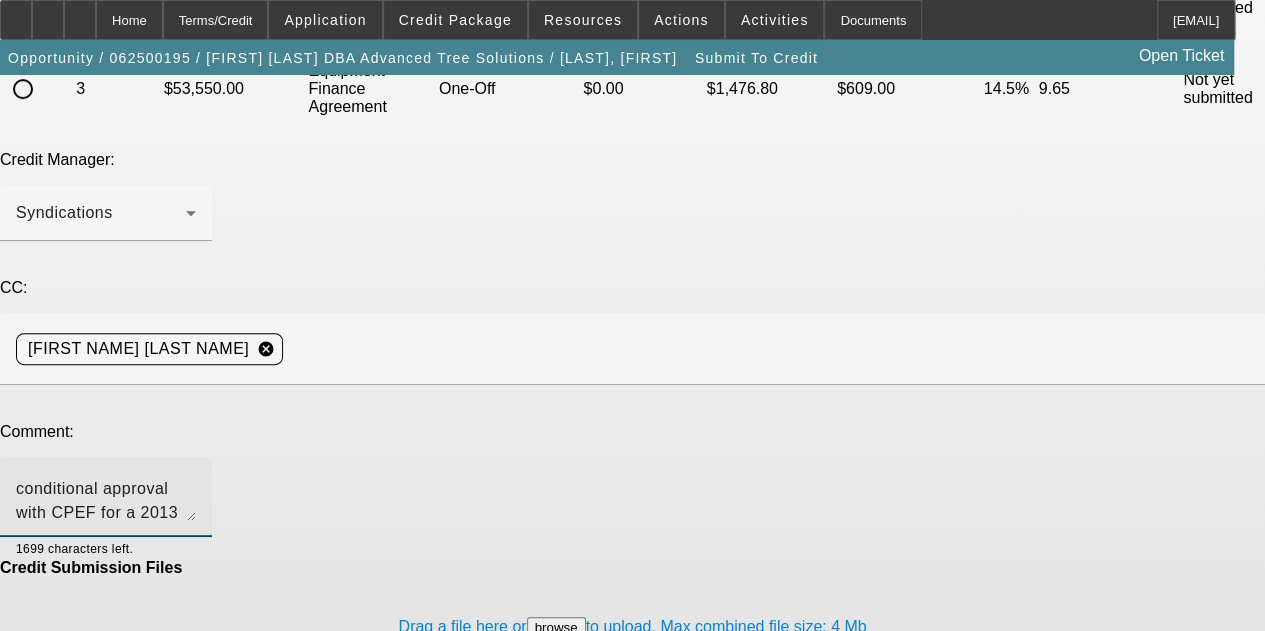 scroll, scrollTop: 44, scrollLeft: 0, axis: vertical 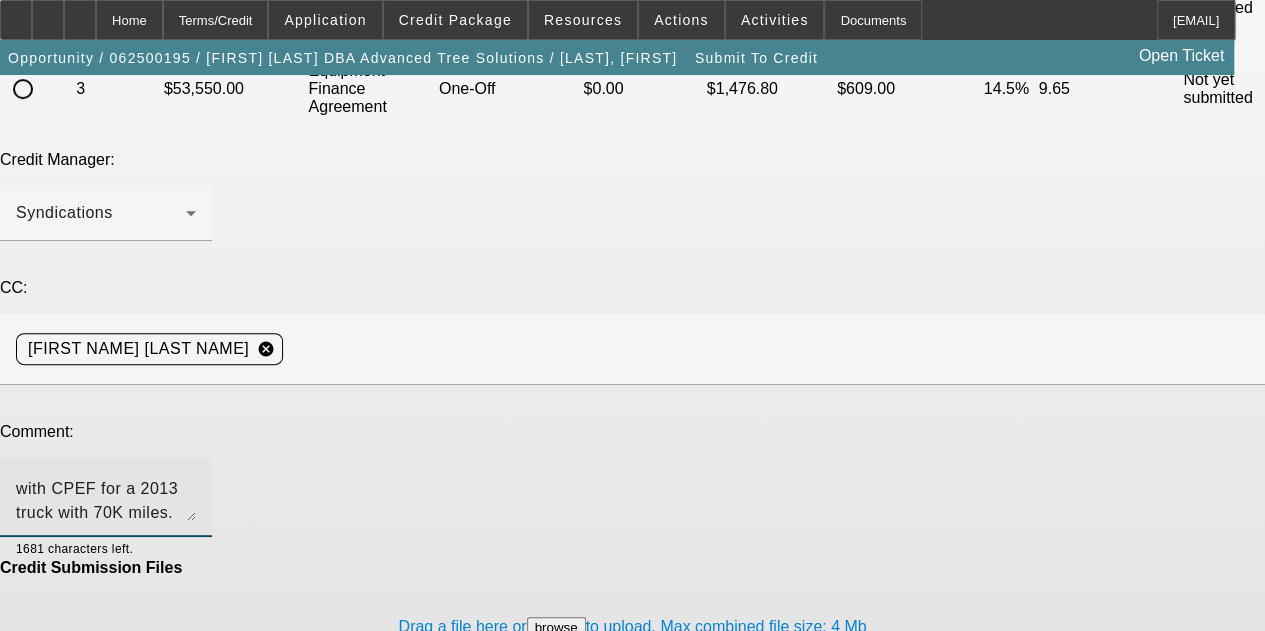 type on "customer has a conditional approval with CPEF for a 2013 truck with 70K miles. His [RELATION] was in the hospital which put a delay on this and that truck sold. He is now looking at a 2015 with less miles, the invoice is in the file with a copy of his schedule C to confirm ownership. Please send to CPEF for final approval" 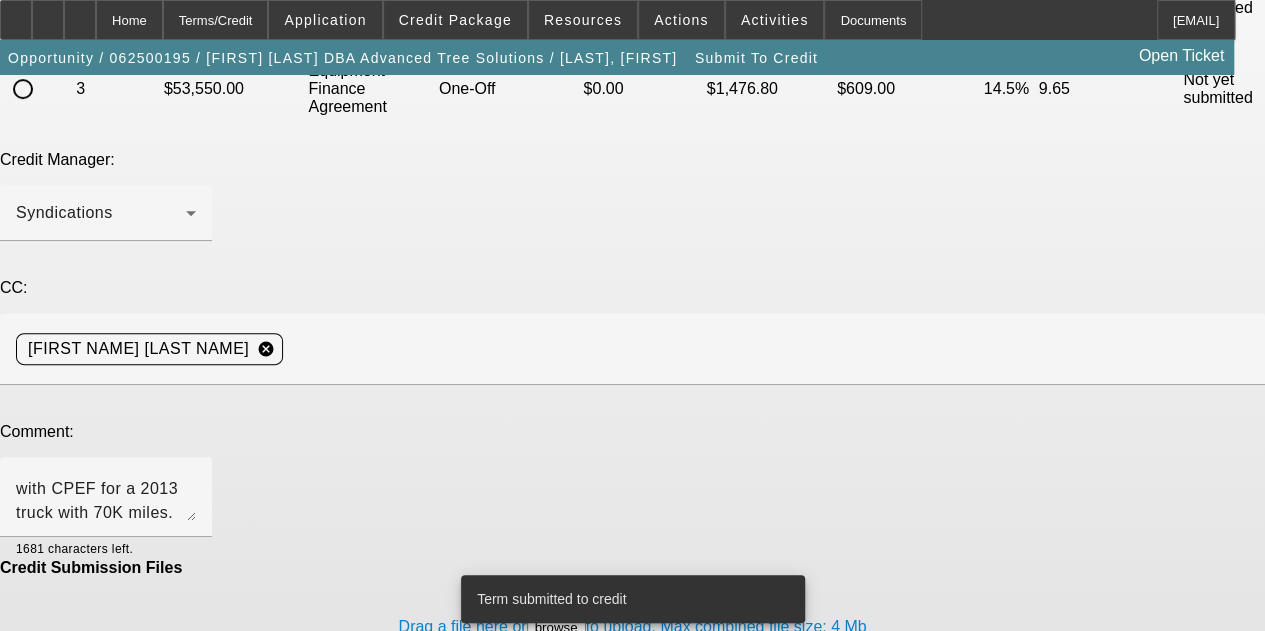 scroll, scrollTop: 0, scrollLeft: 0, axis: both 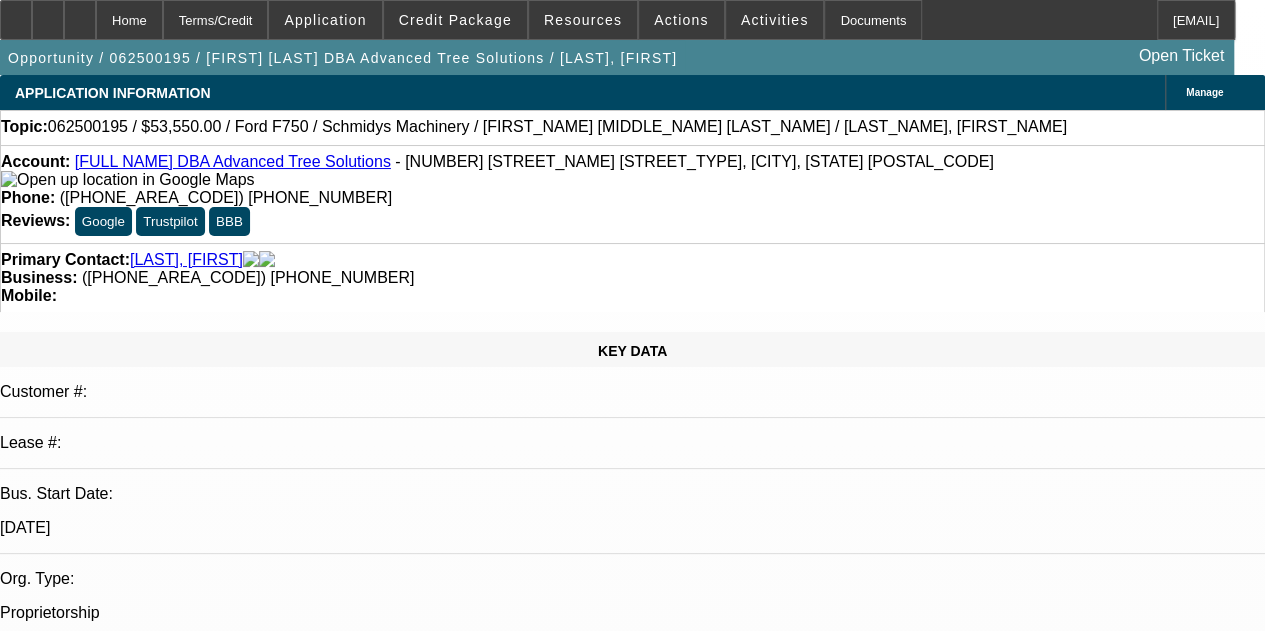select on "0.1" 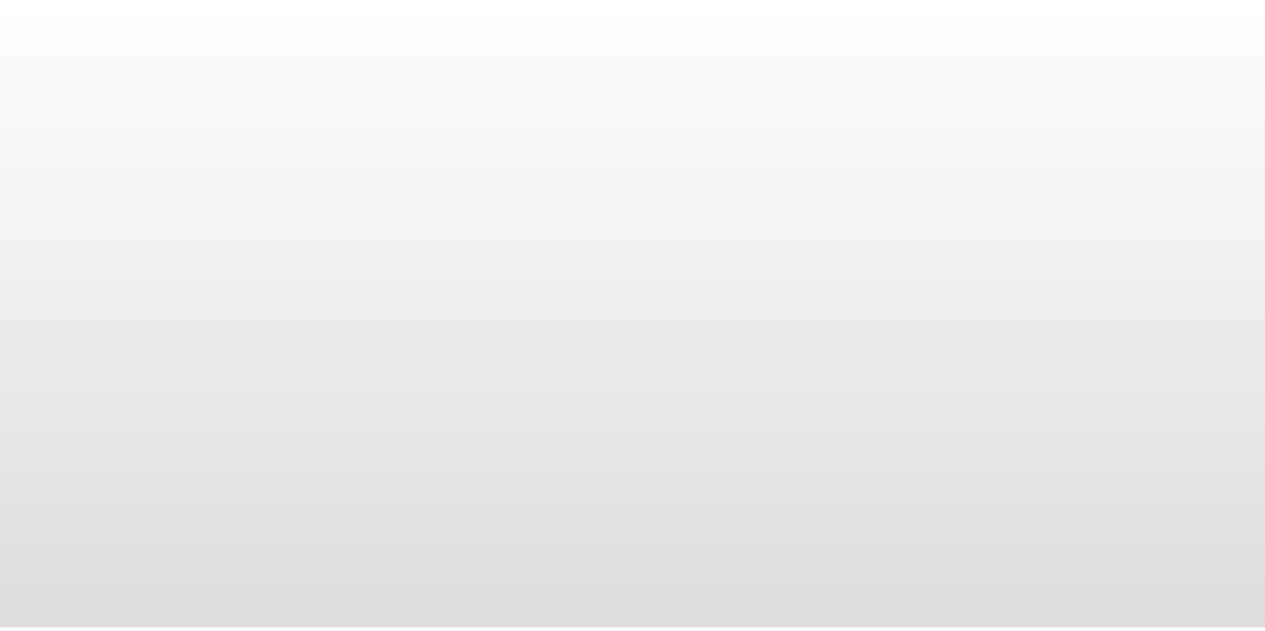 scroll, scrollTop: 0, scrollLeft: 0, axis: both 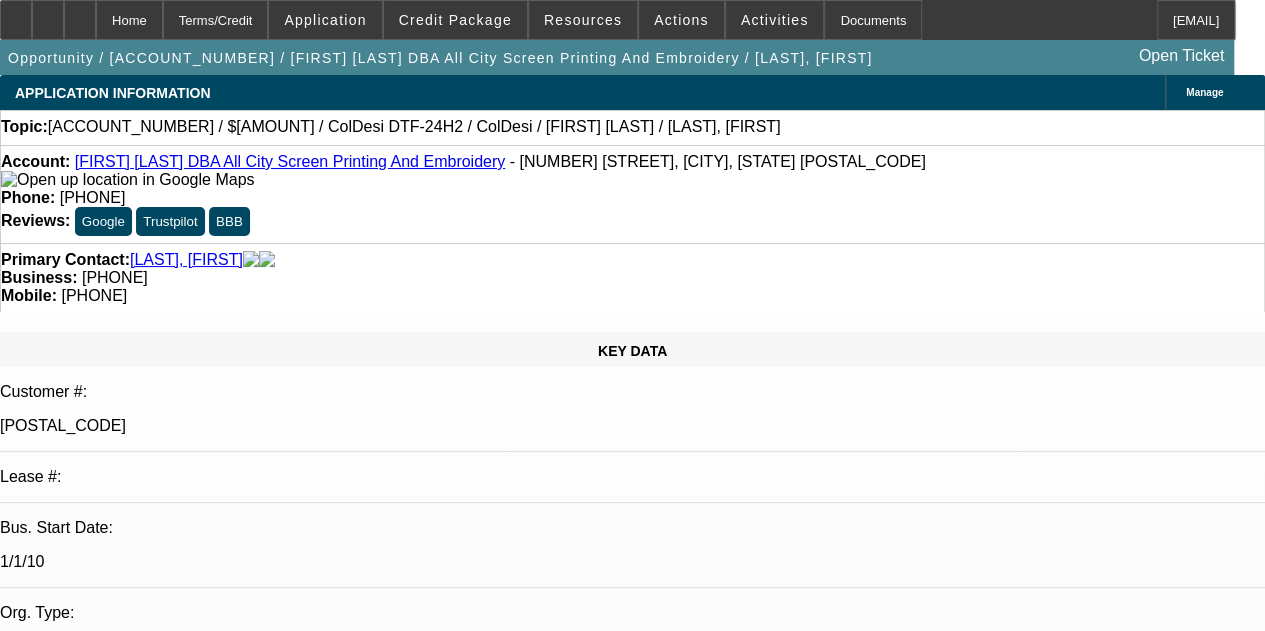 select on "0" 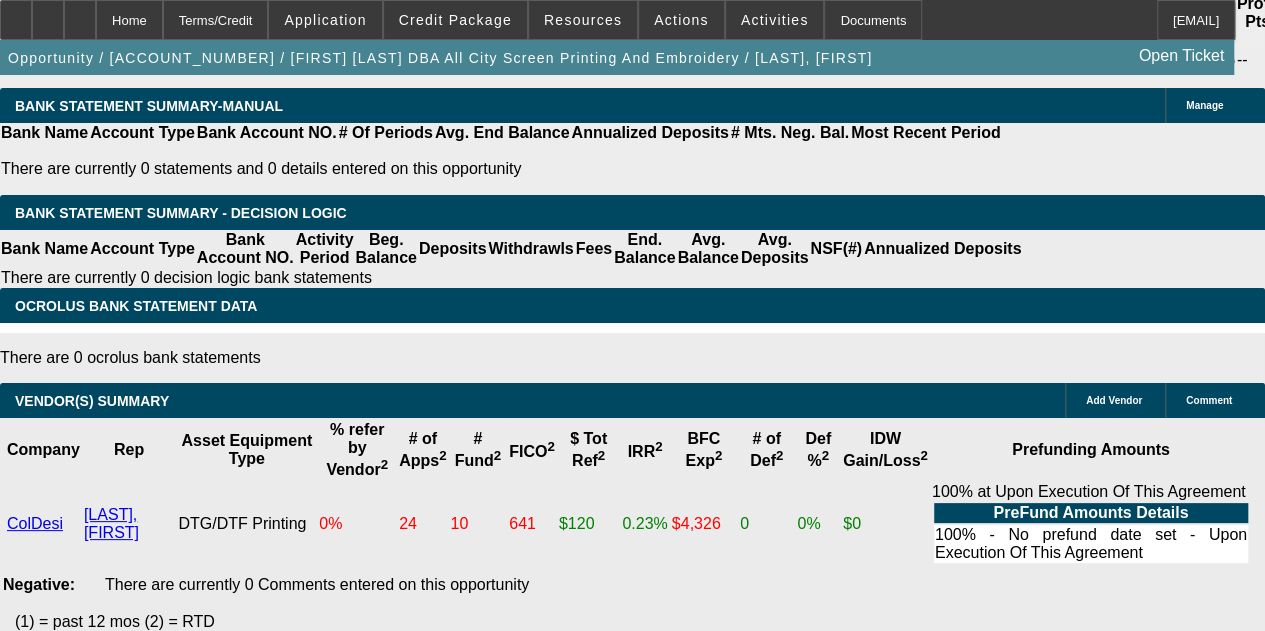 scroll, scrollTop: 4148, scrollLeft: 0, axis: vertical 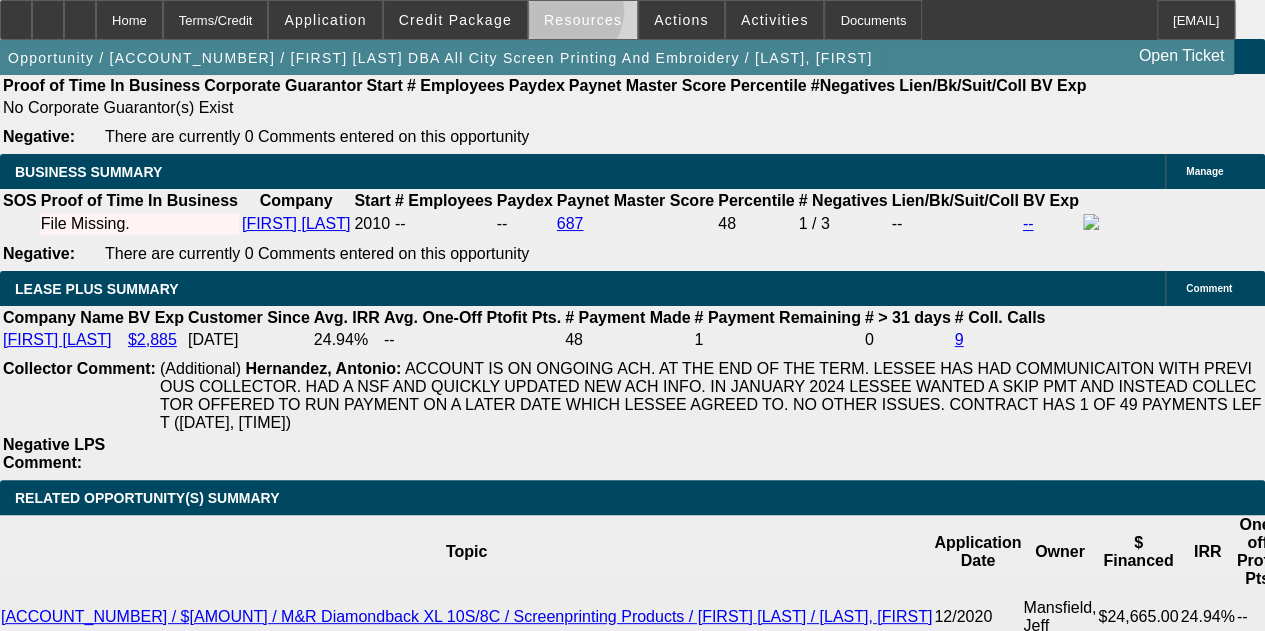 click on "Resources" at bounding box center [583, 20] 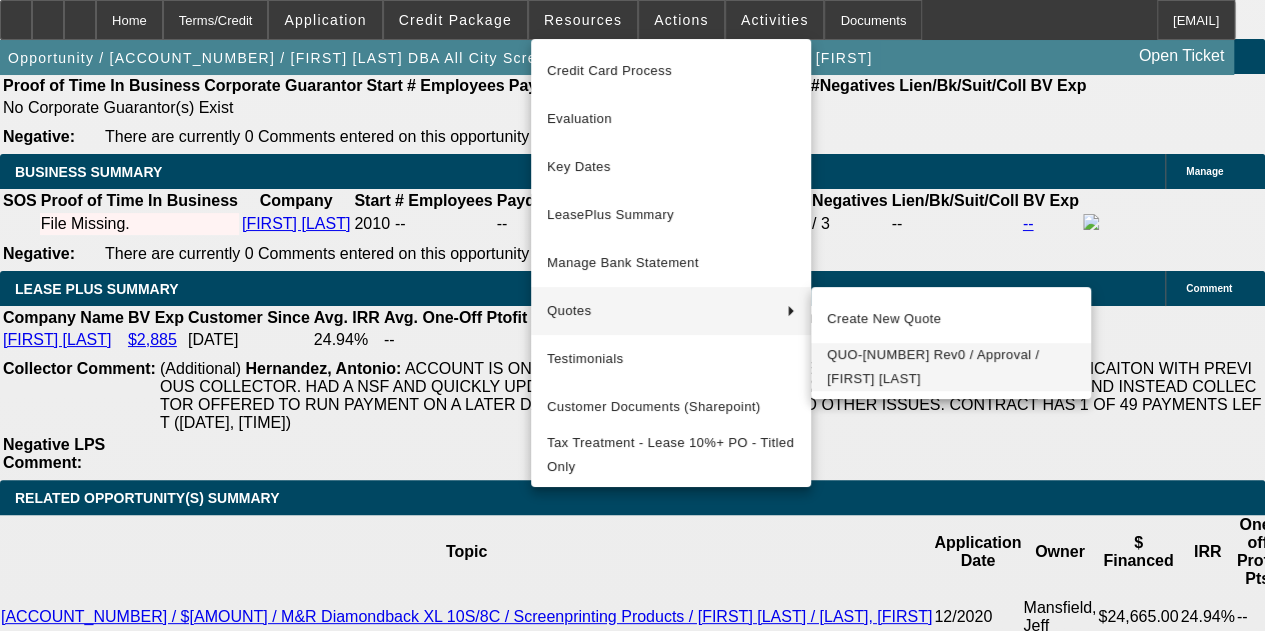 click on "QUO-56621-K4L8L0 Rev0 / Approval / Brian Banks" at bounding box center (951, 367) 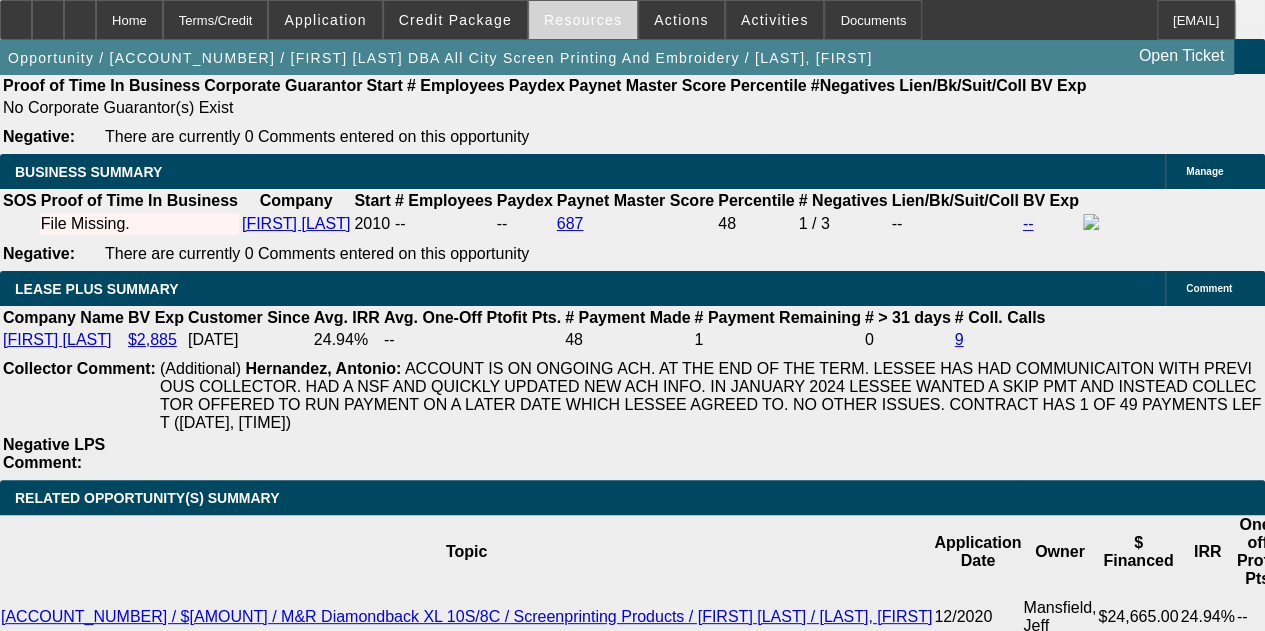 click on "Resources" at bounding box center (583, 20) 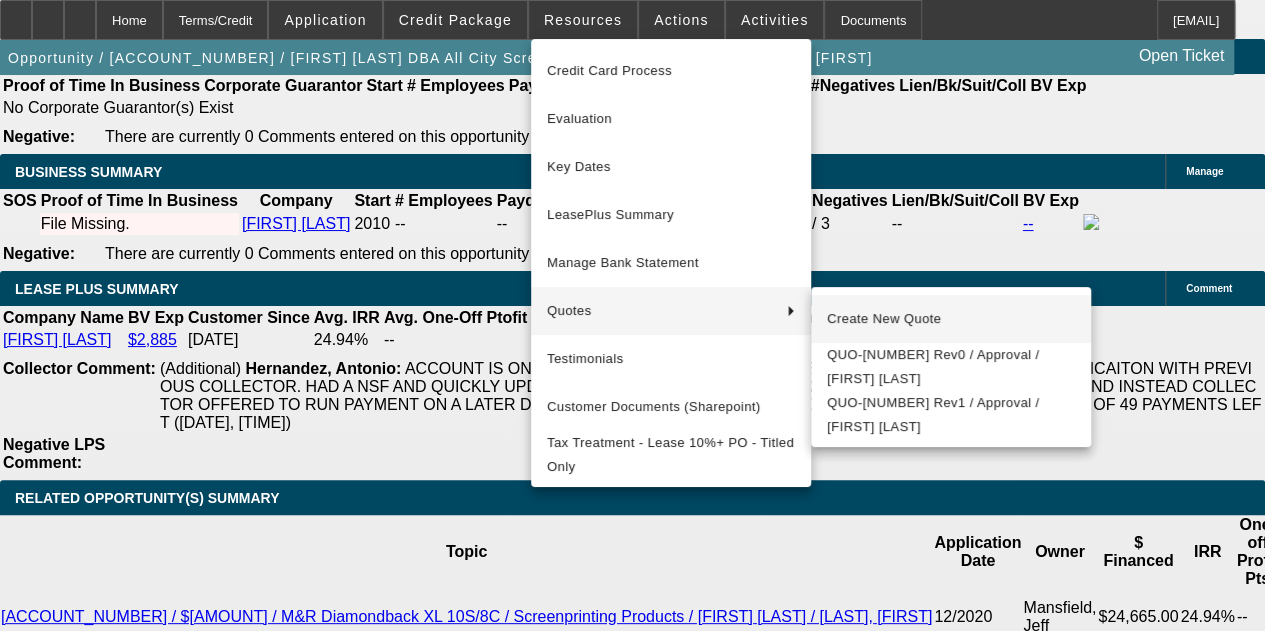 click on "Create New Quote" at bounding box center (951, 319) 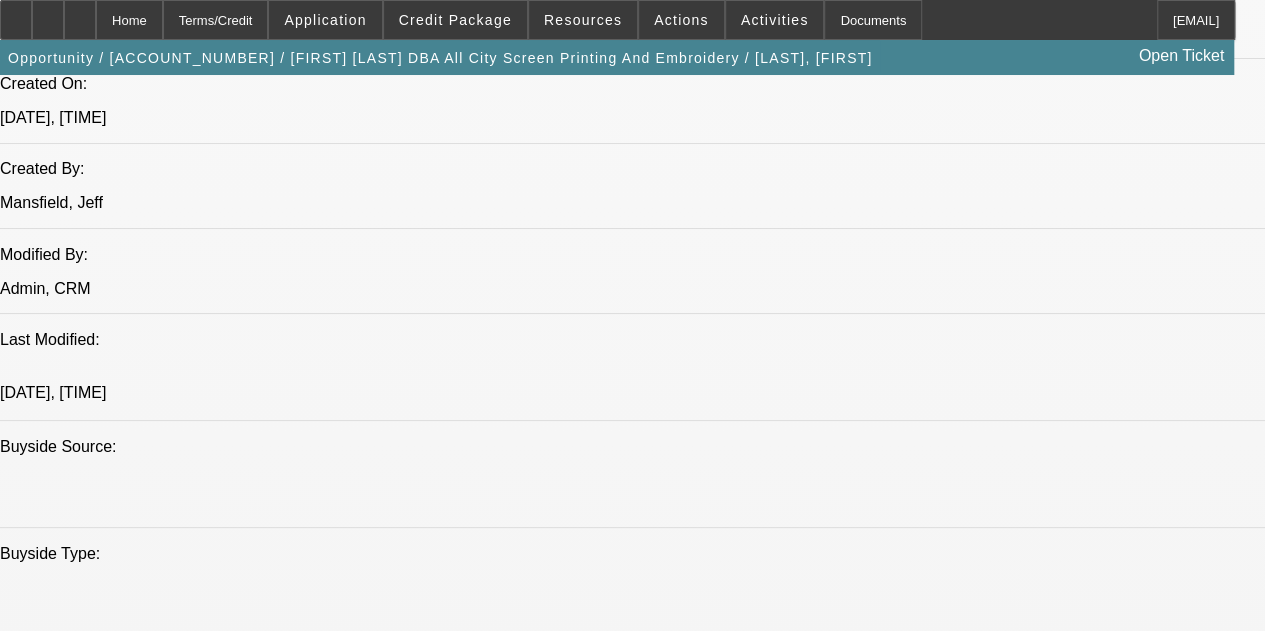 scroll, scrollTop: 1148, scrollLeft: 0, axis: vertical 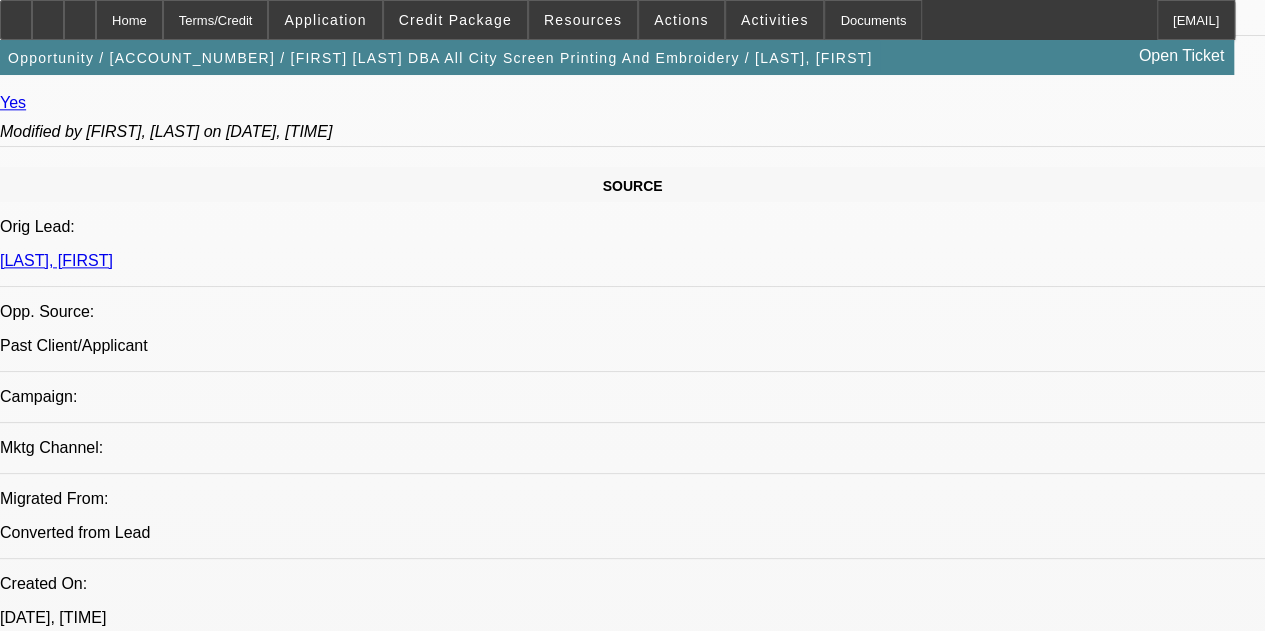 click on "Brian Banks" at bounding box center [57, 2381] 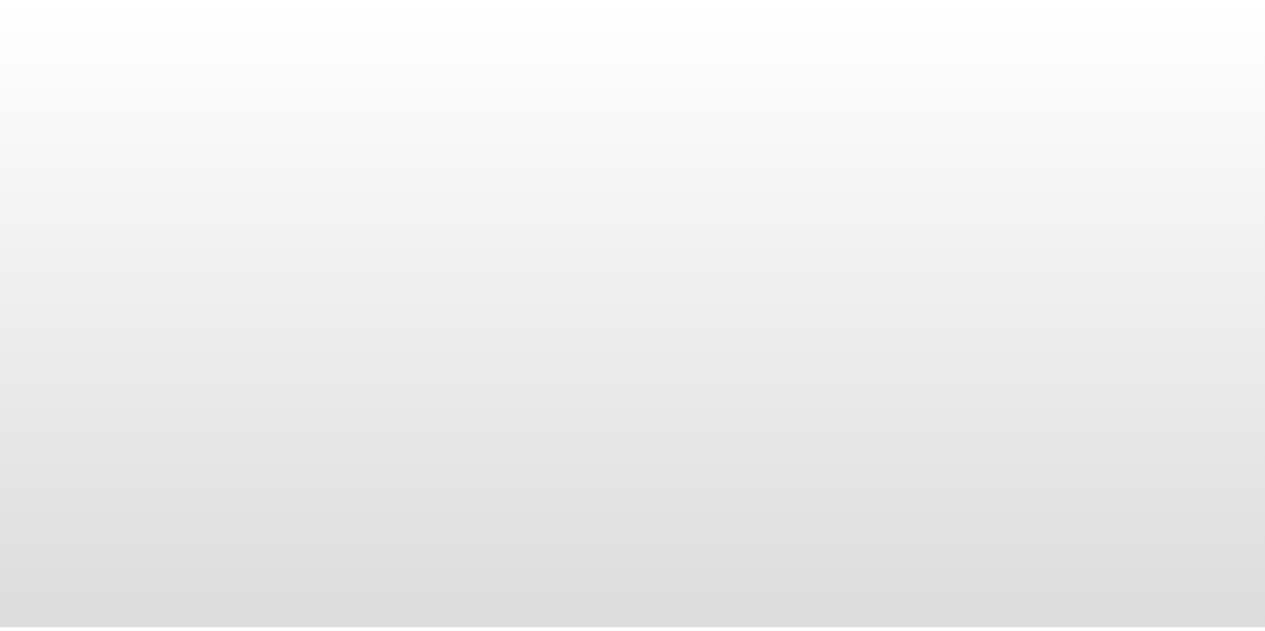 scroll, scrollTop: 0, scrollLeft: 0, axis: both 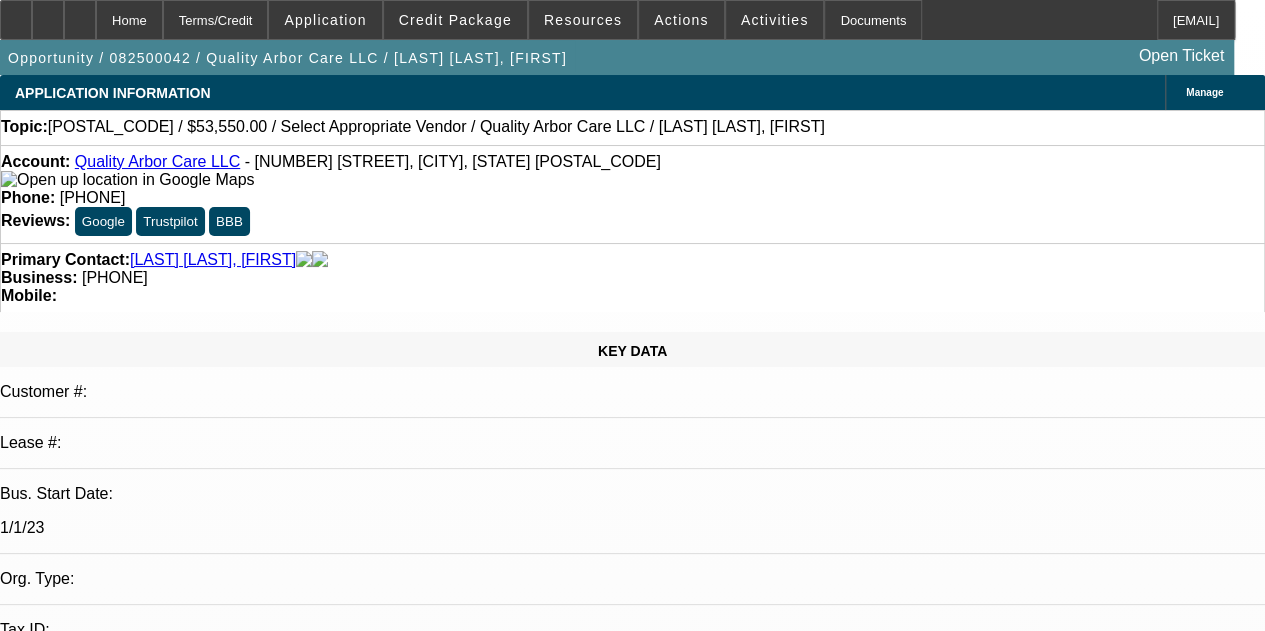 select on "0.1" 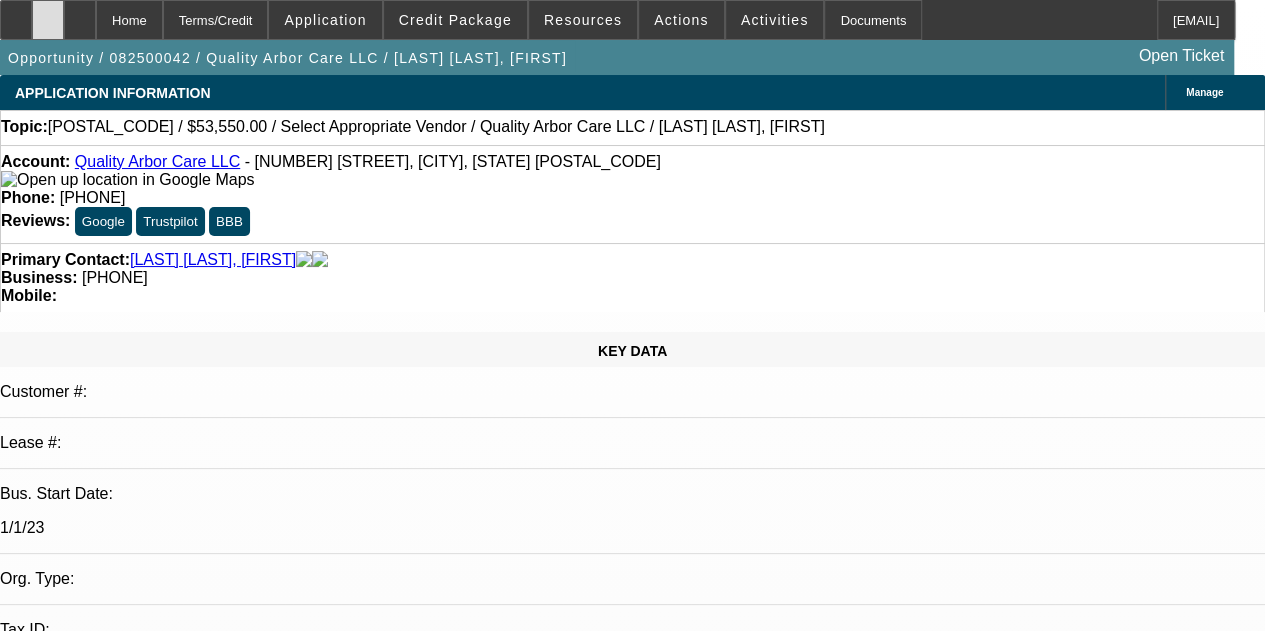 click at bounding box center (48, 20) 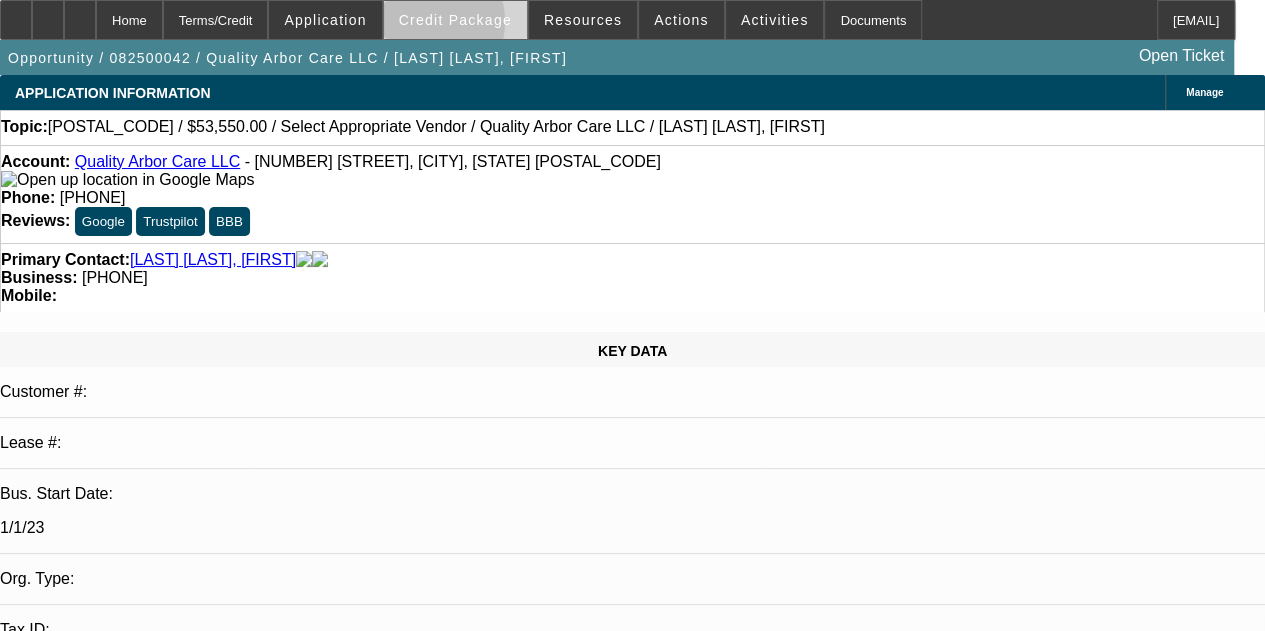 click on "Credit Package" at bounding box center [455, 20] 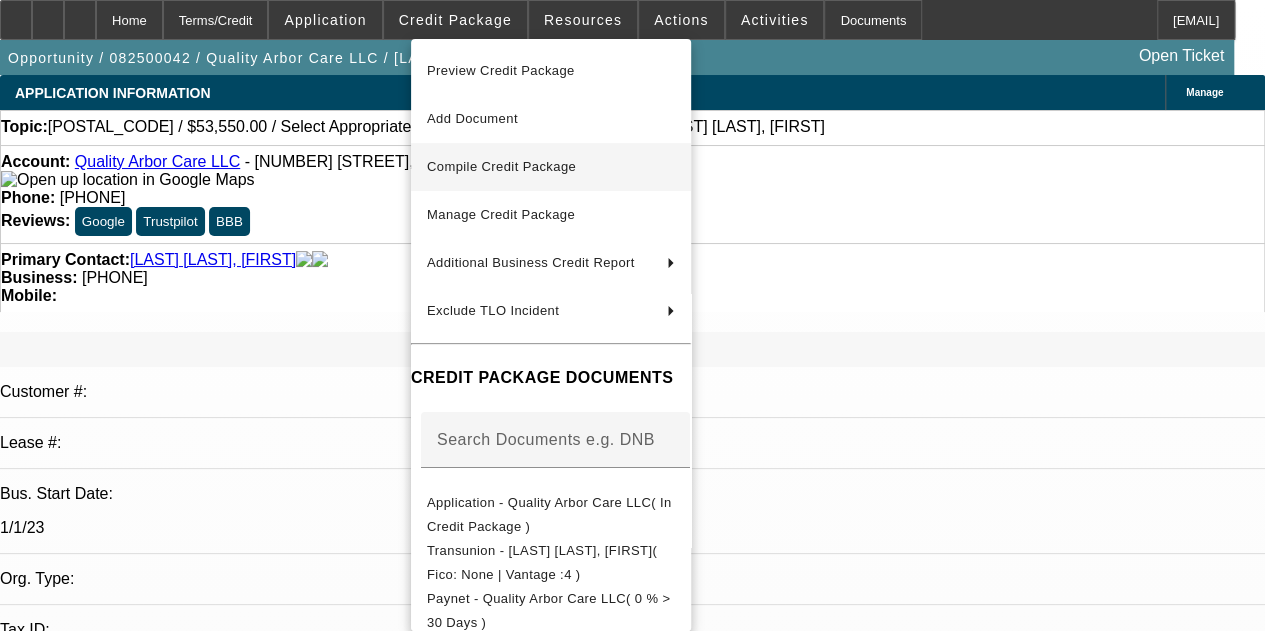click on "Compile Credit Package" at bounding box center [501, 166] 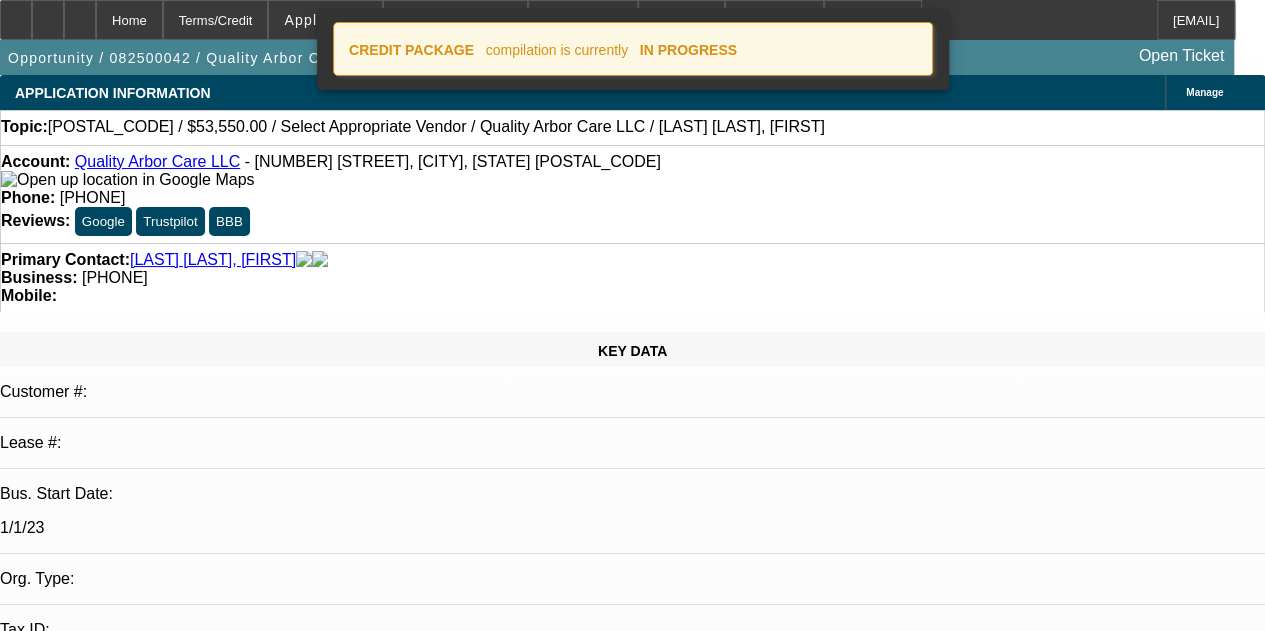 select on "0.1" 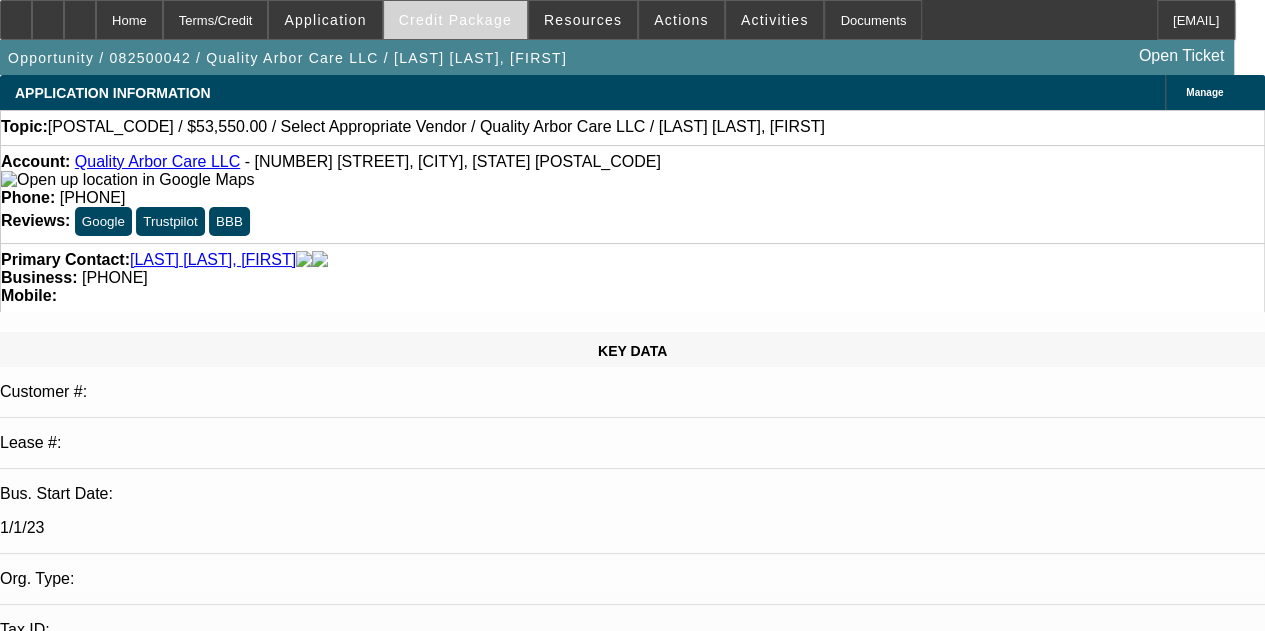 click on "Credit Package" at bounding box center [455, 20] 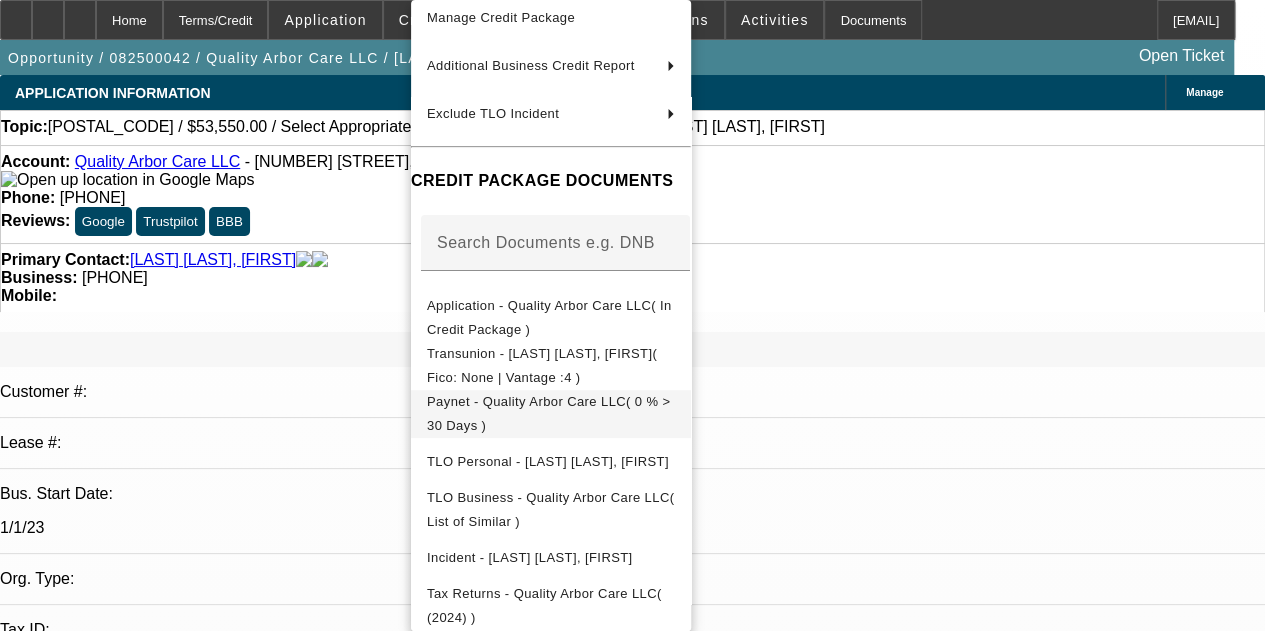 scroll, scrollTop: 171, scrollLeft: 0, axis: vertical 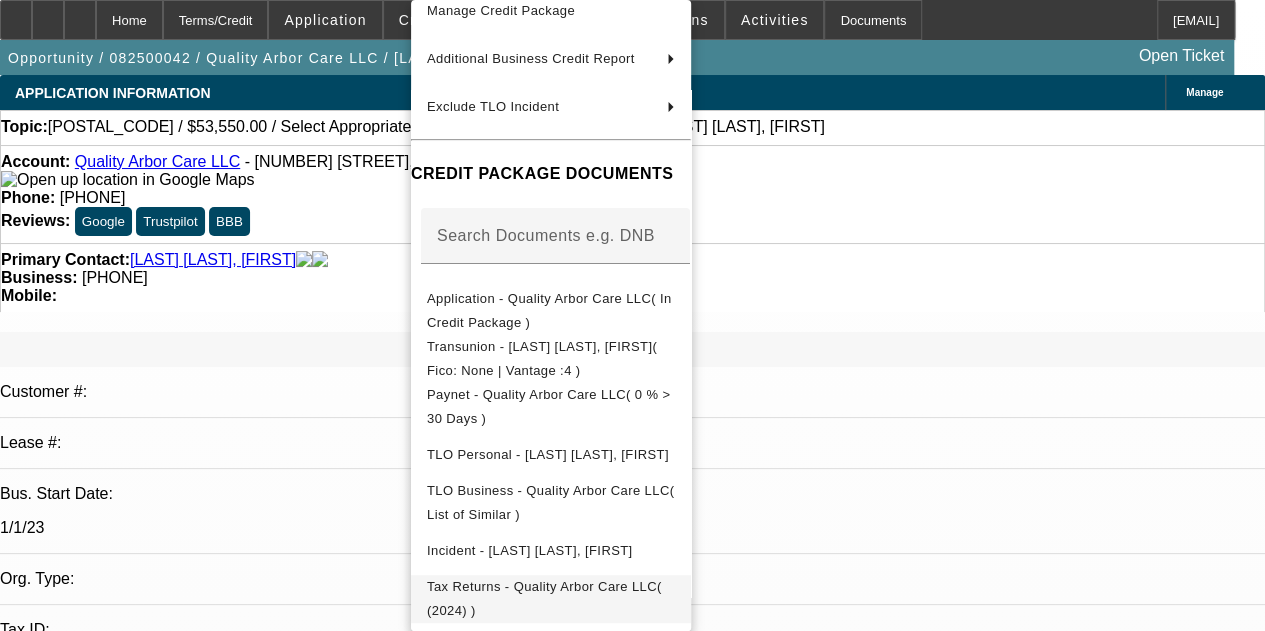 click on "Tax Returns - Quality Arbor Care LLC(  (2024) )" at bounding box center [551, 599] 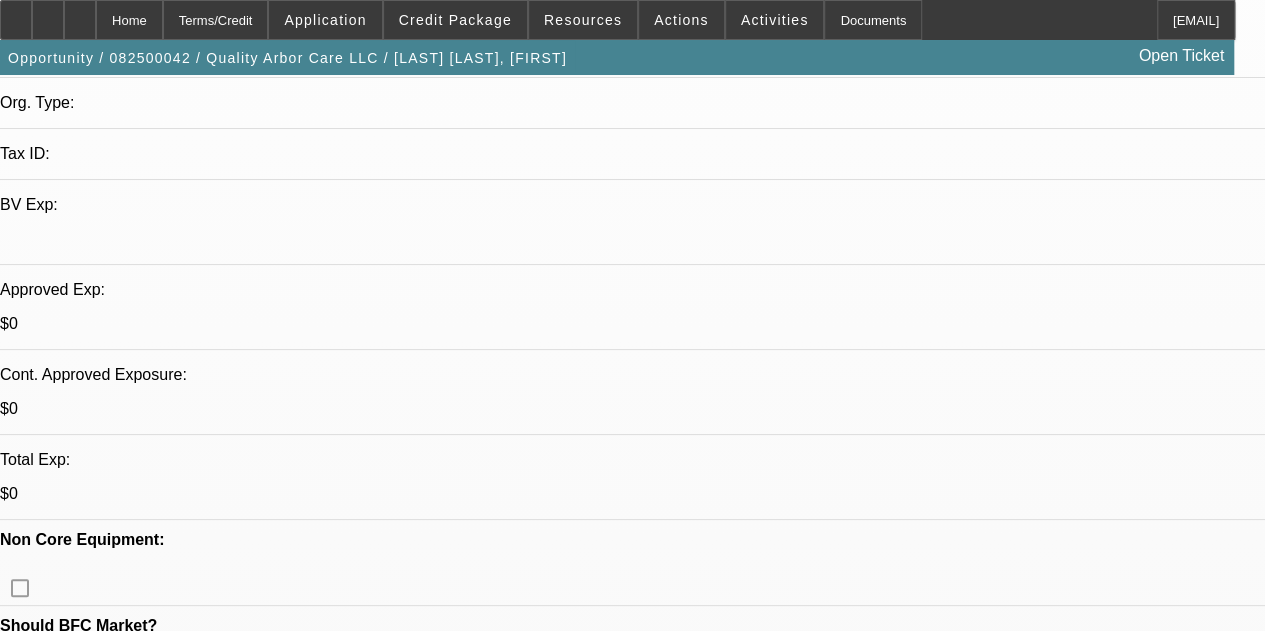 scroll, scrollTop: 700, scrollLeft: 0, axis: vertical 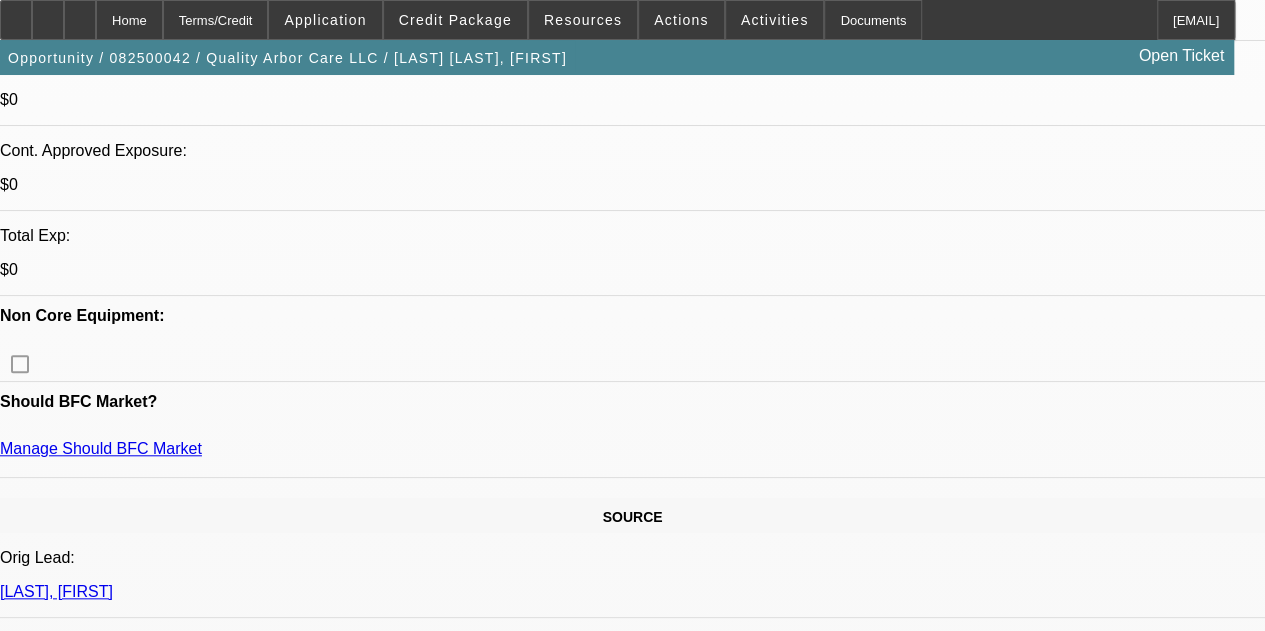 click at bounding box center (1258, 2317) 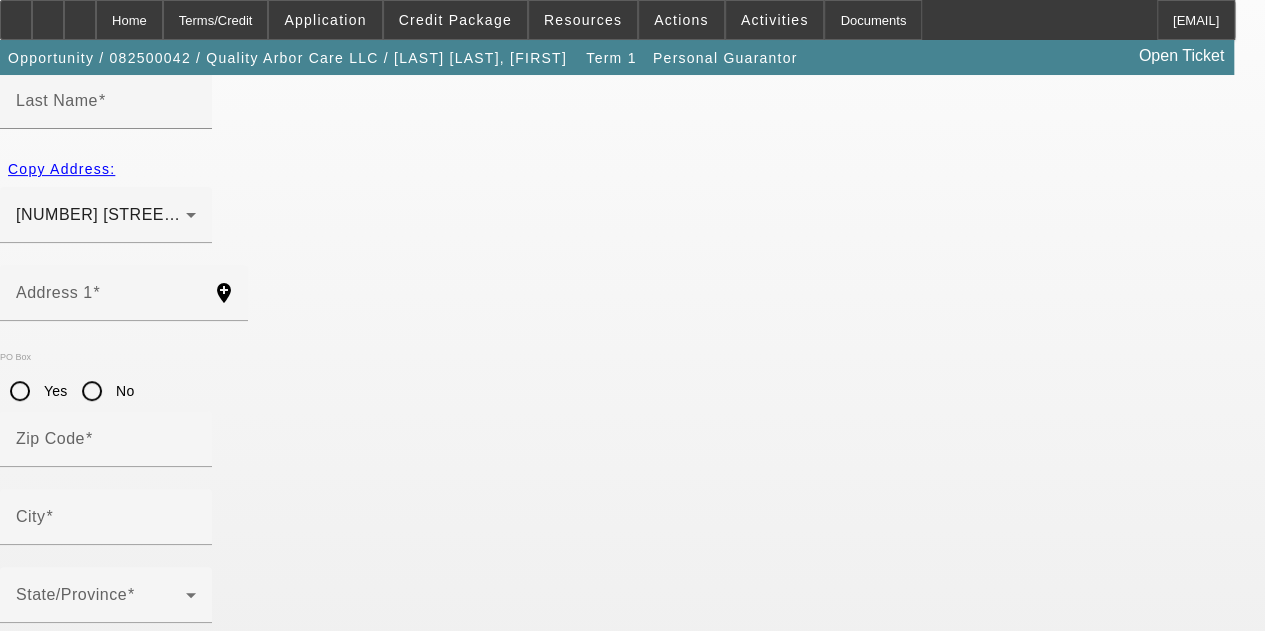 scroll, scrollTop: 261, scrollLeft: 0, axis: vertical 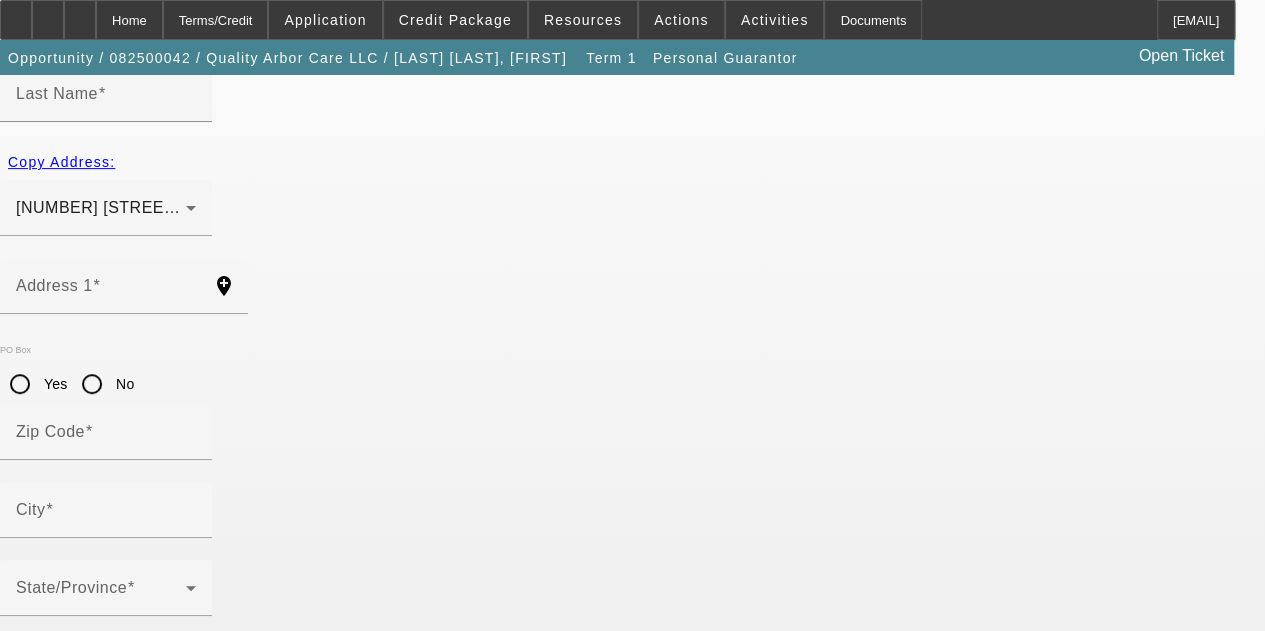type on "Antonio" 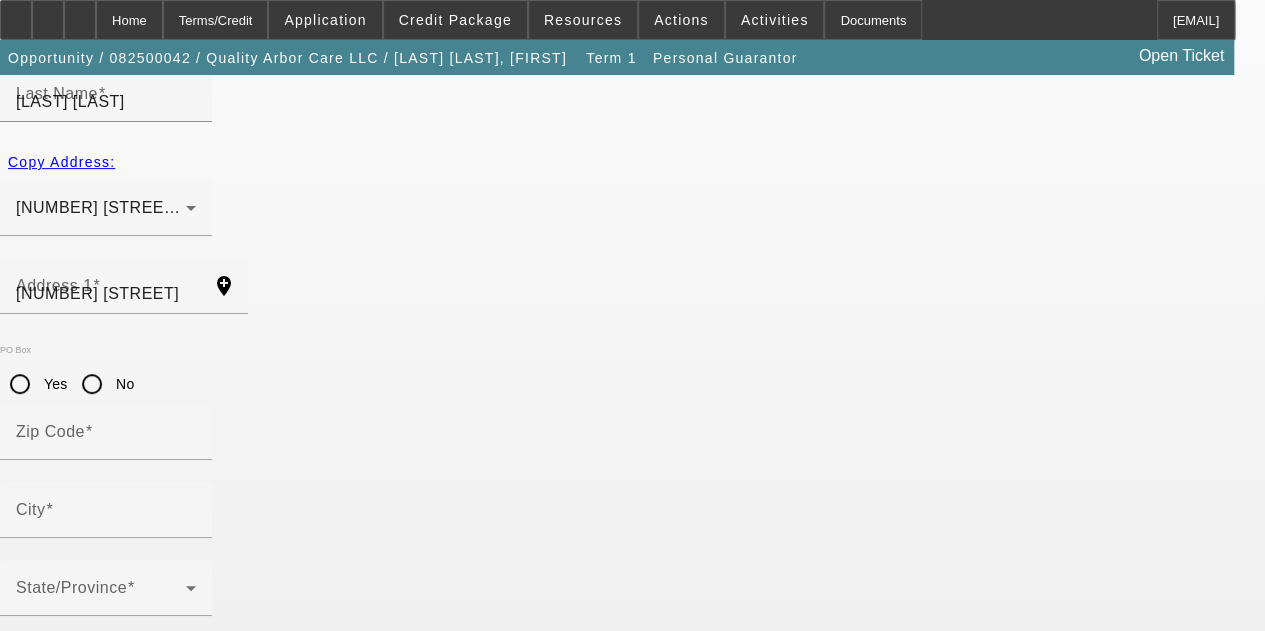 radio on "true" 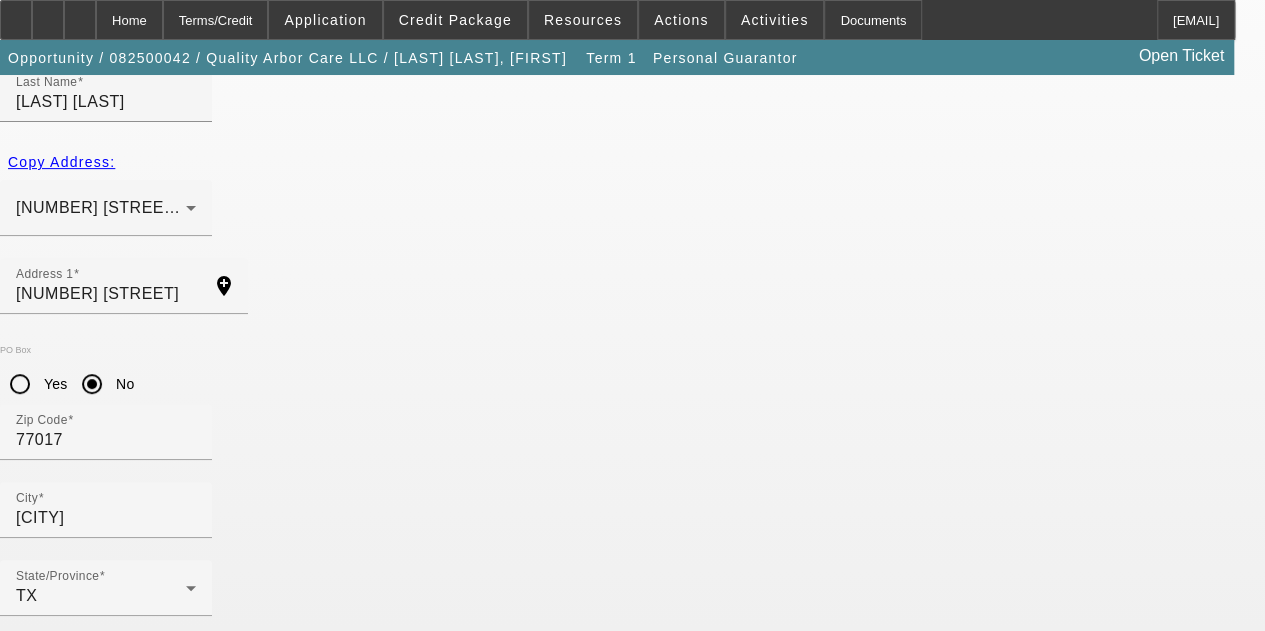 scroll, scrollTop: 0, scrollLeft: 0, axis: both 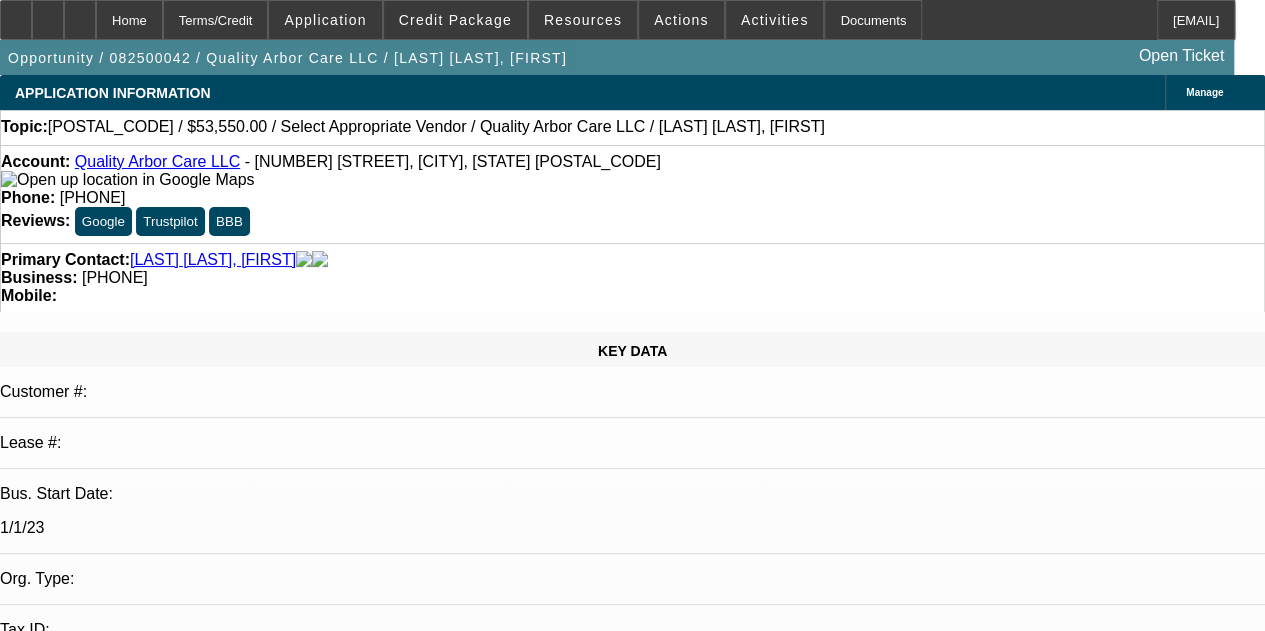 select on "0.1" 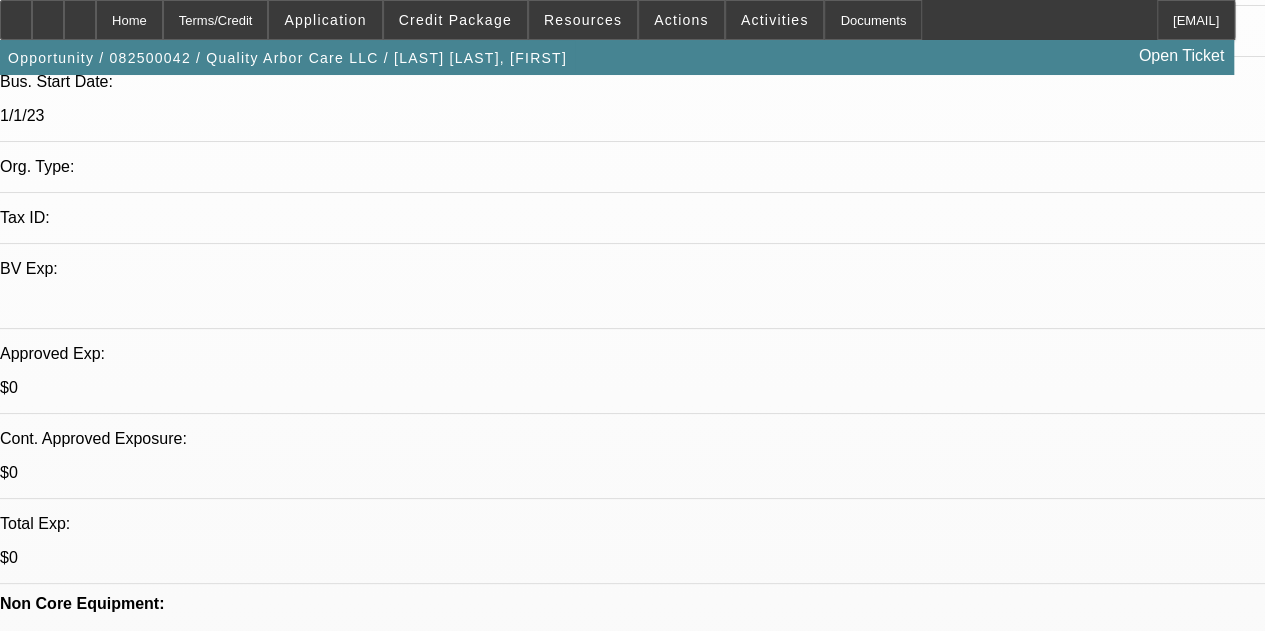 scroll, scrollTop: 600, scrollLeft: 0, axis: vertical 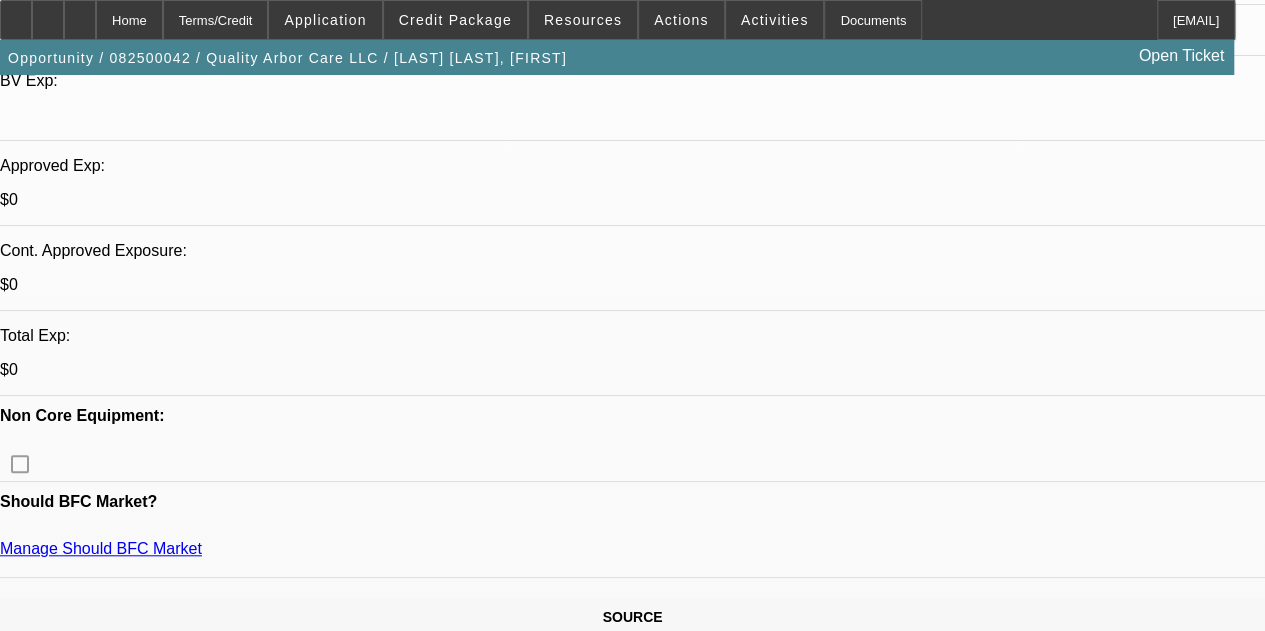 click on "Add Personal Guarantor" at bounding box center (1092, 2336) 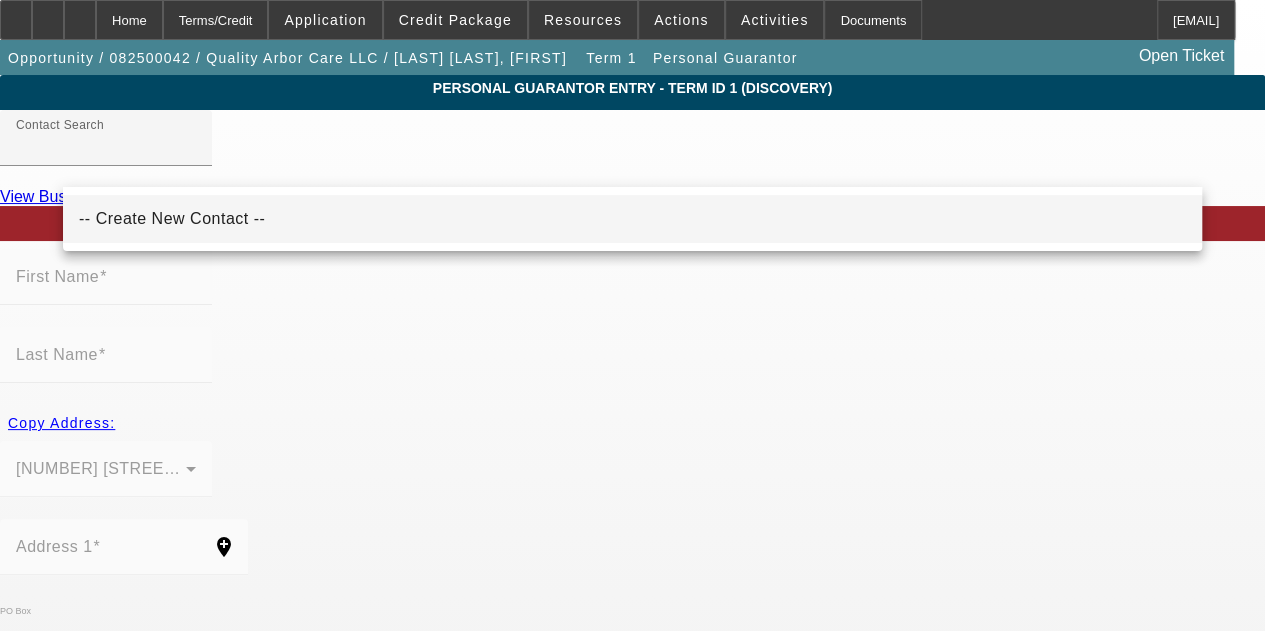 click on "-- Create New Contact --" at bounding box center (632, 219) 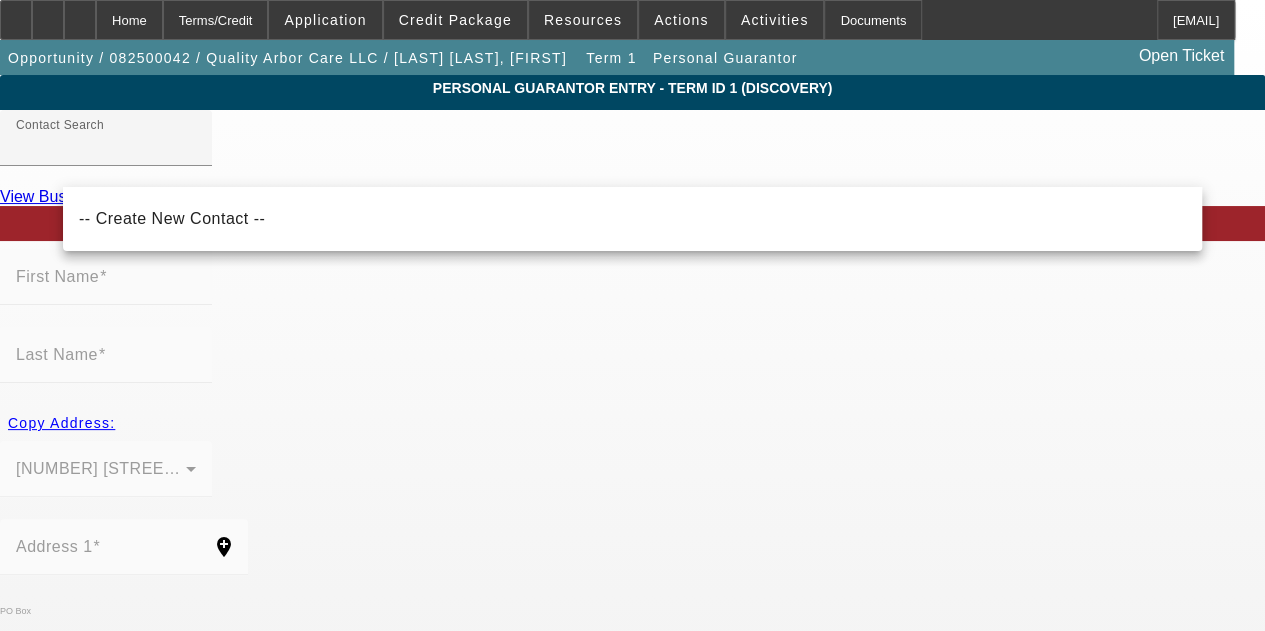 type on "-- Create New Contact --" 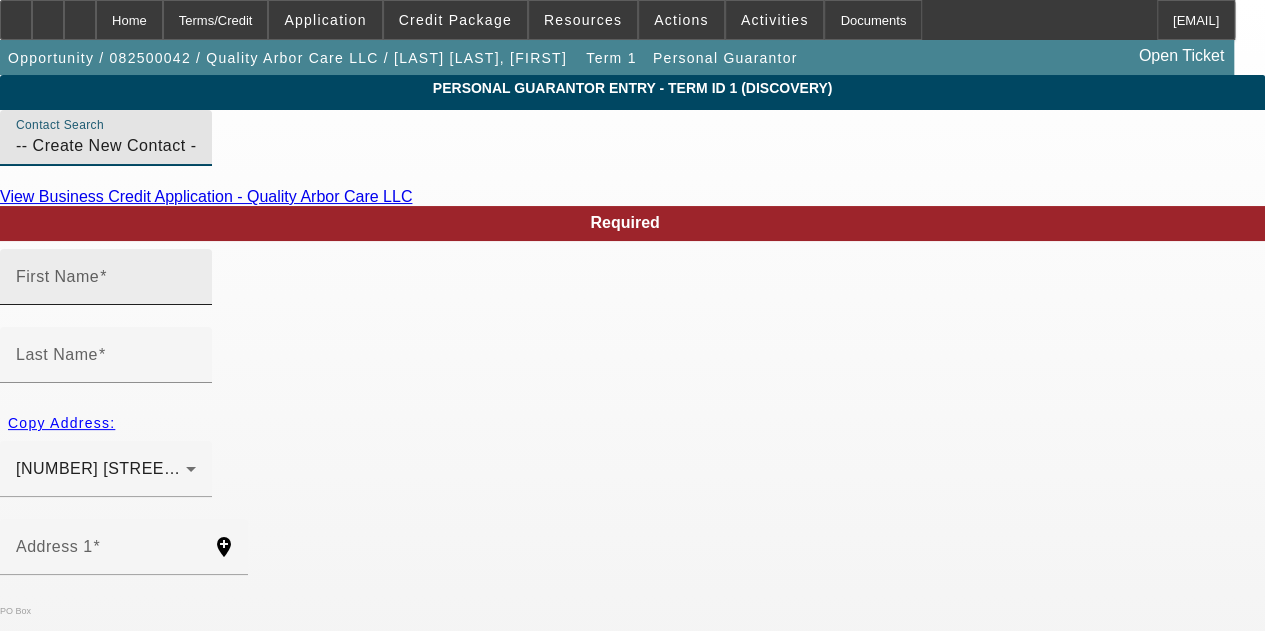 click on "First Name" at bounding box center (106, 285) 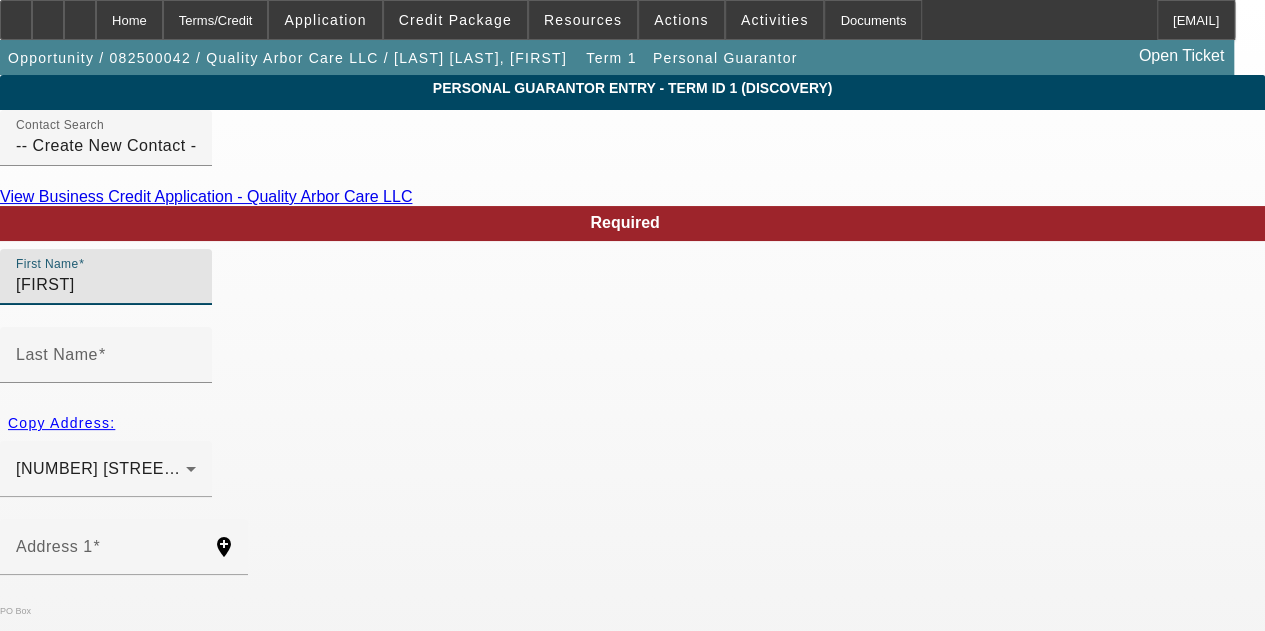type on "Maria" 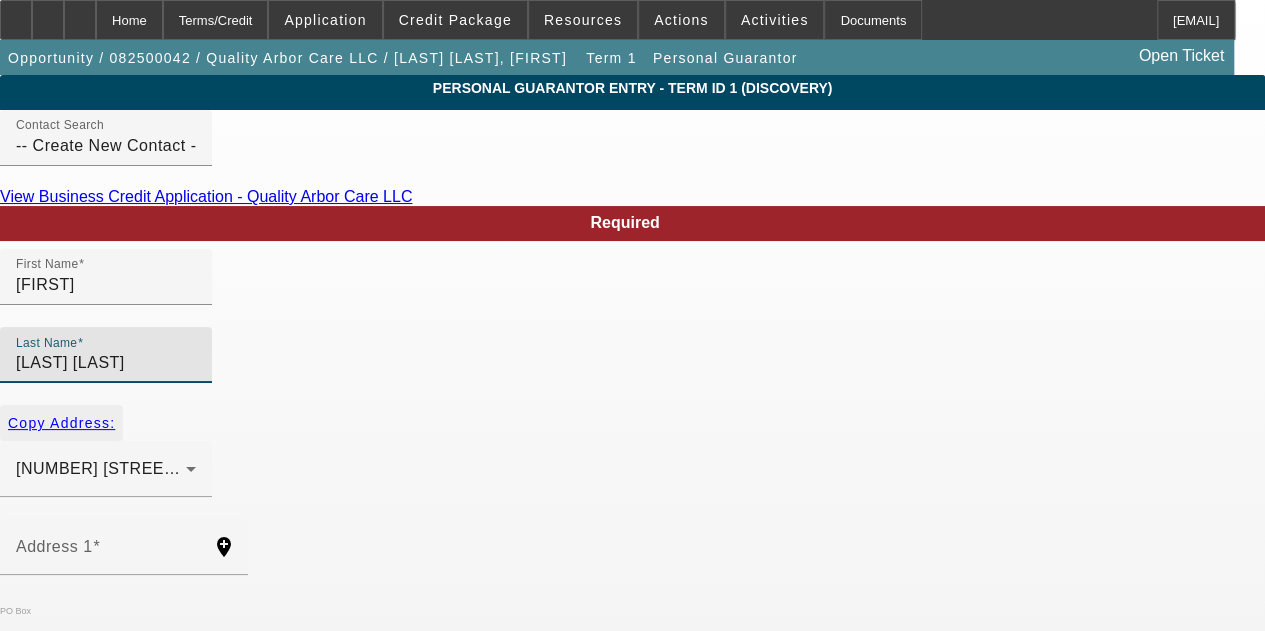 type on "Garcia Murillo" 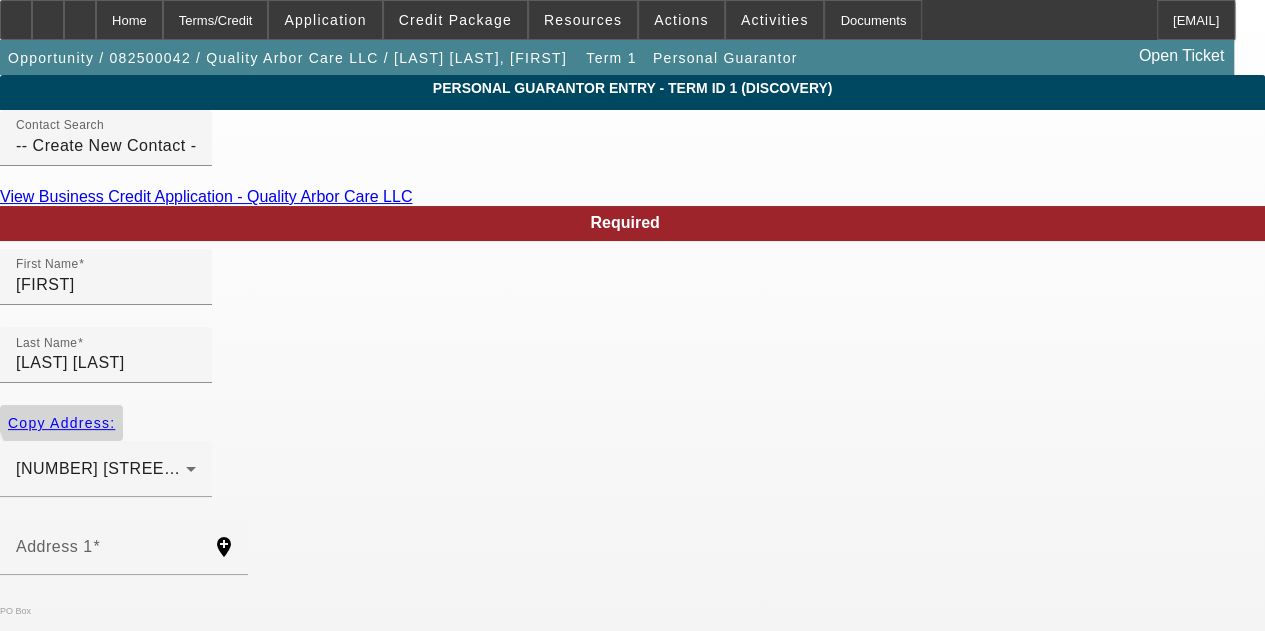 click at bounding box center [61, 423] 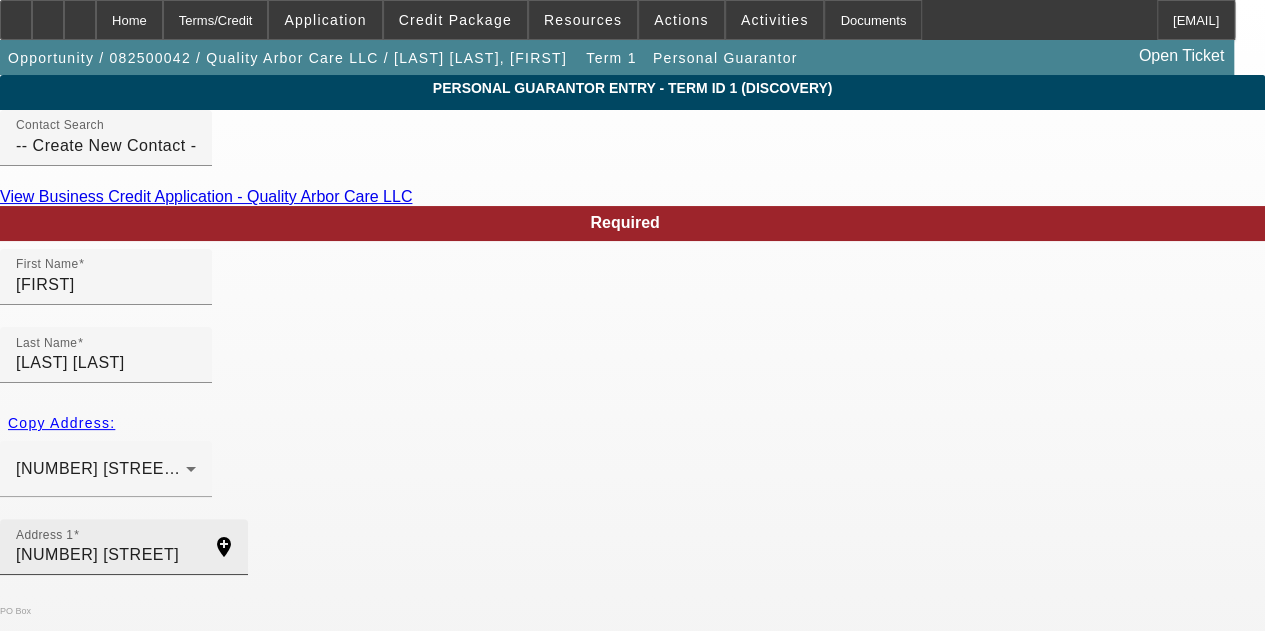 scroll, scrollTop: 261, scrollLeft: 0, axis: vertical 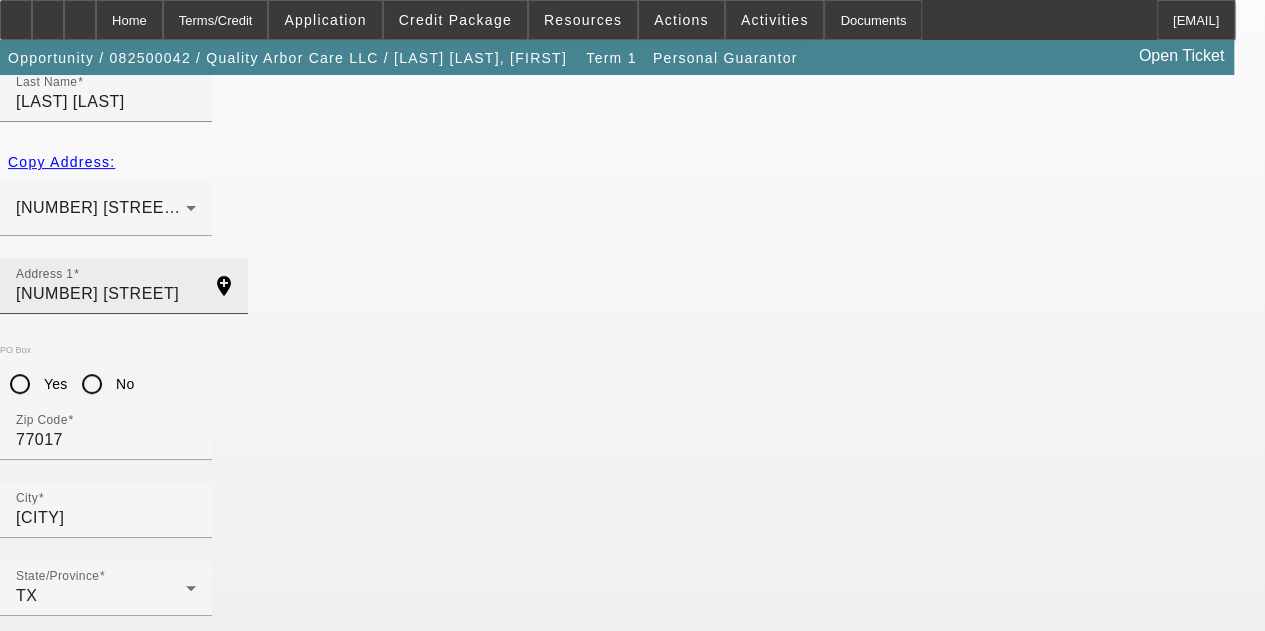 click on "Business Phone" at bounding box center (106, 674) 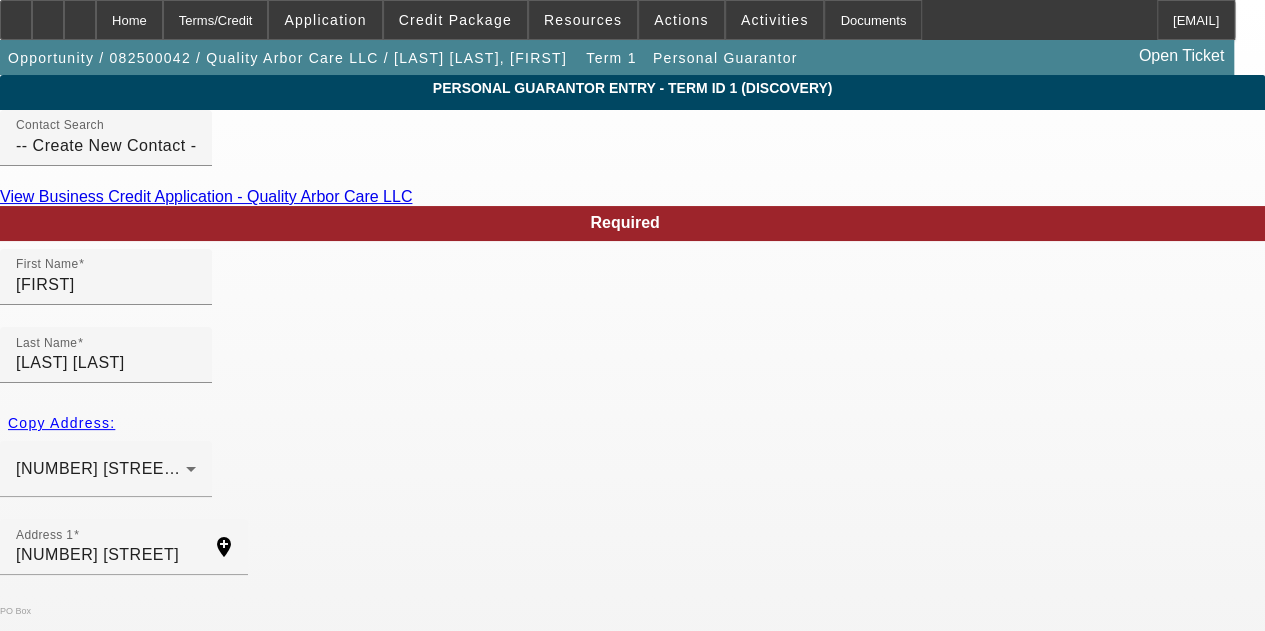 scroll, scrollTop: 261, scrollLeft: 0, axis: vertical 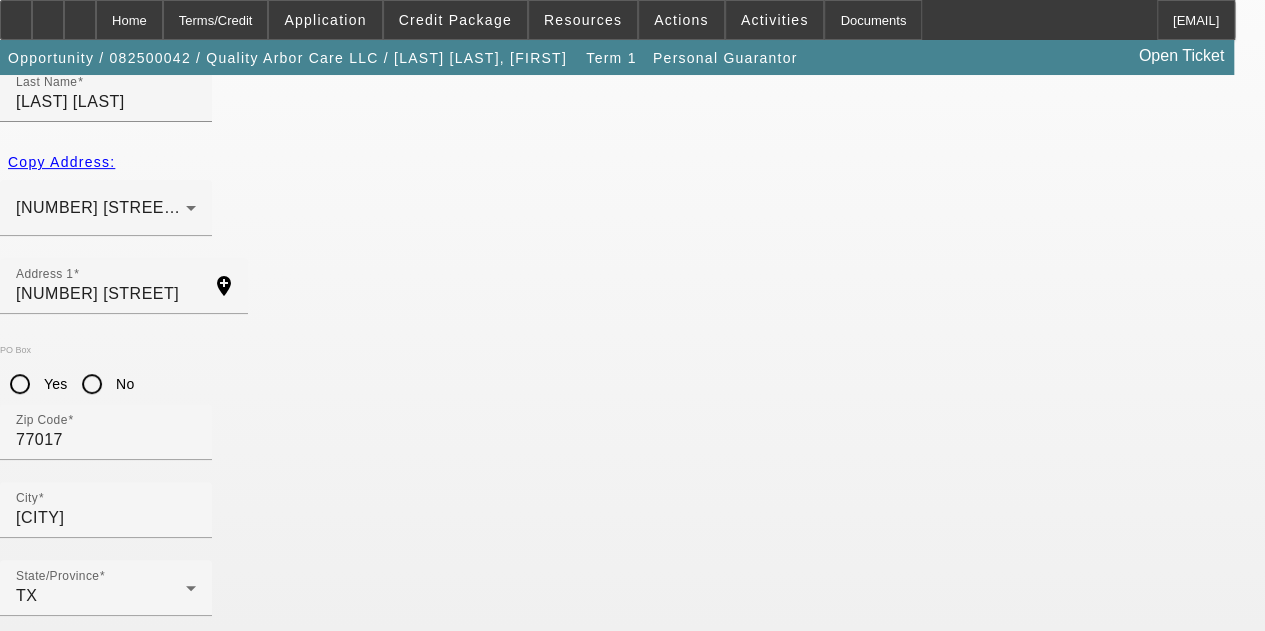 click on "% Business Owned" at bounding box center [89, 743] 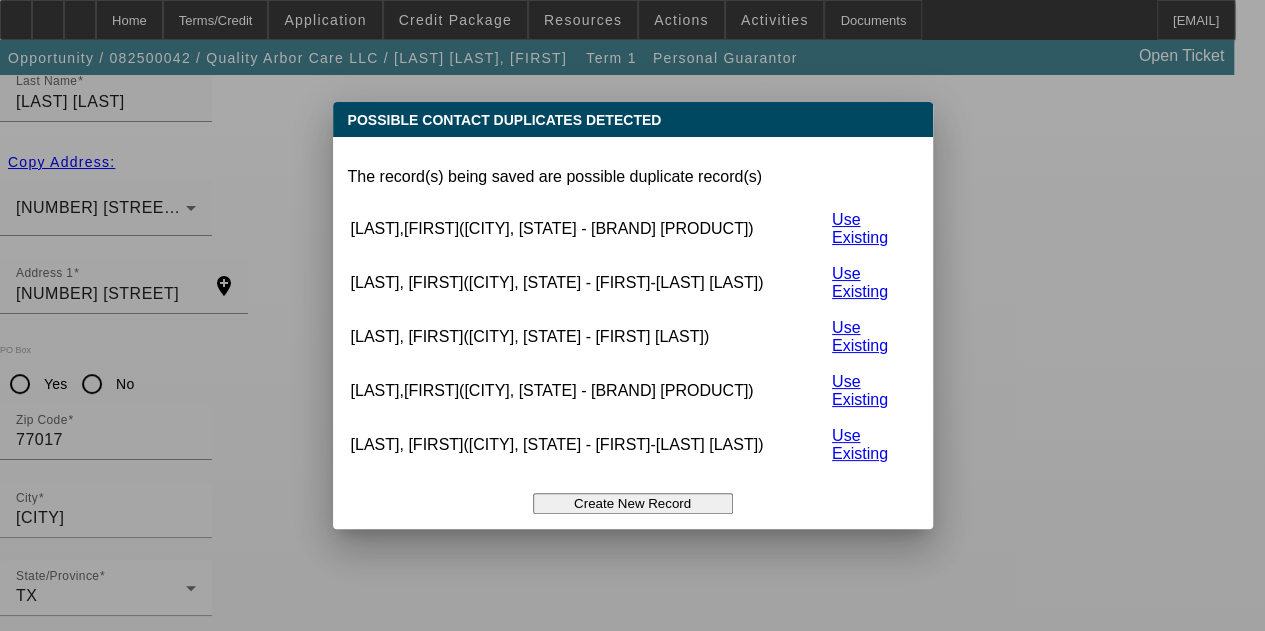 click on "Create New Record" at bounding box center (633, 503) 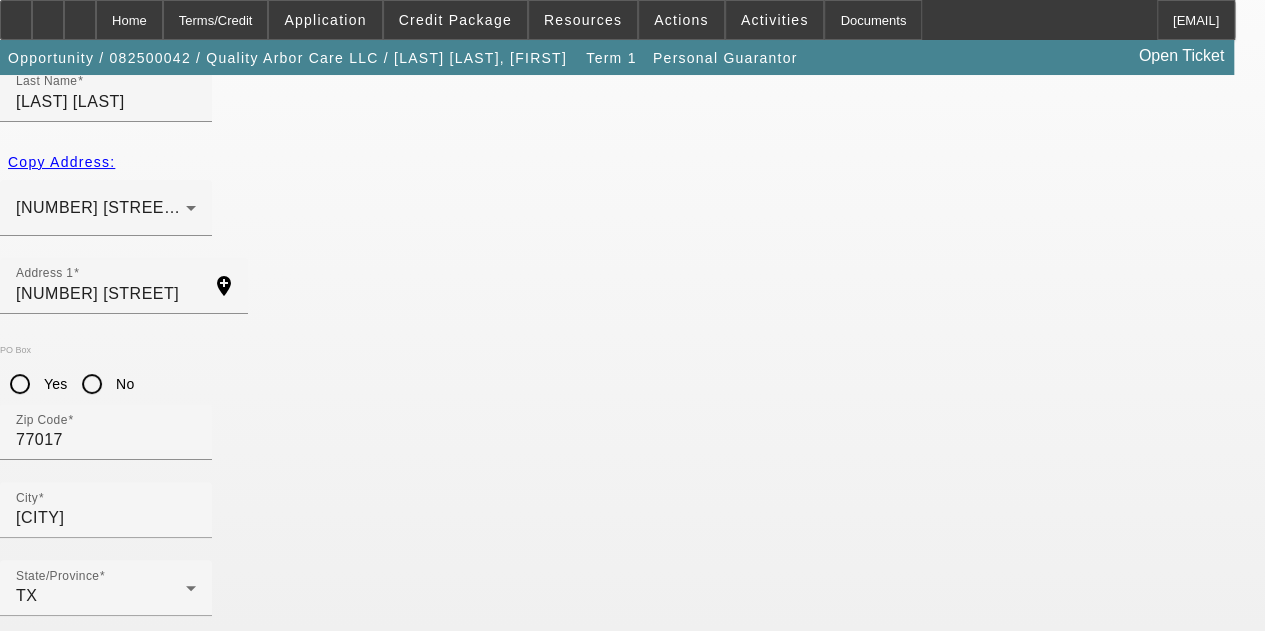 scroll, scrollTop: 261, scrollLeft: 0, axis: vertical 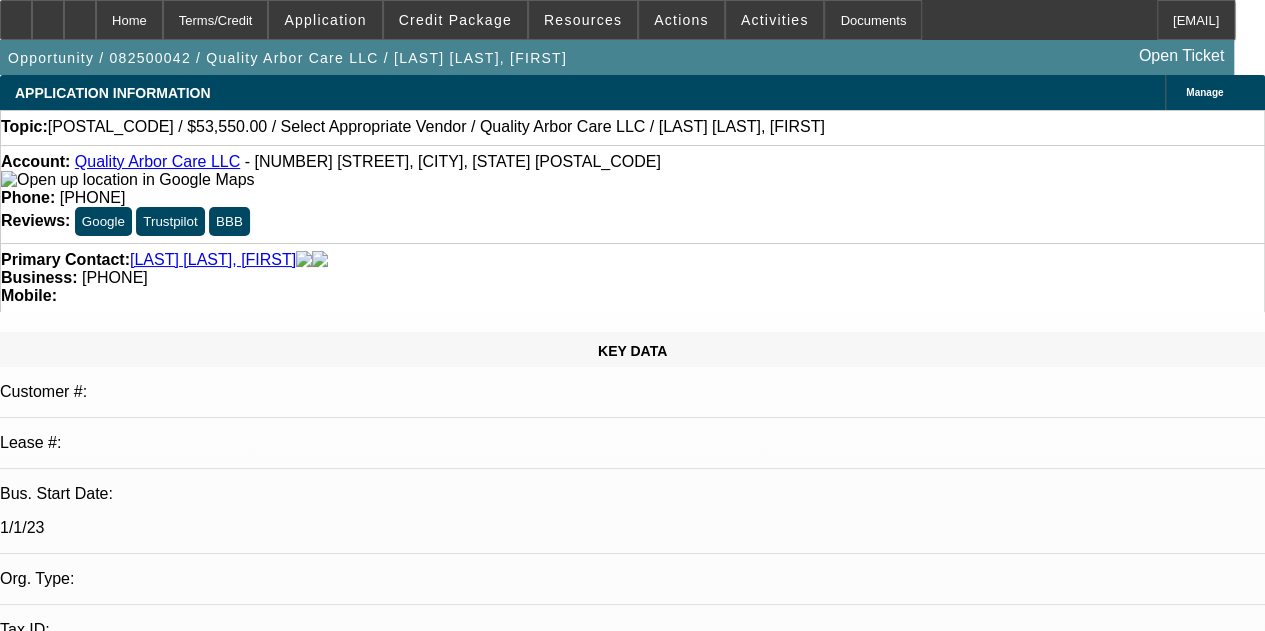 select on "0.1" 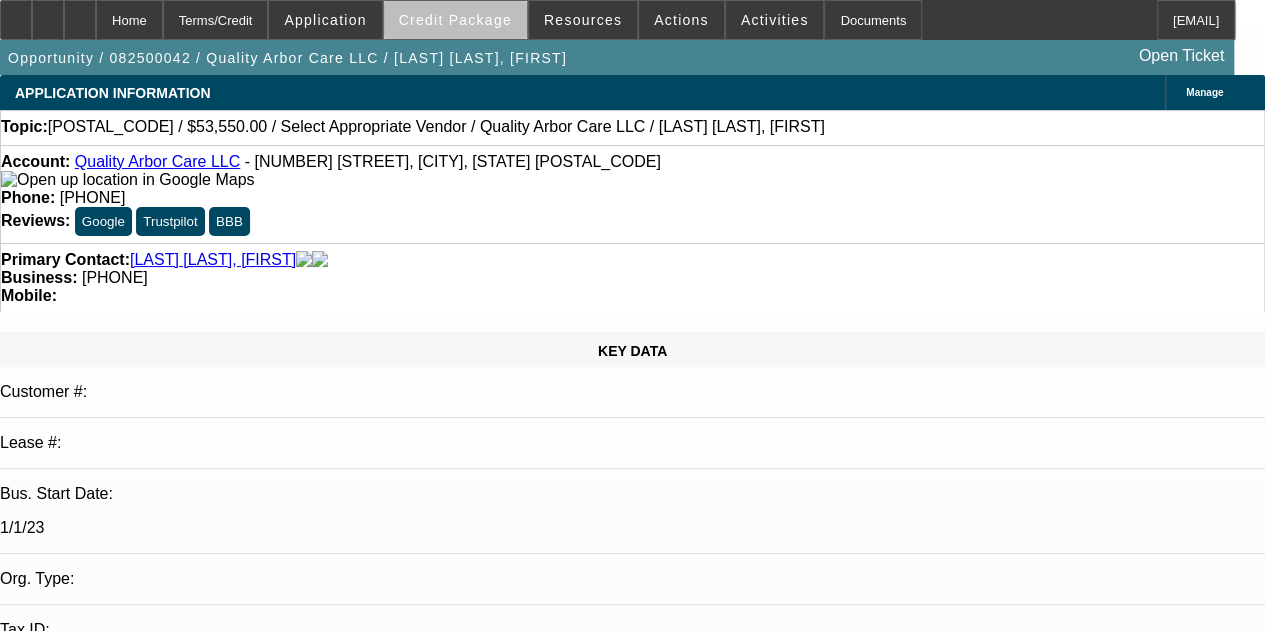 click on "Credit Package" at bounding box center [455, 20] 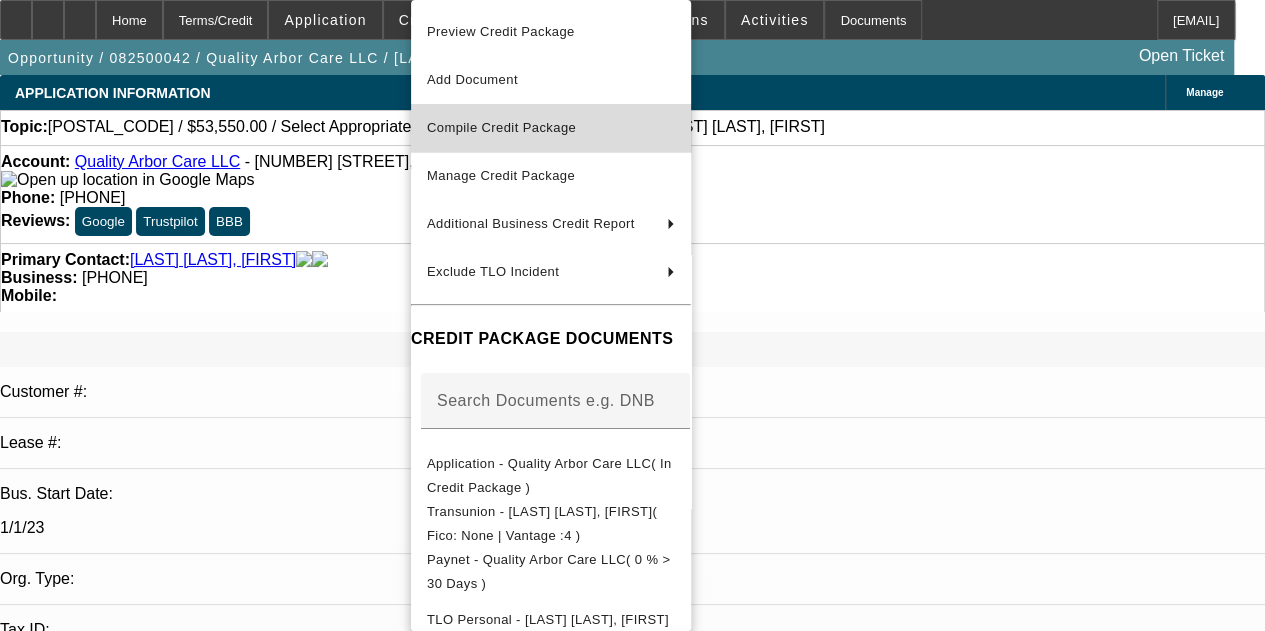 click on "Compile Credit Package" at bounding box center [501, 127] 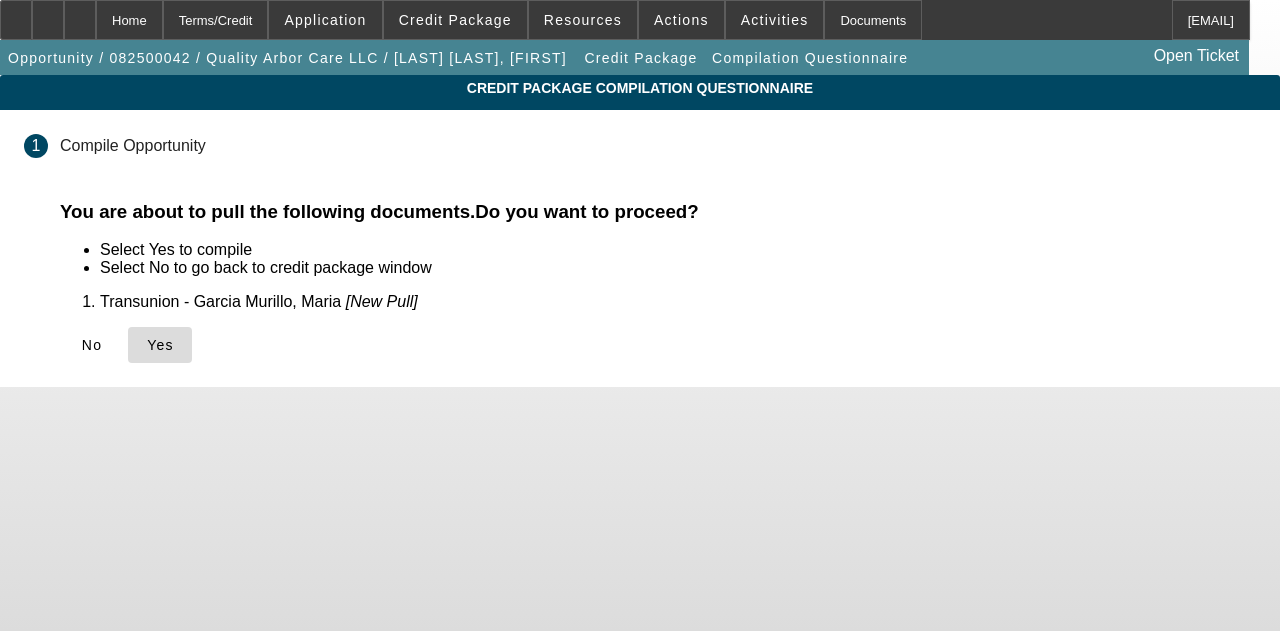 click at bounding box center [147, 345] 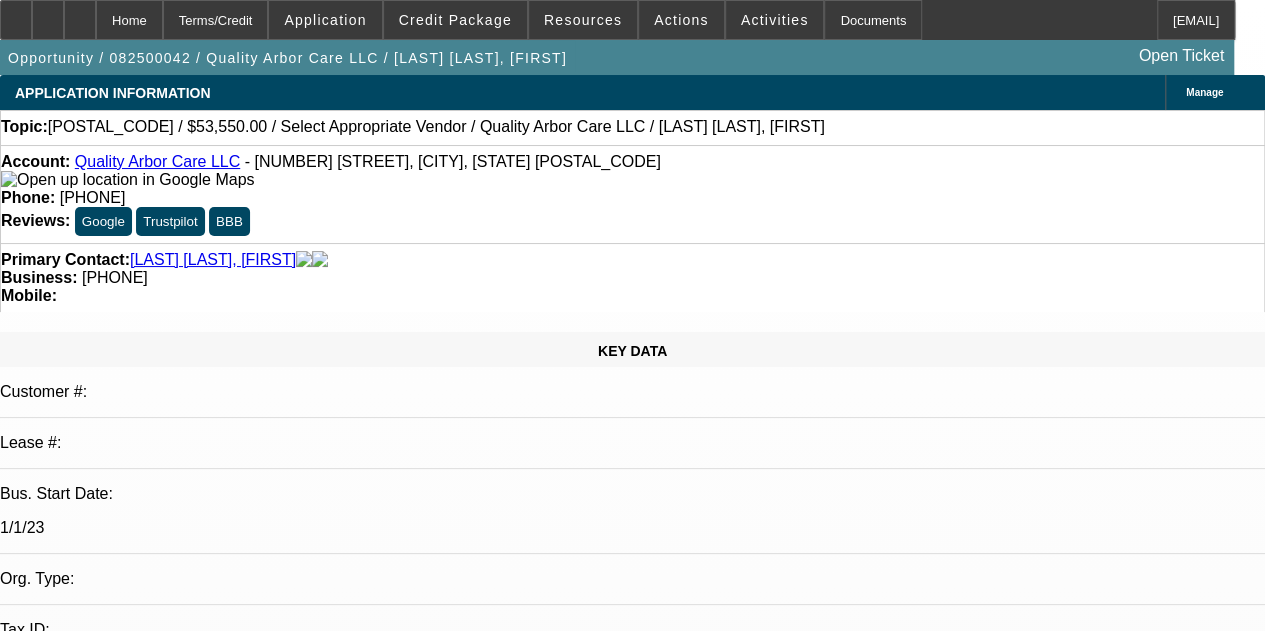 select on "0.1" 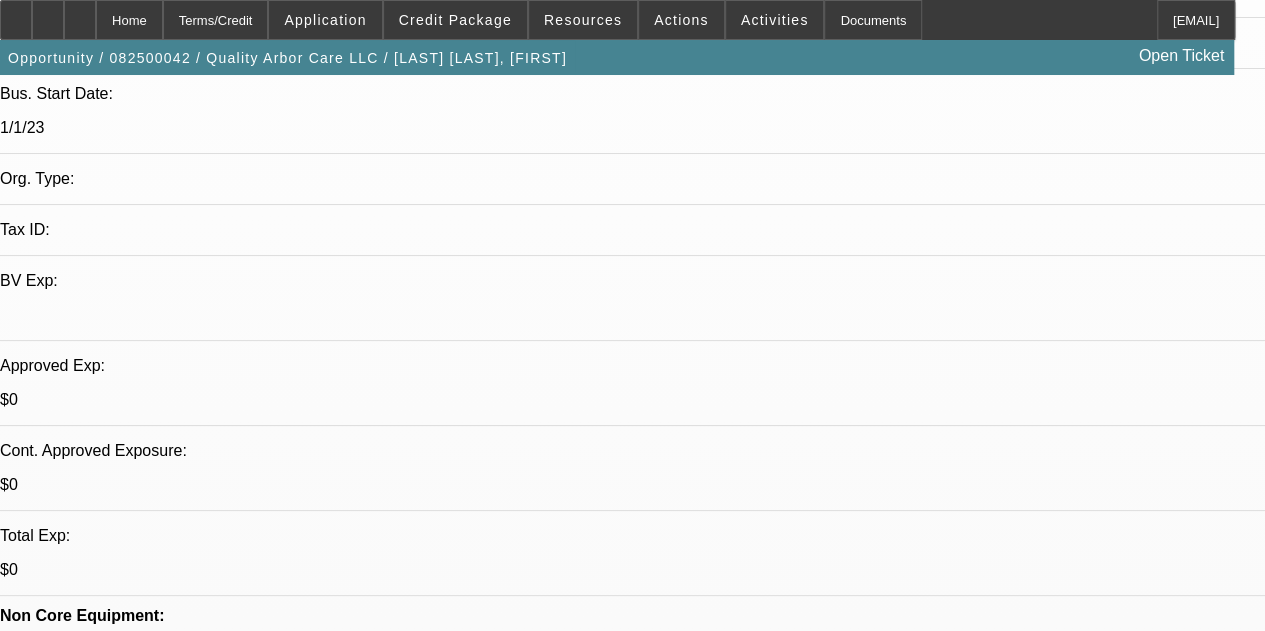 scroll, scrollTop: 600, scrollLeft: 0, axis: vertical 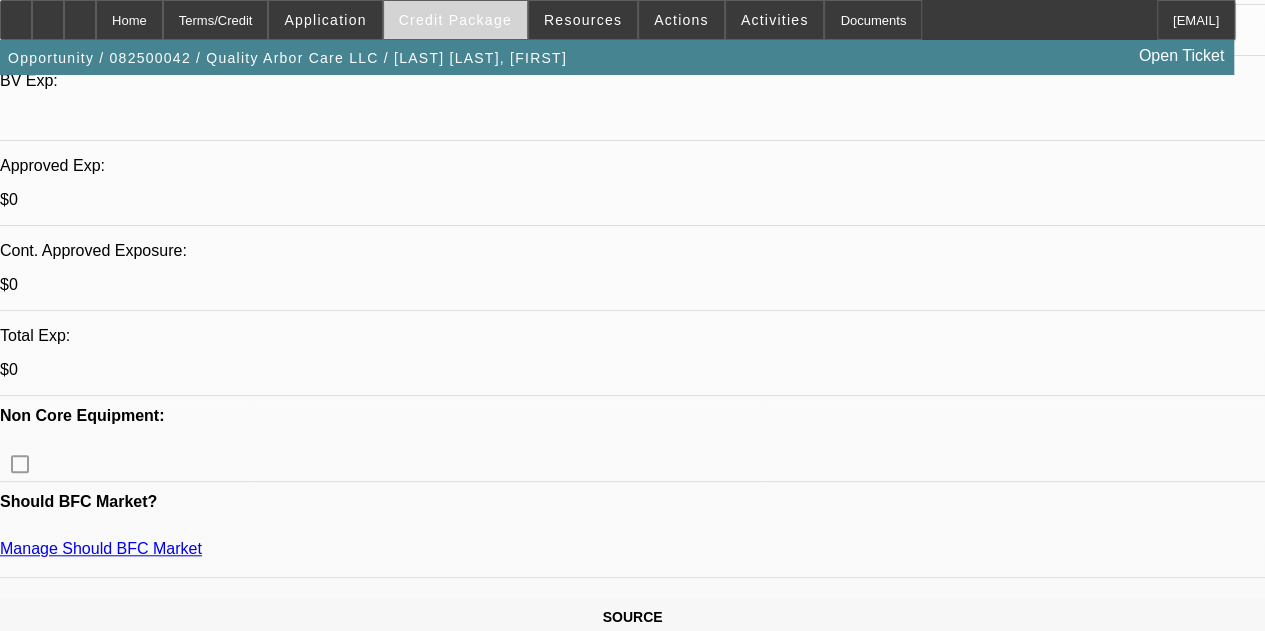 click on "Credit Package" at bounding box center [455, 20] 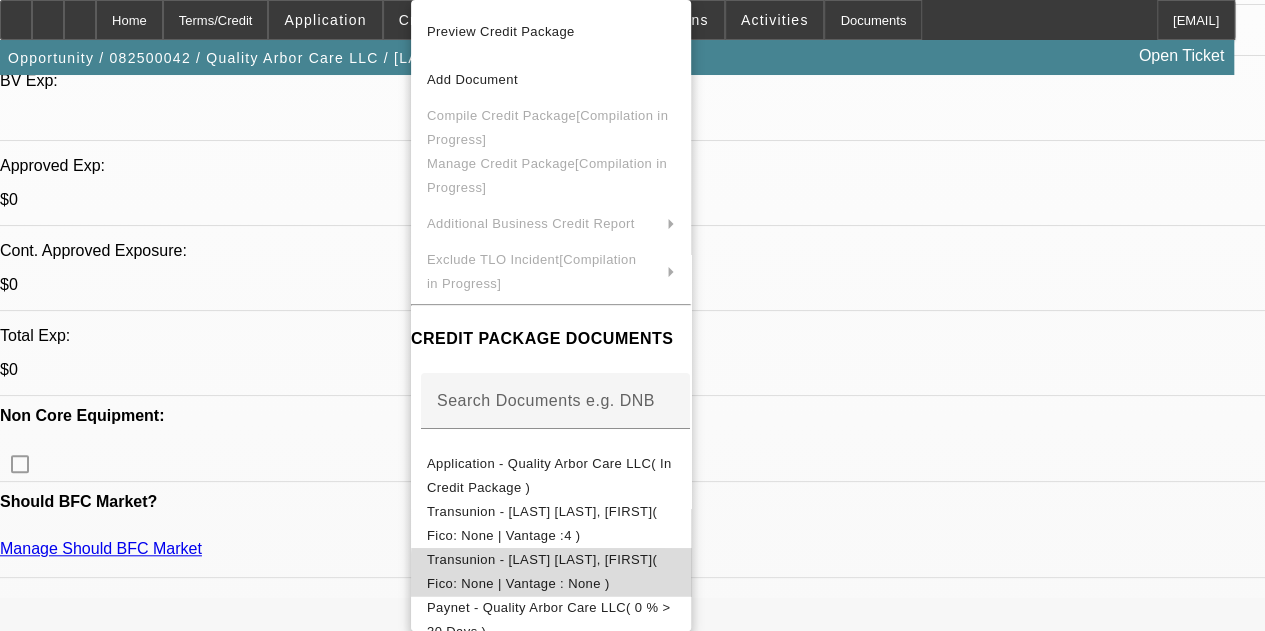 click on "Transunion - Garcia Murillo, Maria( Fico:  None | Vantage : None )" at bounding box center (542, 571) 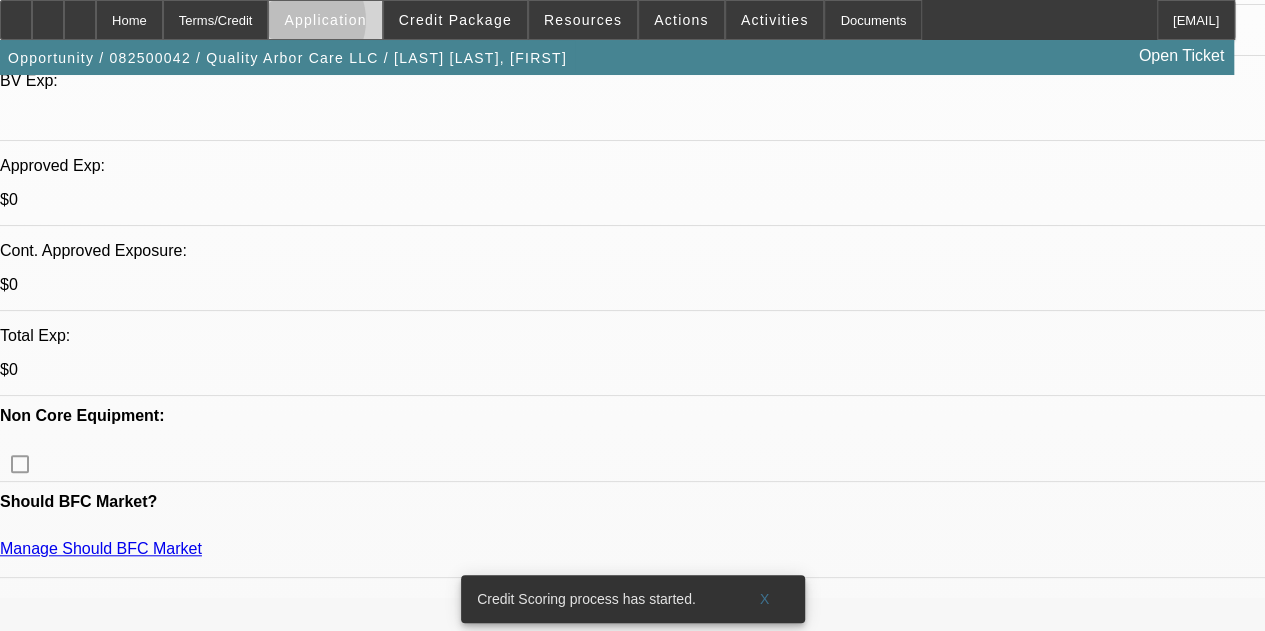 click on "Application" at bounding box center (325, 20) 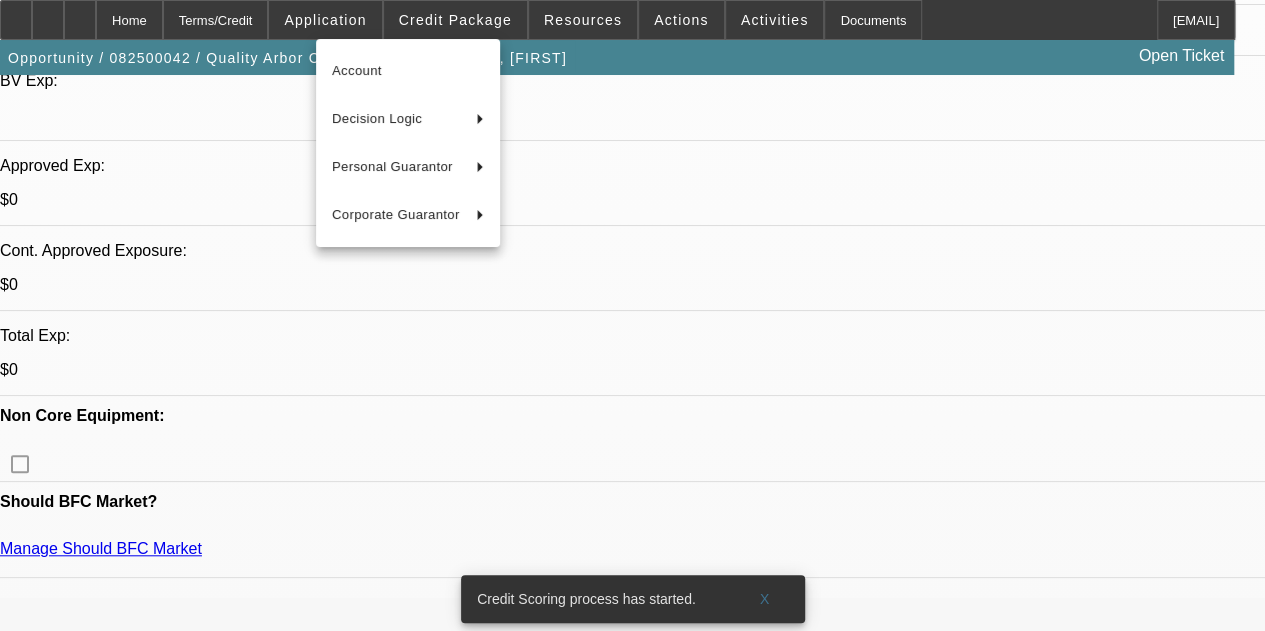 click at bounding box center (632, 315) 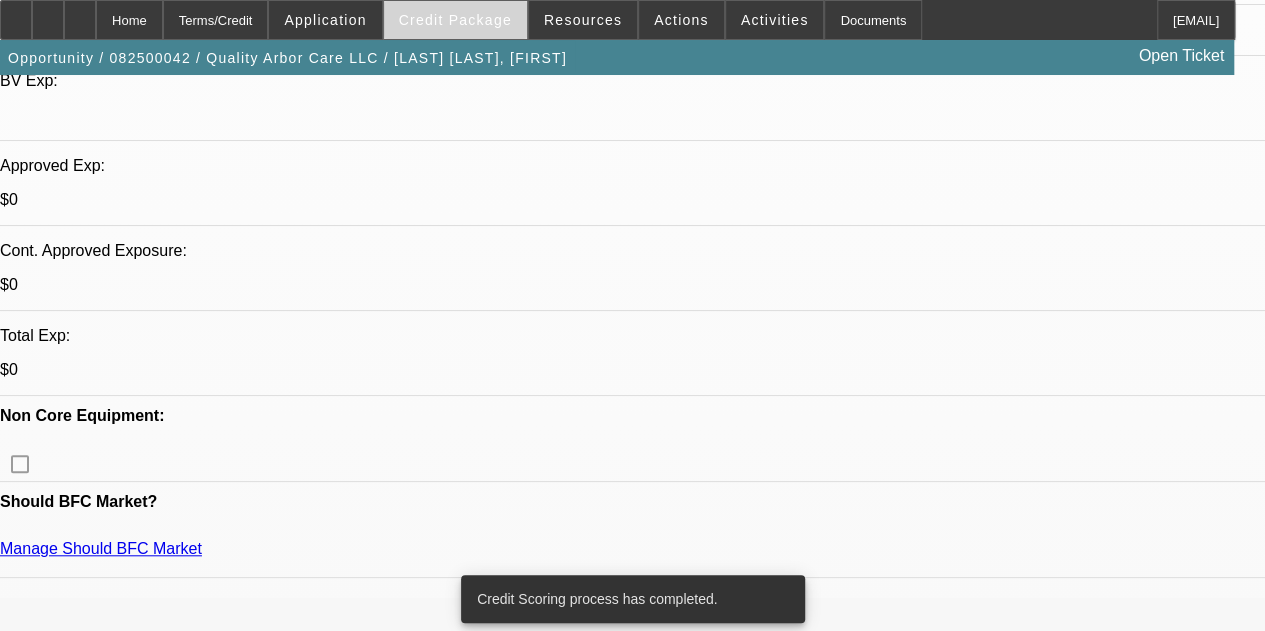 click on "Credit Package" at bounding box center [455, 20] 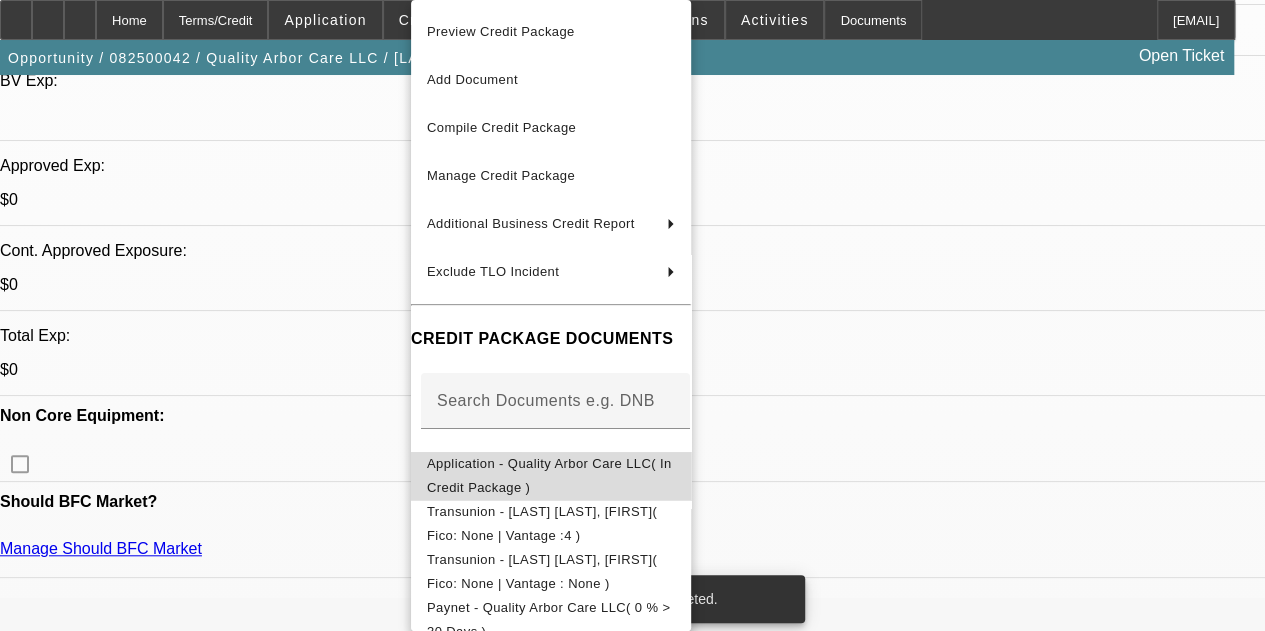 click on "Application - Quality Arbor Care LLC( In Credit Package )" at bounding box center [551, 476] 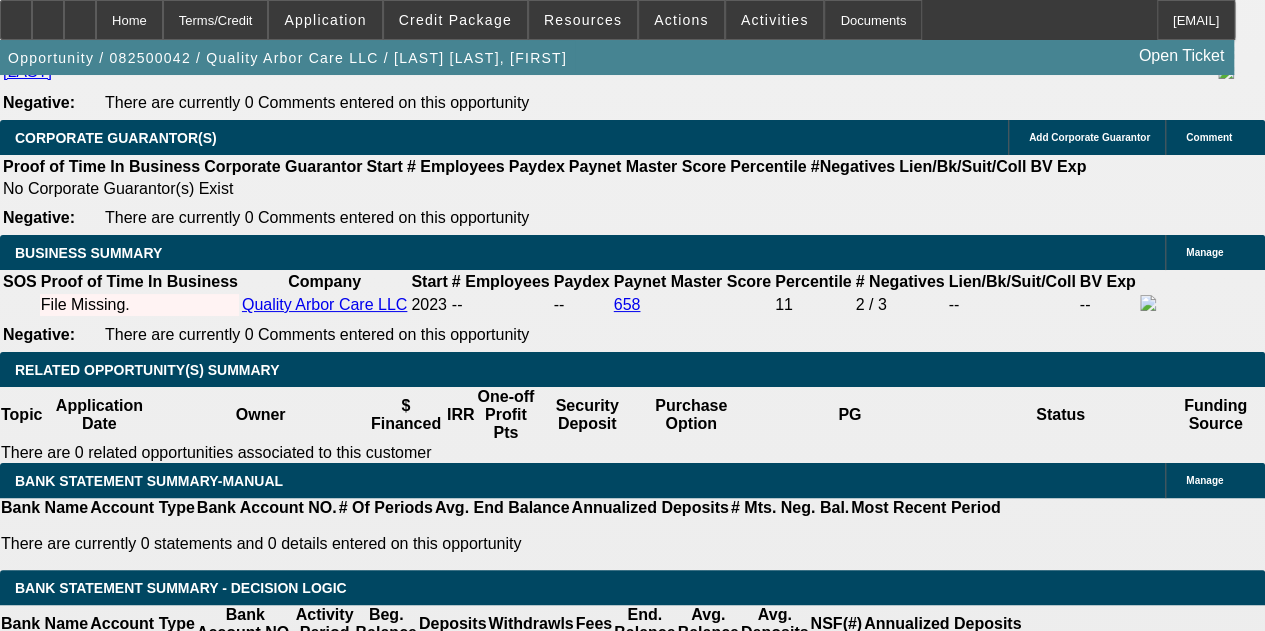 scroll, scrollTop: 3000, scrollLeft: 0, axis: vertical 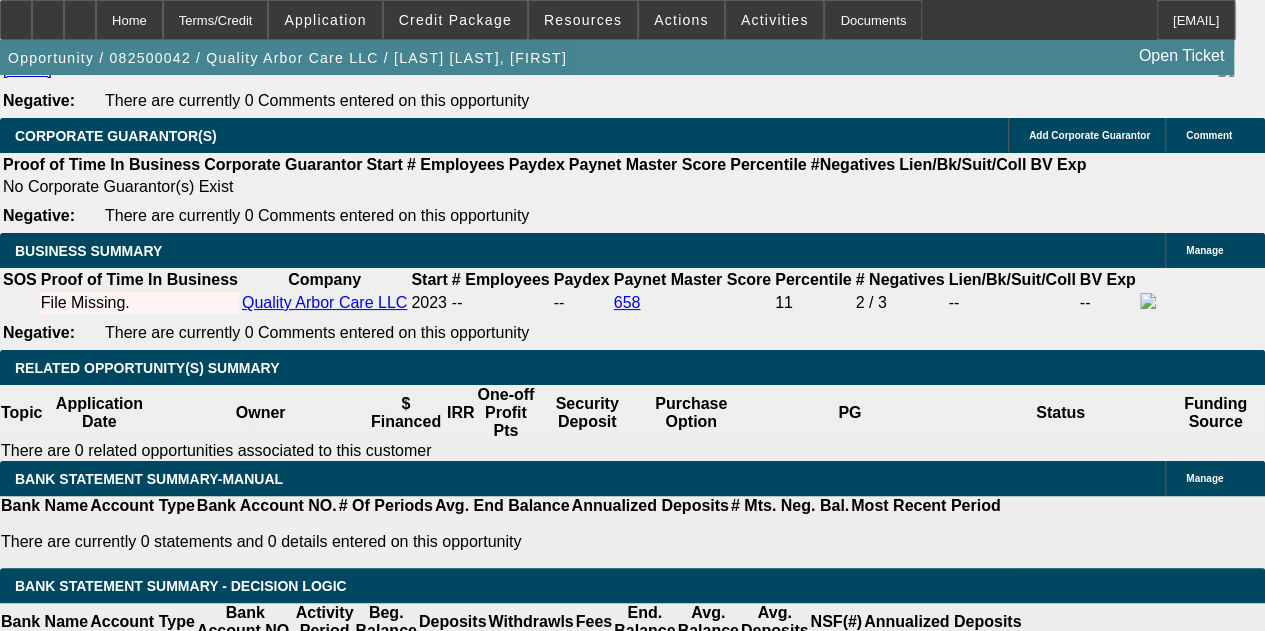click on "5% 10% 15% 20% $" 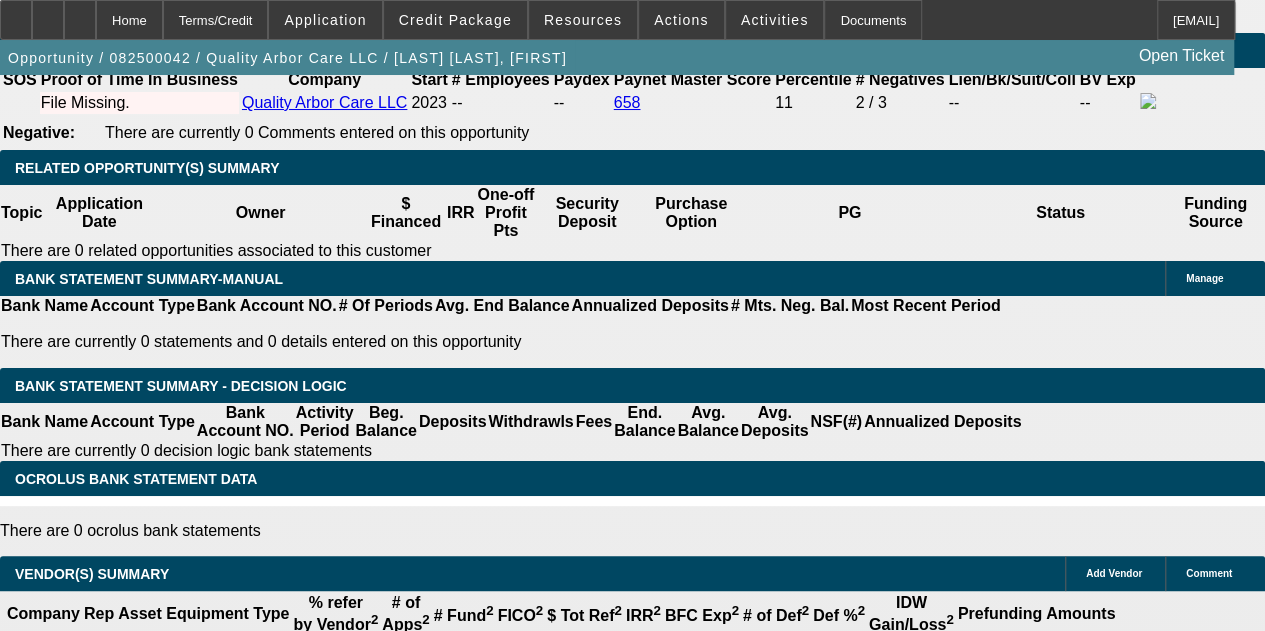 scroll, scrollTop: 2800, scrollLeft: 0, axis: vertical 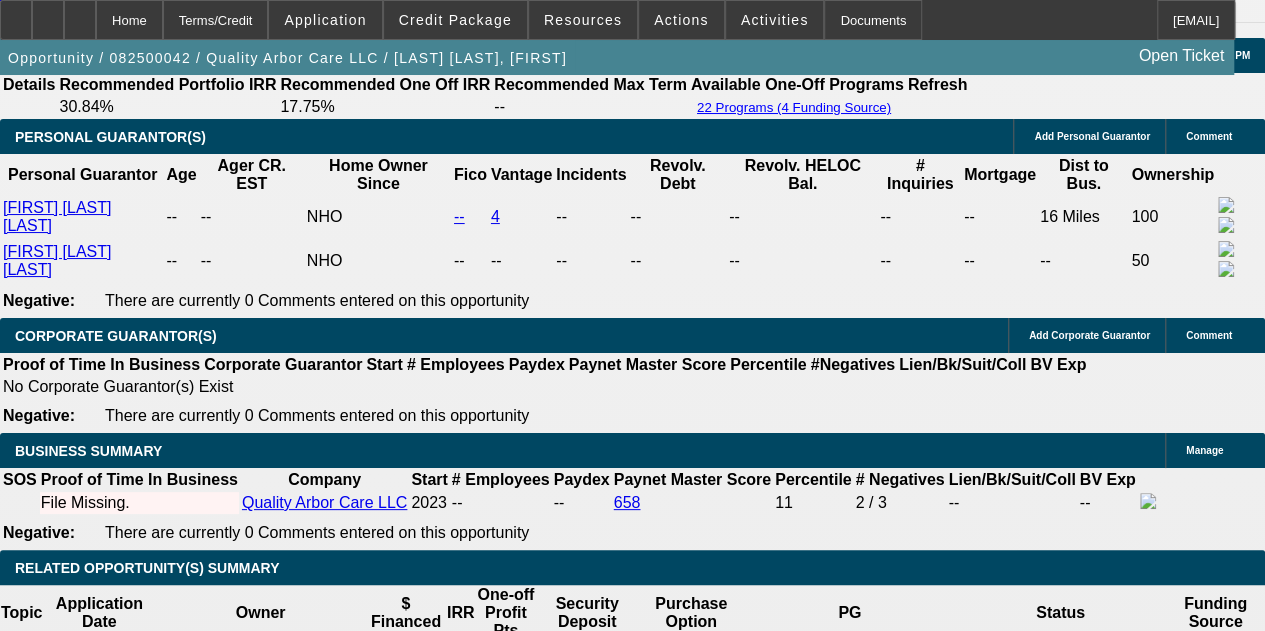 click at bounding box center [271, 1598] 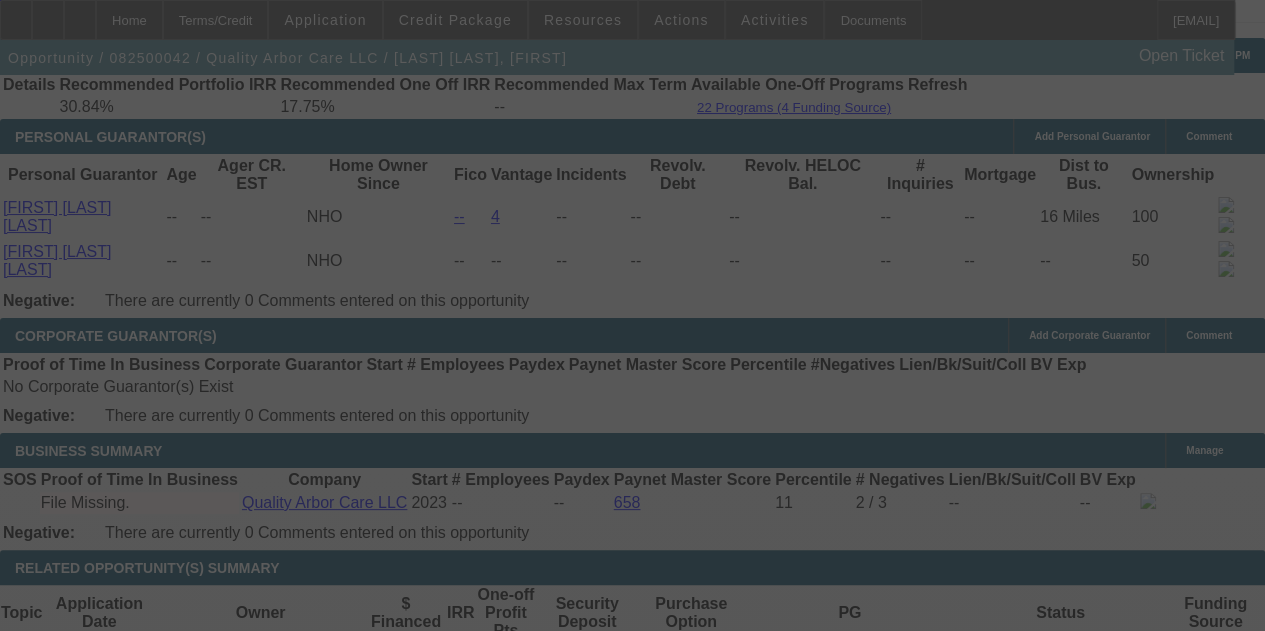 select on "0.2" 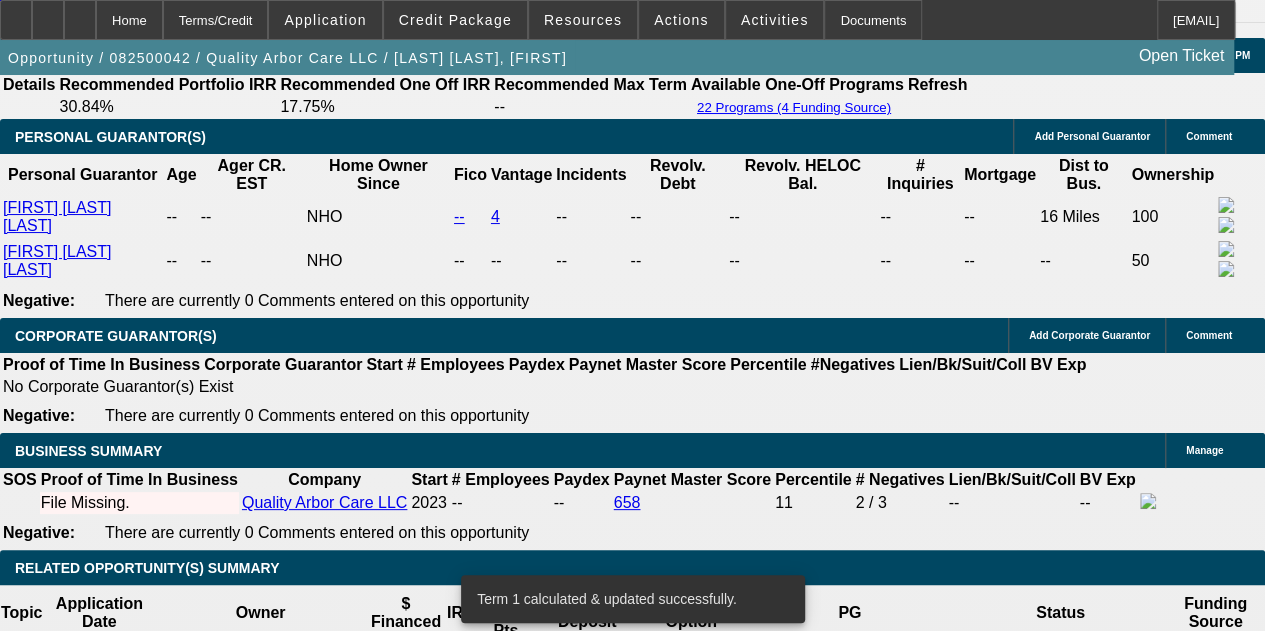 click on "Select Appropriate Vendor" 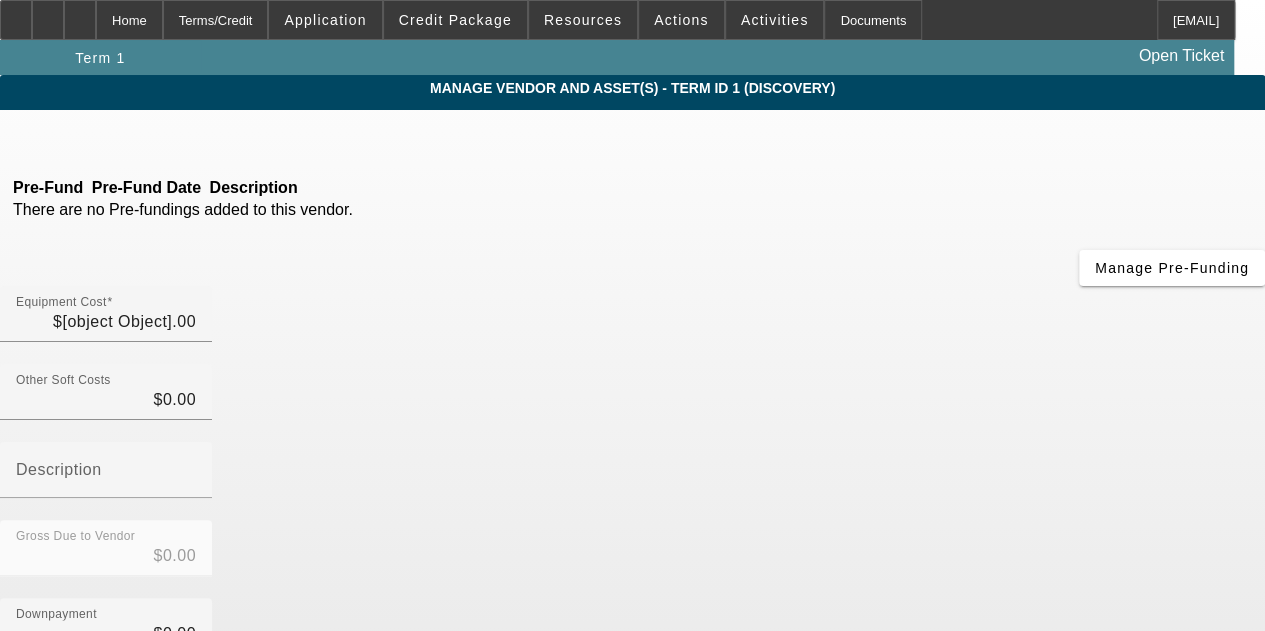 type on "$59,500.00" 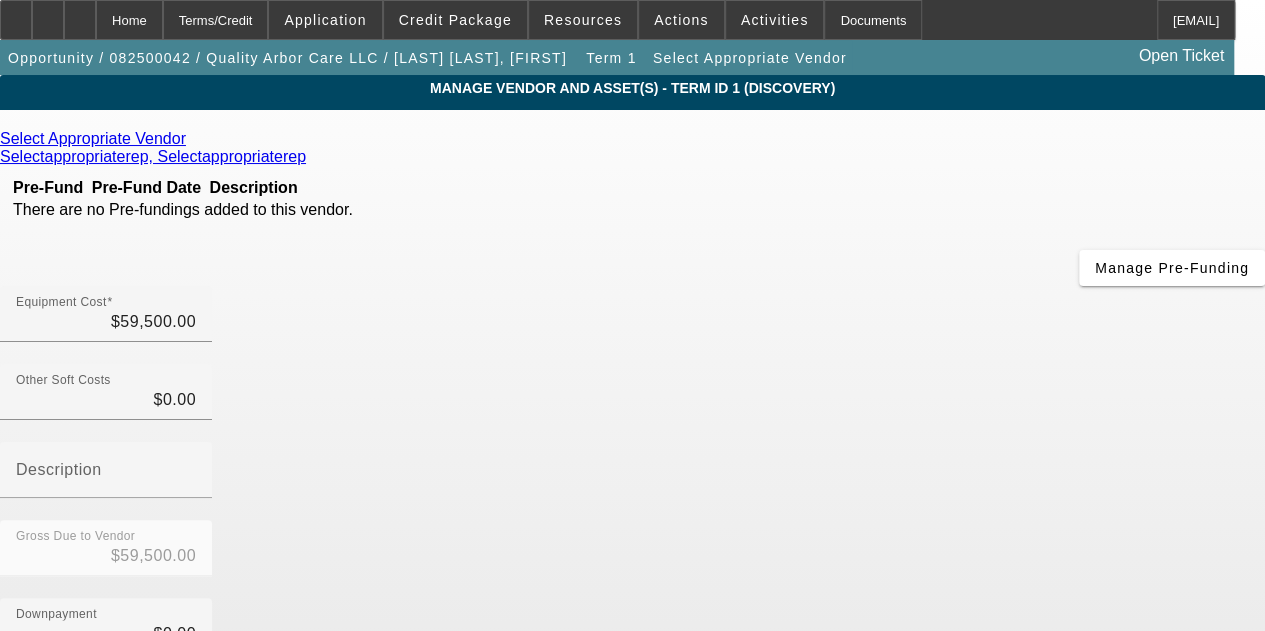 click at bounding box center (191, 138) 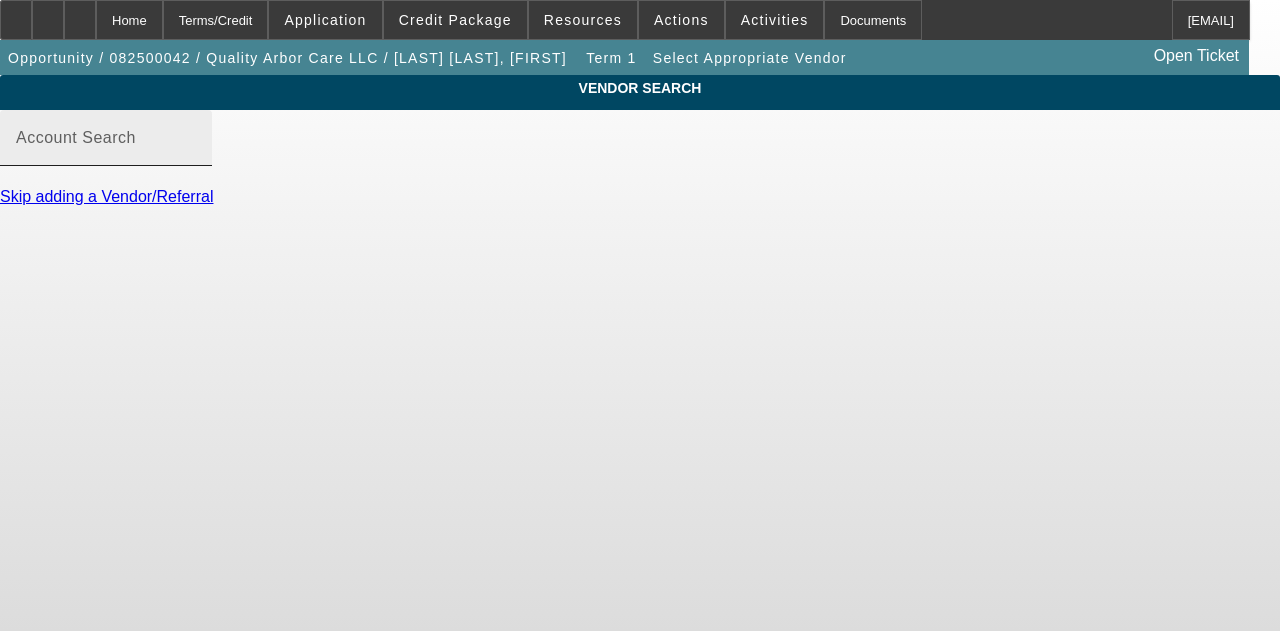 click on "Account Search" at bounding box center (106, 146) 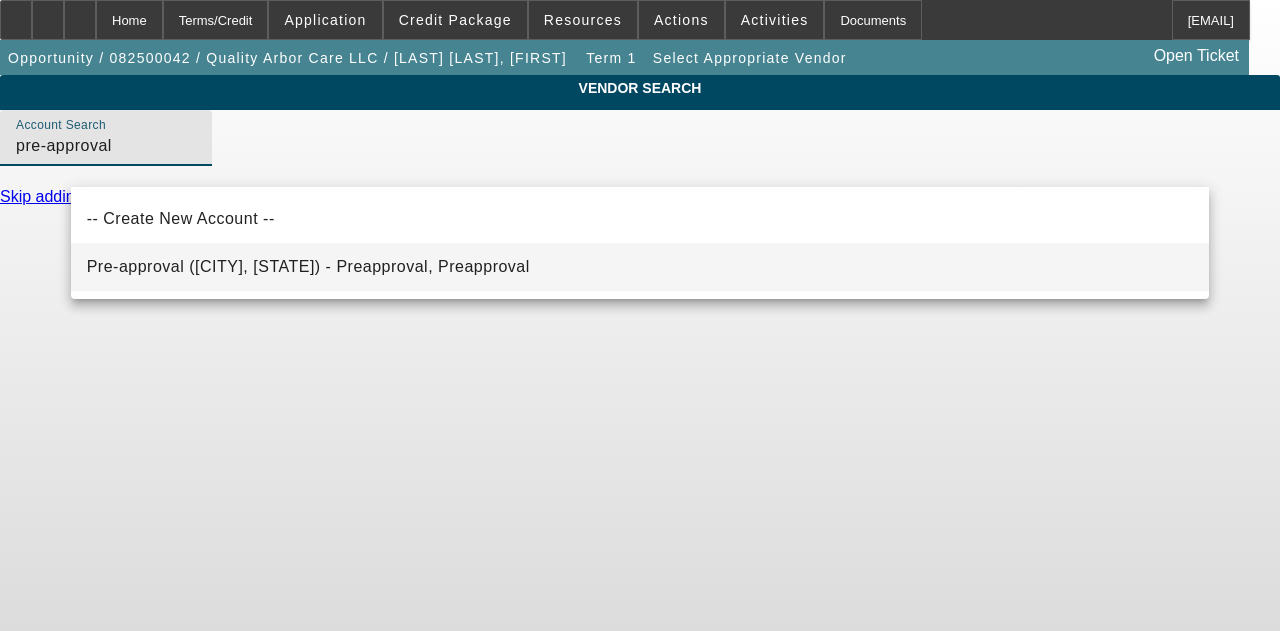 click on "Pre-approval (Northbrook, IL) - Preapproval, Preapproval" at bounding box center (640, 267) 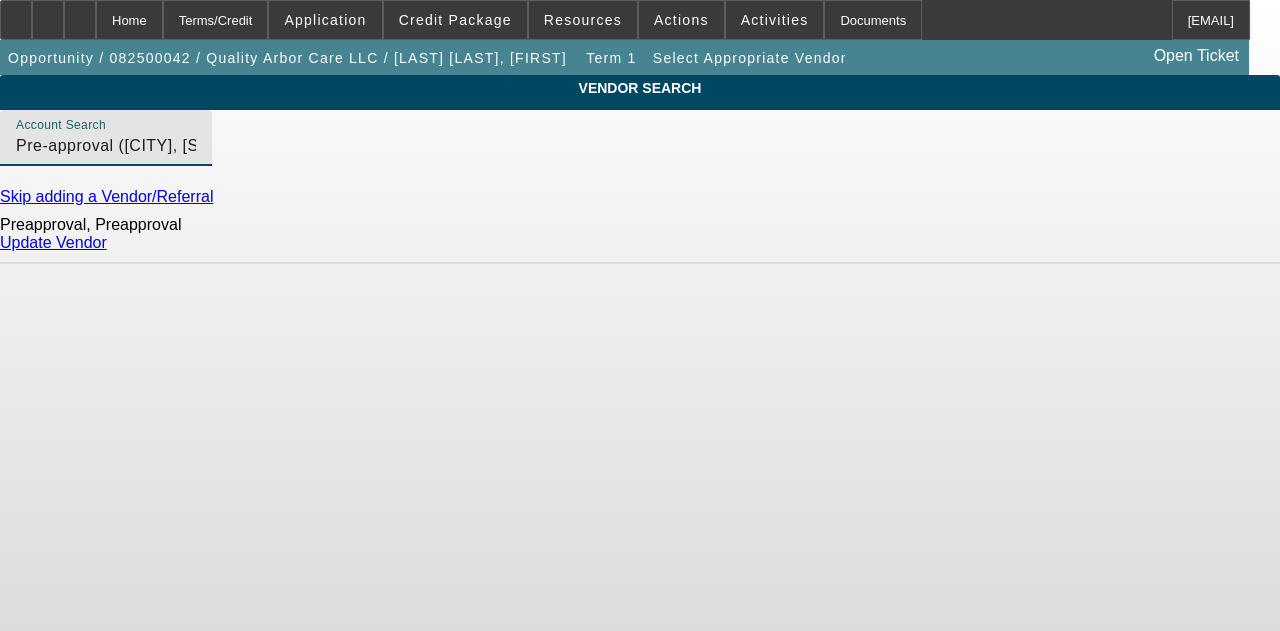 click on "Update Vendor" 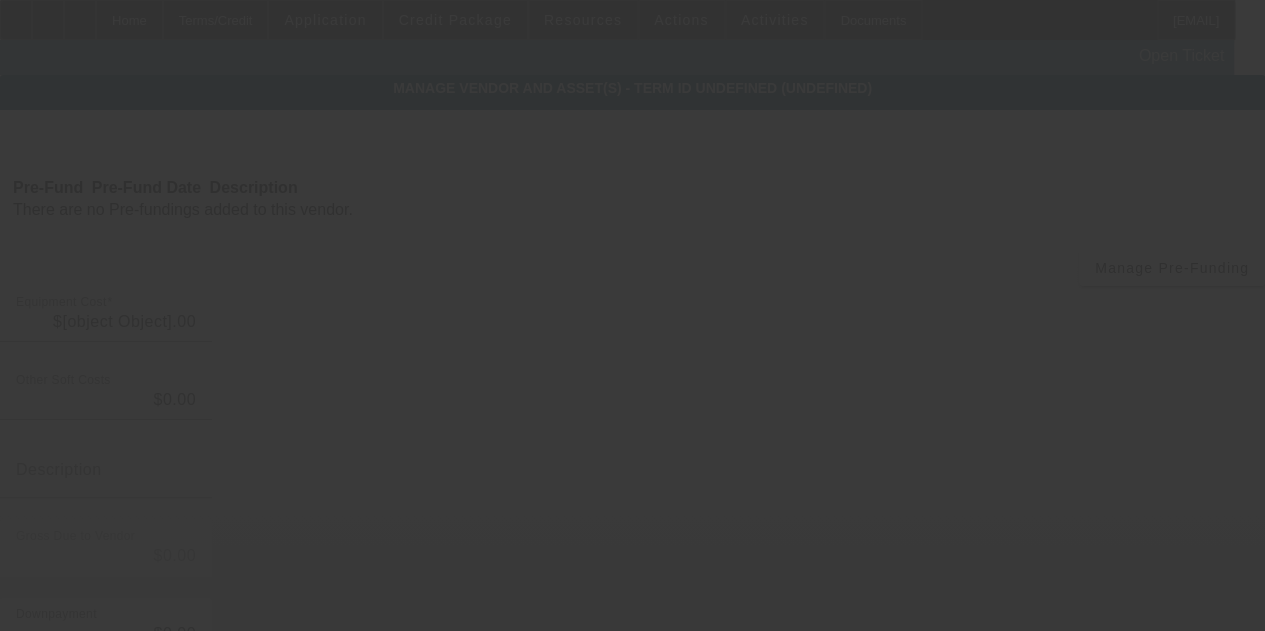 type on "$59,500.00" 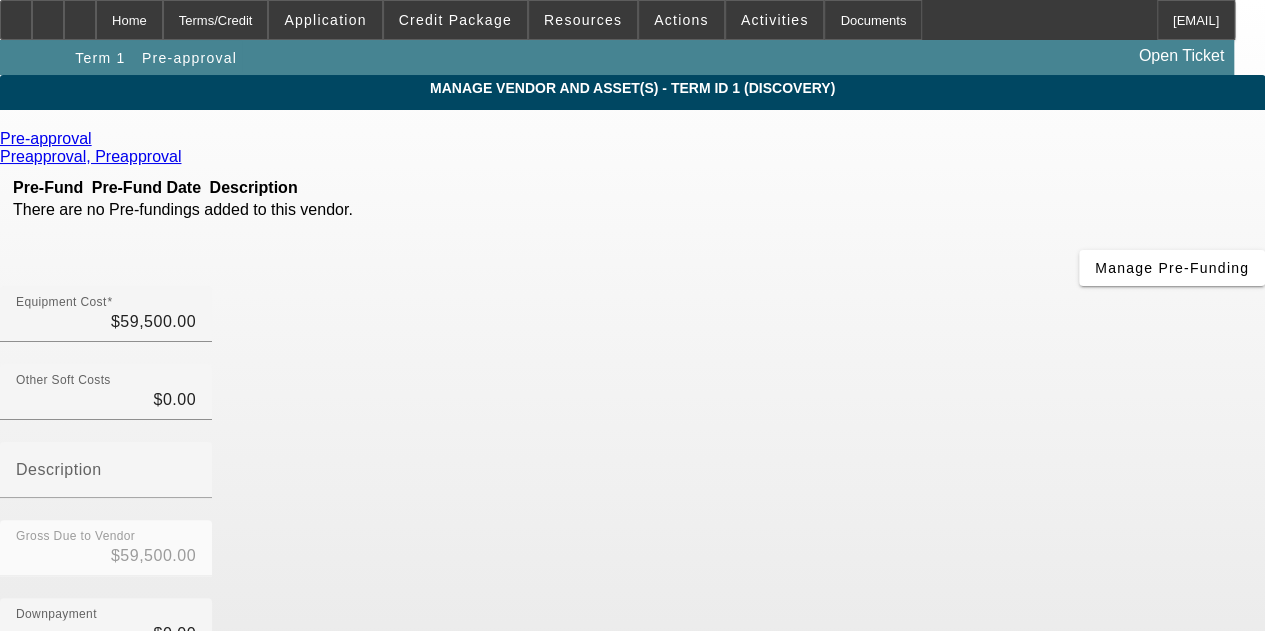 scroll, scrollTop: 296, scrollLeft: 0, axis: vertical 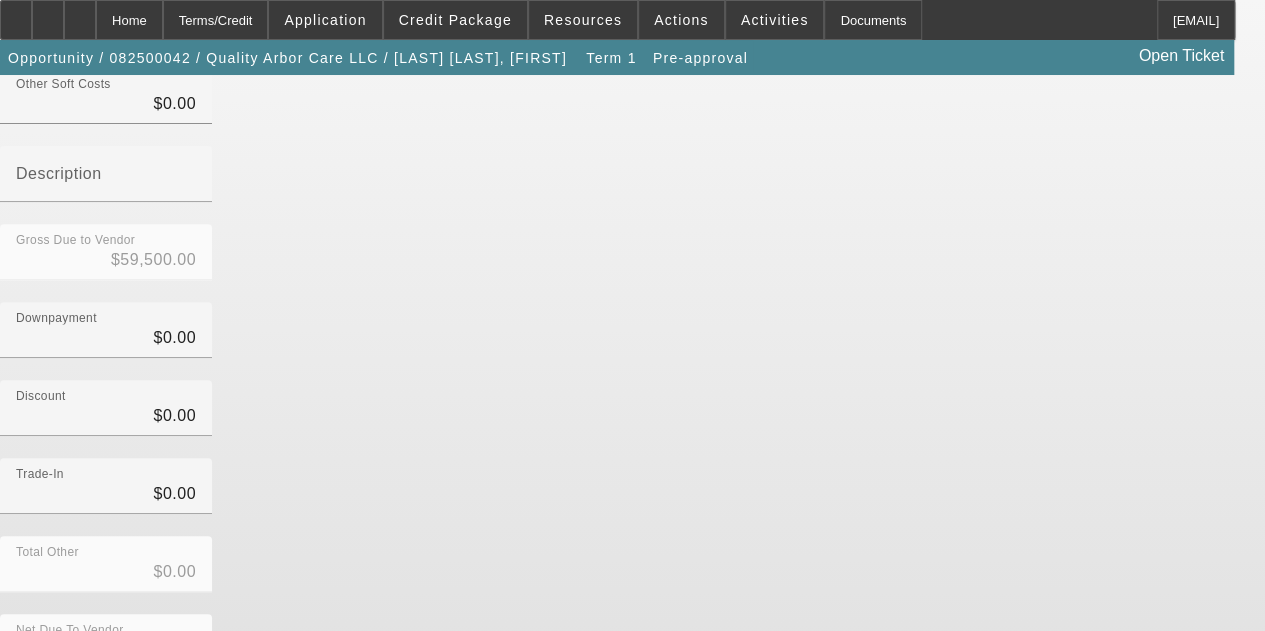 click on "Add Equipment" at bounding box center (1210, 769) 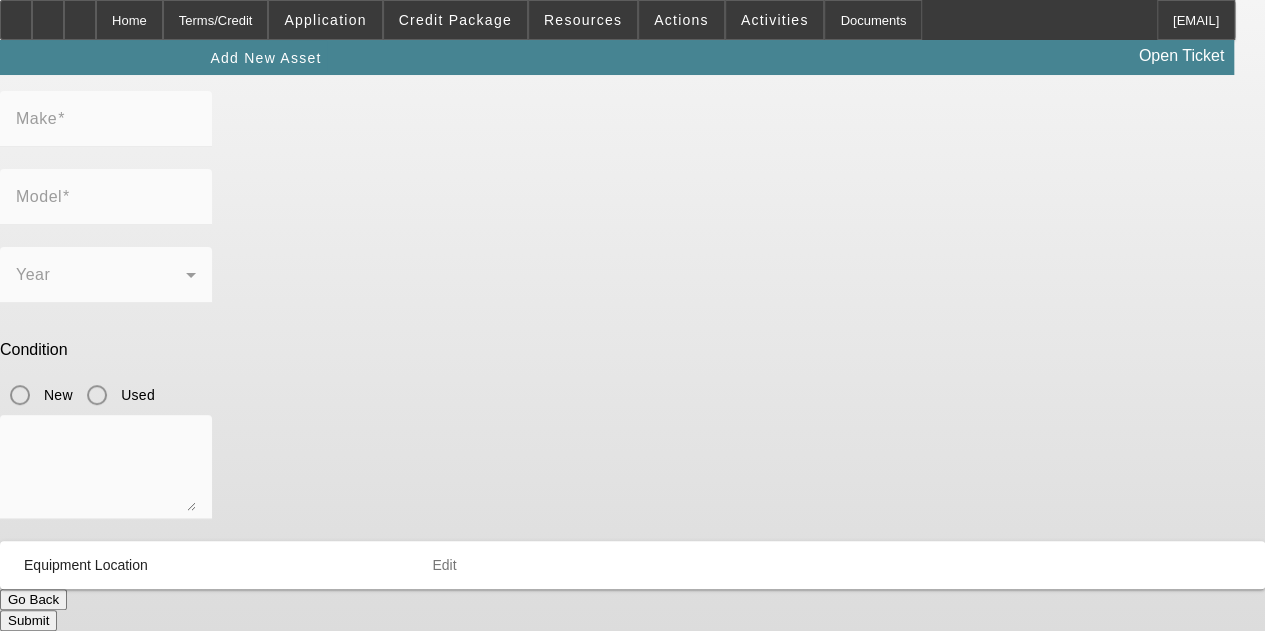 scroll, scrollTop: 0, scrollLeft: 0, axis: both 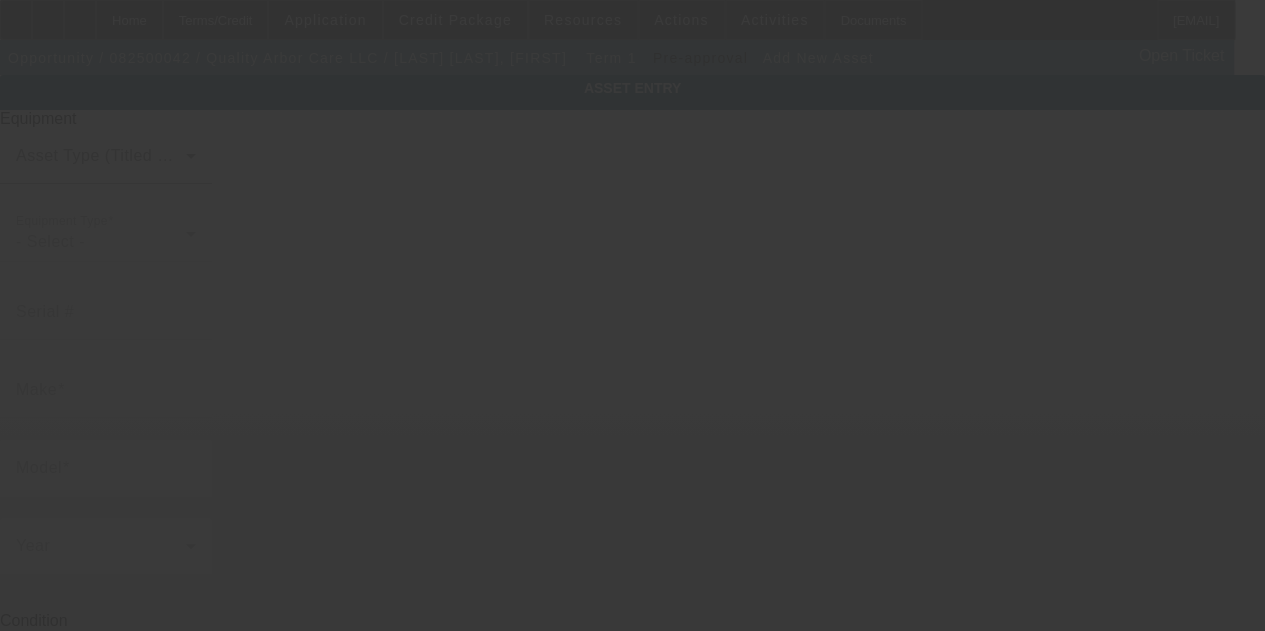 type on "8414 McGee Ln" 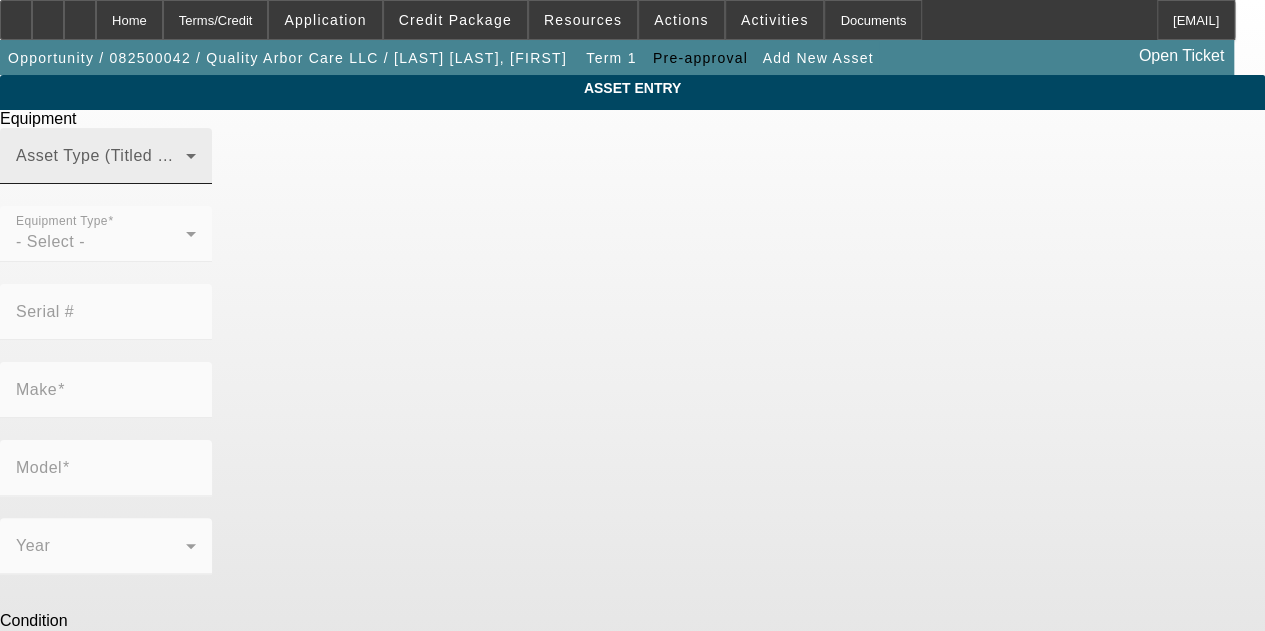 click on "Asset Type (Titled or Non-Titled)" at bounding box center (106, 156) 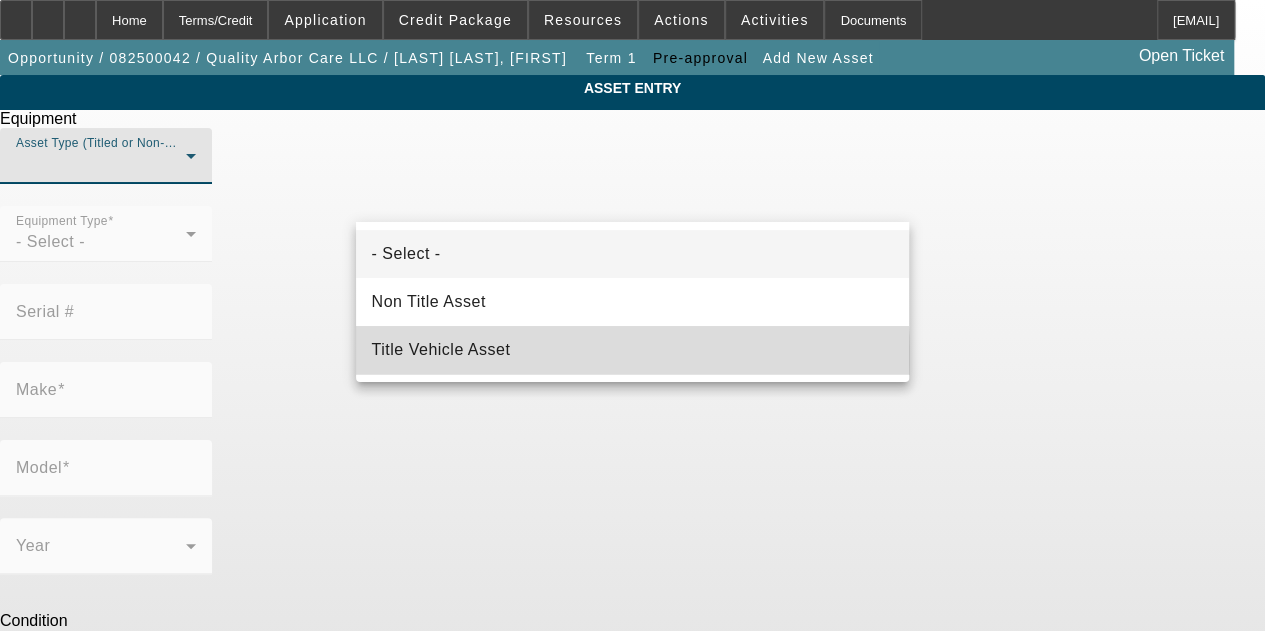 click on "Title Vehicle Asset" at bounding box center (441, 350) 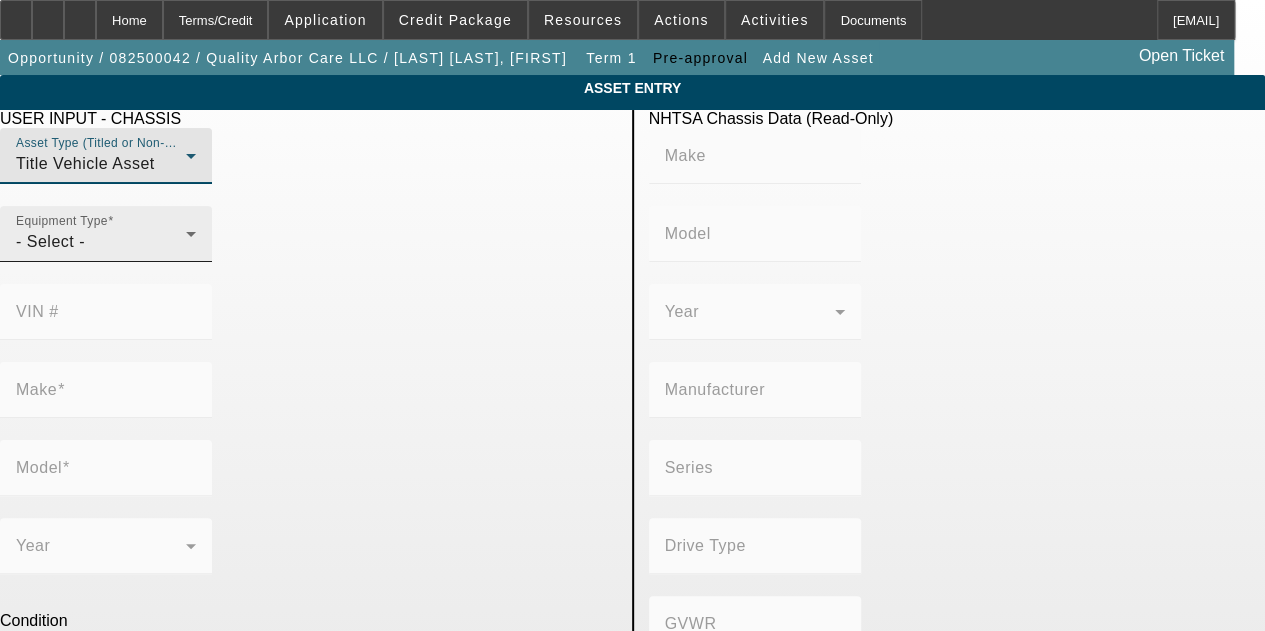 click 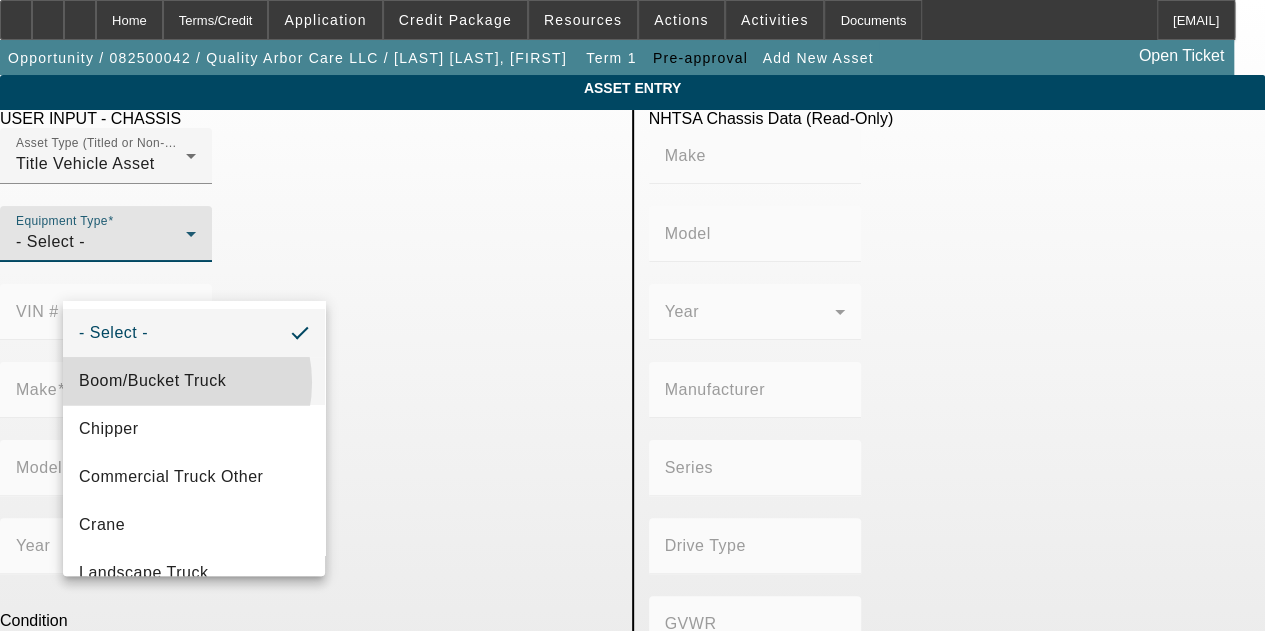 click on "Boom/Bucket Truck" at bounding box center (152, 381) 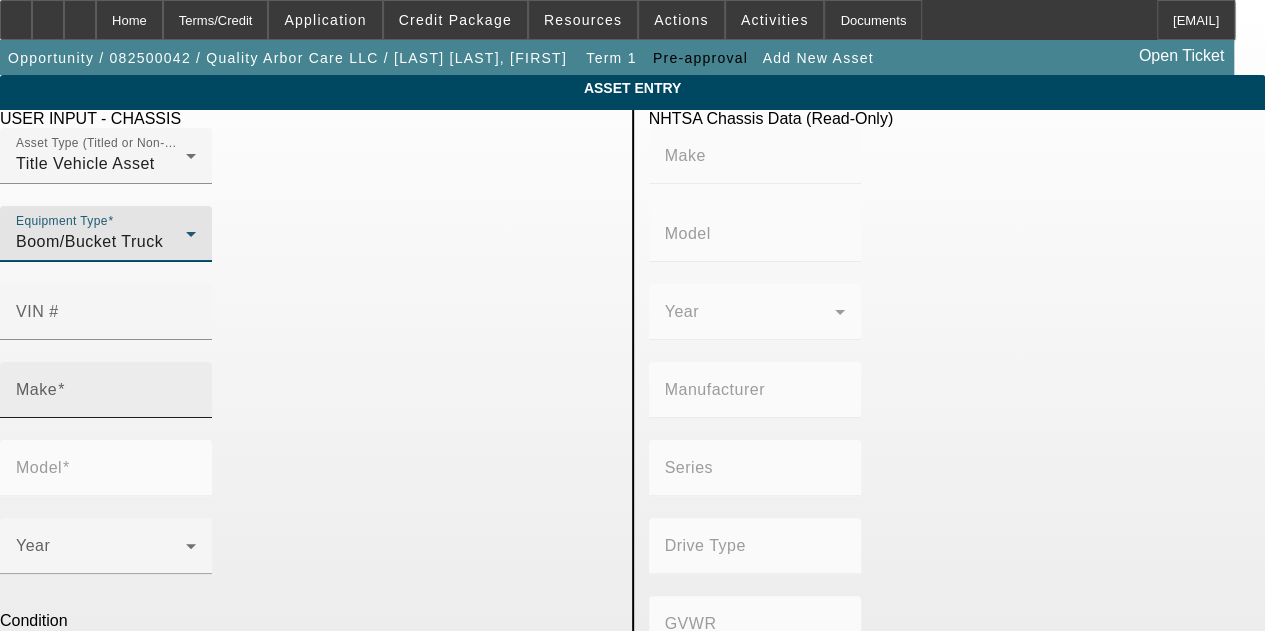 click on "Make" at bounding box center (106, 398) 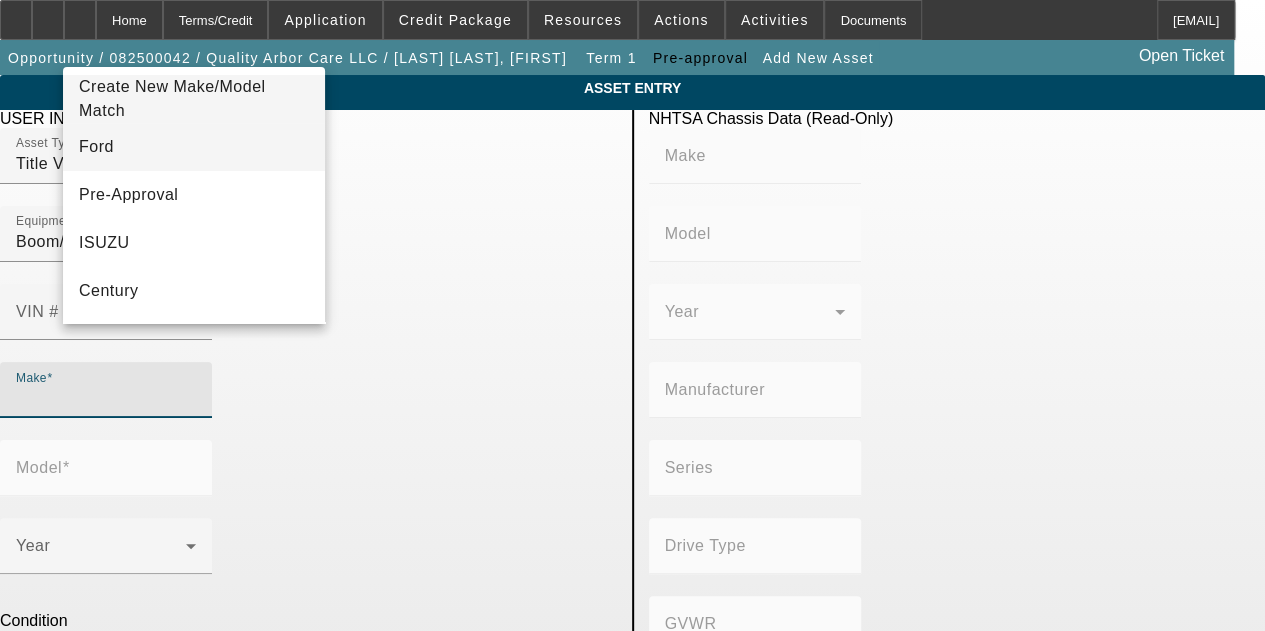 click on "Ford" at bounding box center (194, 147) 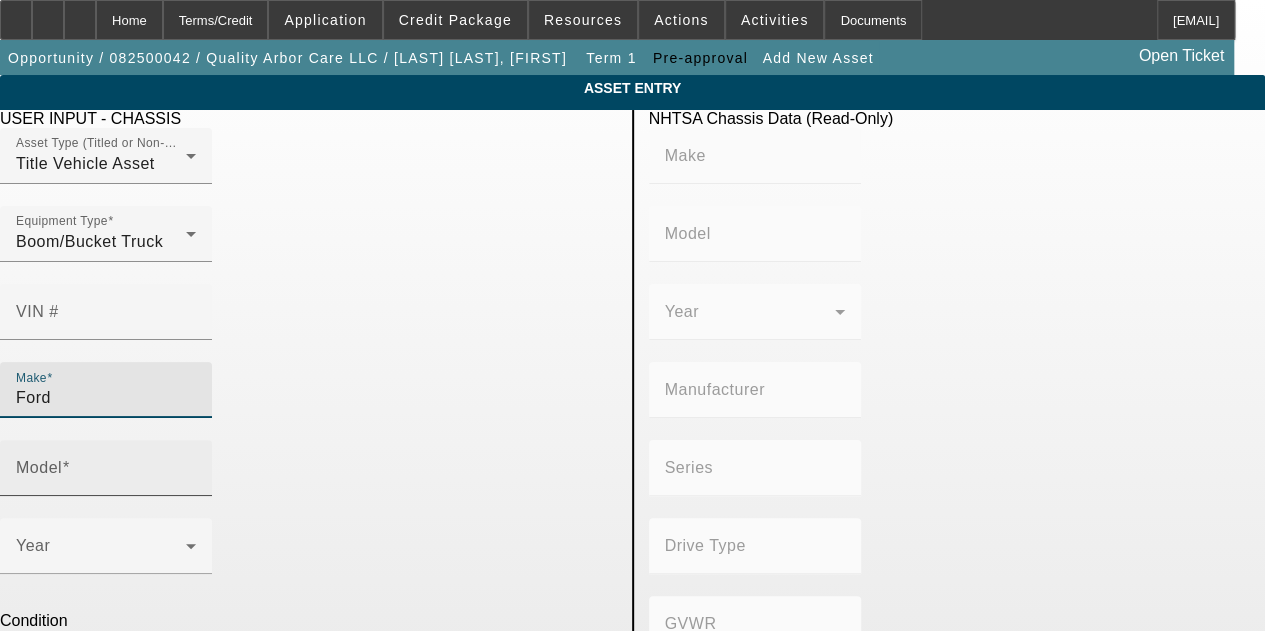 click on "Model" at bounding box center (106, 476) 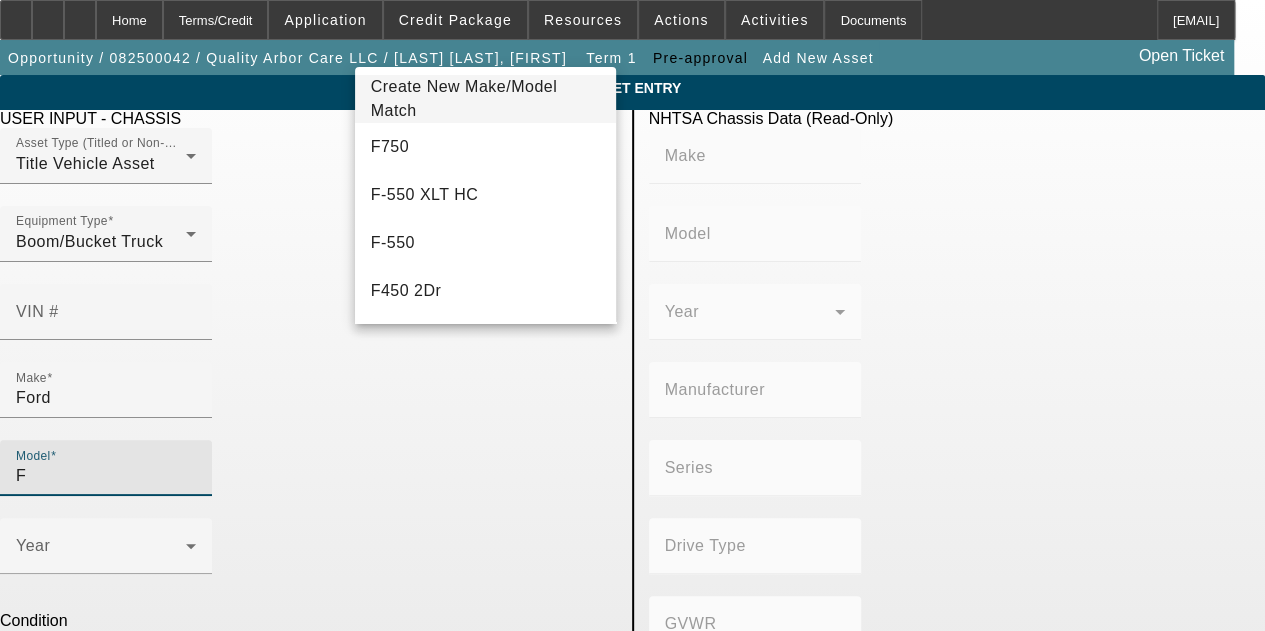 click on "F750" at bounding box center (486, 147) 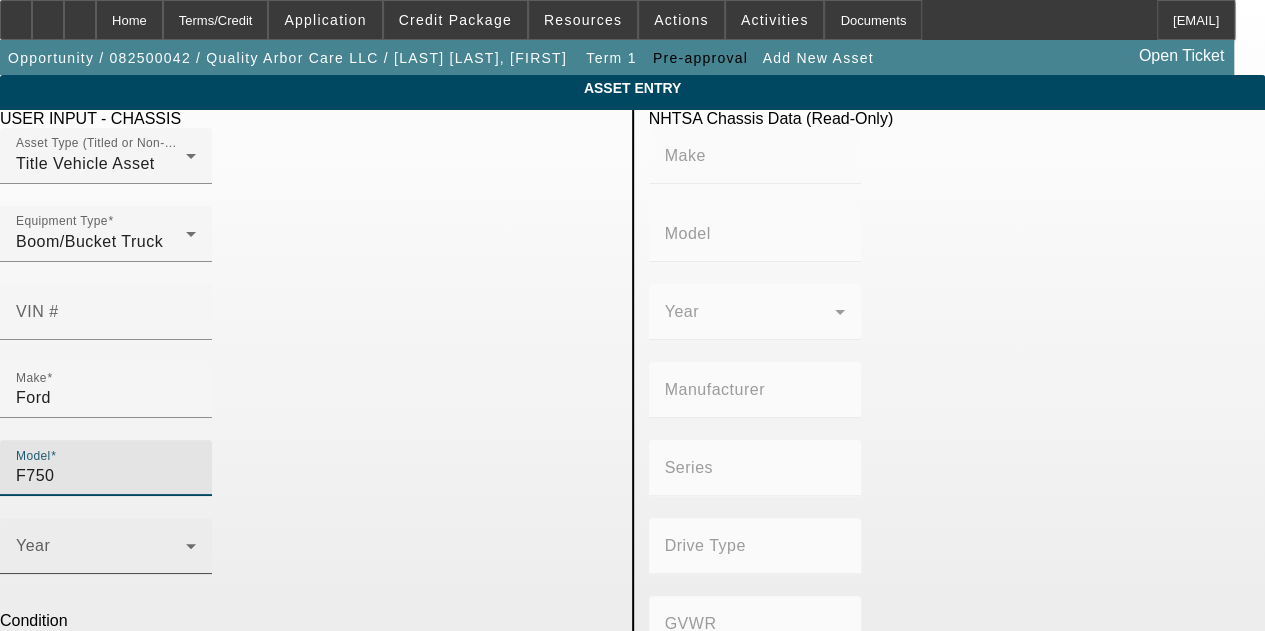 click at bounding box center (101, 554) 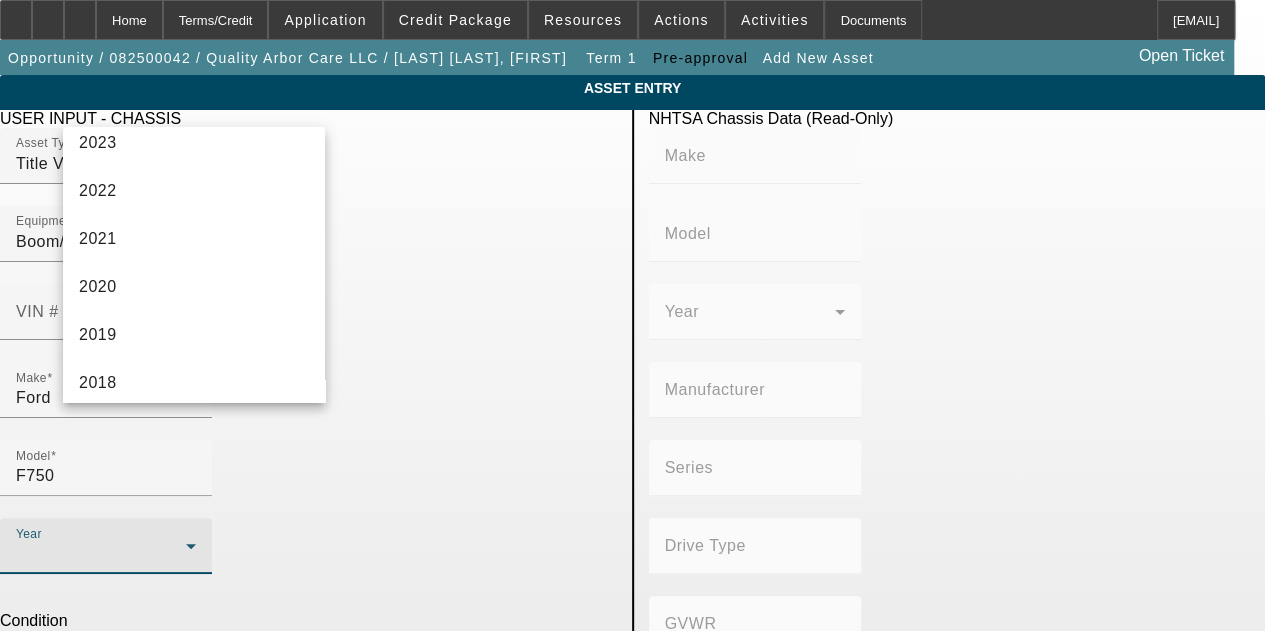 scroll, scrollTop: 500, scrollLeft: 0, axis: vertical 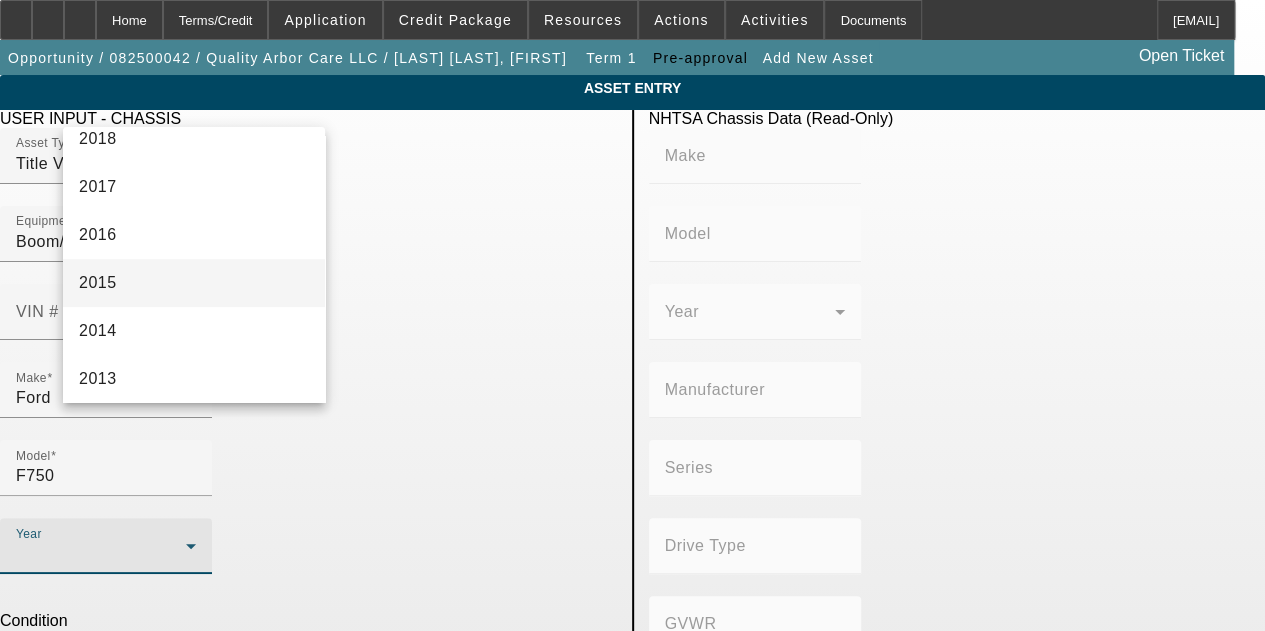 click on "2015" at bounding box center (194, 283) 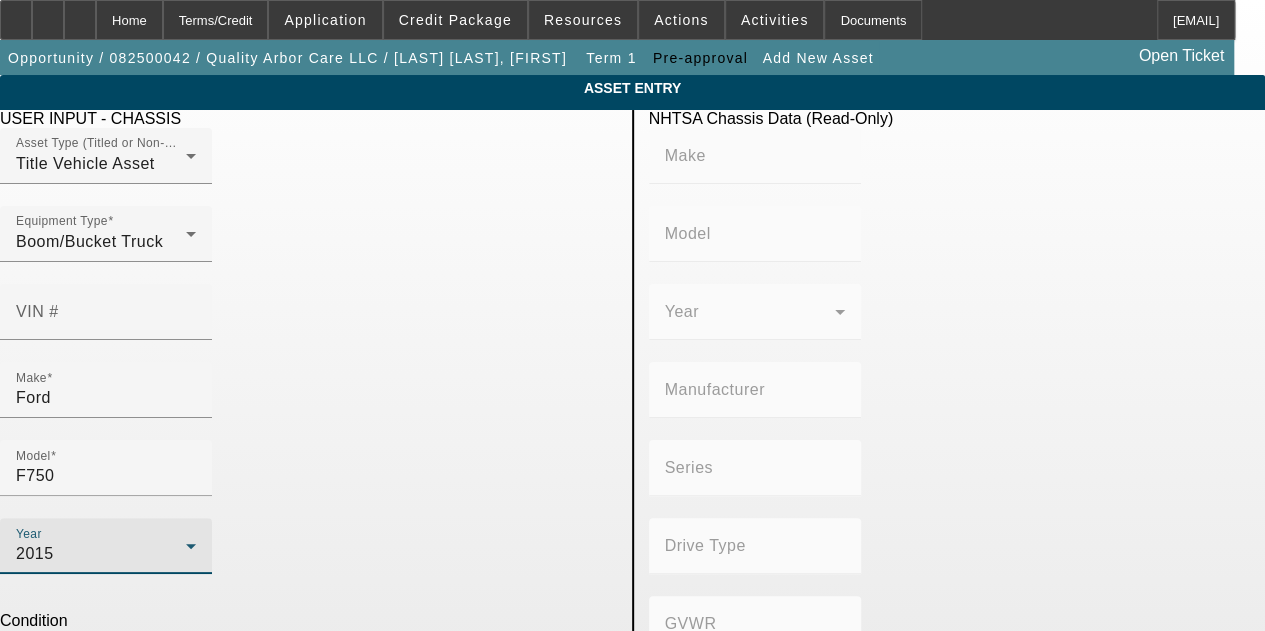 click on "Used" at bounding box center [97, 666] 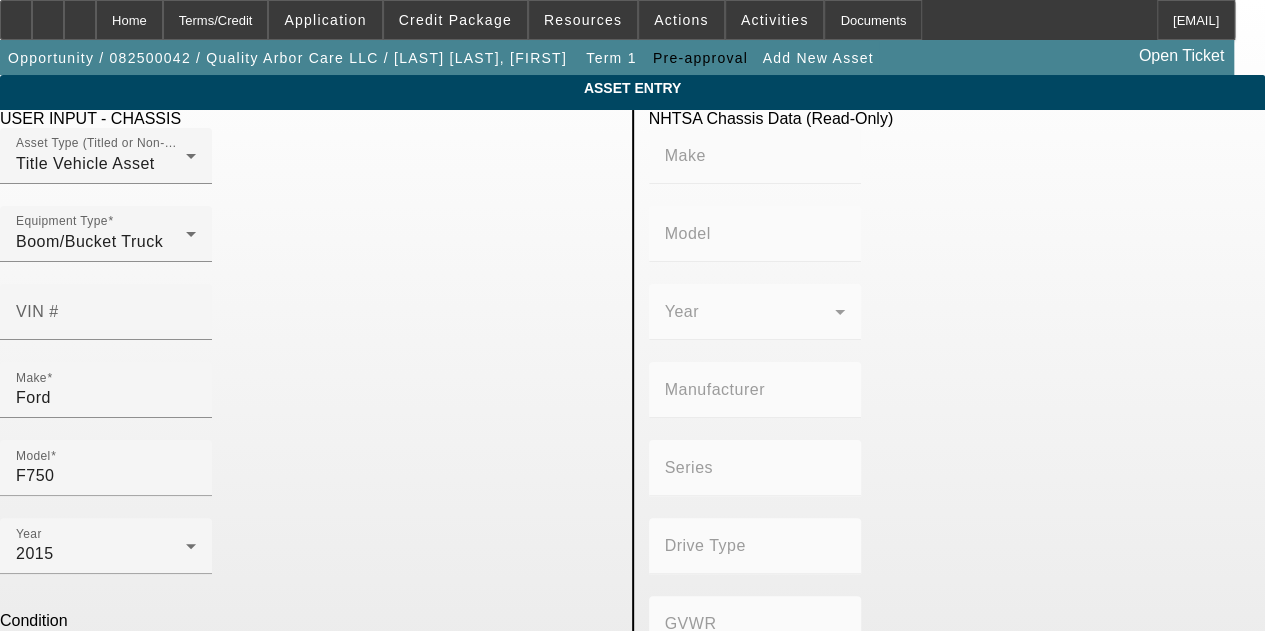 click on "N/A" at bounding box center [20, 784] 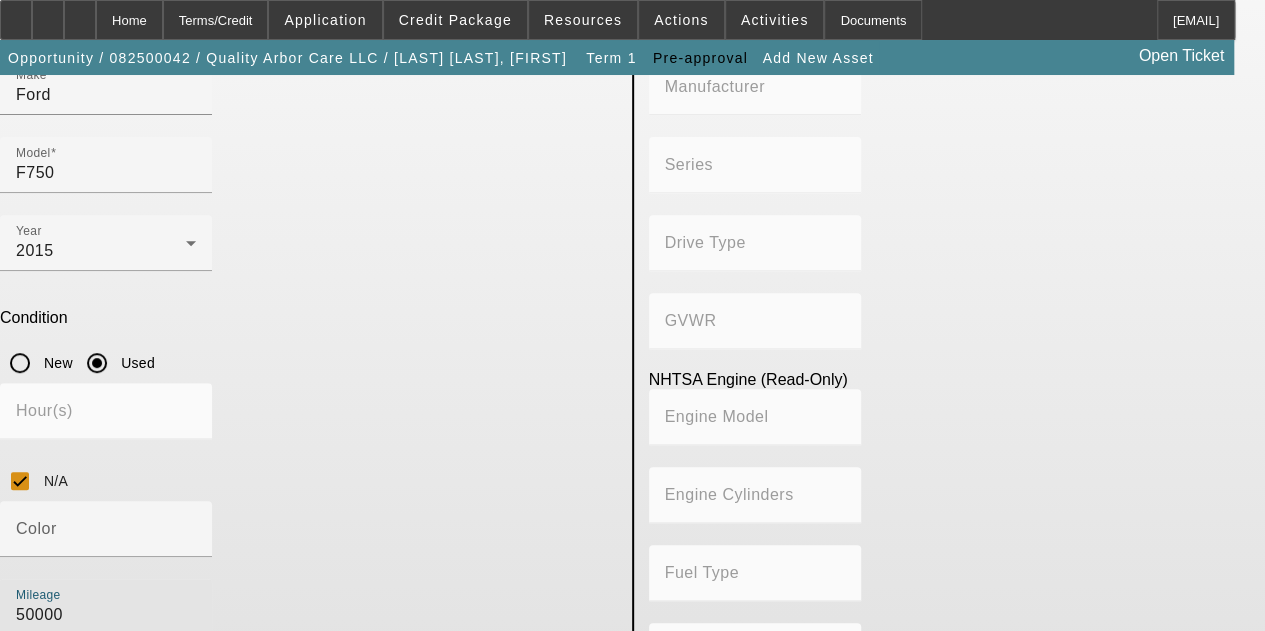 scroll, scrollTop: 315, scrollLeft: 0, axis: vertical 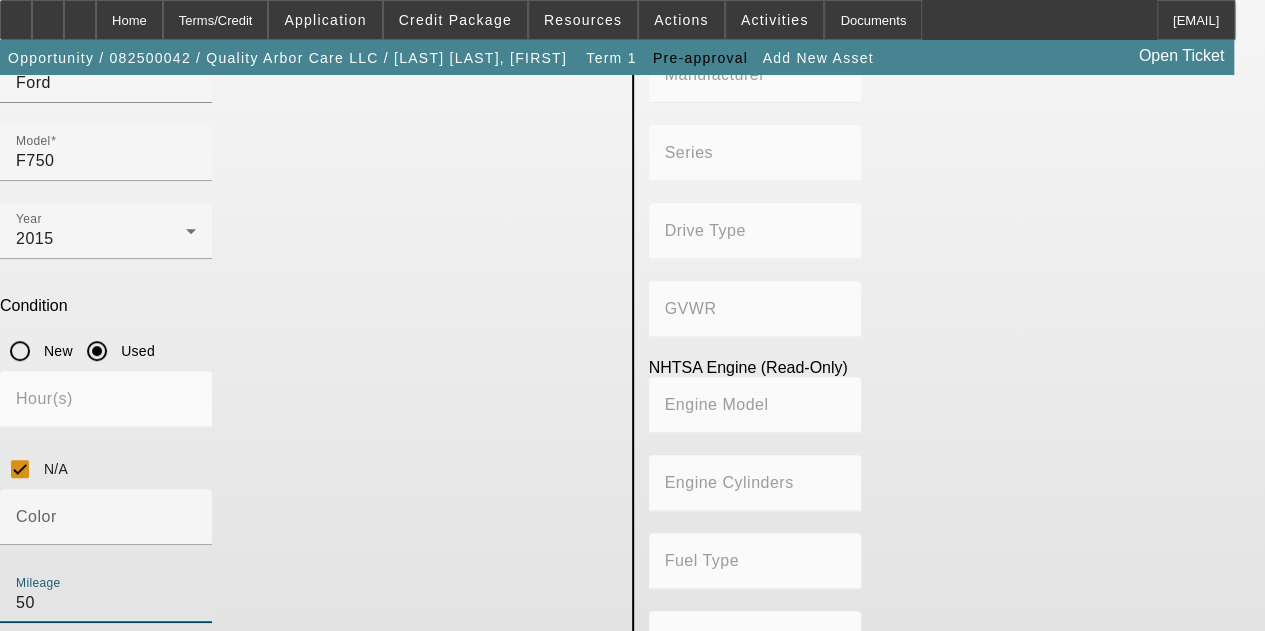 type on "5" 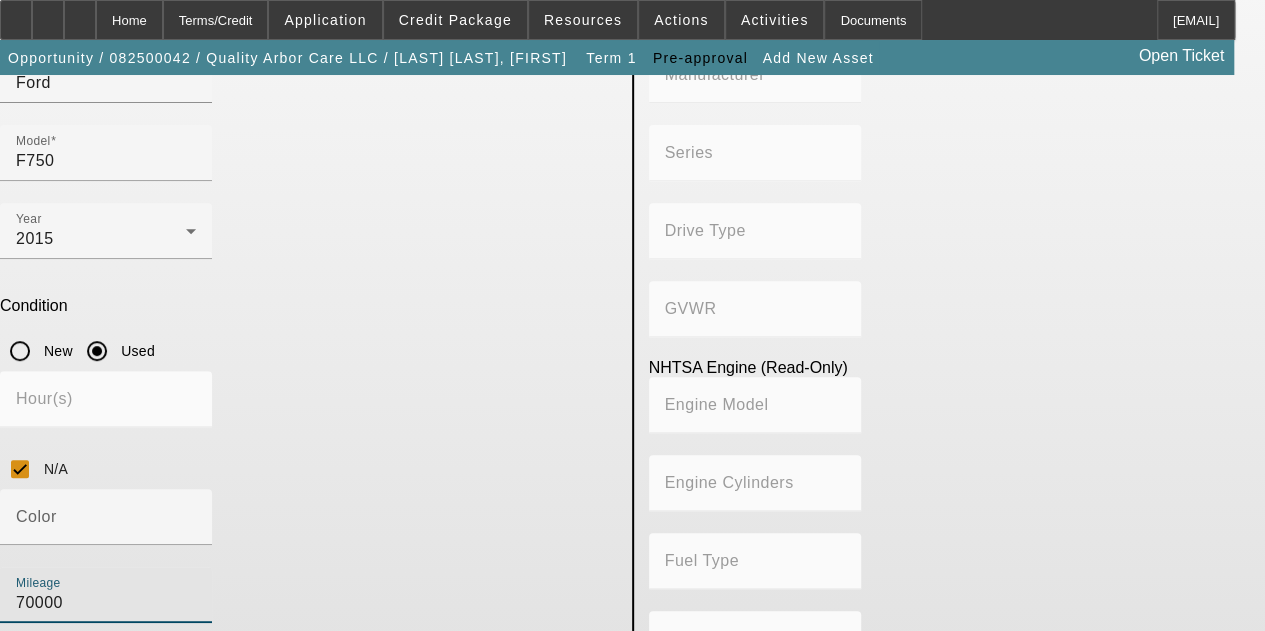 type on "70000" 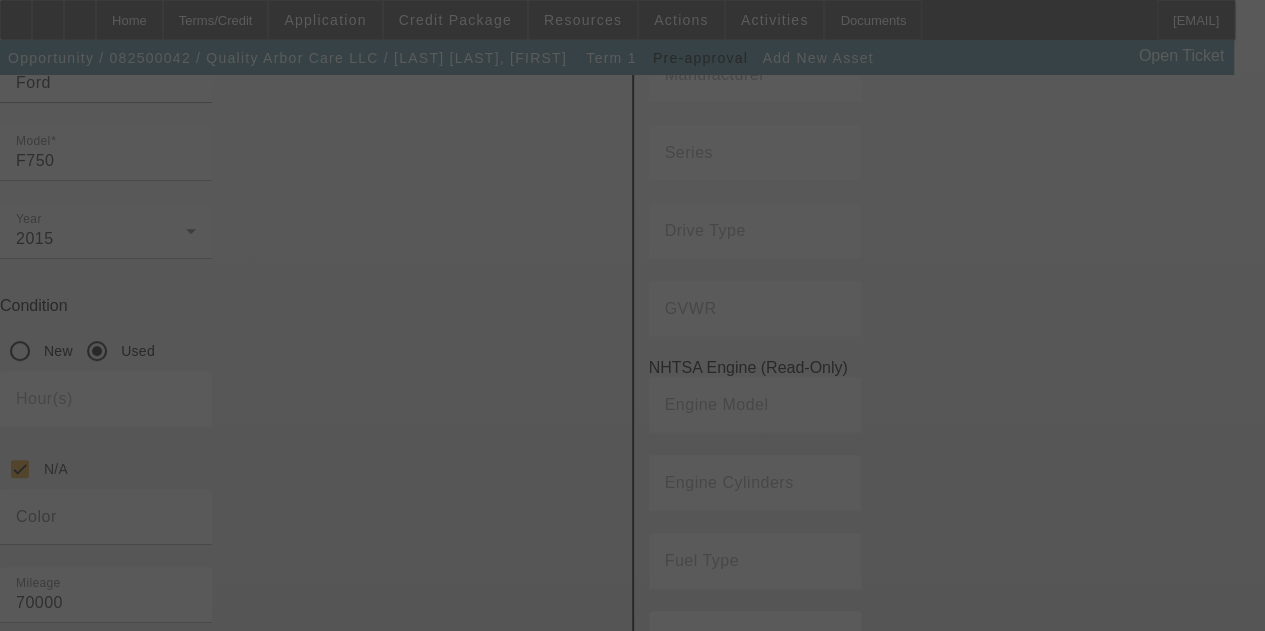 scroll, scrollTop: 0, scrollLeft: 0, axis: both 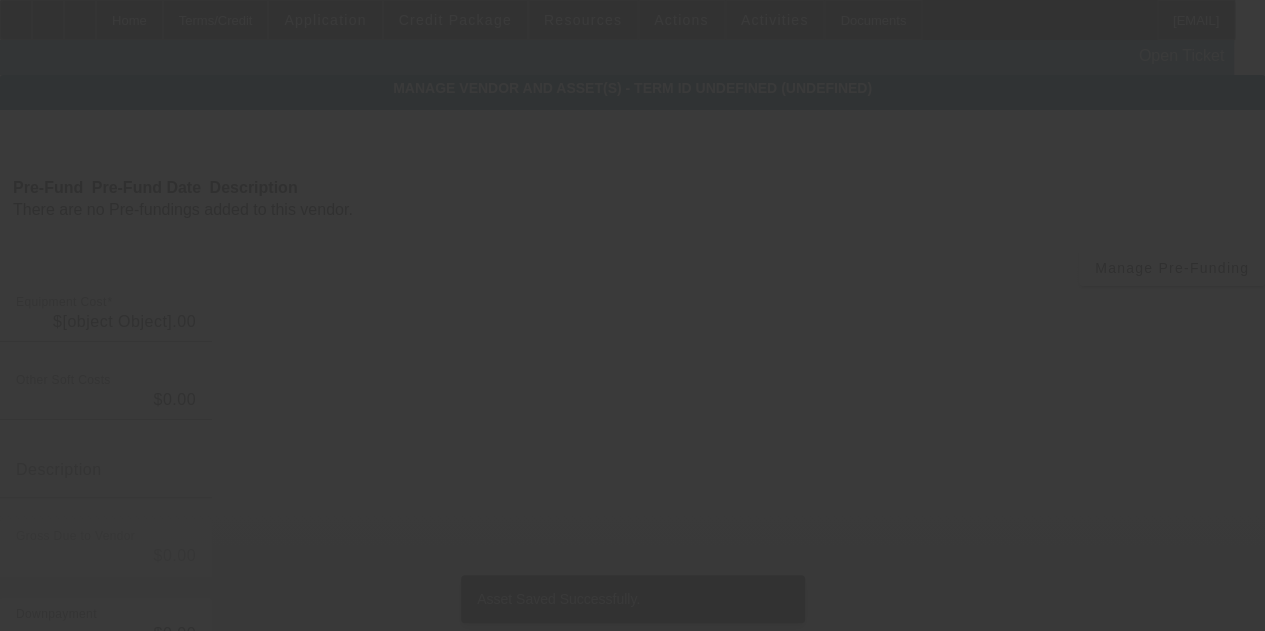 type on "$59,500.00" 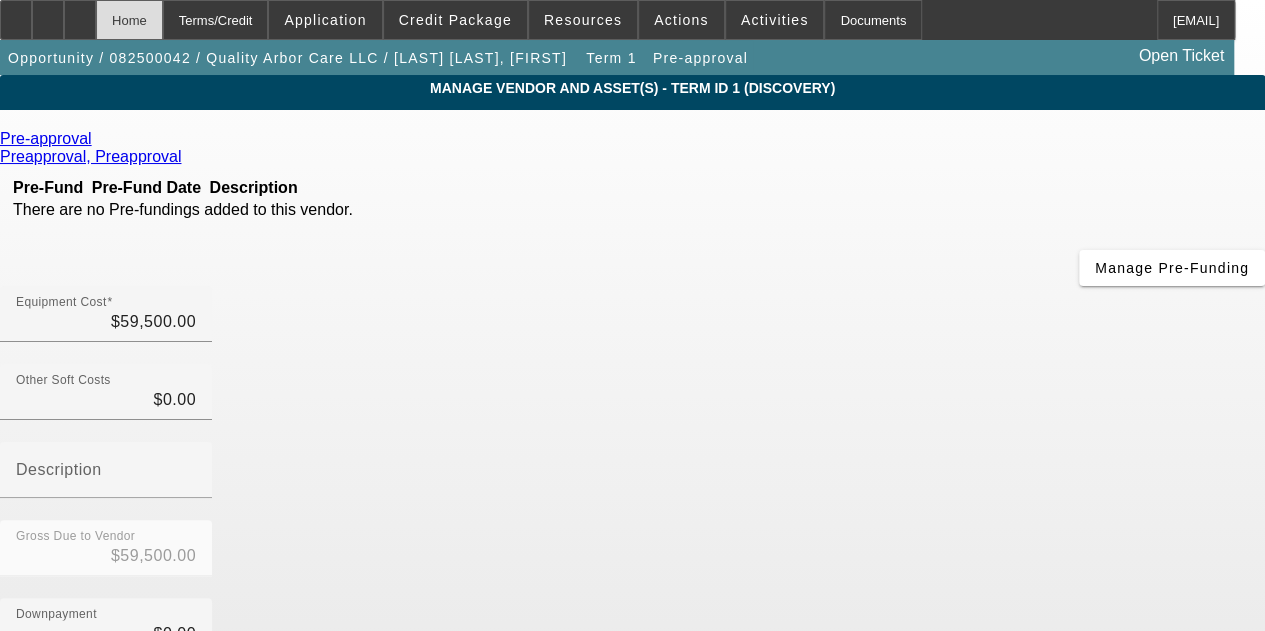 click on "Home" at bounding box center (129, 20) 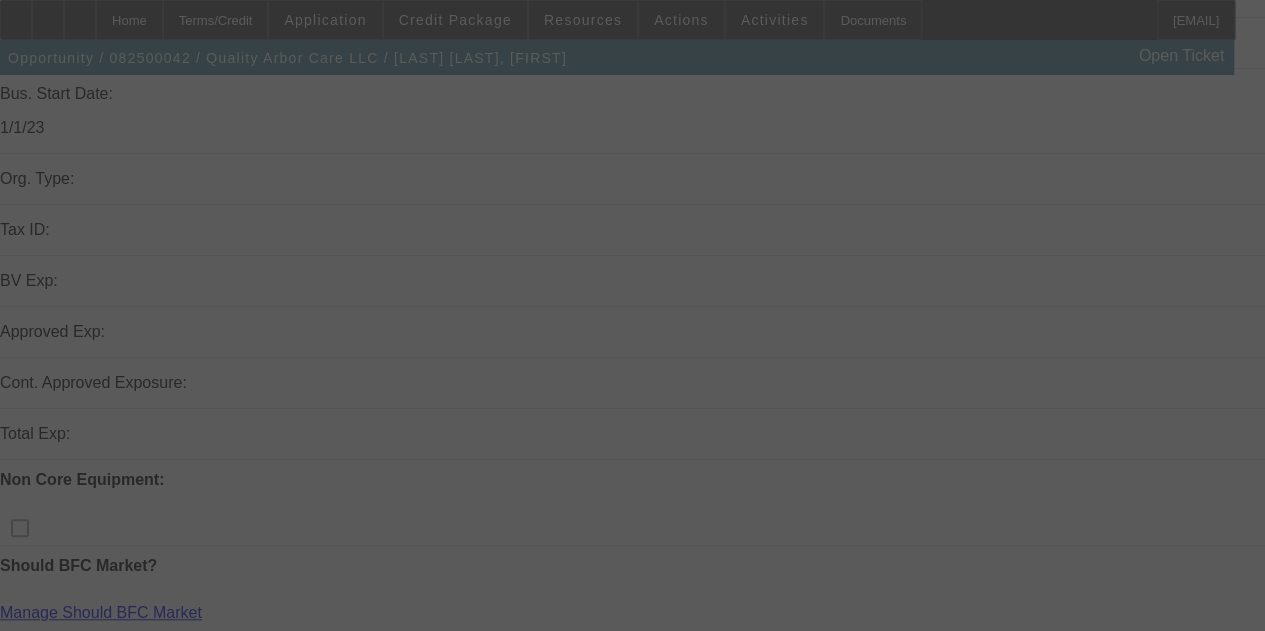scroll, scrollTop: 0, scrollLeft: 0, axis: both 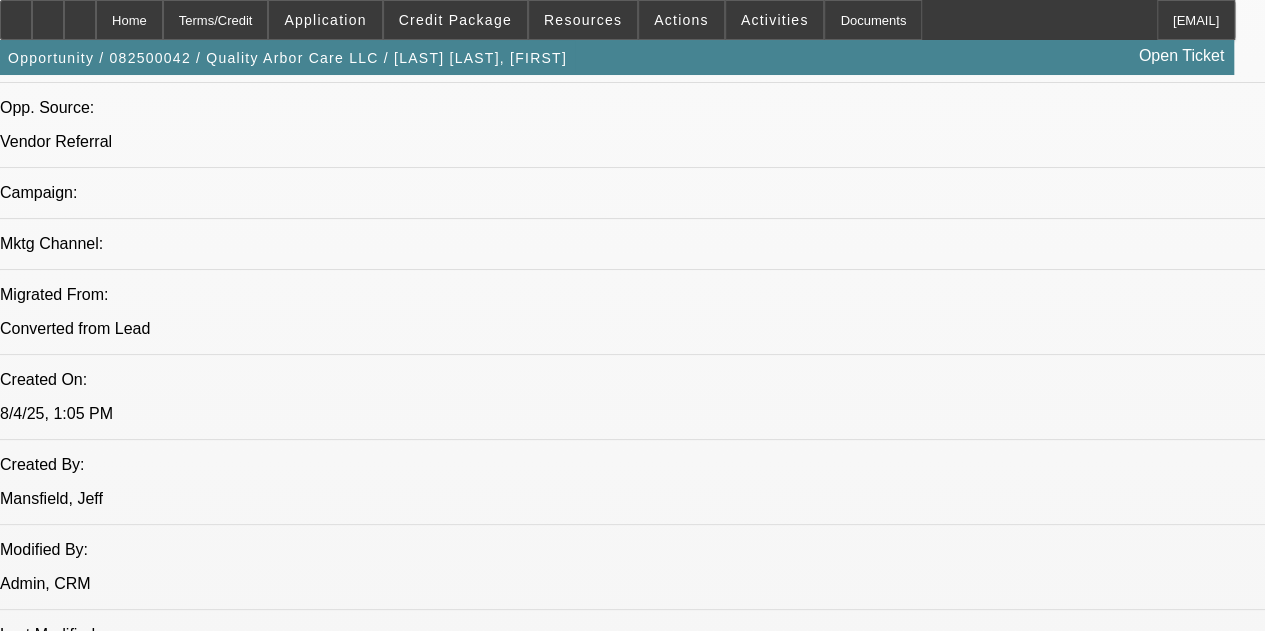 select on "0.2" 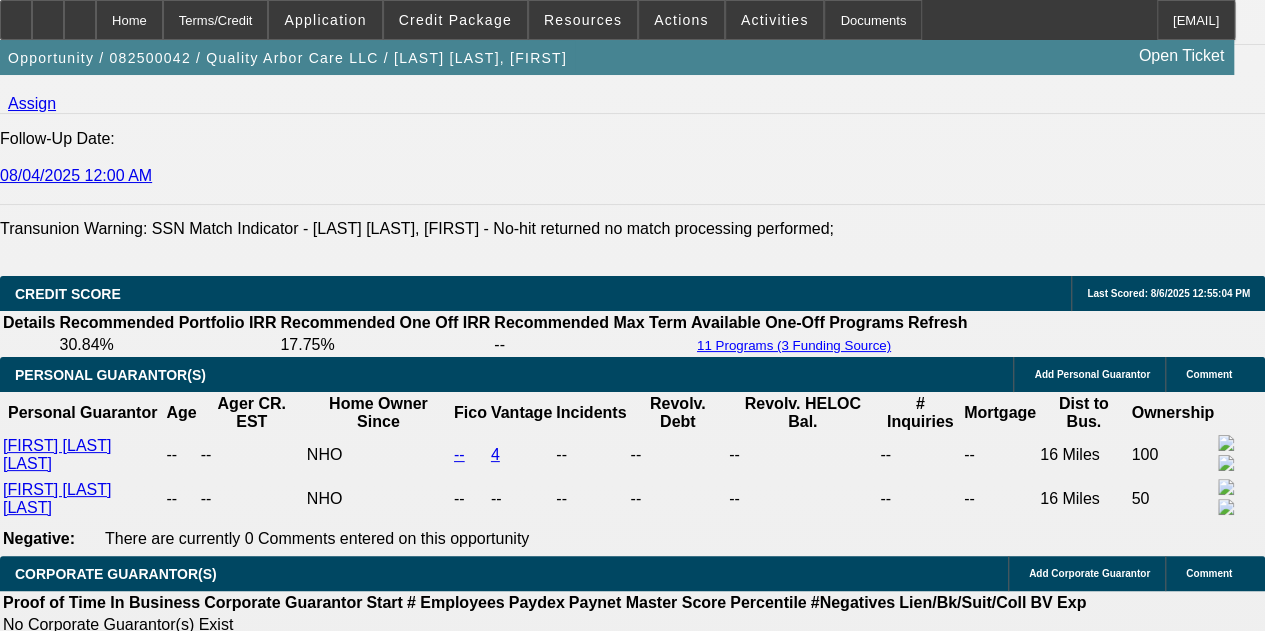 scroll, scrollTop: 2888, scrollLeft: 0, axis: vertical 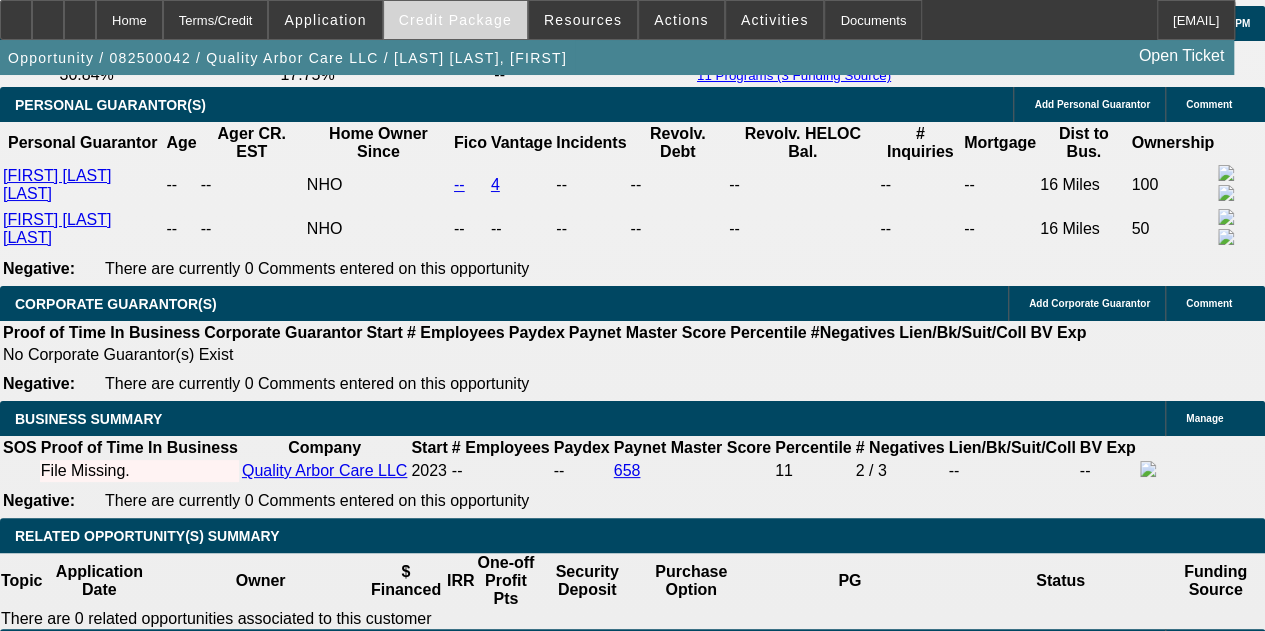 click on "Credit Package" at bounding box center [455, 20] 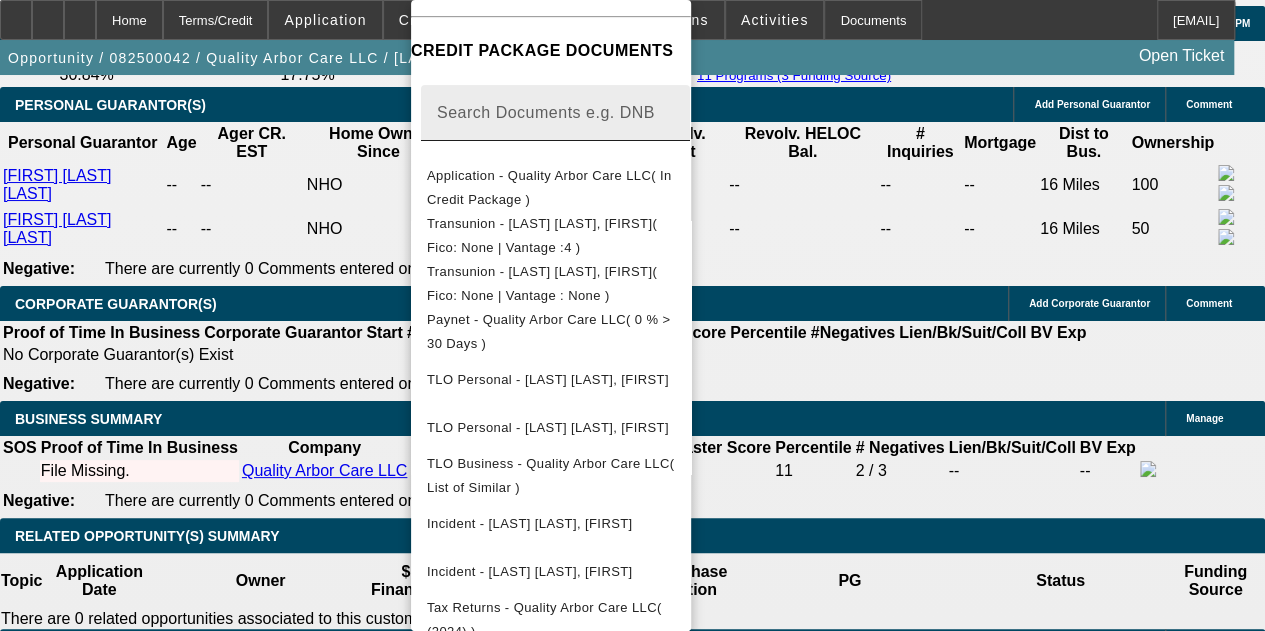scroll, scrollTop: 315, scrollLeft: 0, axis: vertical 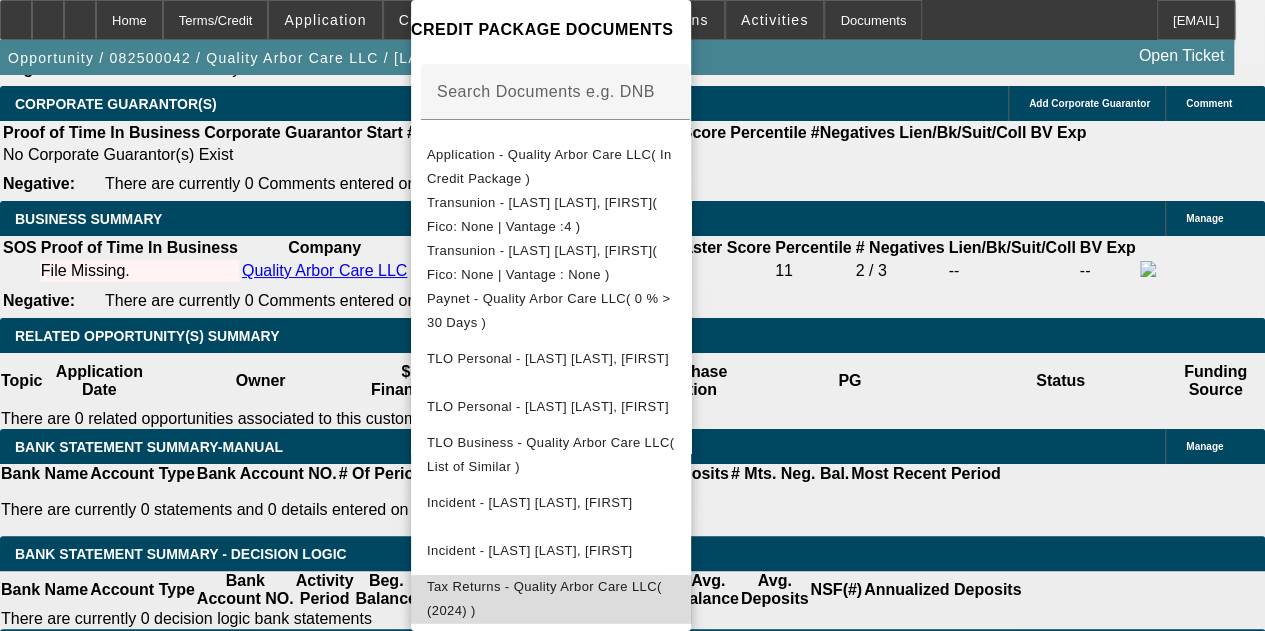 click on "Tax Returns - Quality Arbor Care LLC(  (2024) )" at bounding box center [544, 598] 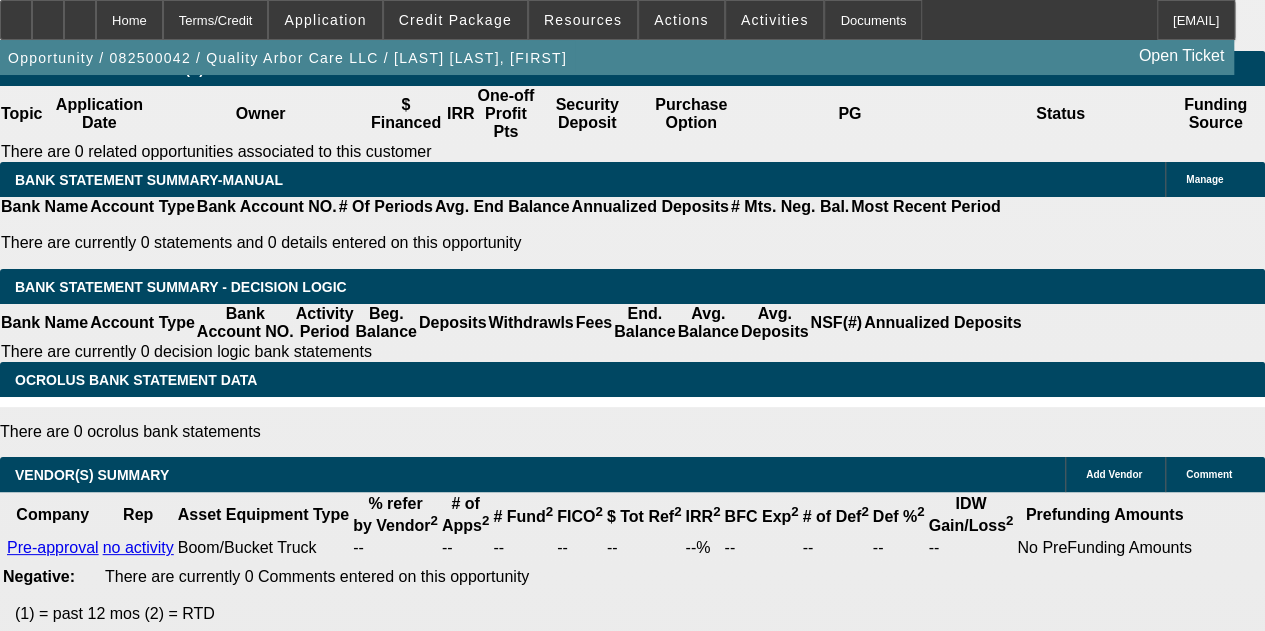 scroll, scrollTop: 3388, scrollLeft: 0, axis: vertical 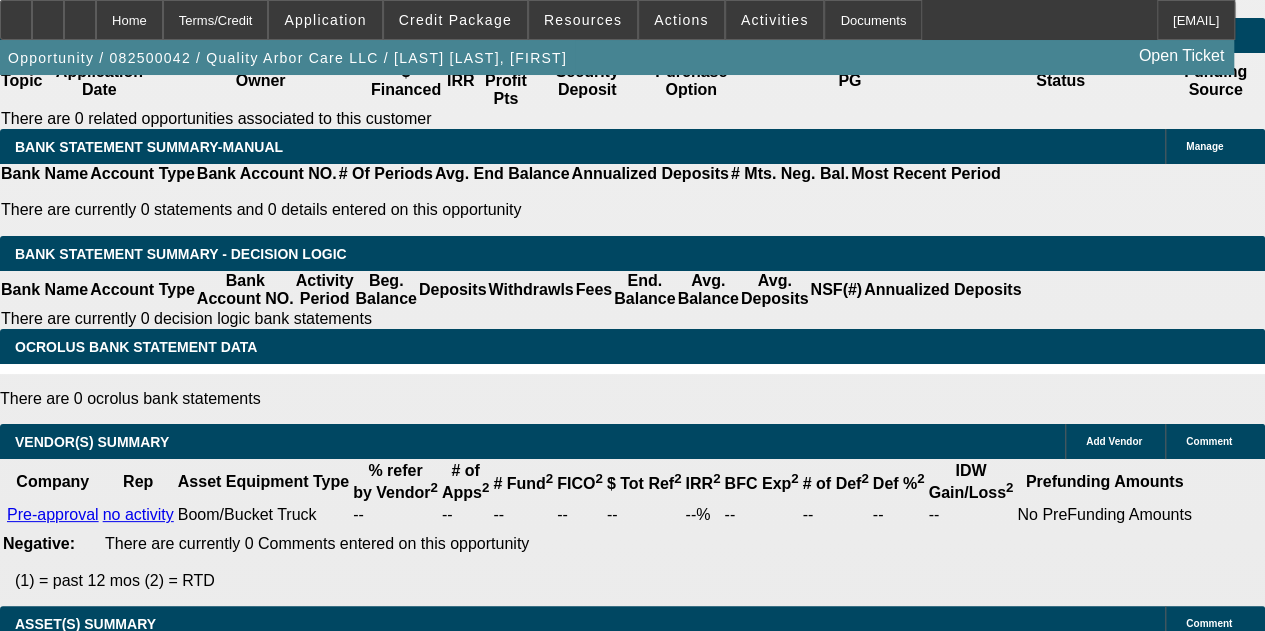 drag, startPoint x: 388, startPoint y: 221, endPoint x: 422, endPoint y: 227, distance: 34.525352 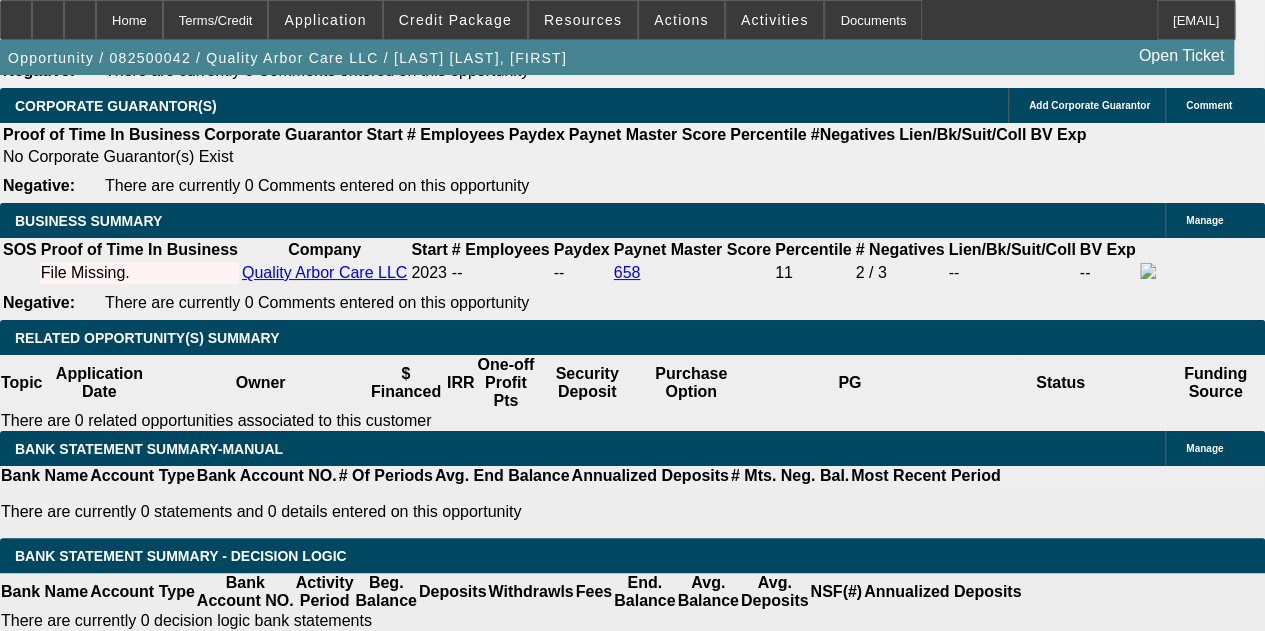 scroll, scrollTop: 2788, scrollLeft: 0, axis: vertical 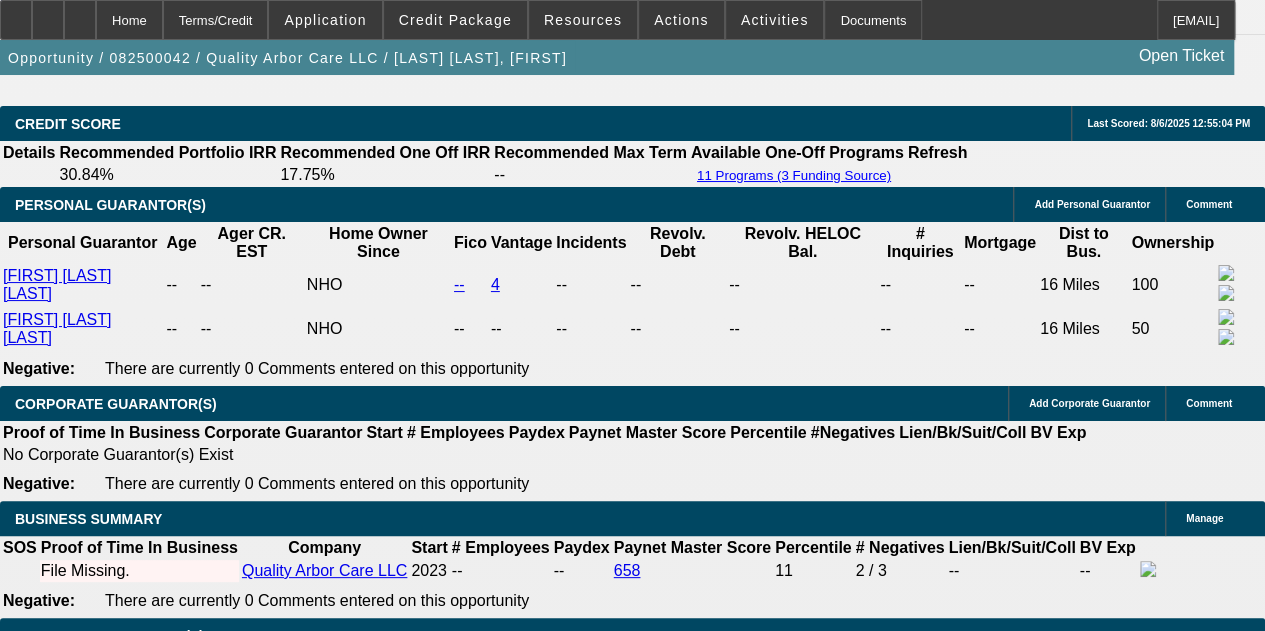 click at bounding box center [271, 1688] 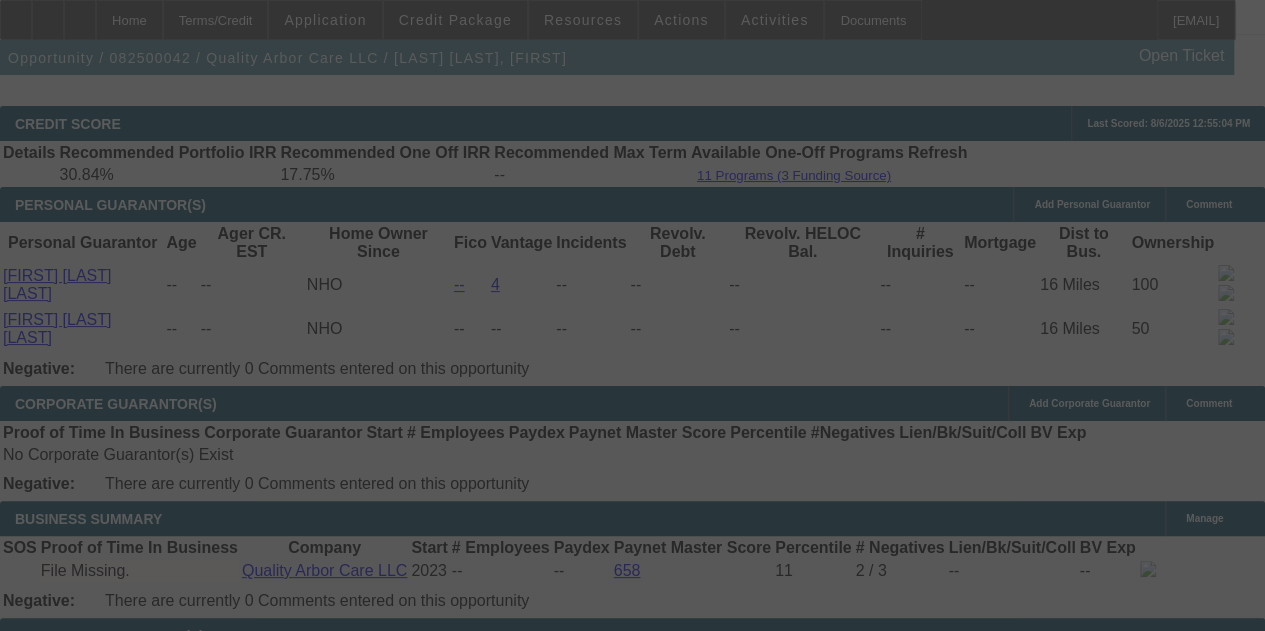 select on "0.2" 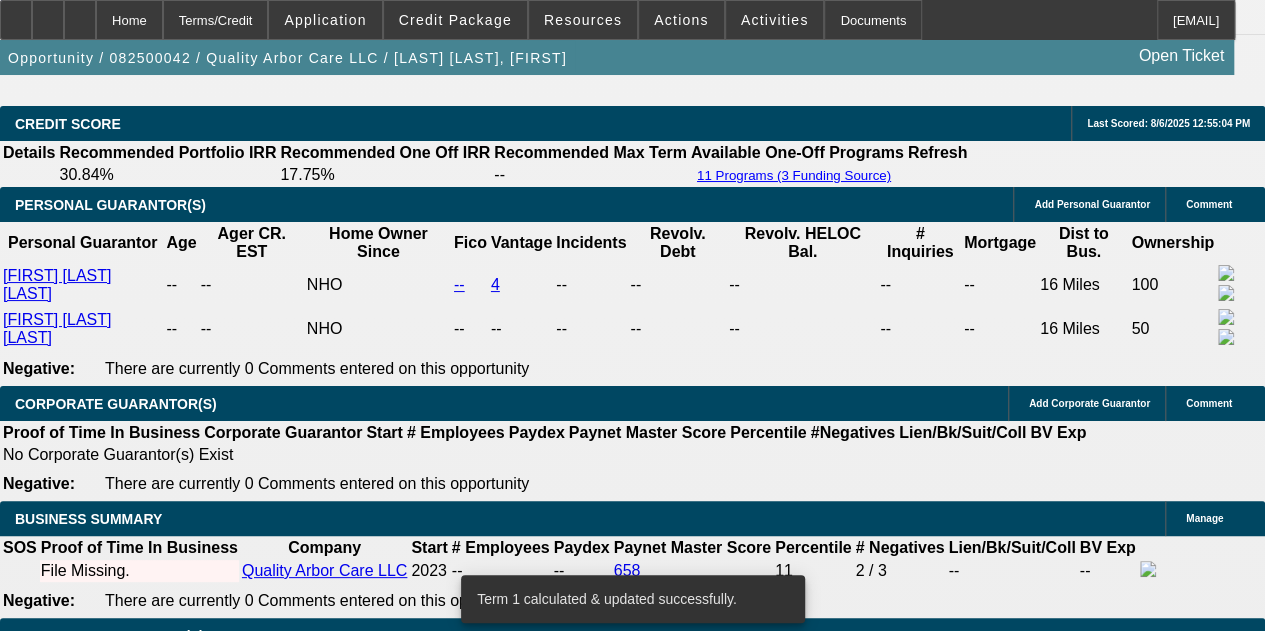 click at bounding box center [271, 1688] 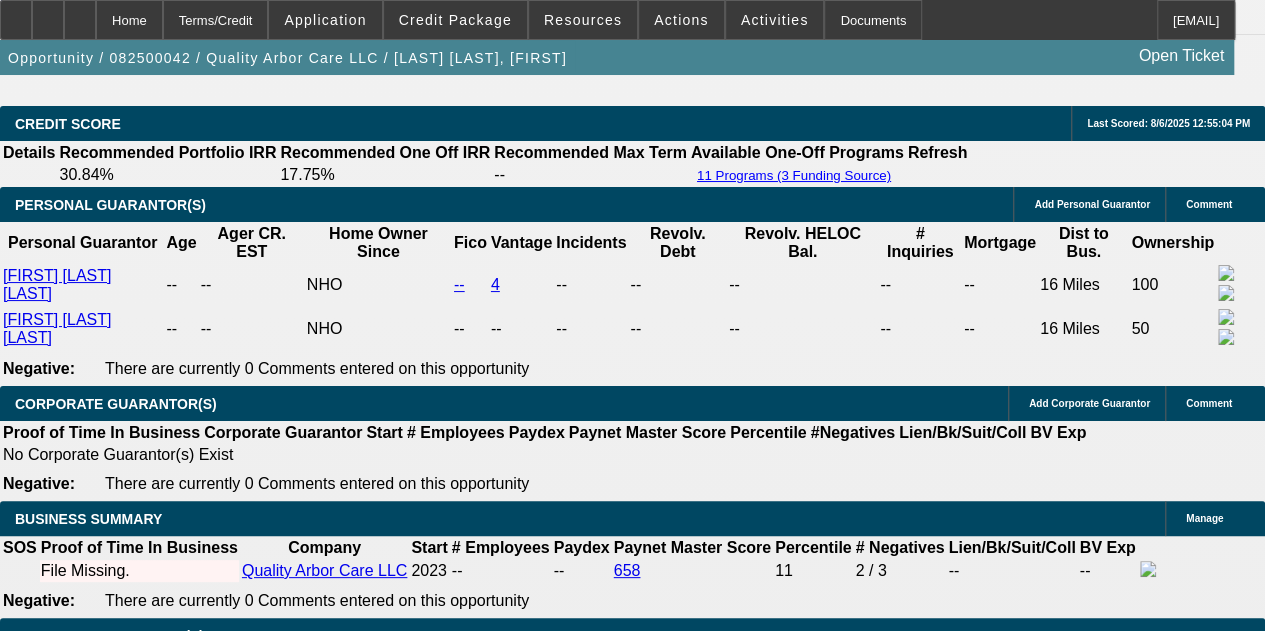 scroll, scrollTop: 0, scrollLeft: 0, axis: both 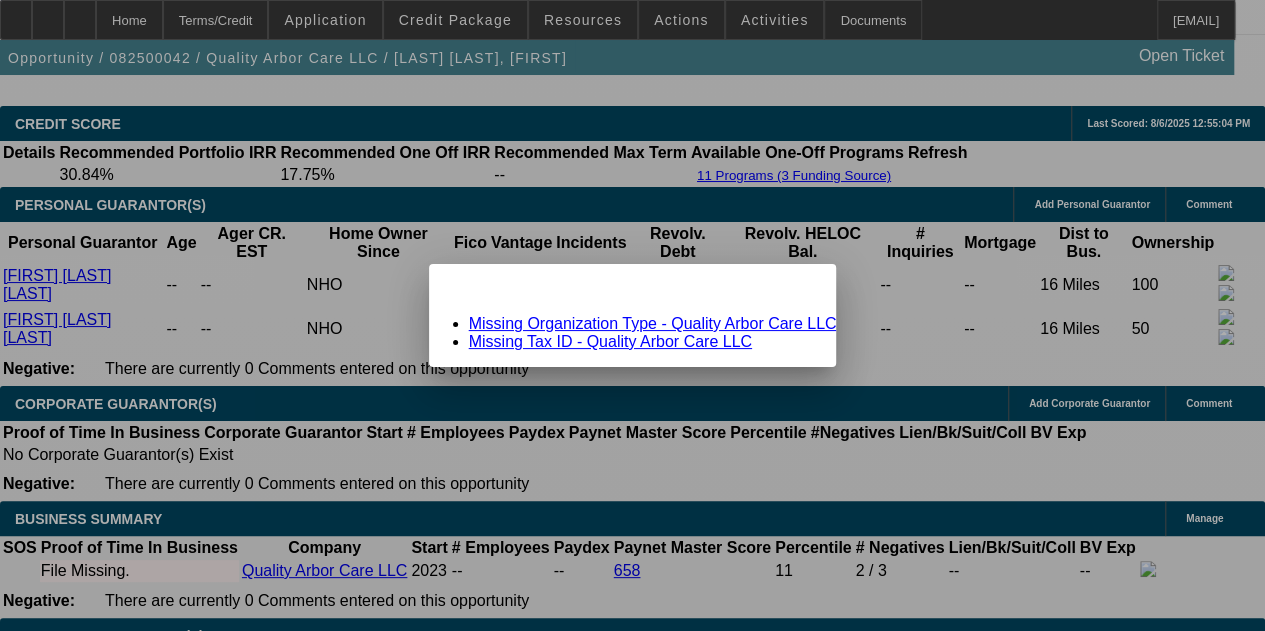 click on "Missing Organization Type - Quality Arbor Care LLC" at bounding box center [653, 323] 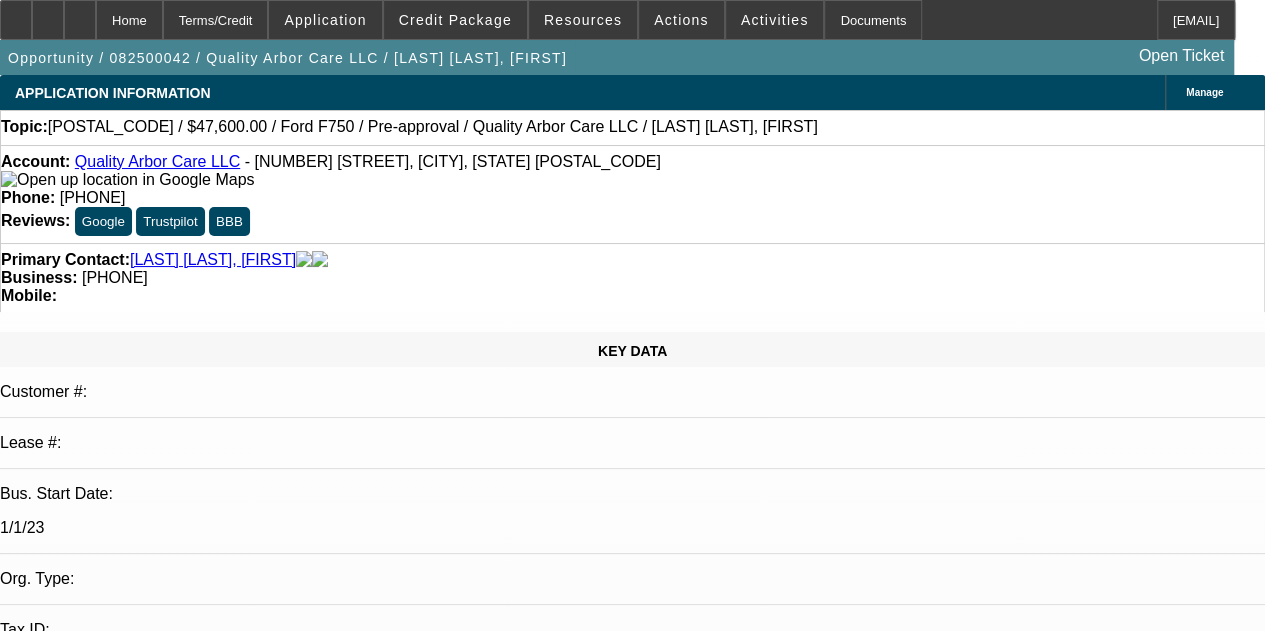 scroll, scrollTop: 2788, scrollLeft: 0, axis: vertical 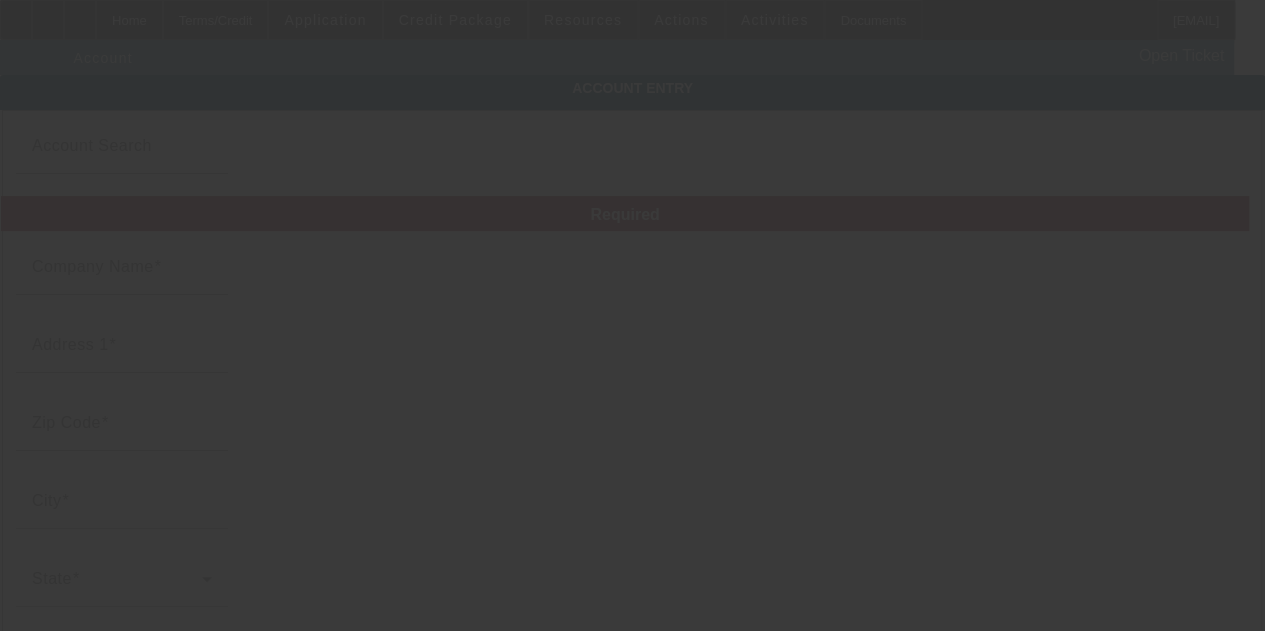 type on "Quality Arbor Care LLC" 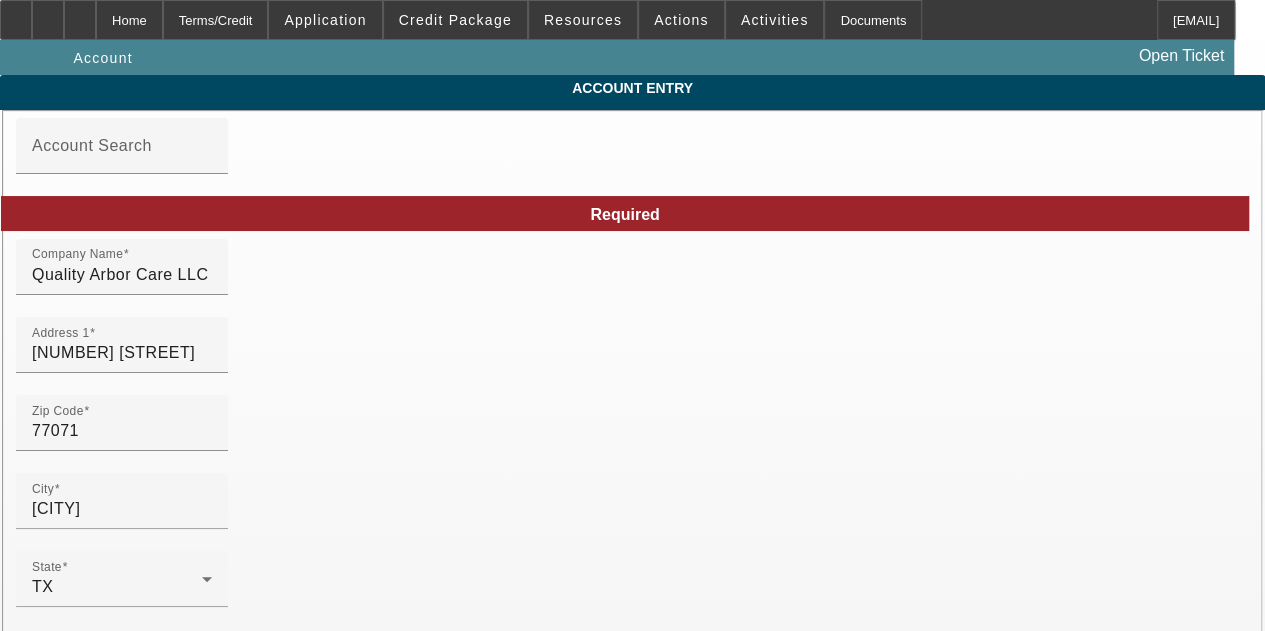 type on "8/4/2025" 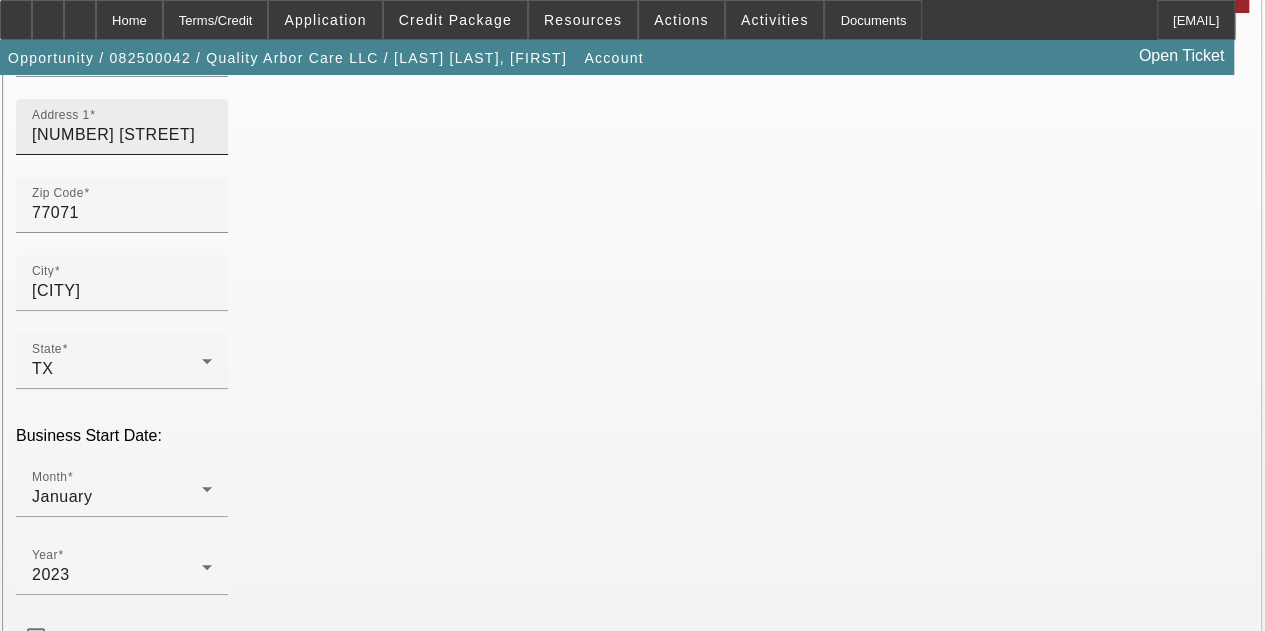 scroll, scrollTop: 500, scrollLeft: 0, axis: vertical 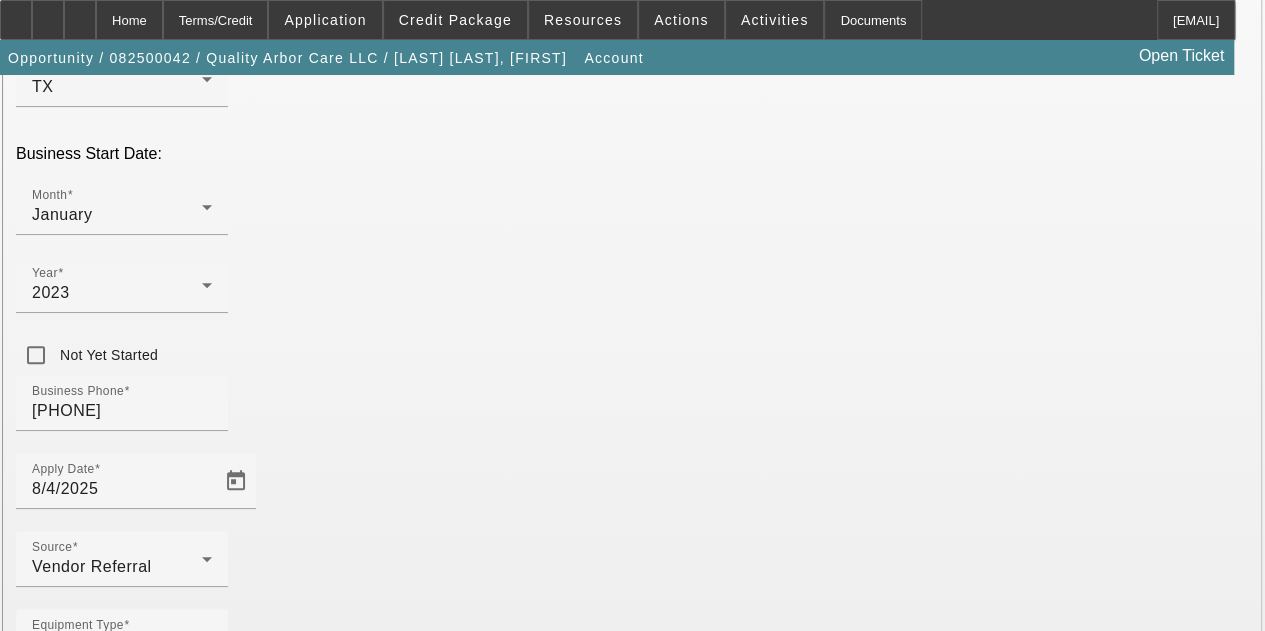 click at bounding box center (117, 1666) 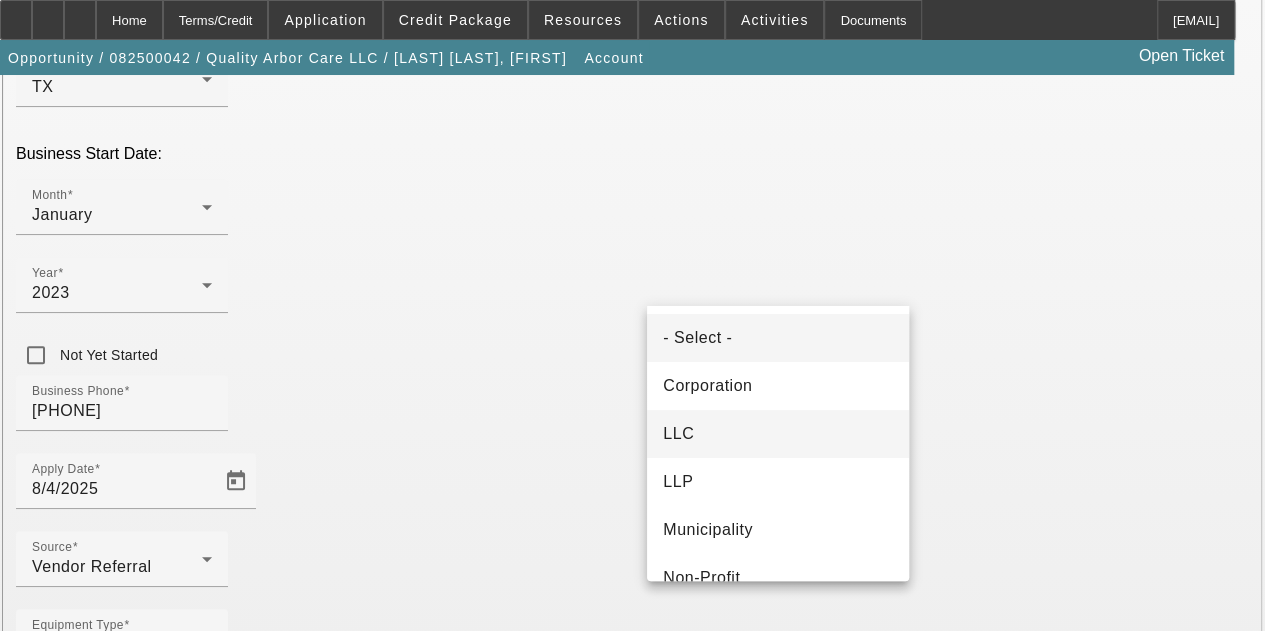 click on "LLC" at bounding box center (778, 434) 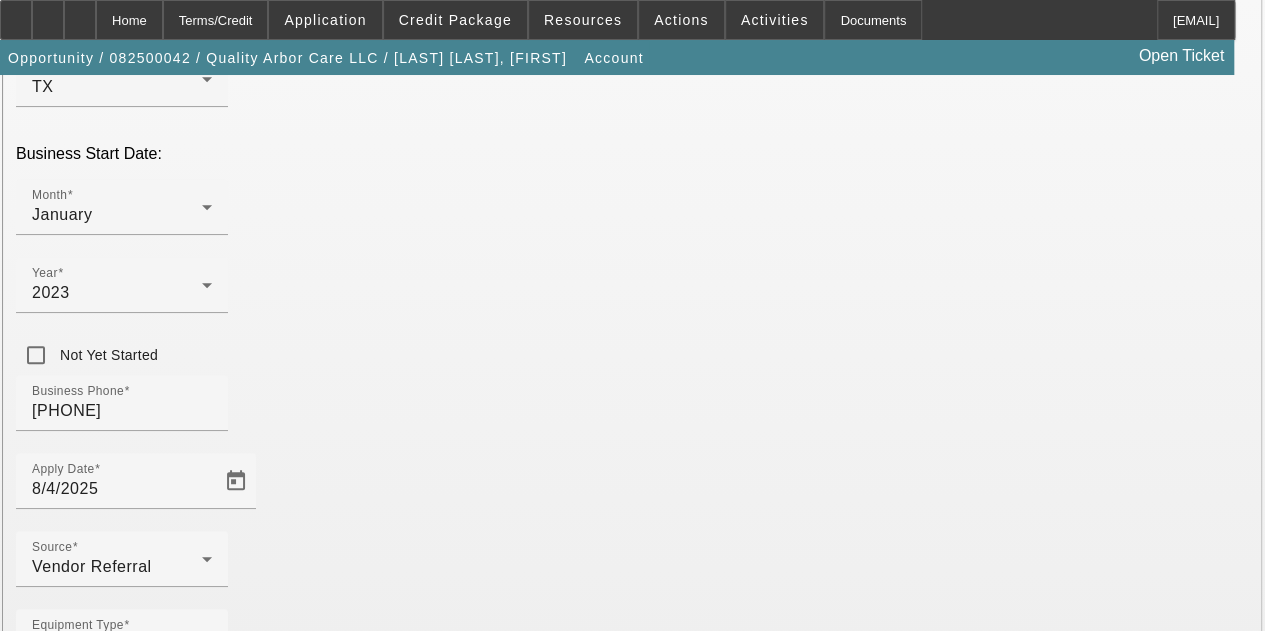 click on "Tax Id" 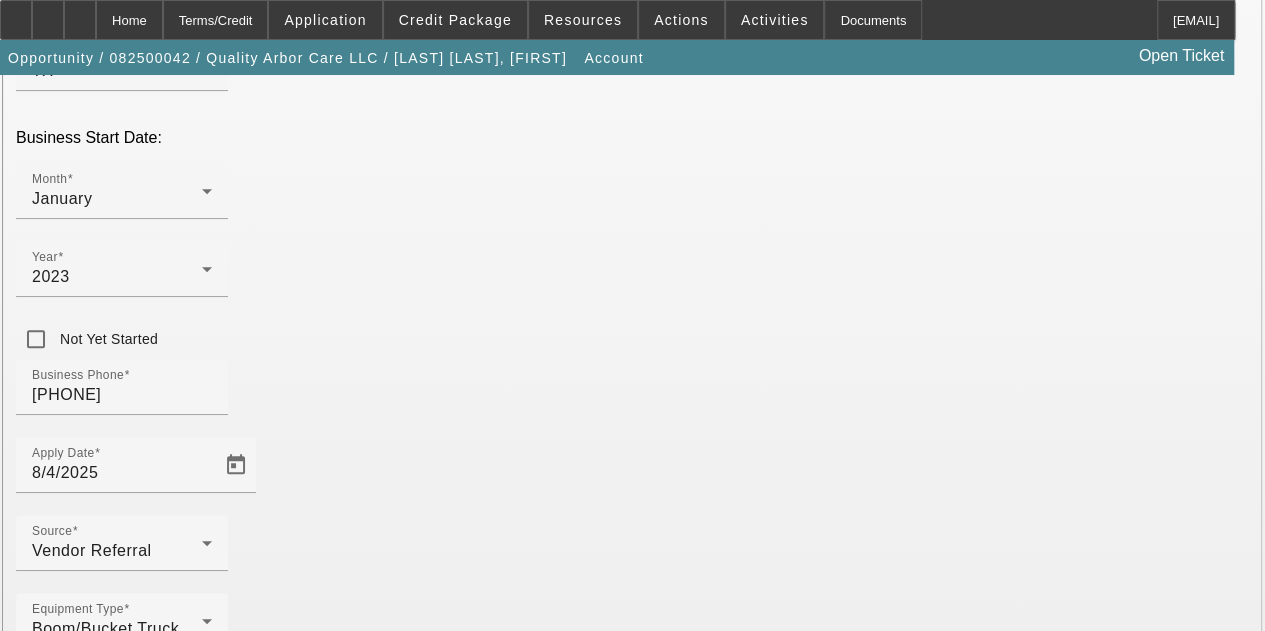 scroll, scrollTop: 544, scrollLeft: 0, axis: vertical 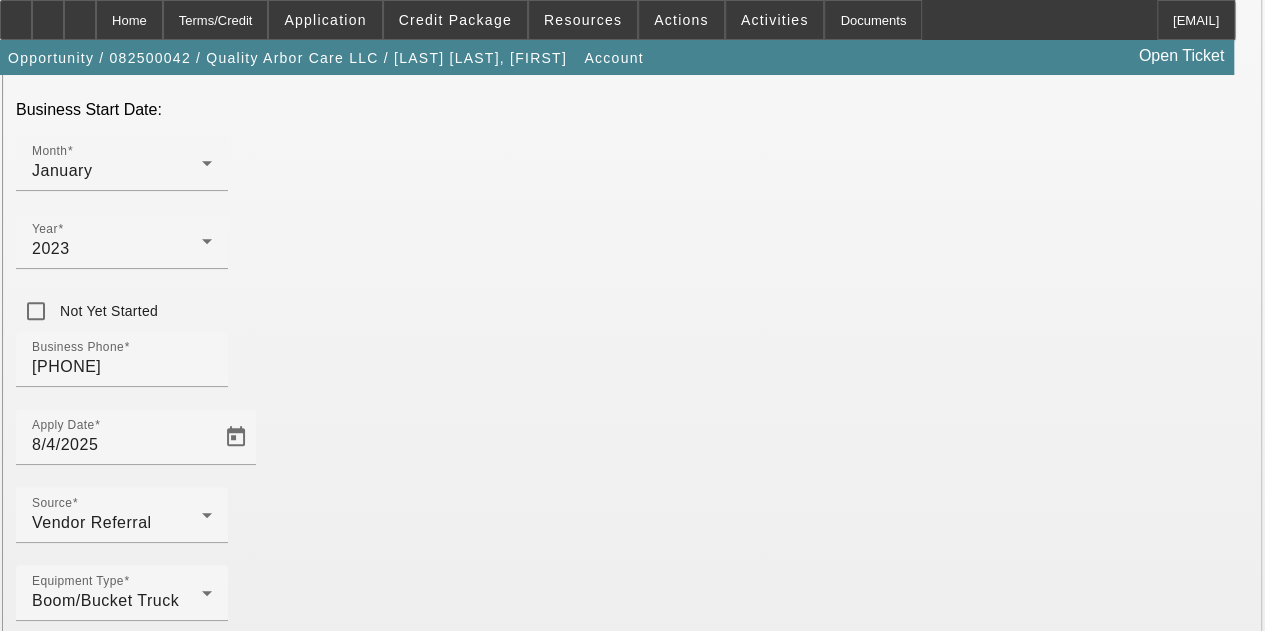 click on "Submit" at bounding box center [28, 1941] 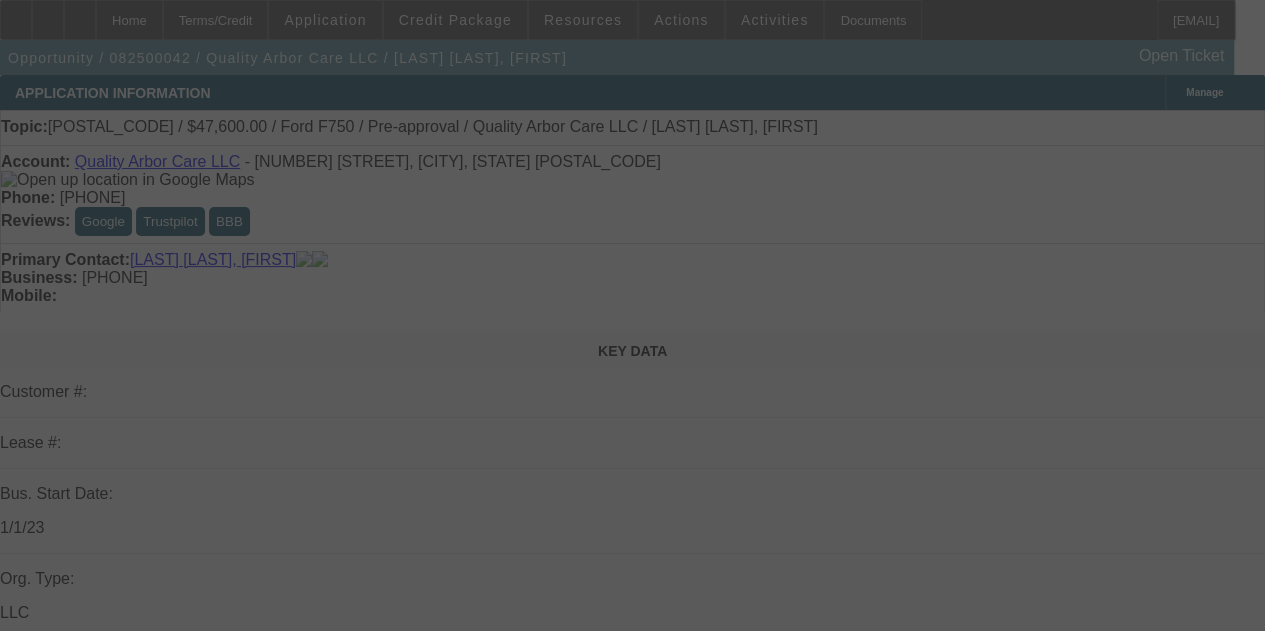 click 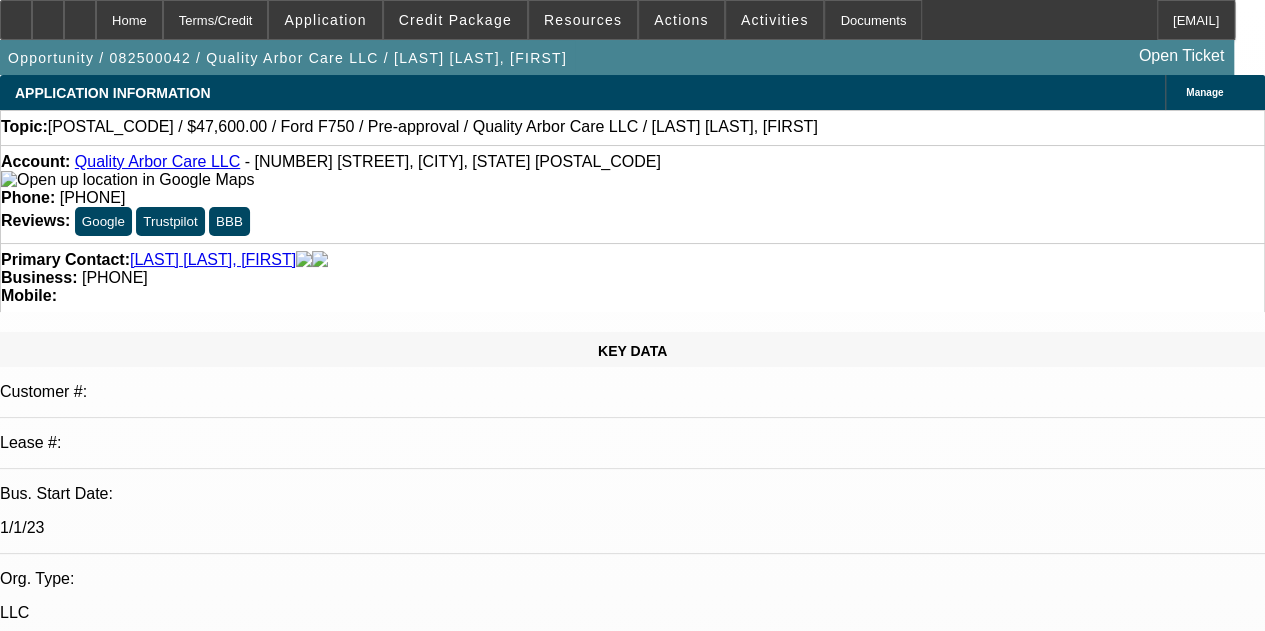 select on "0.2" 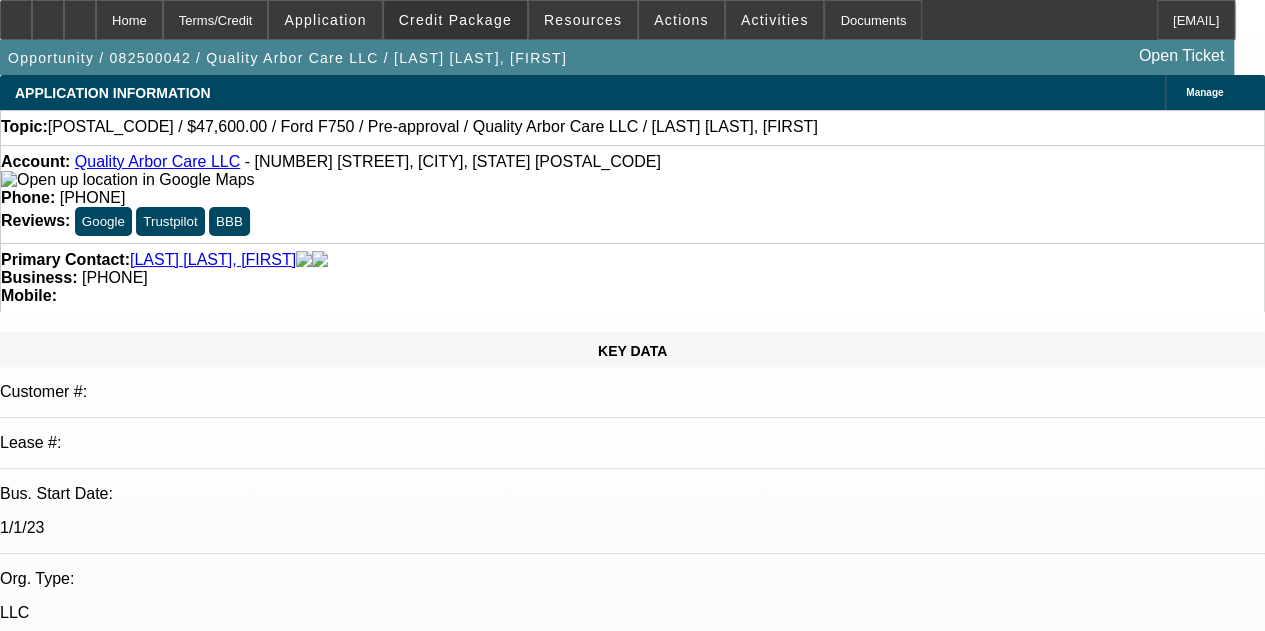 click at bounding box center (455, 20) 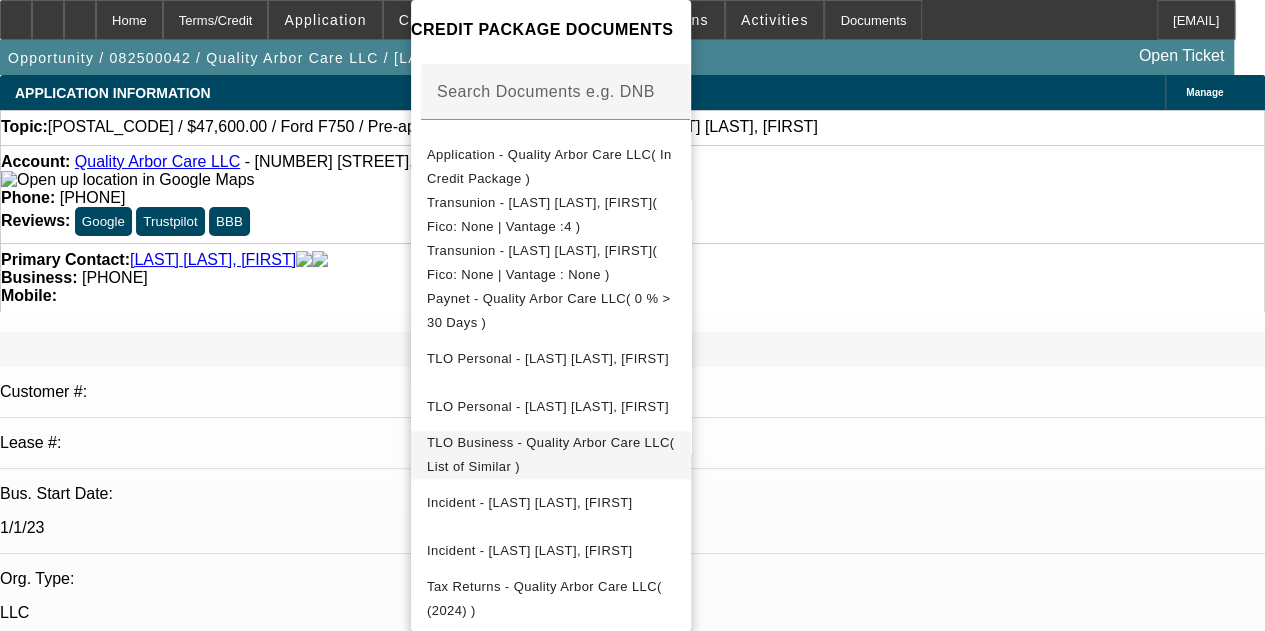 scroll, scrollTop: 315, scrollLeft: 0, axis: vertical 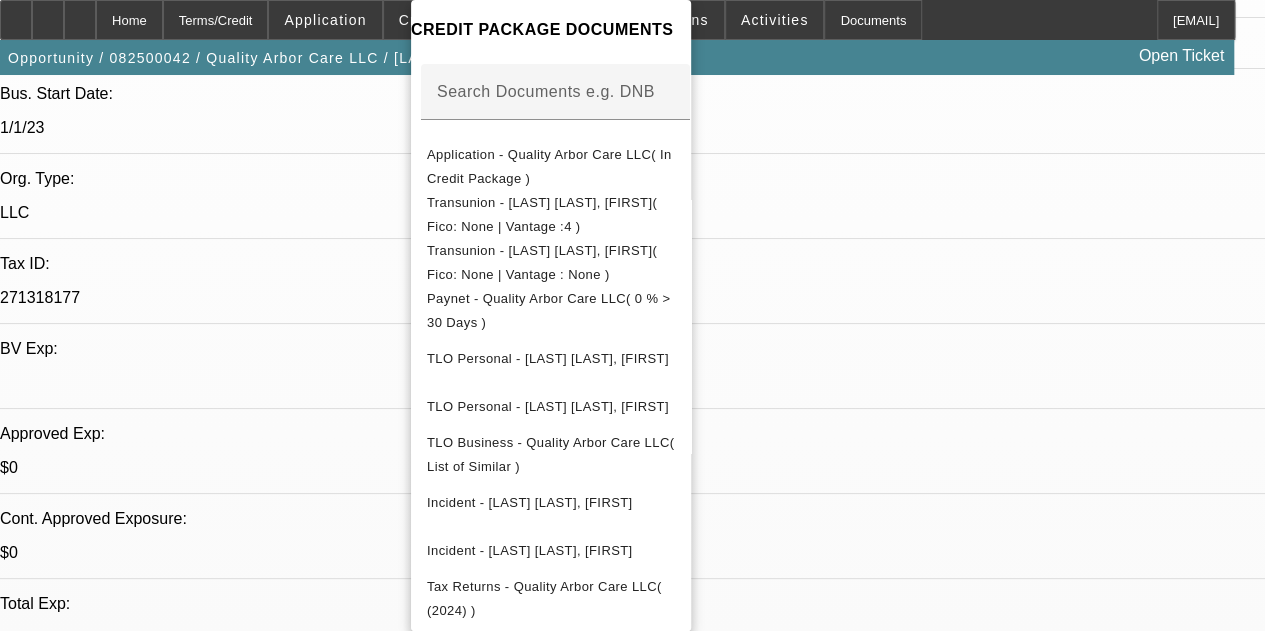 click at bounding box center (632, 315) 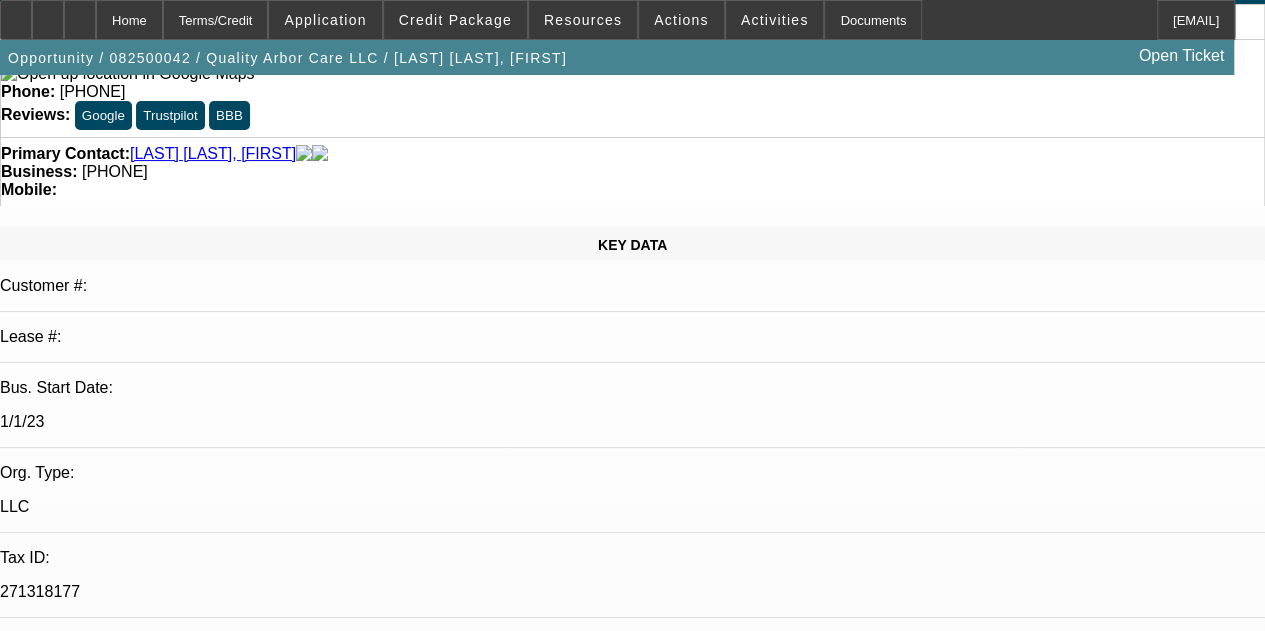 scroll, scrollTop: 0, scrollLeft: 0, axis: both 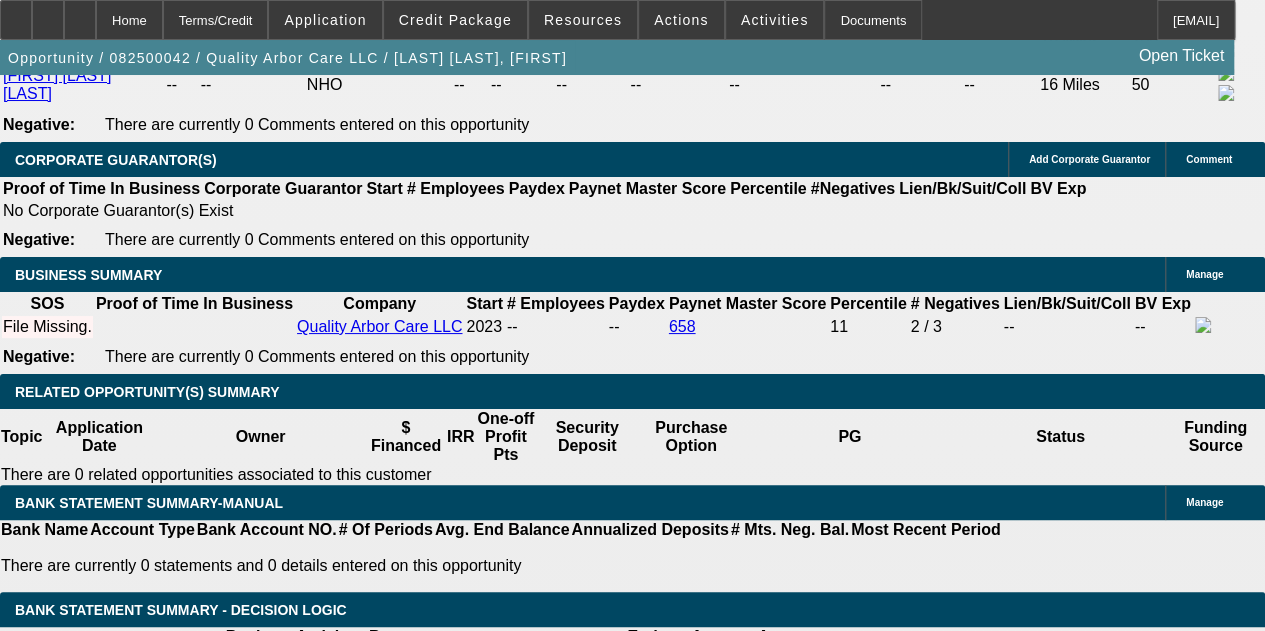 click on "5% 10% 15% 20% $" 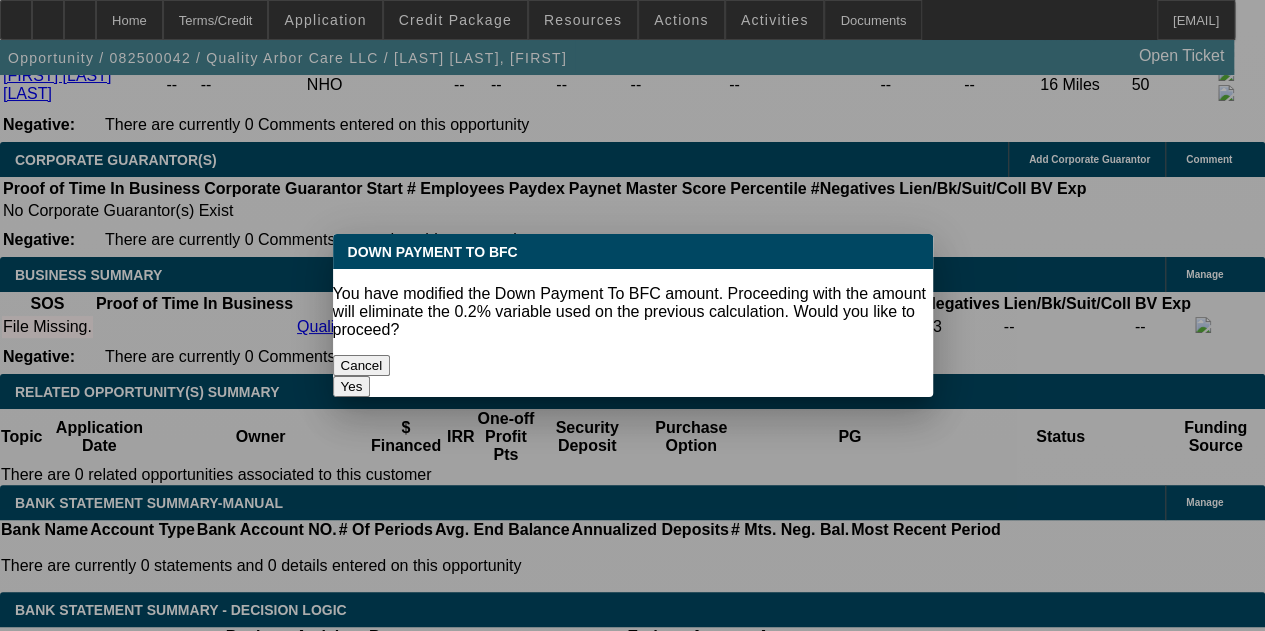scroll, scrollTop: 0, scrollLeft: 0, axis: both 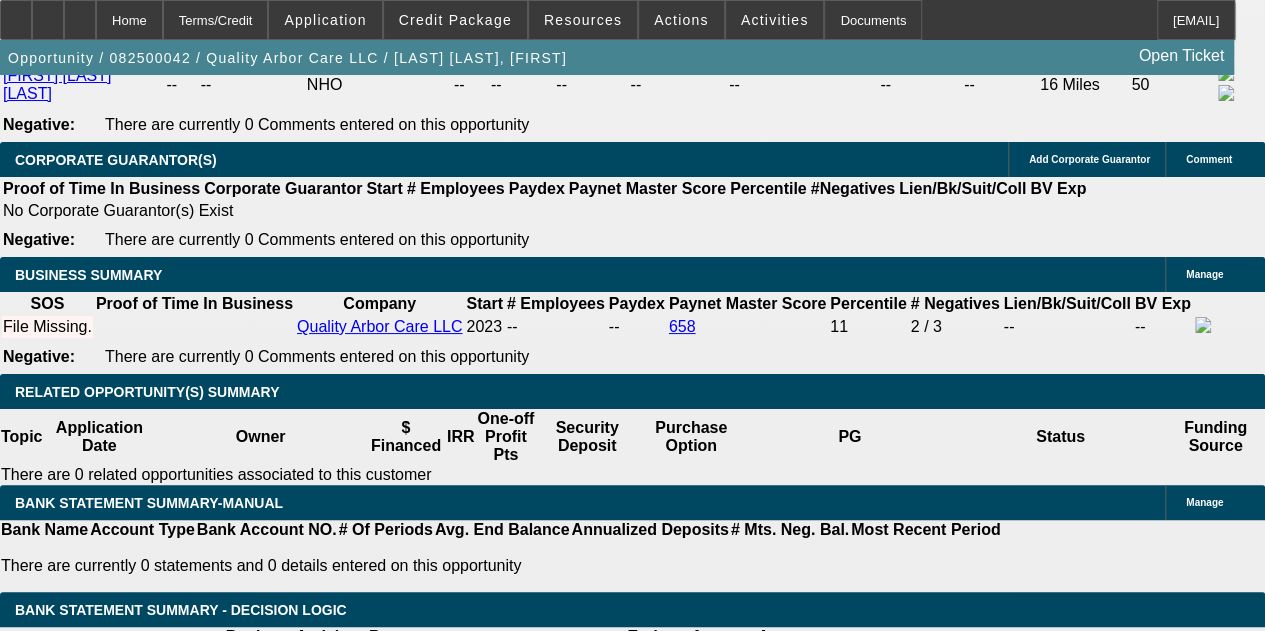 select on "0" 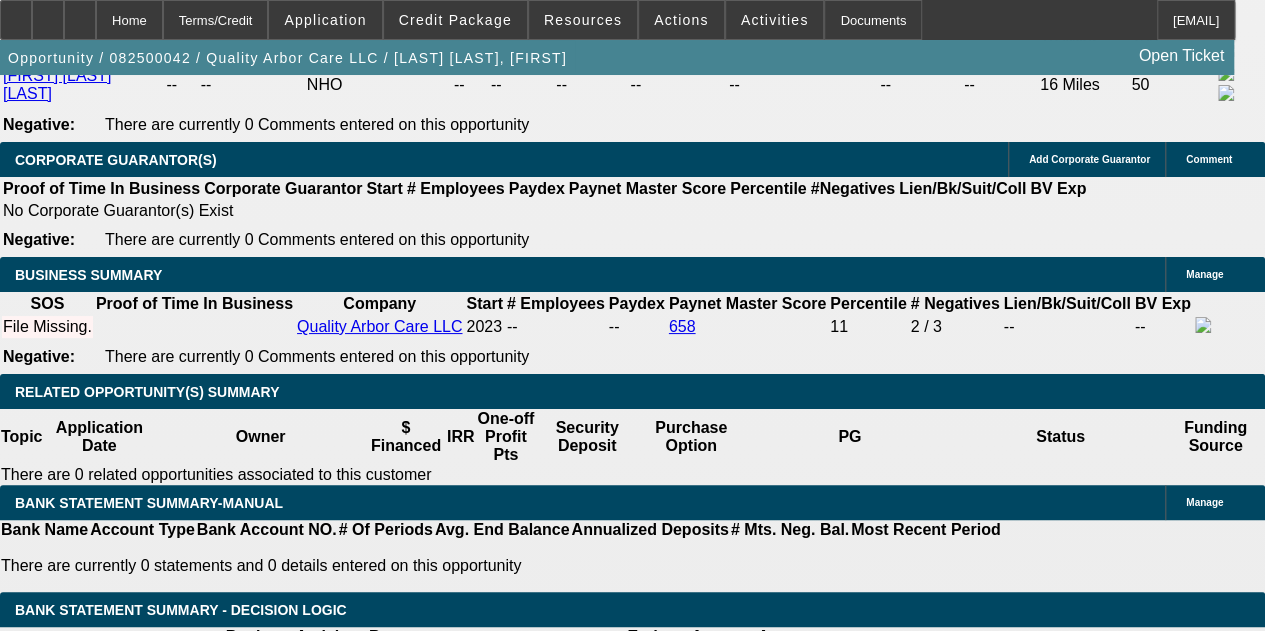 type on "$3,307.56" 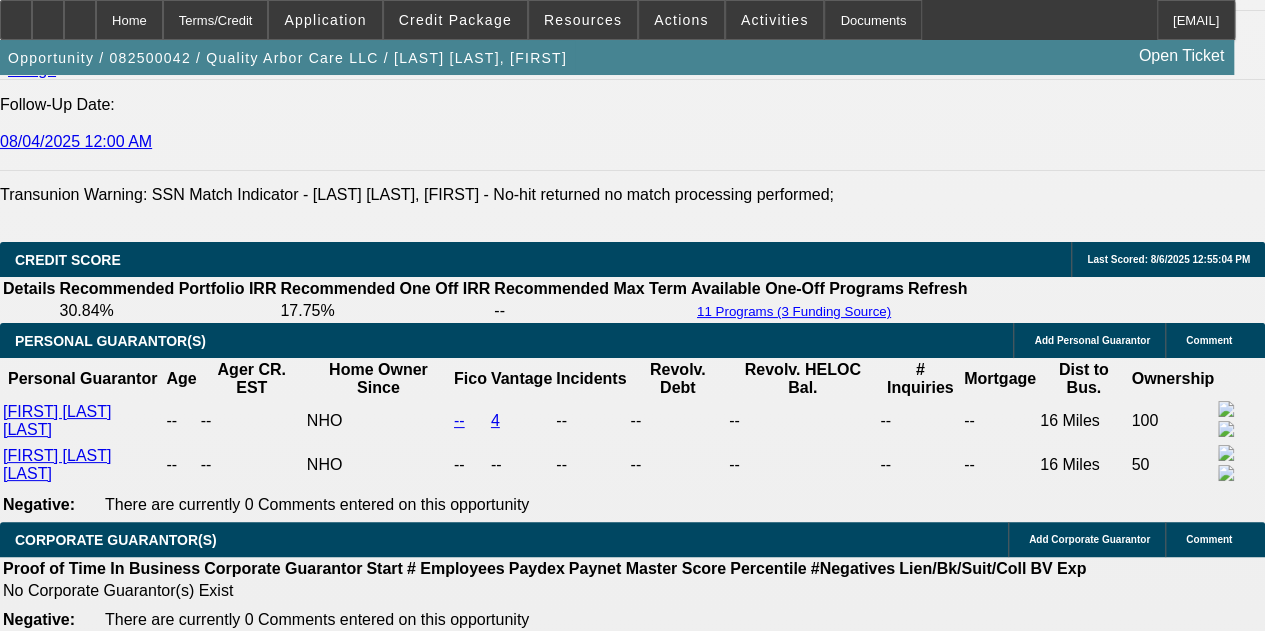 scroll, scrollTop: 2700, scrollLeft: 0, axis: vertical 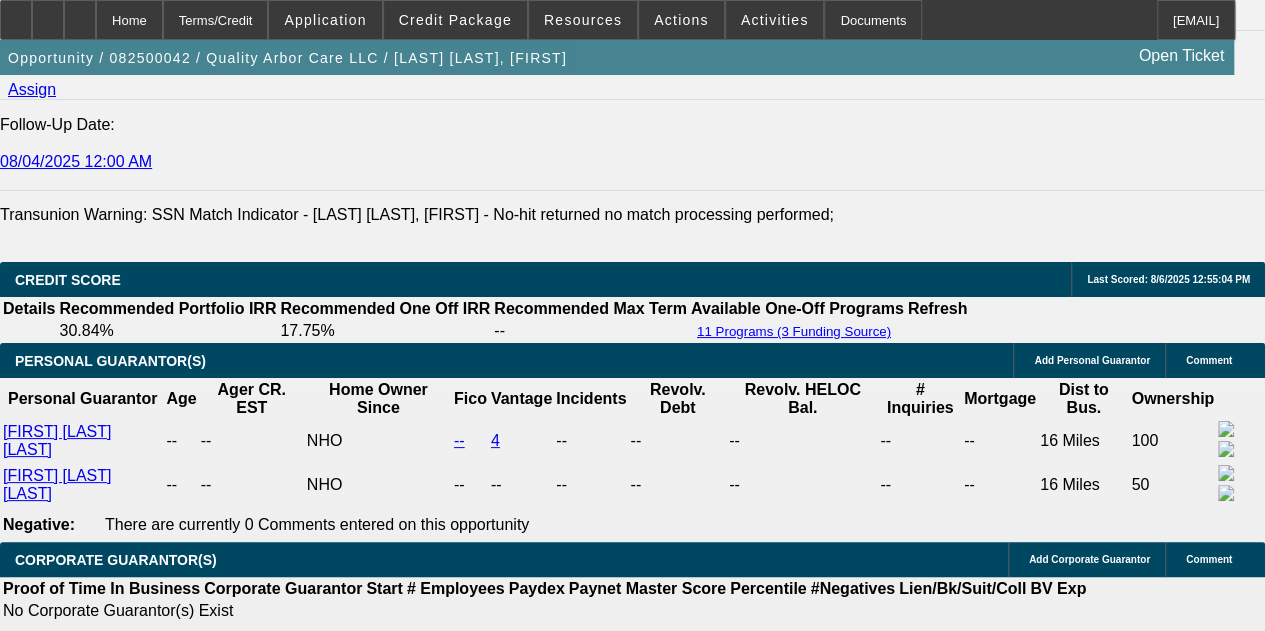 click at bounding box center [271, 1844] 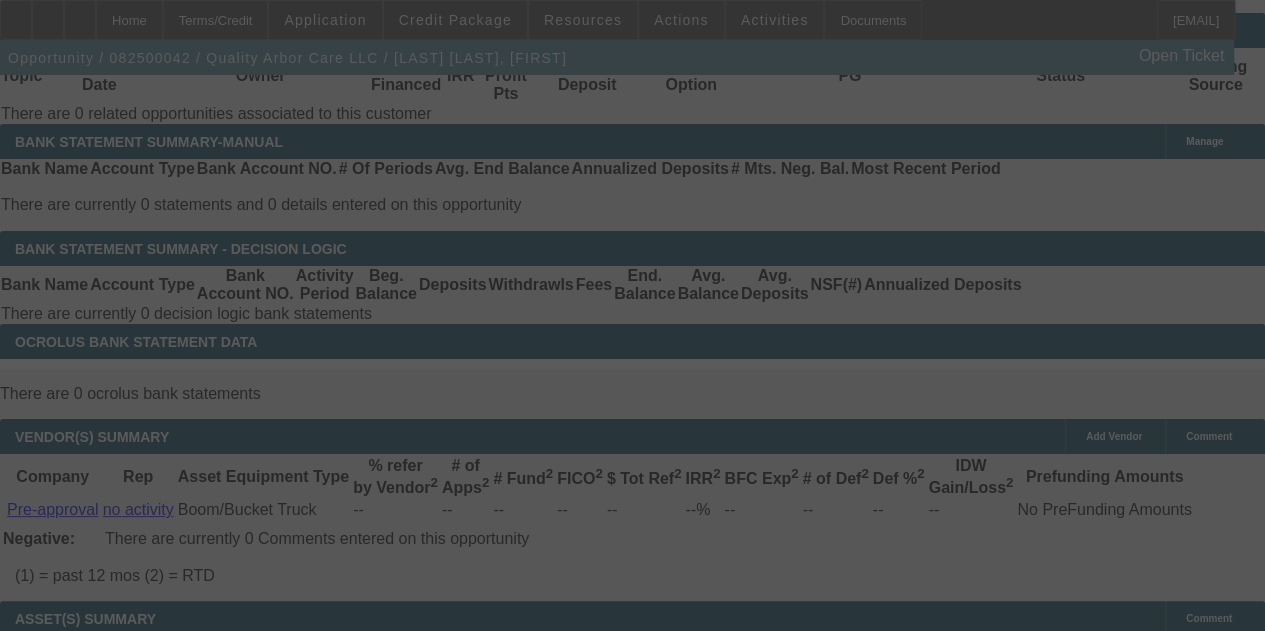 scroll, scrollTop: 3700, scrollLeft: 0, axis: vertical 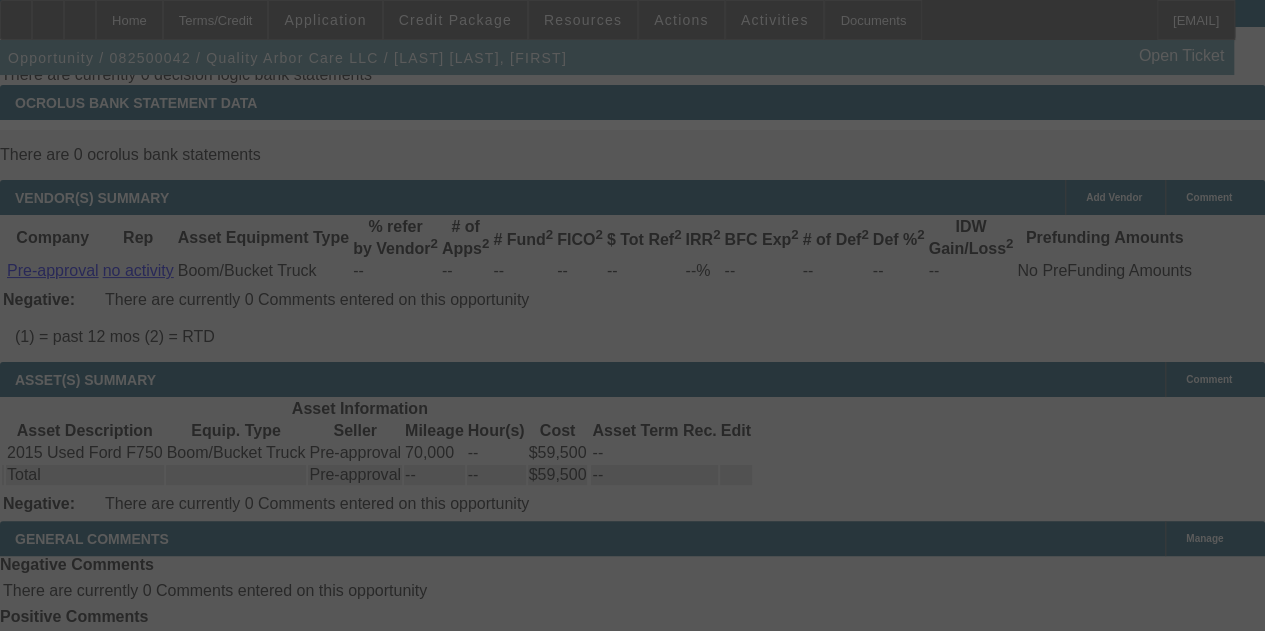 select on "0" 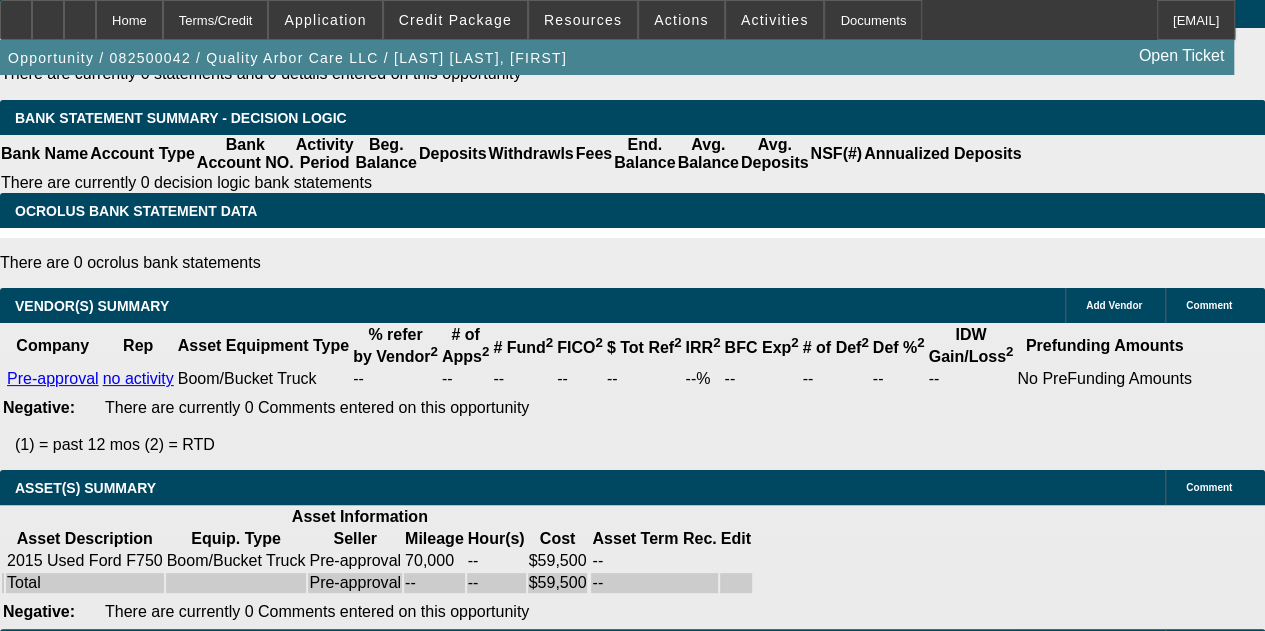 scroll, scrollTop: 3356, scrollLeft: 0, axis: vertical 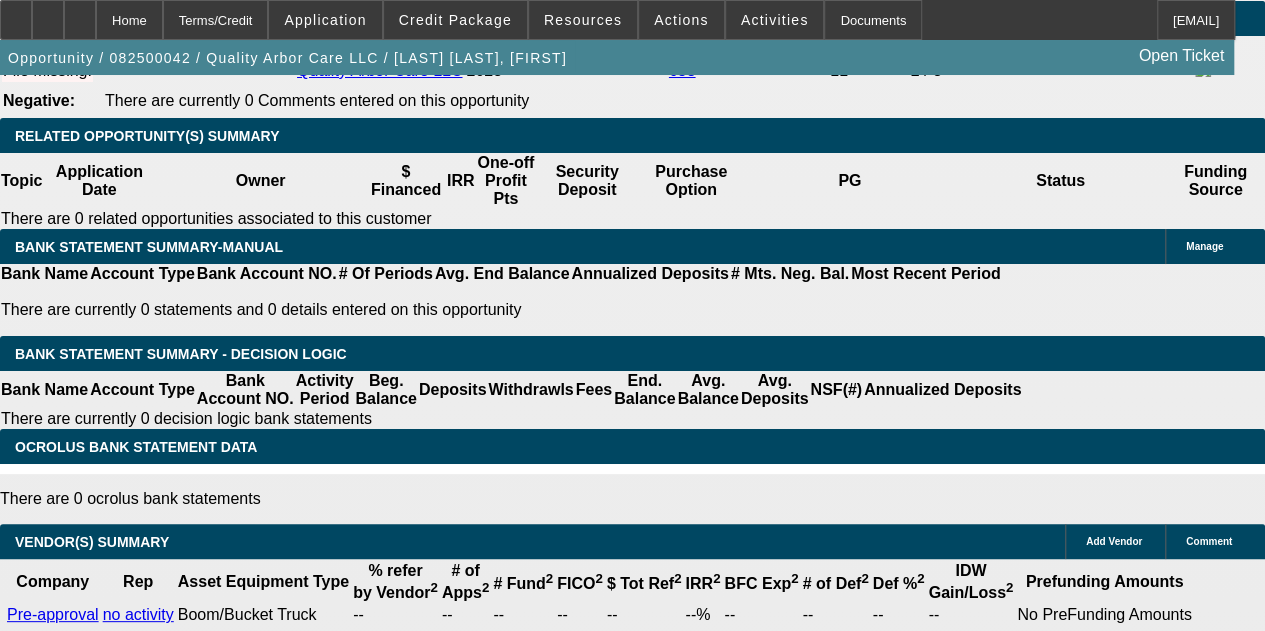 drag, startPoint x: 388, startPoint y: 265, endPoint x: 432, endPoint y: 289, distance: 50.119858 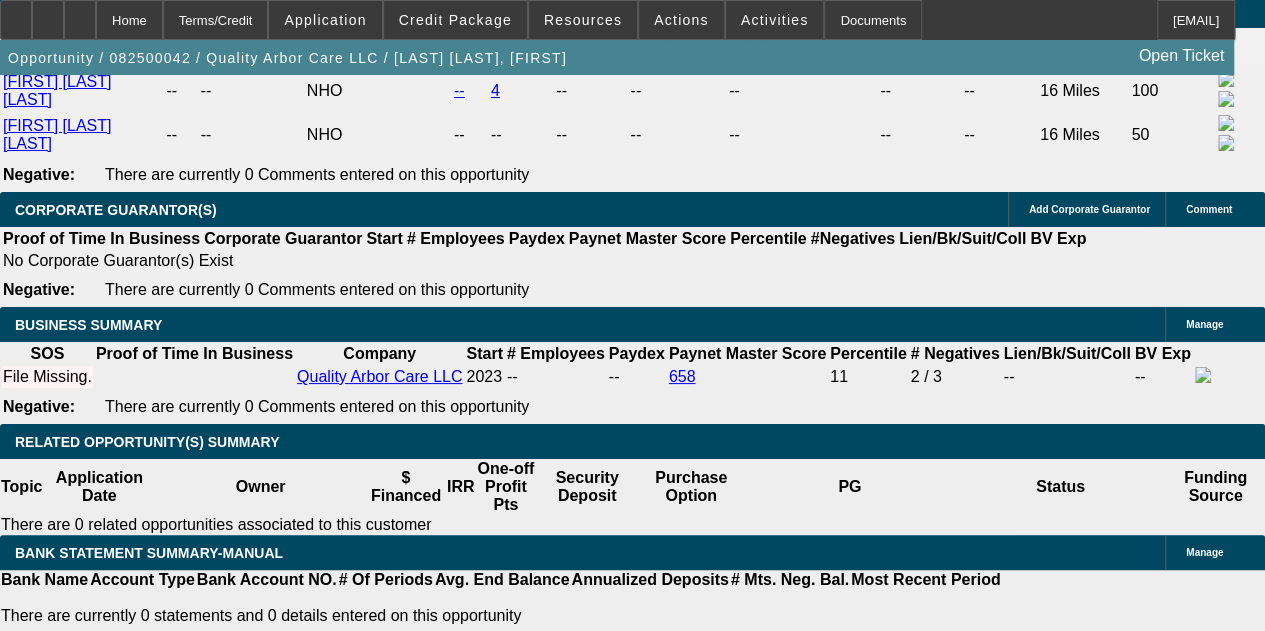 type on "$3,398.96" 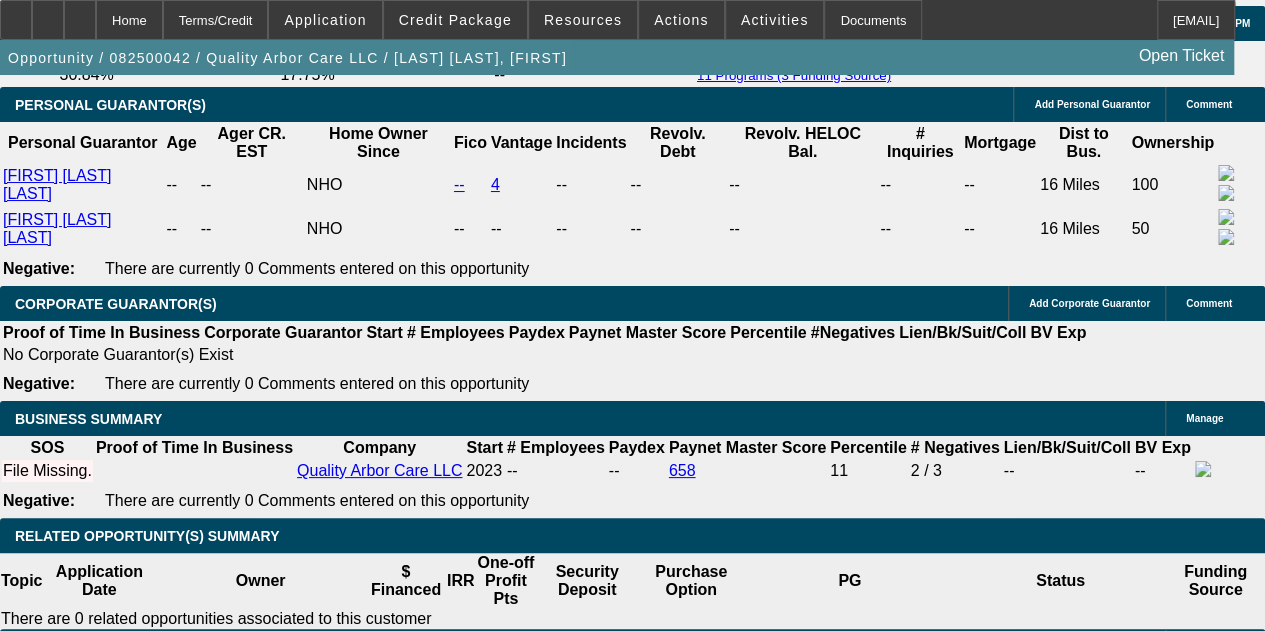 click at bounding box center (271, 1588) 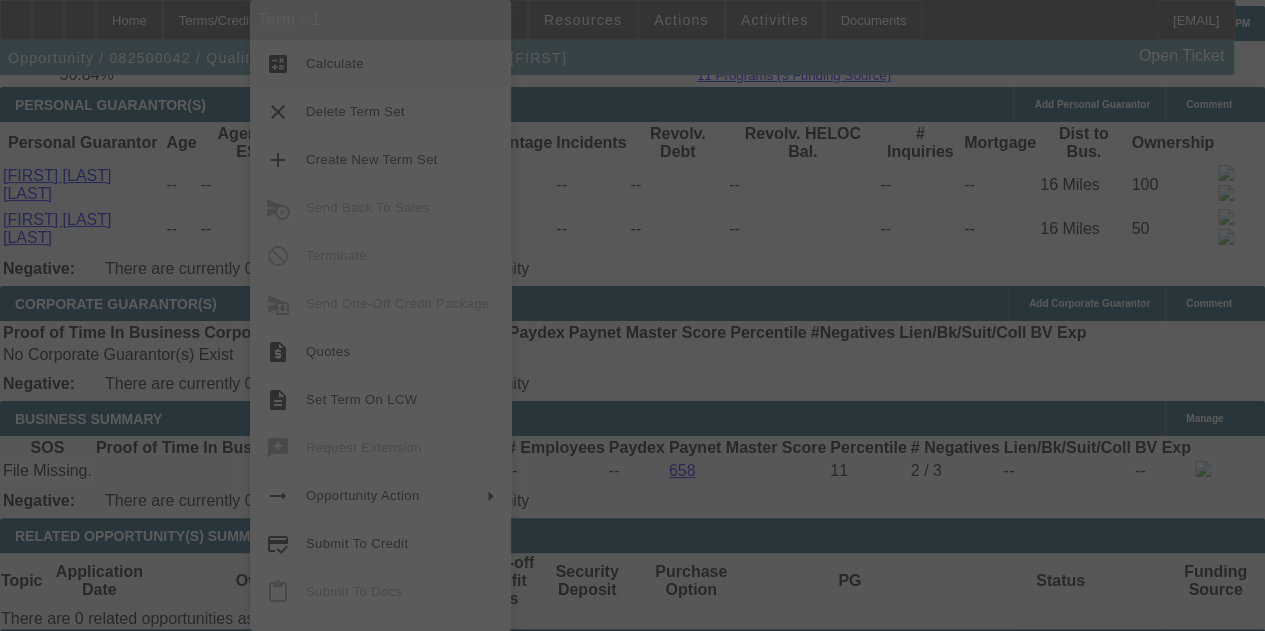 select on "0" 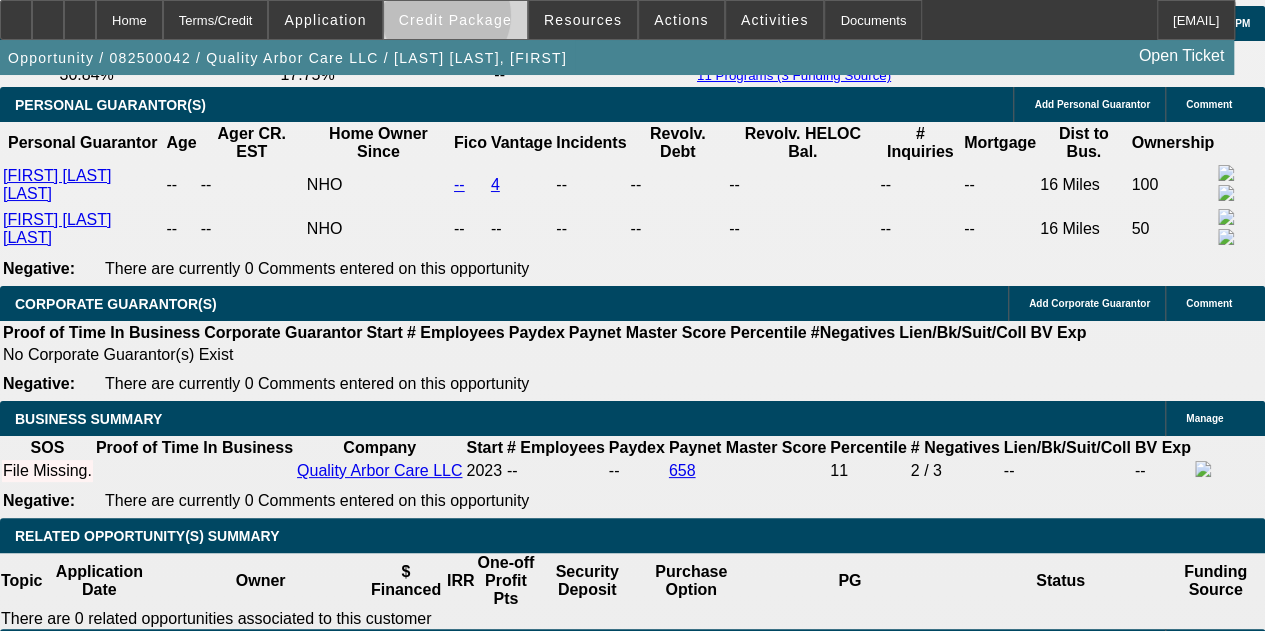 click on "Credit Package" at bounding box center [455, 20] 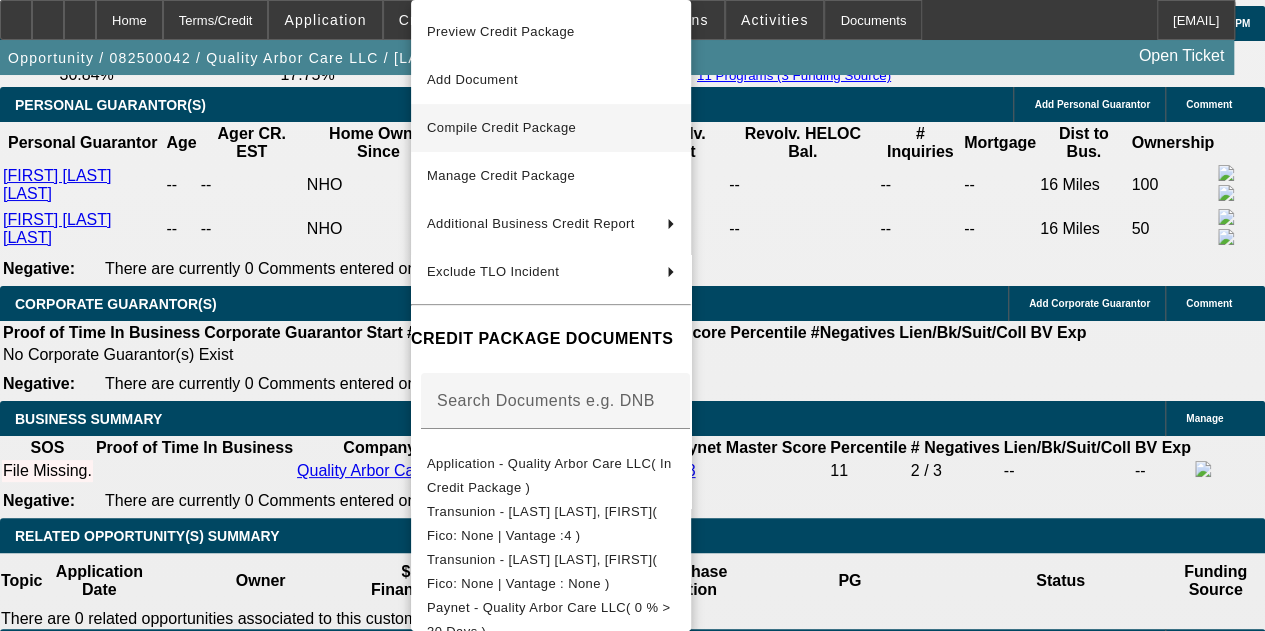 click on "Compile Credit Package" at bounding box center (501, 127) 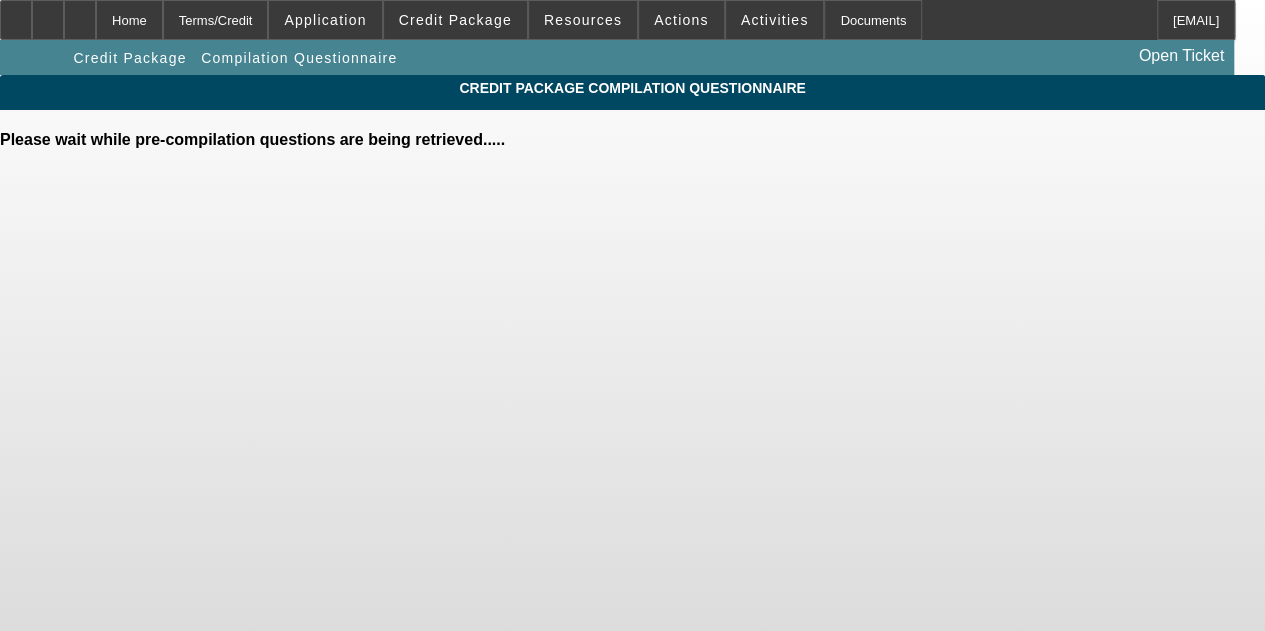 scroll, scrollTop: 0, scrollLeft: 0, axis: both 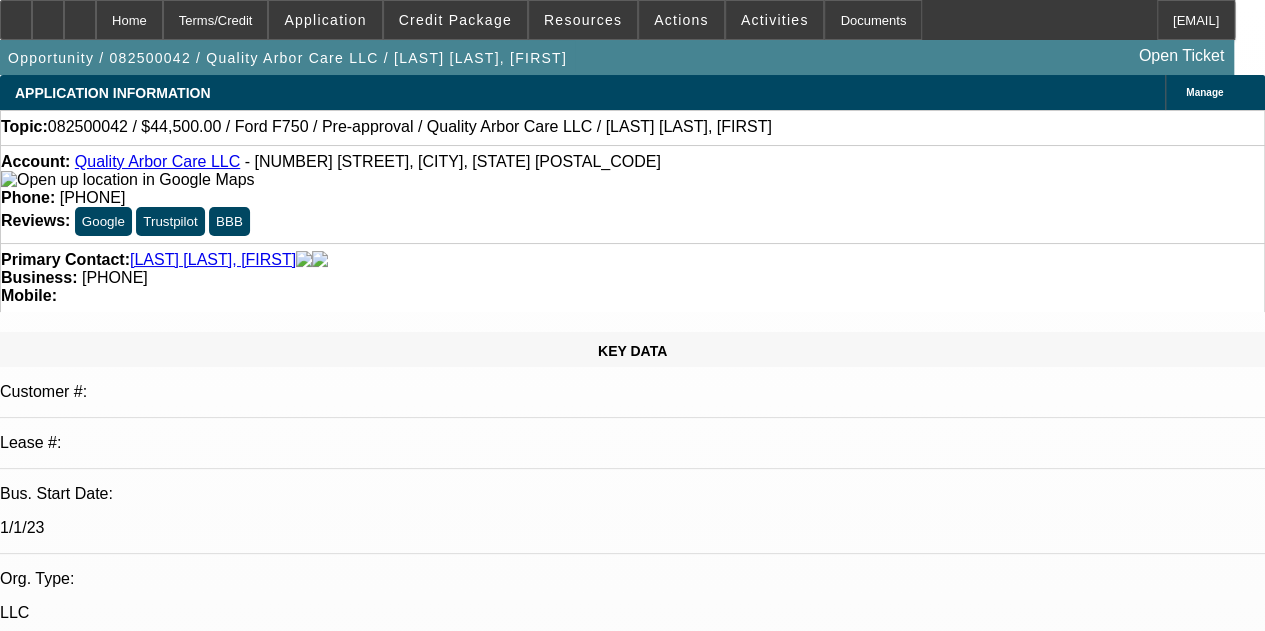 select on "0" 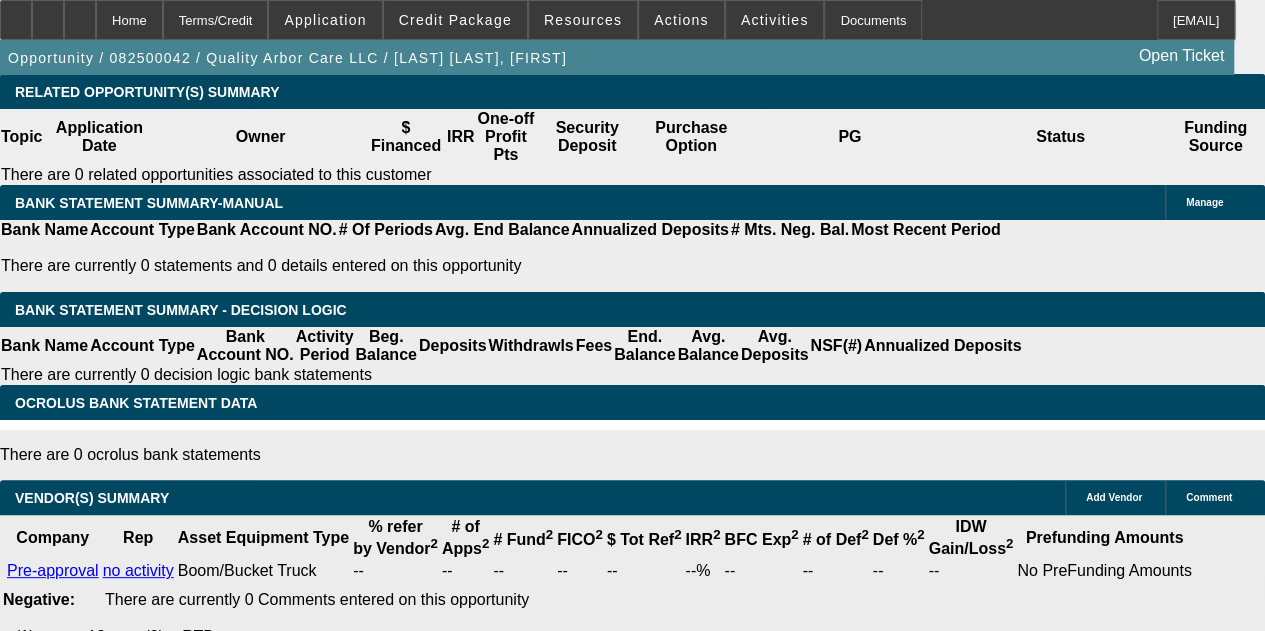 scroll, scrollTop: 3410, scrollLeft: 0, axis: vertical 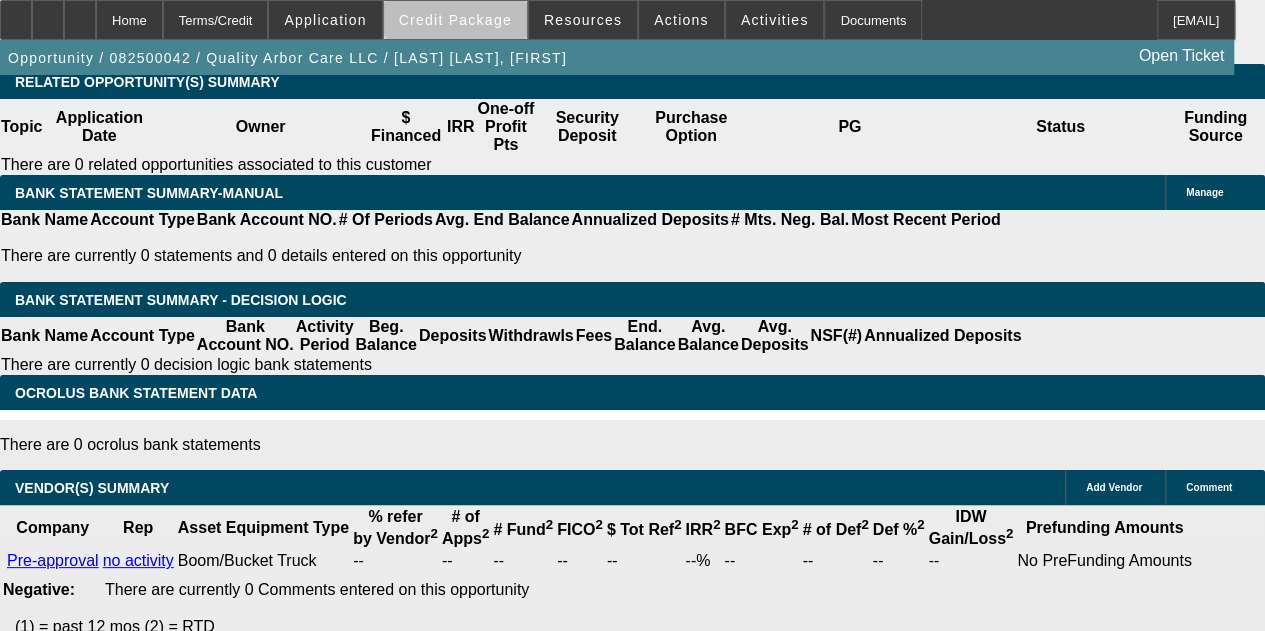 click on "Credit Package" at bounding box center (455, 20) 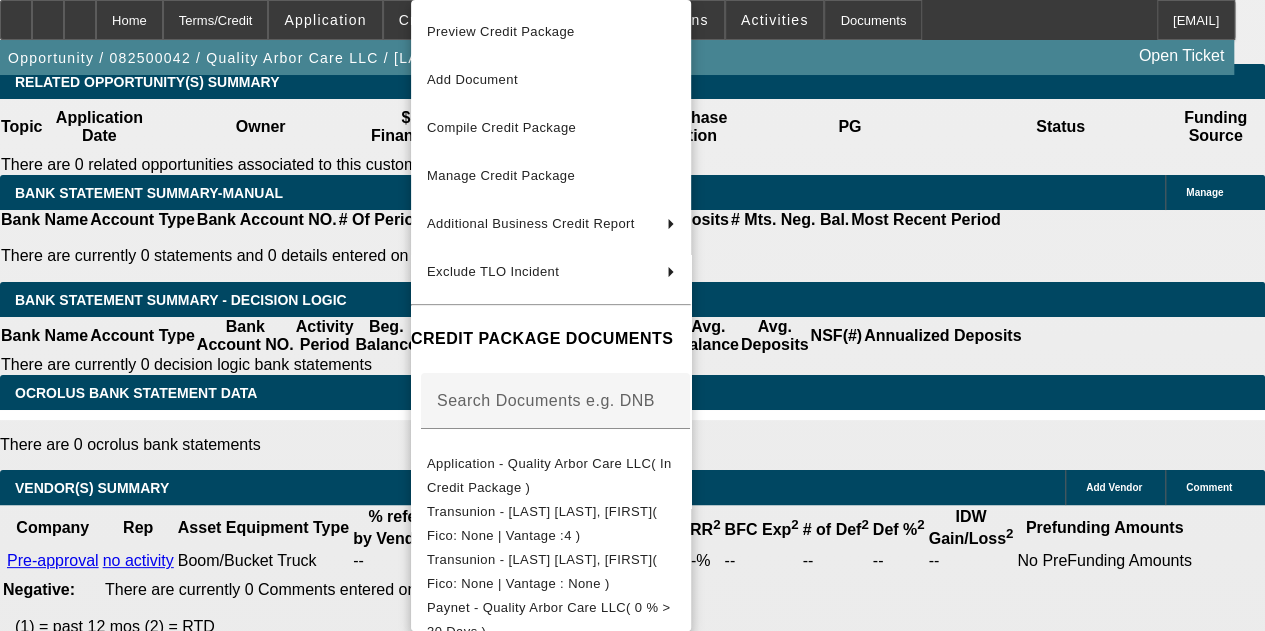 scroll, scrollTop: 2858, scrollLeft: 0, axis: vertical 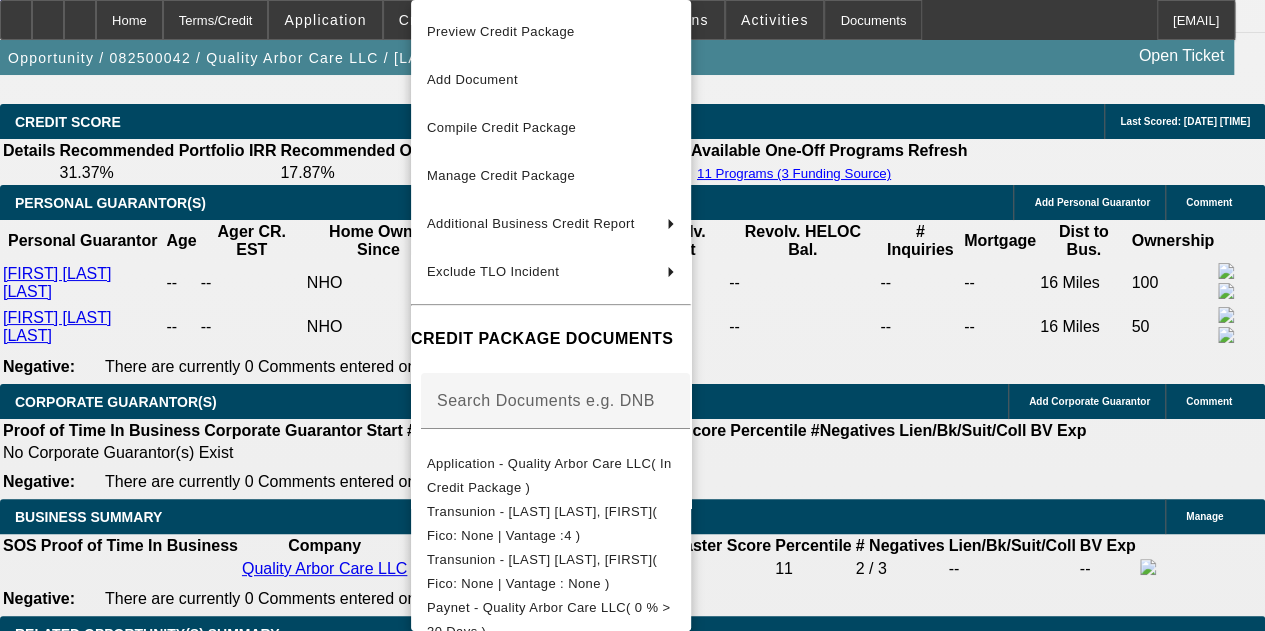 click at bounding box center (632, 315) 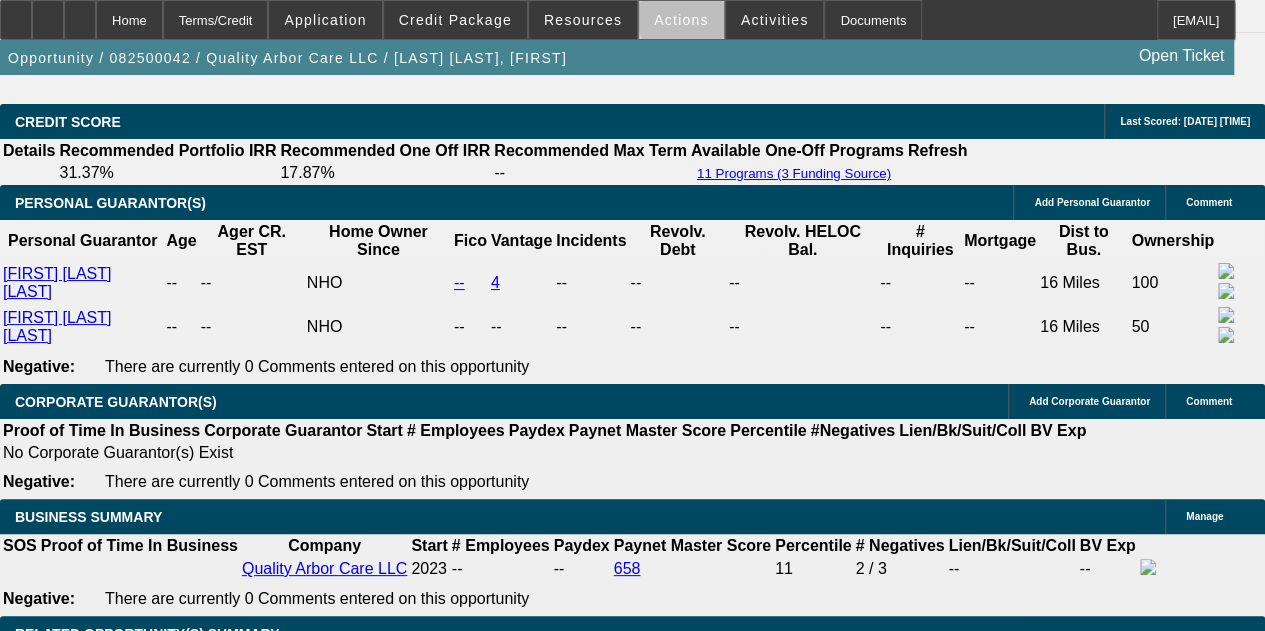 click on "Actions" at bounding box center [681, 20] 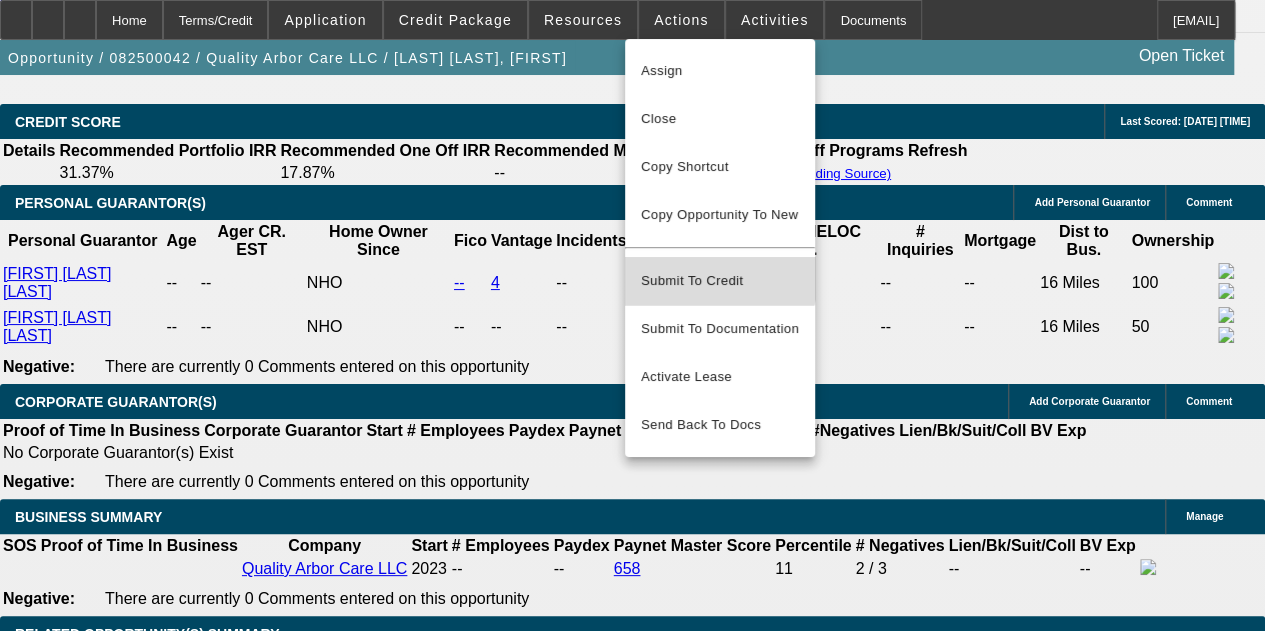 click on "Submit To Credit" at bounding box center [720, 281] 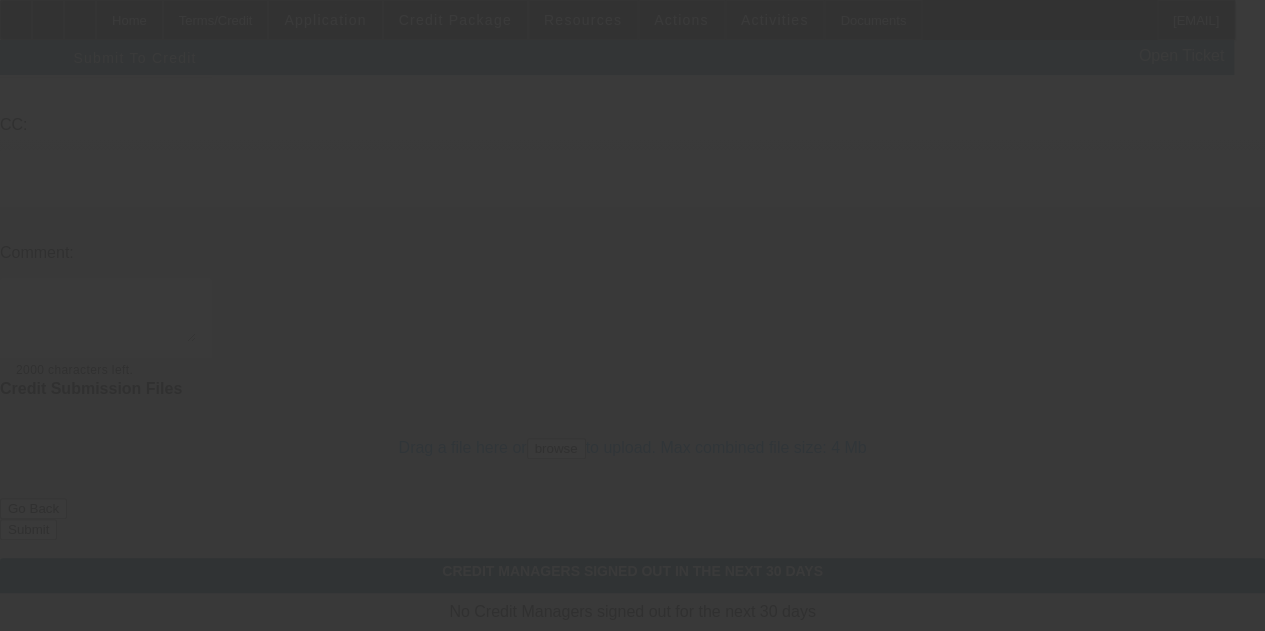 scroll, scrollTop: 0, scrollLeft: 0, axis: both 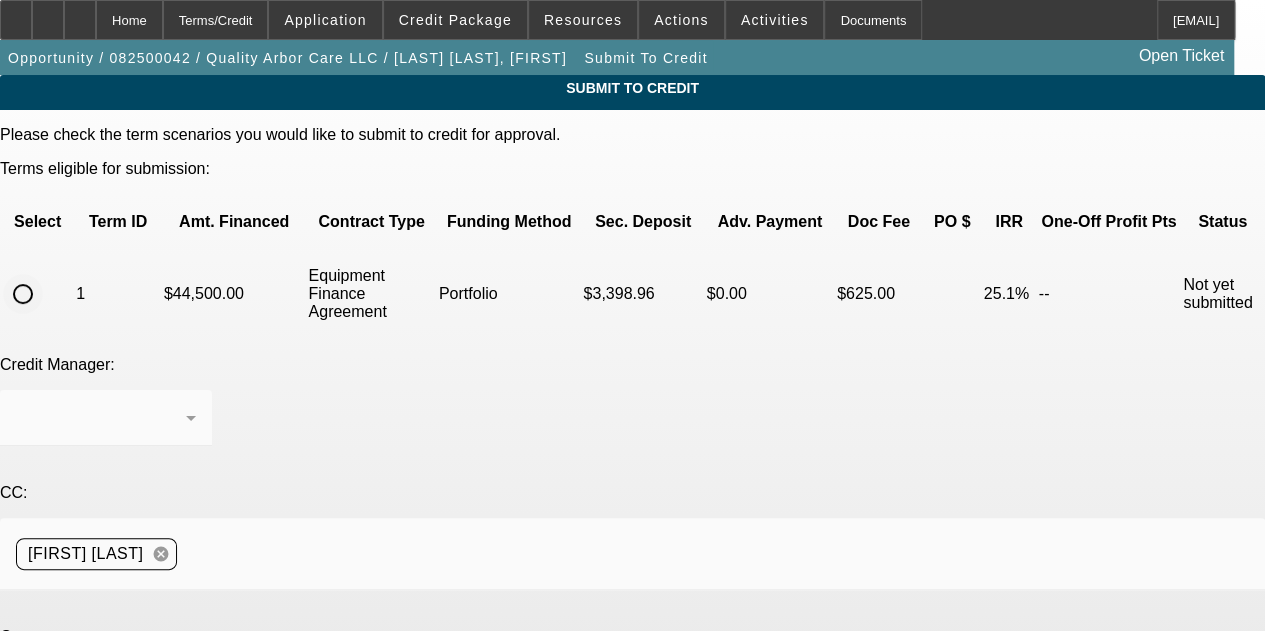 click at bounding box center [23, 294] 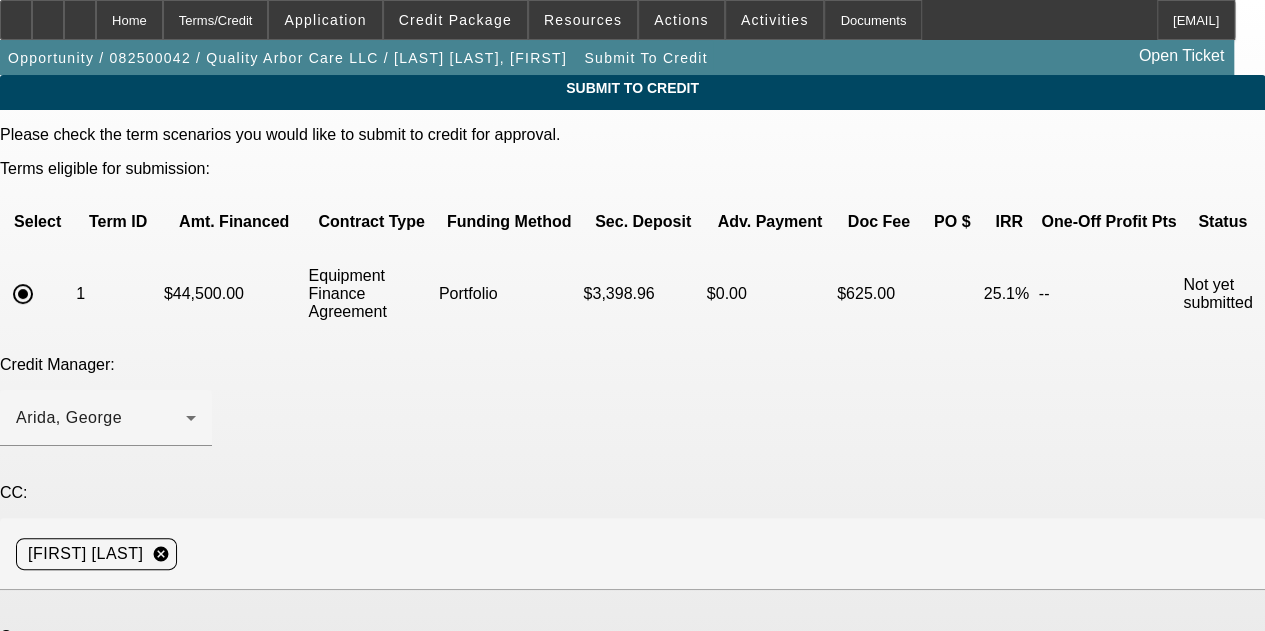 click on "Arida, George" at bounding box center [101, 418] 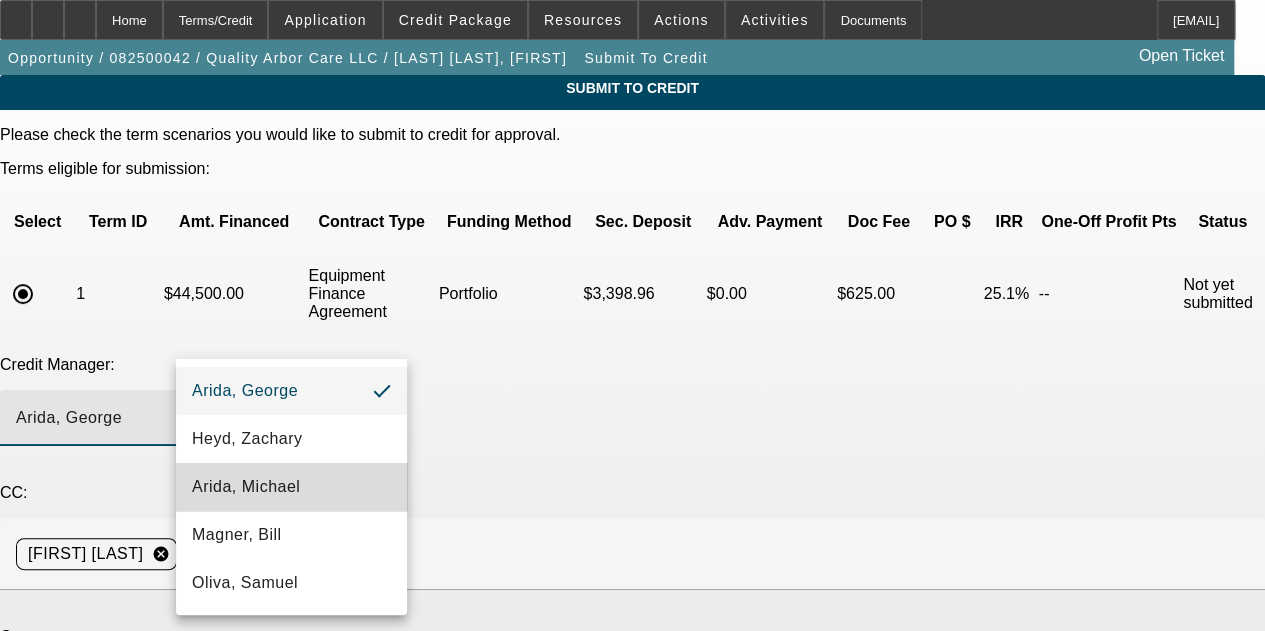 click on "Arida, Michael" at bounding box center [246, 487] 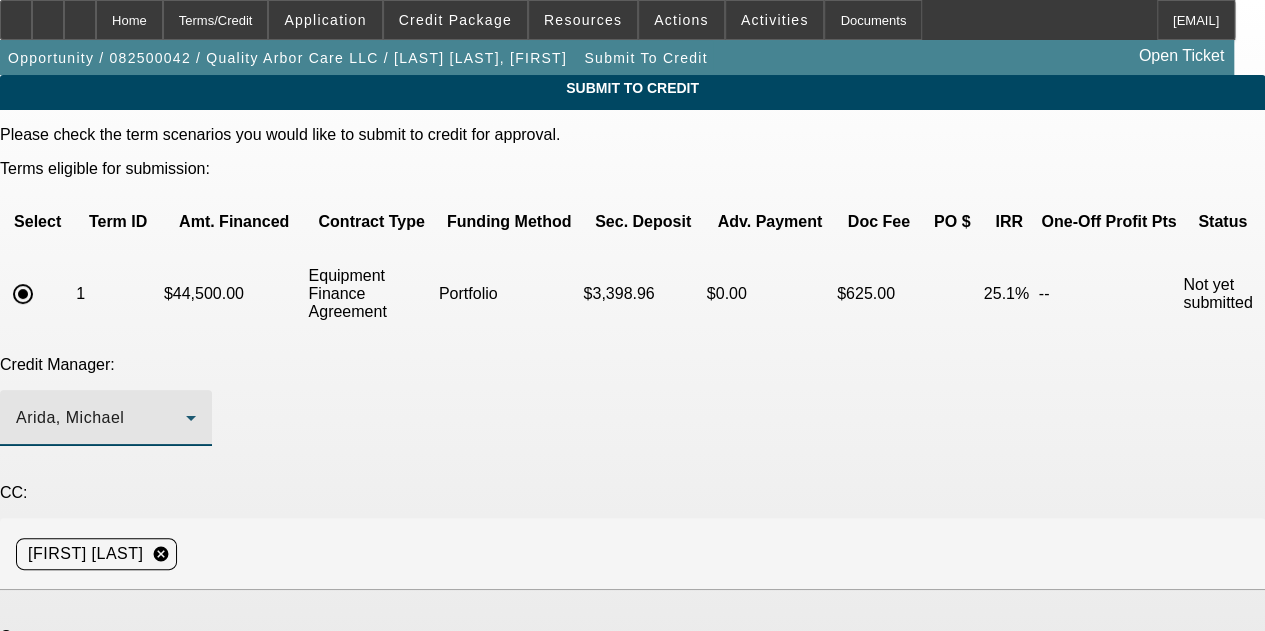 click at bounding box center [106, 702] 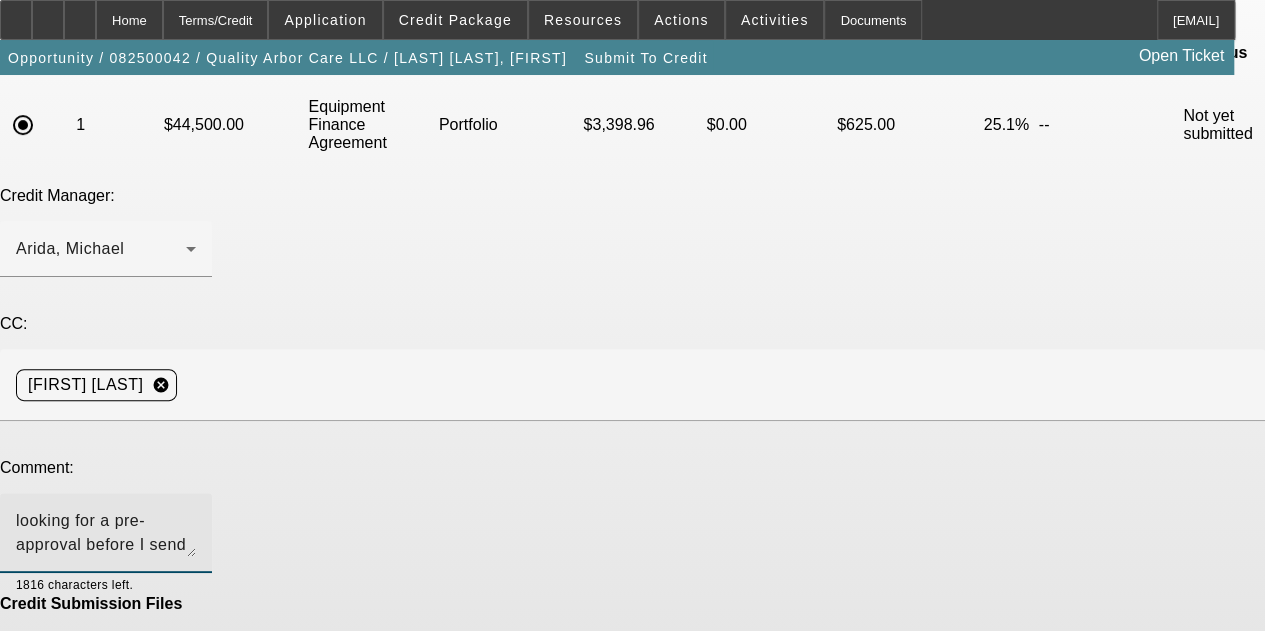 scroll, scrollTop: 218, scrollLeft: 0, axis: vertical 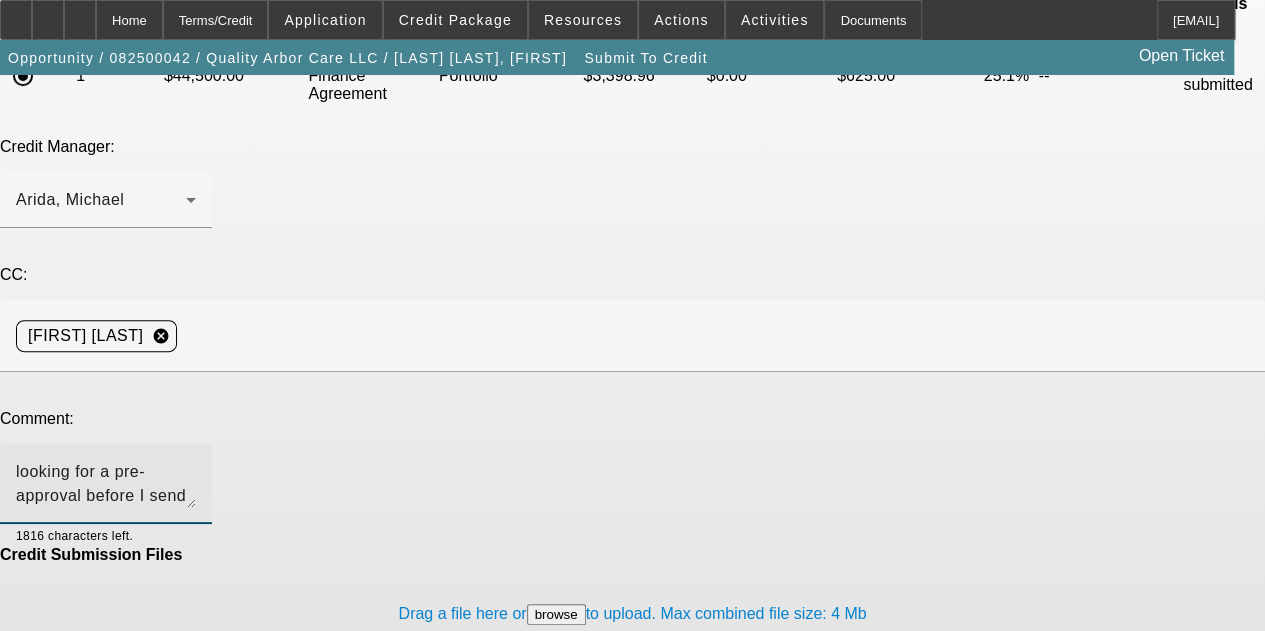 type on "looking for a pre-approval before I send this lead to Schmidy's. The customer has no personal credit, but they show 658K in sales on their tax return and have 15K down on a 59K truck." 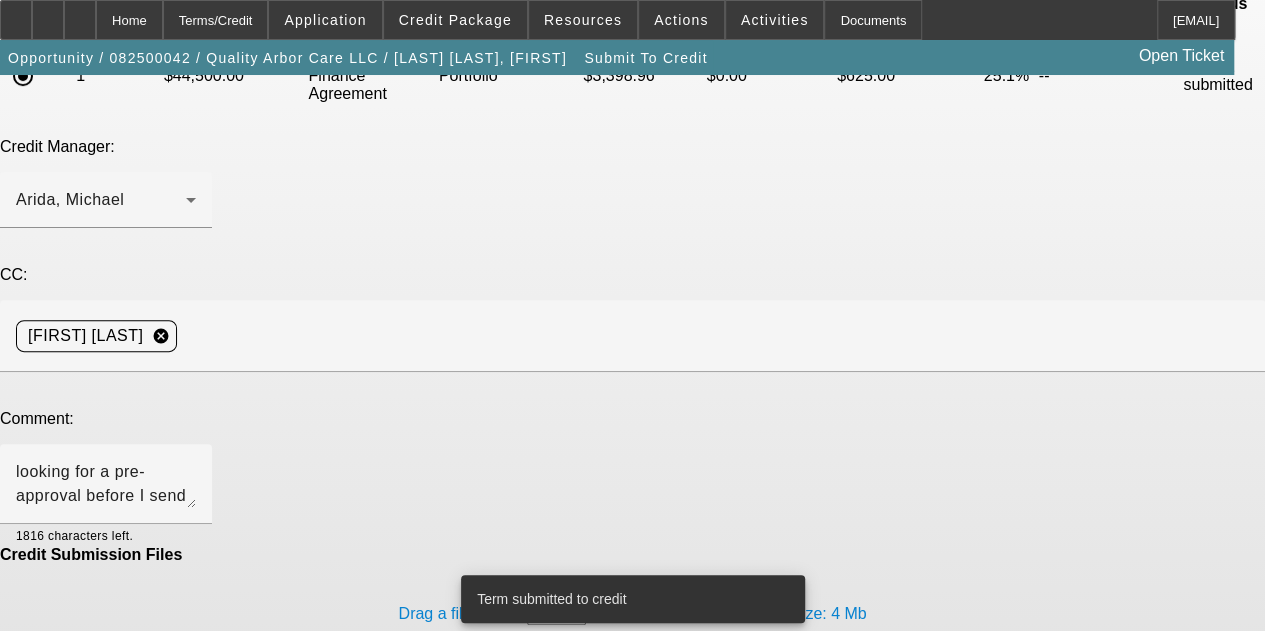 scroll, scrollTop: 0, scrollLeft: 0, axis: both 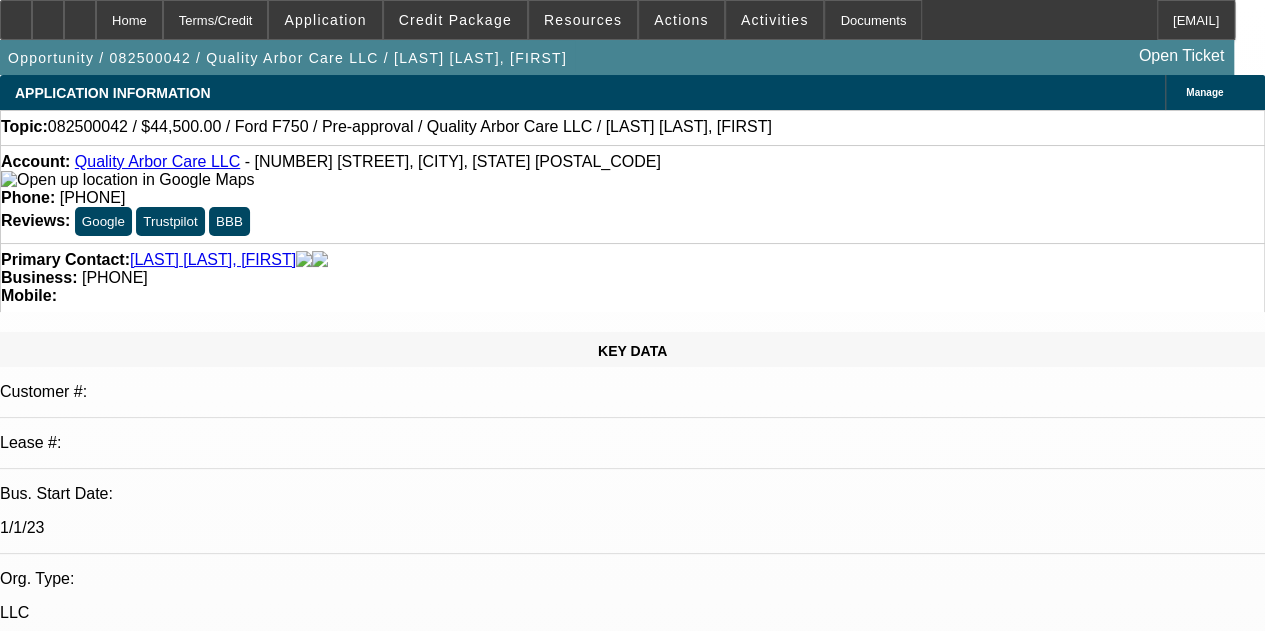 select on "0" 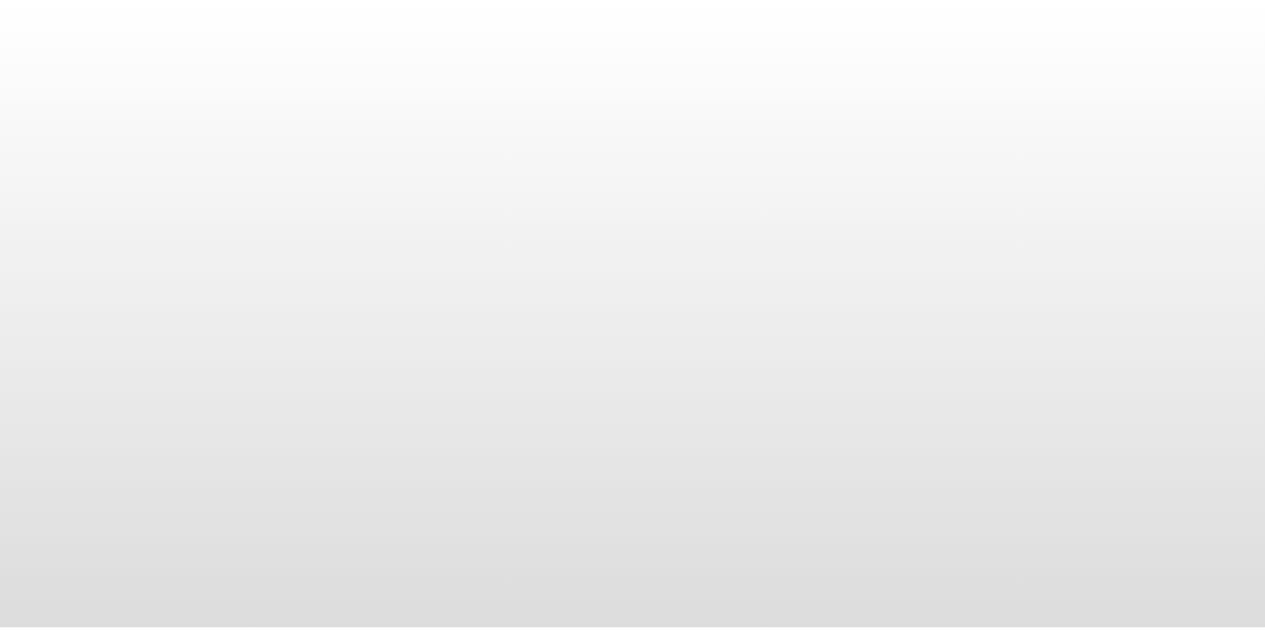 scroll, scrollTop: 0, scrollLeft: 0, axis: both 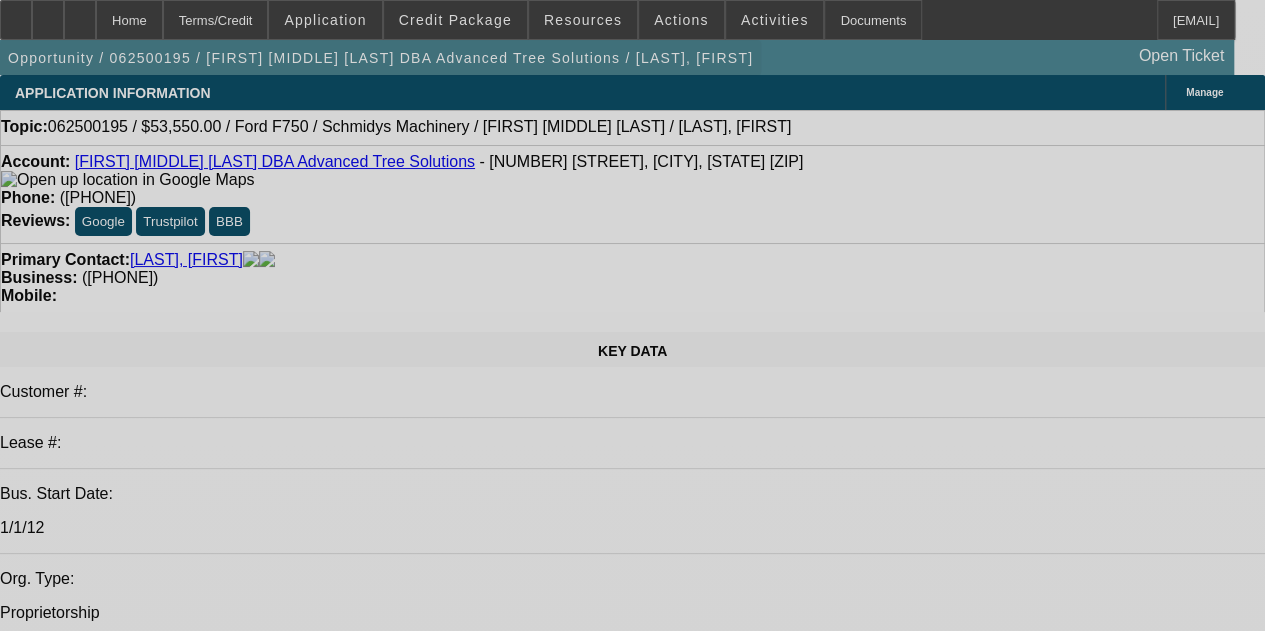 select on "0.1" 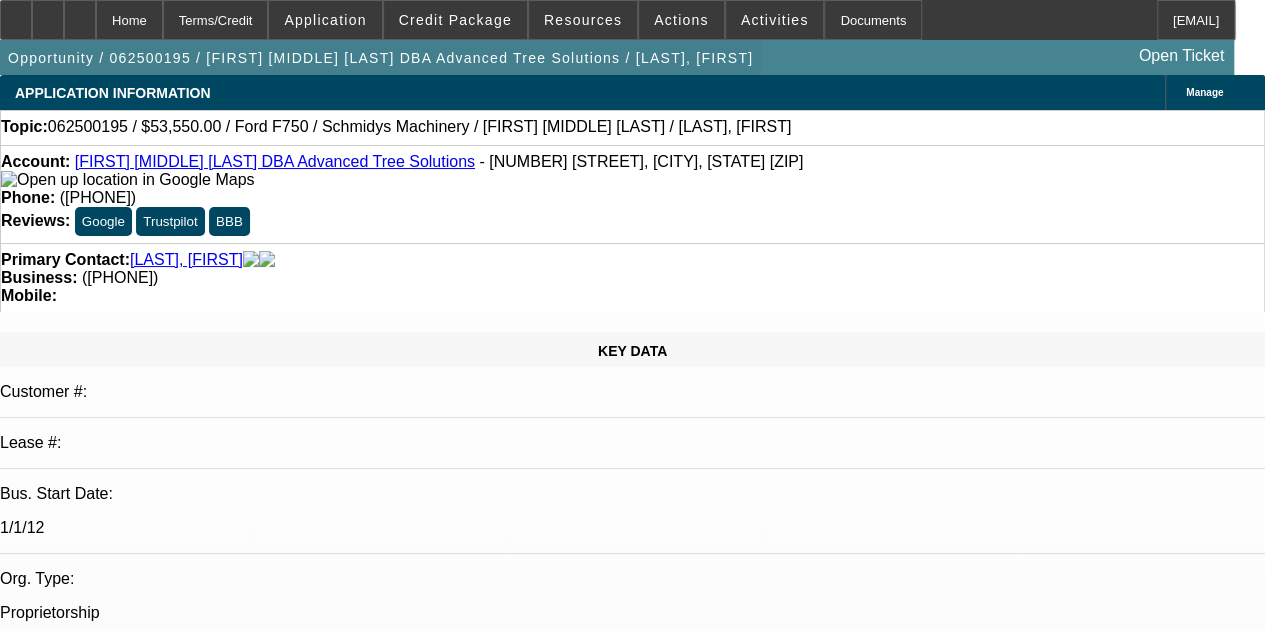 select on "0" 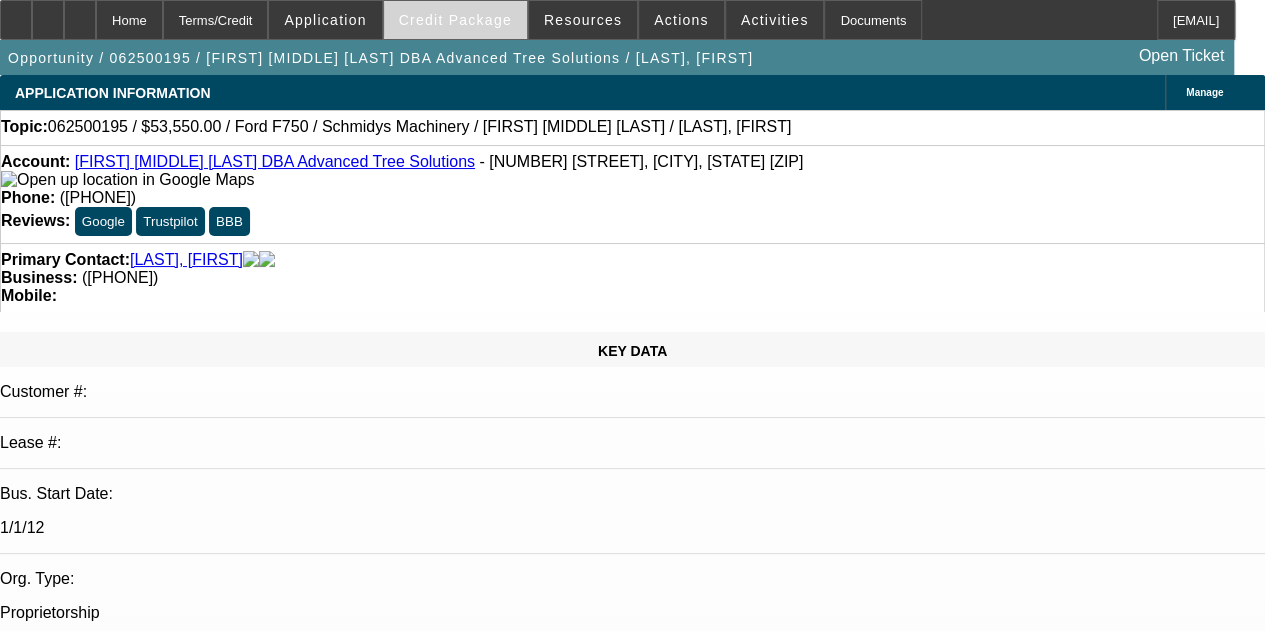click on "Credit Package" at bounding box center (455, 20) 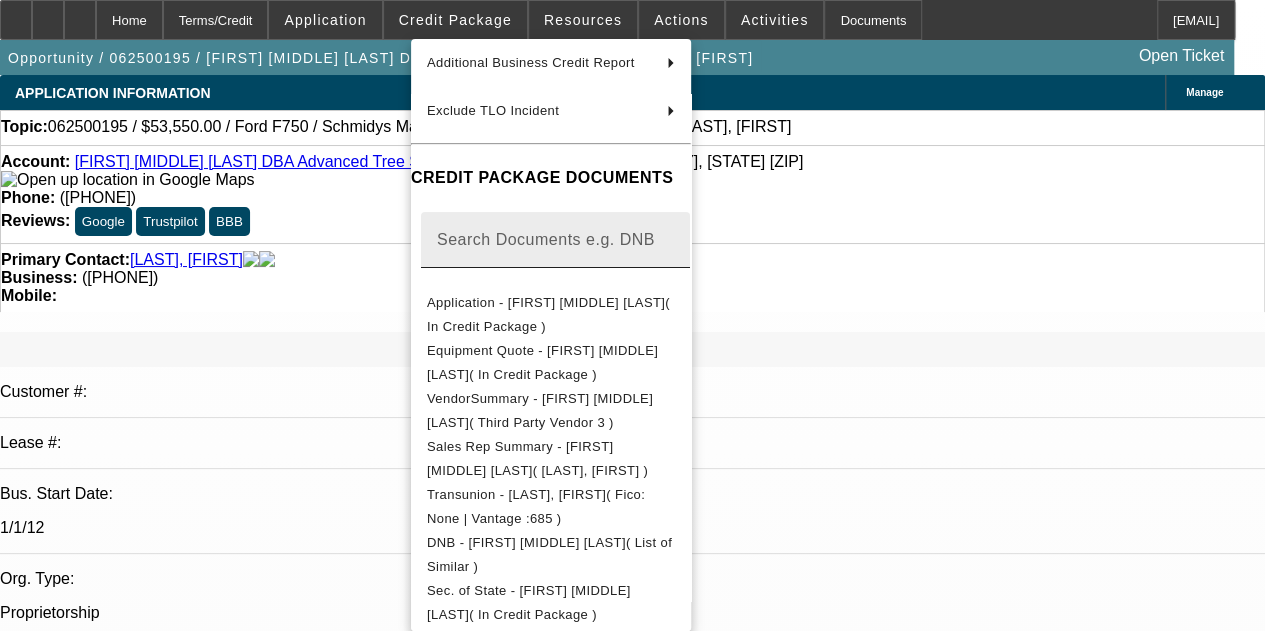 scroll, scrollTop: 300, scrollLeft: 0, axis: vertical 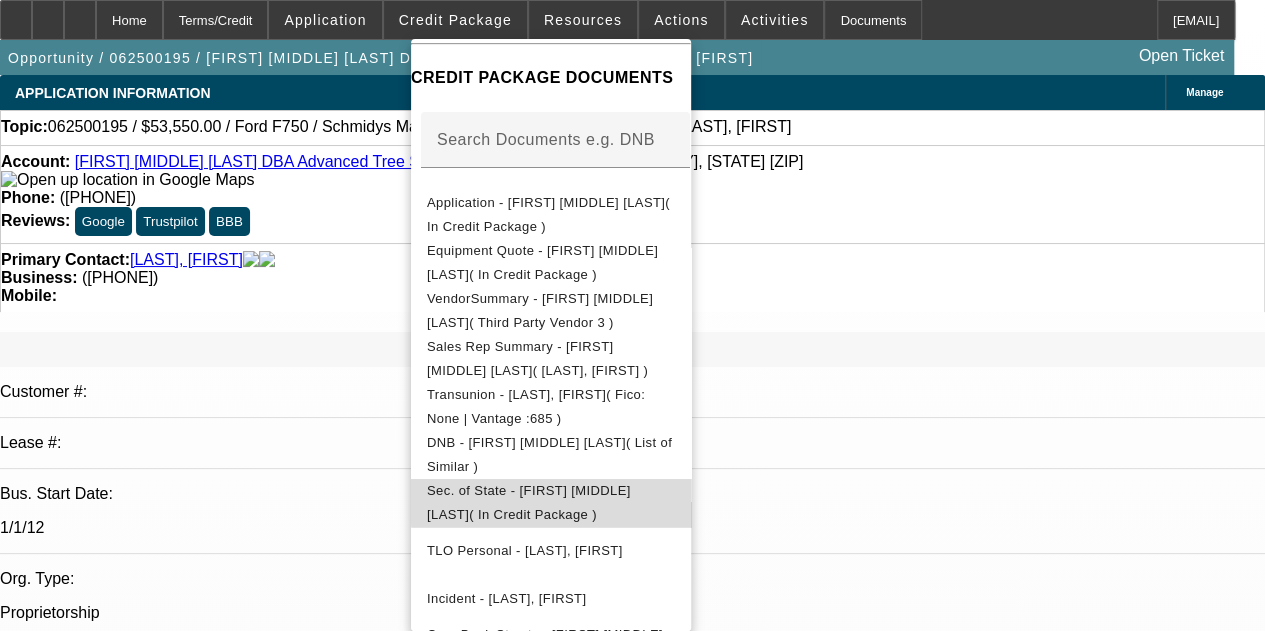 click on "Sec. of State - [FIRST] [MIDDLE] [LAST]( In Credit Package )" at bounding box center [529, 502] 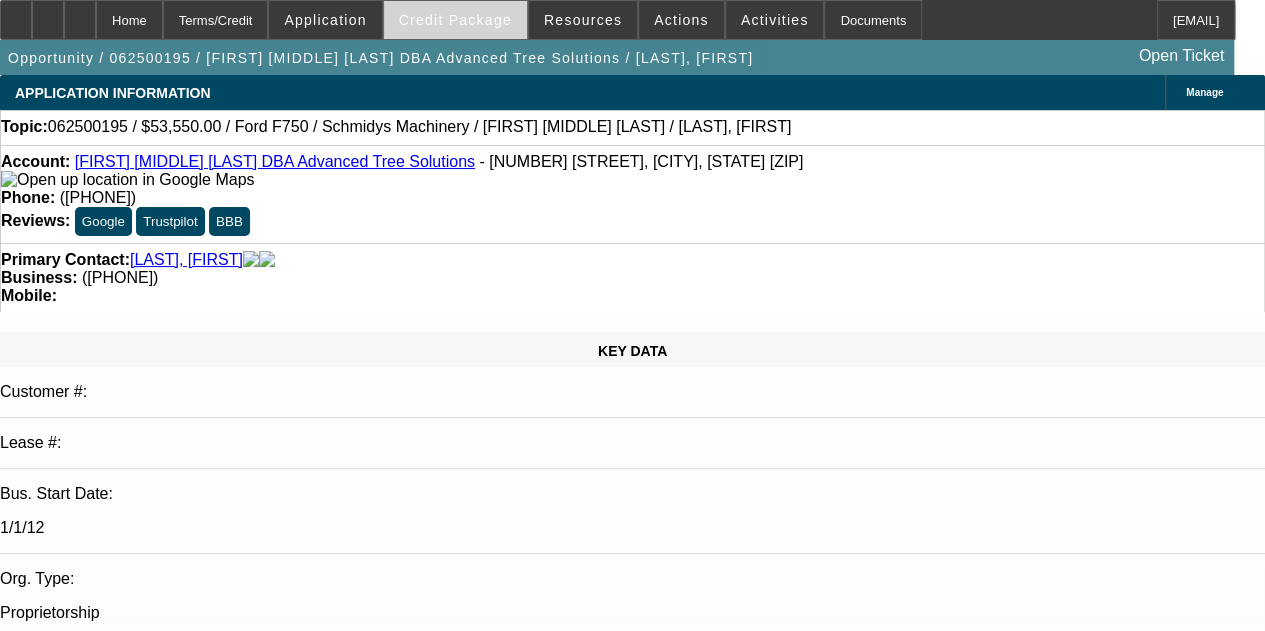 click at bounding box center (455, 20) 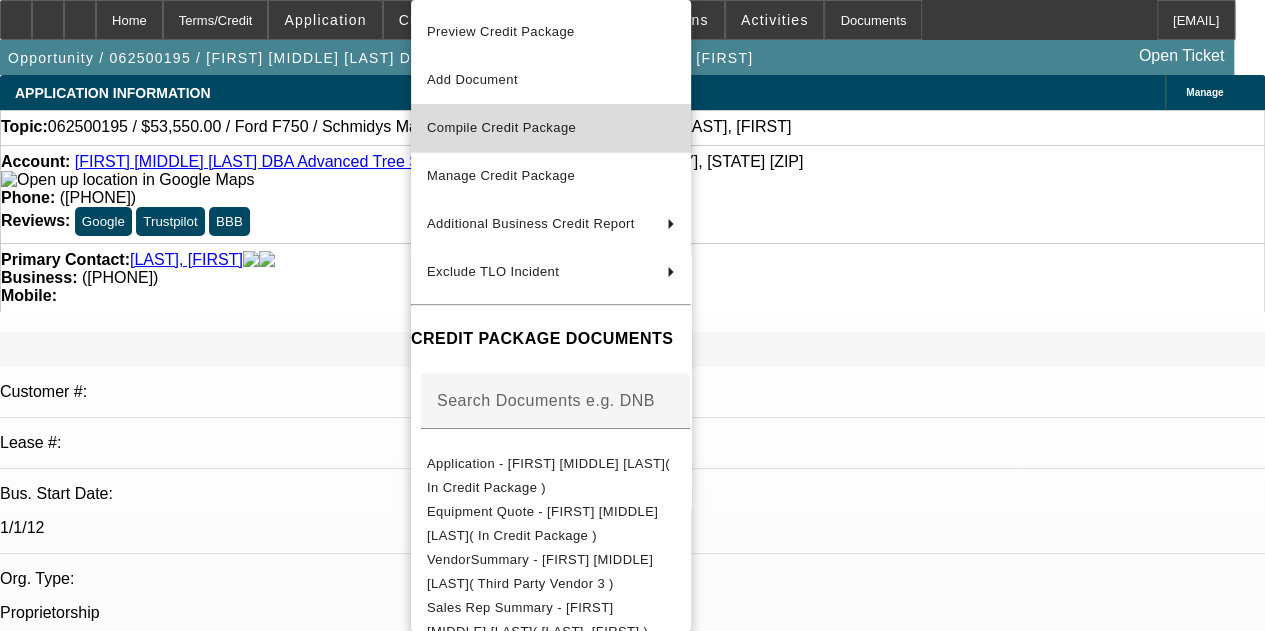 click on "Compile Credit Package" at bounding box center (551, 128) 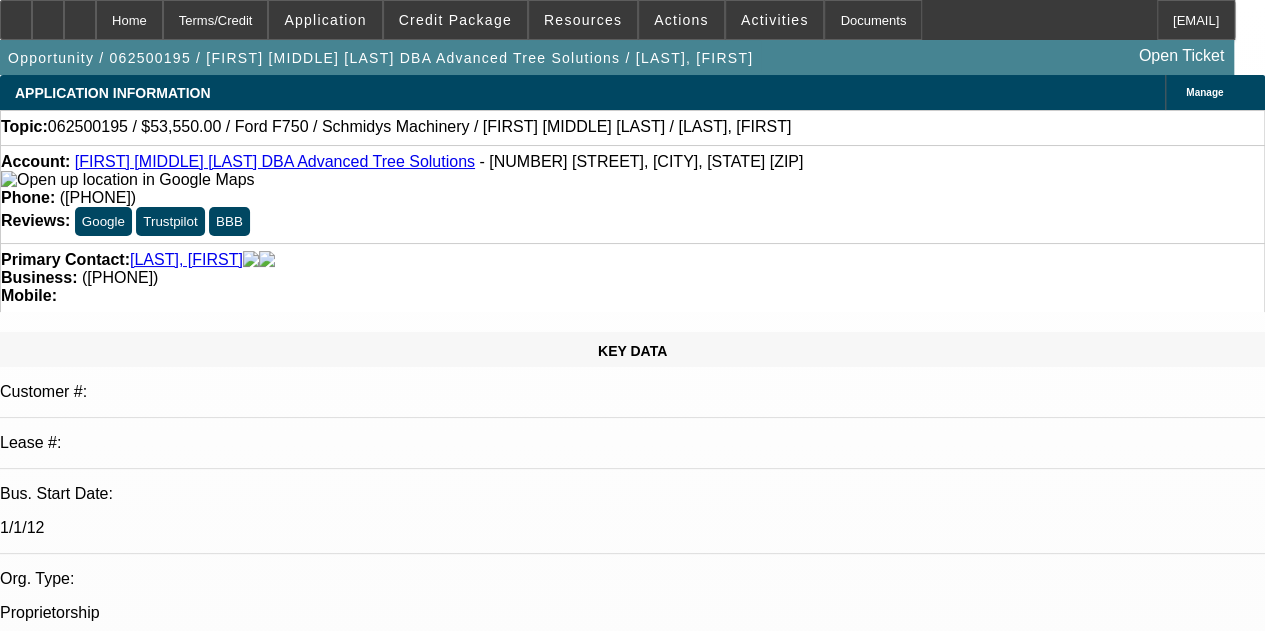 select on "0.1" 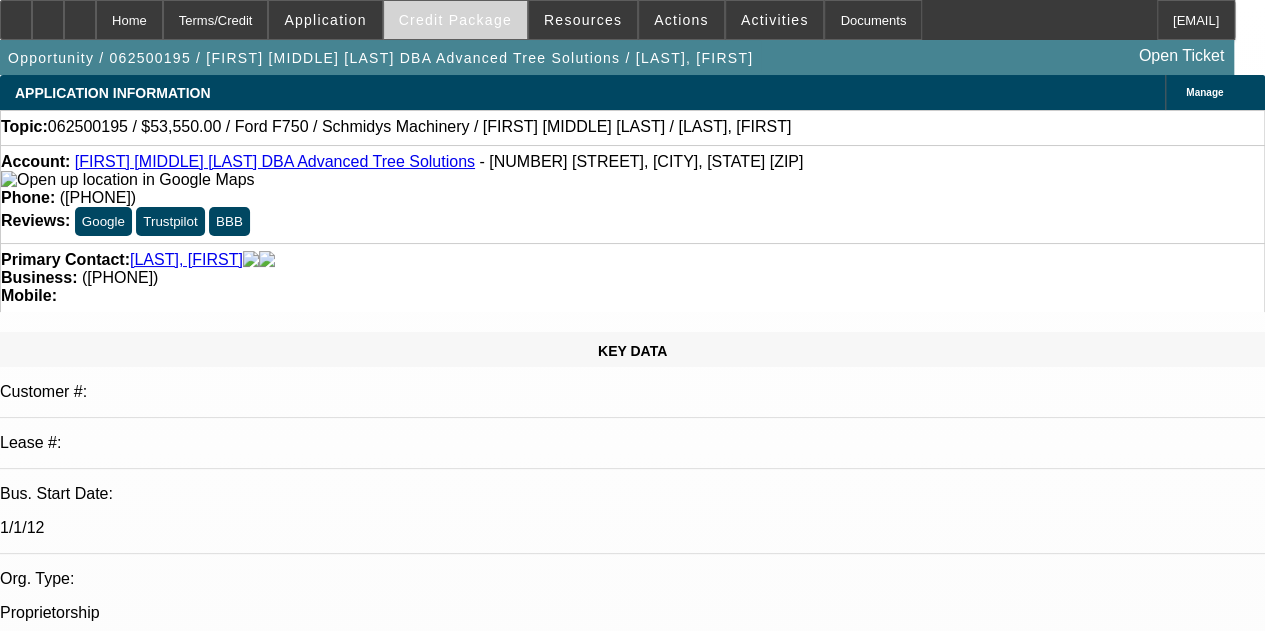 click on "Home
Terms/Credit
Application
Credit Package
Resources
Actions
Activities
Documents
jbm@beaconfunding.com
Opportunity / 062500195 / John A. Montgomery II DBA Advanced Tree Solutions / Montgomery, John
Open Ticket
APPLICATION INFORMATION
Manage
Topic:" at bounding box center [632, 3924] 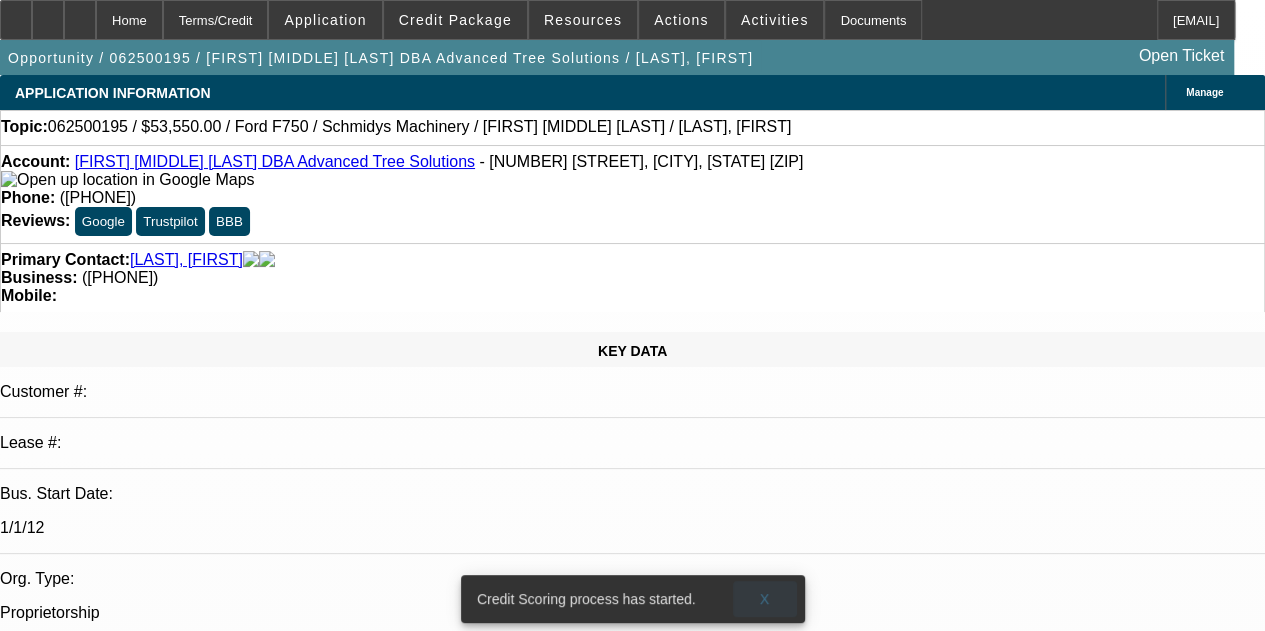 click on "X" at bounding box center [764, 599] 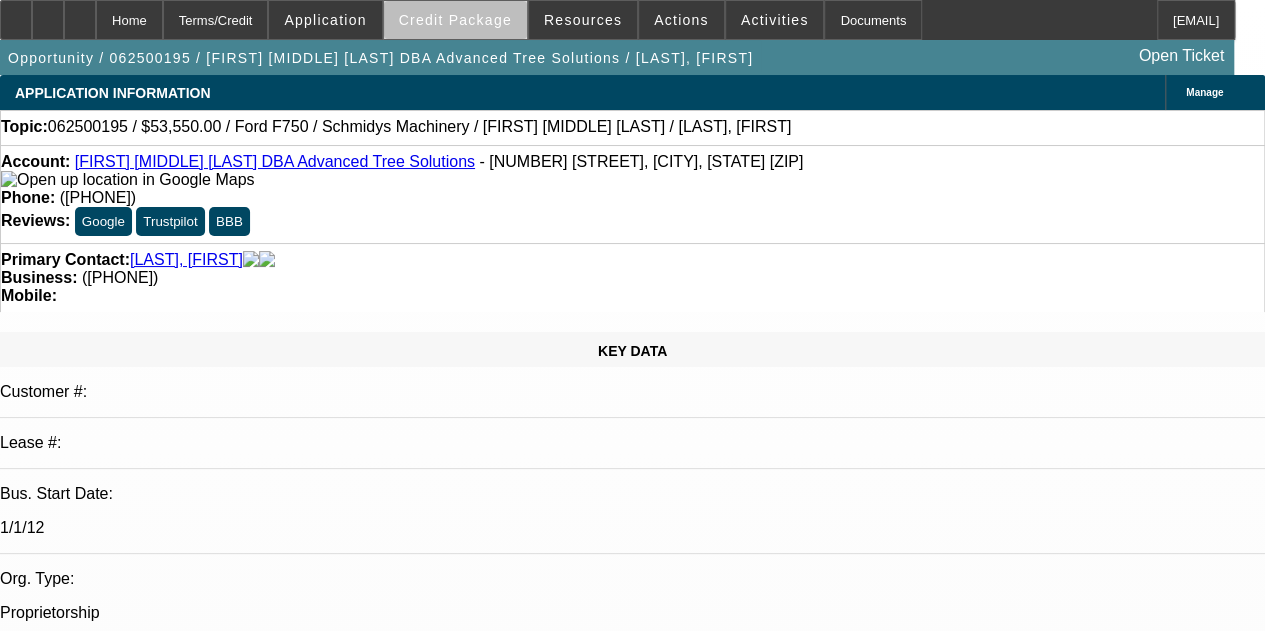 click on "Credit Package" at bounding box center (455, 20) 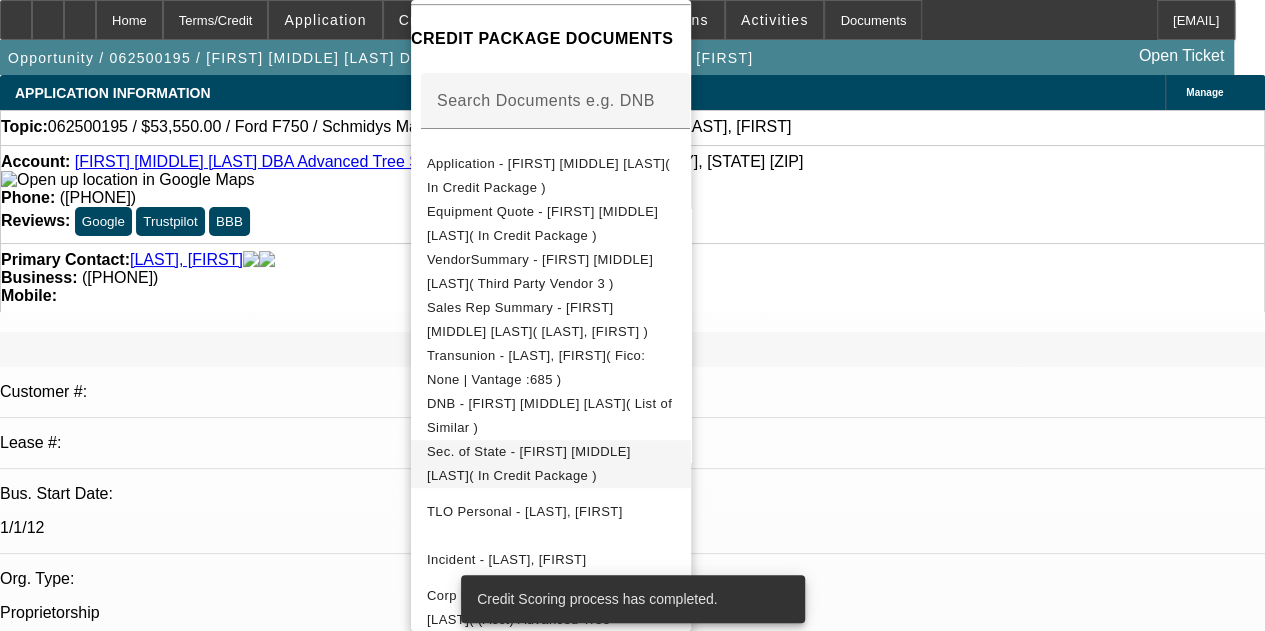 scroll, scrollTop: 396, scrollLeft: 0, axis: vertical 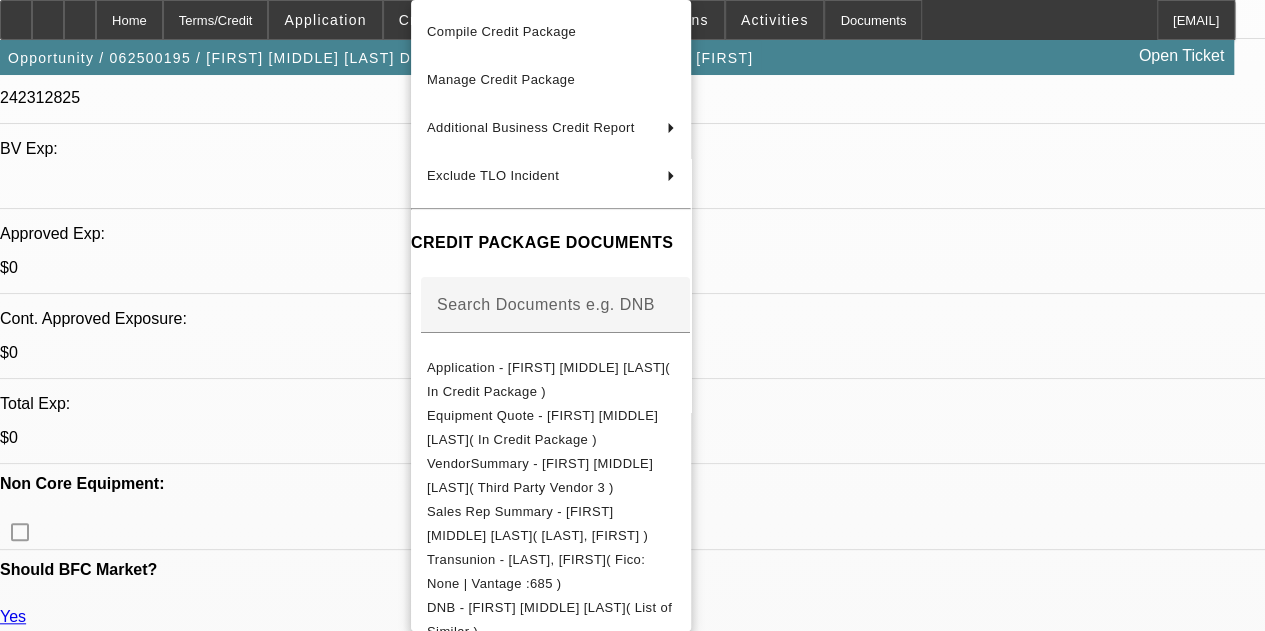 click at bounding box center (632, 315) 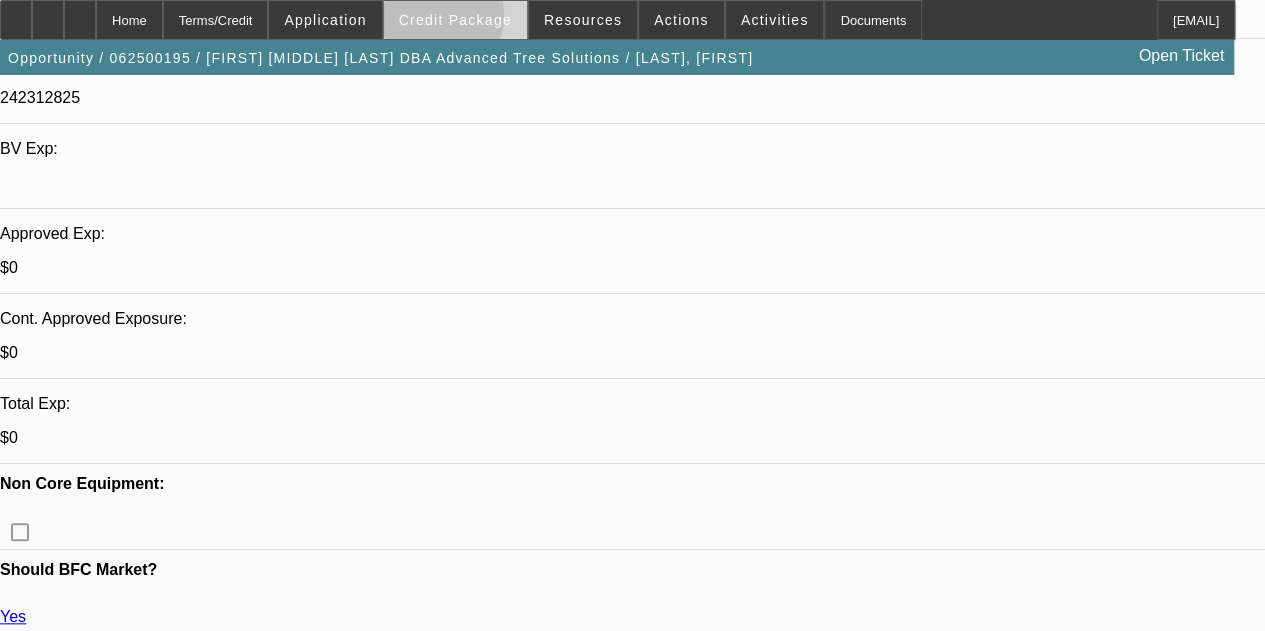 click on "Credit Package" at bounding box center [455, 20] 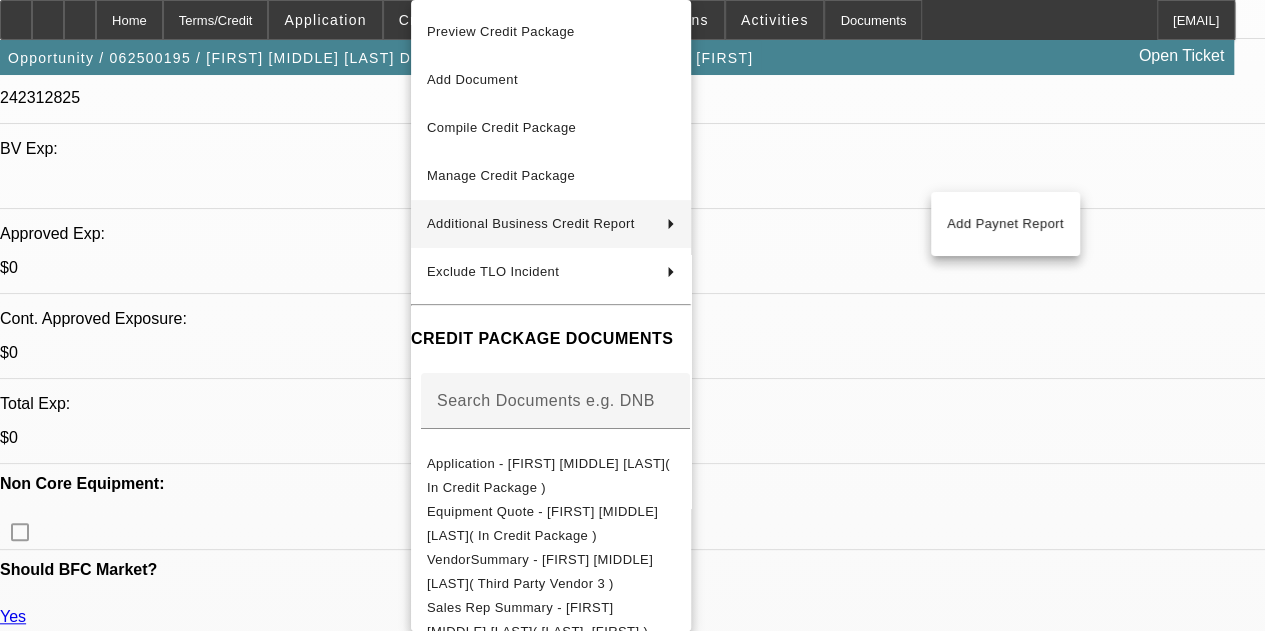 click at bounding box center (632, 315) 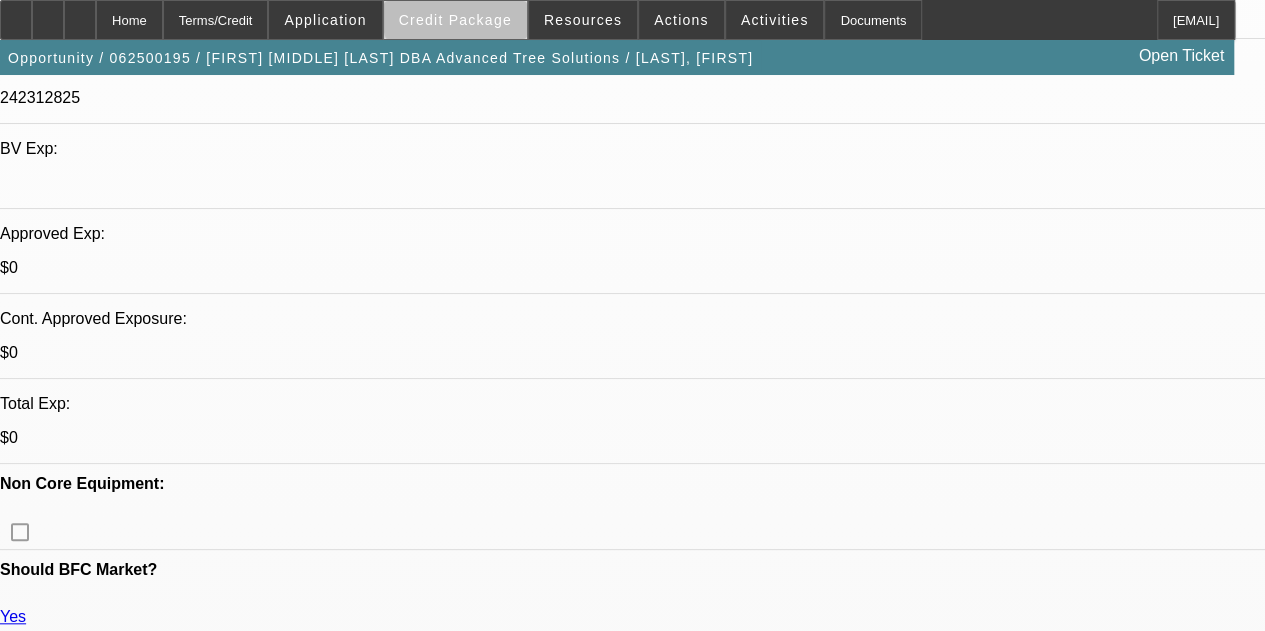 click on "Credit Package" at bounding box center (455, 20) 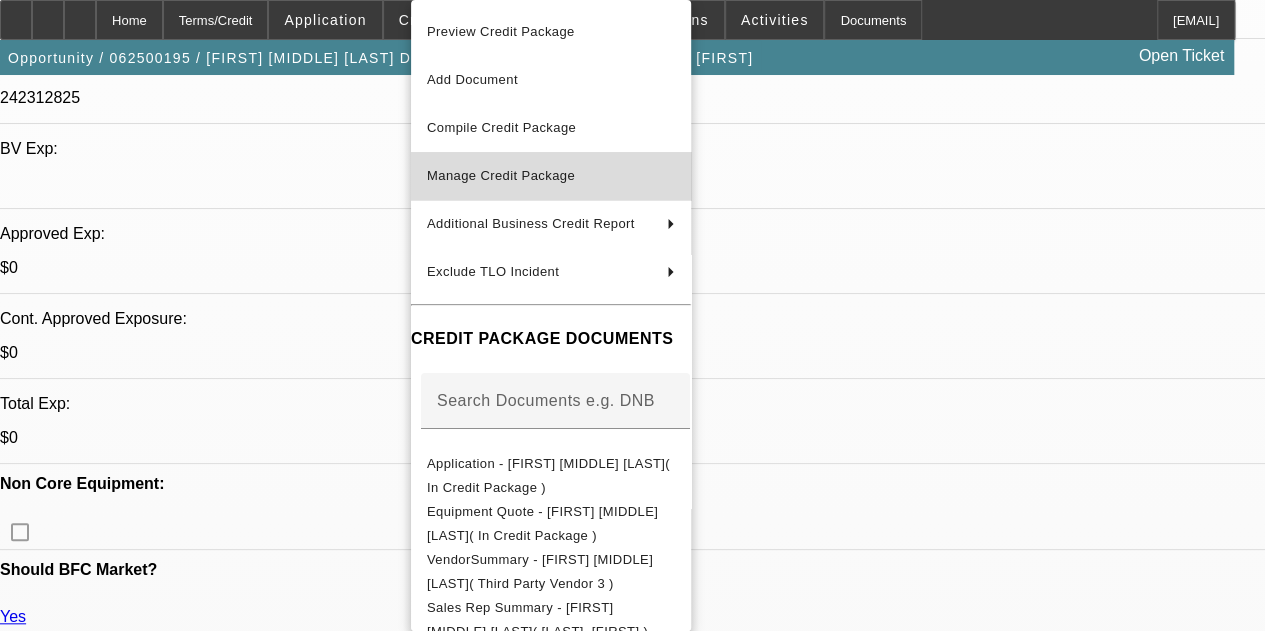 click on "Manage Credit Package" at bounding box center (551, 176) 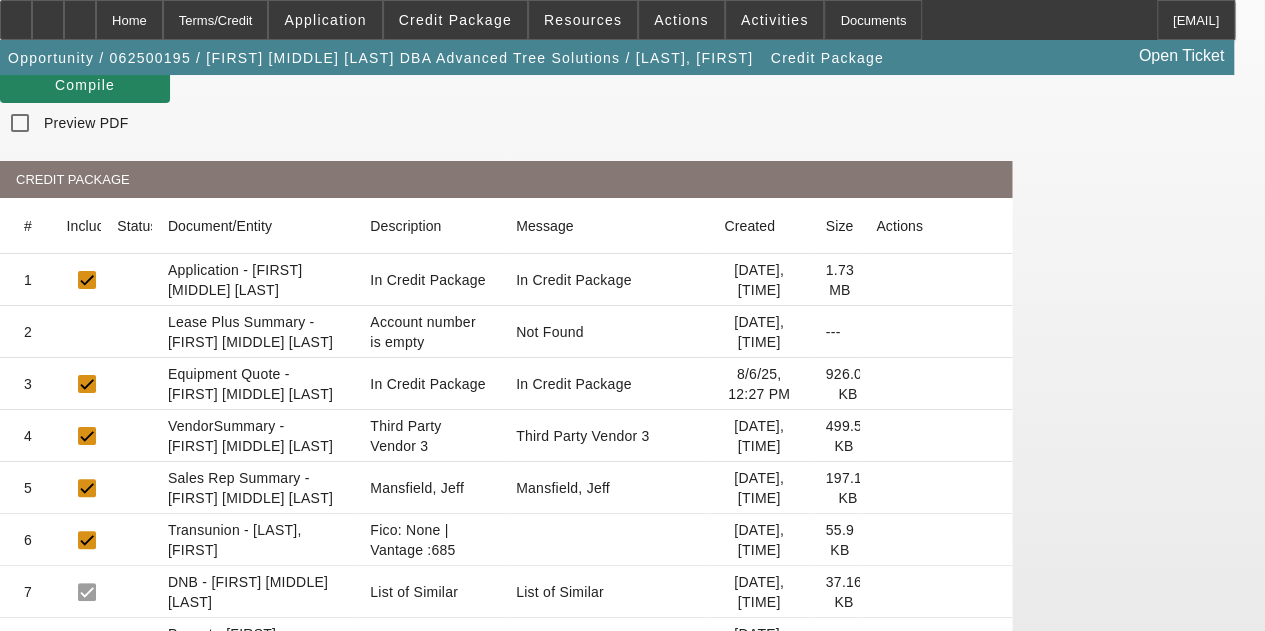 scroll, scrollTop: 200, scrollLeft: 0, axis: vertical 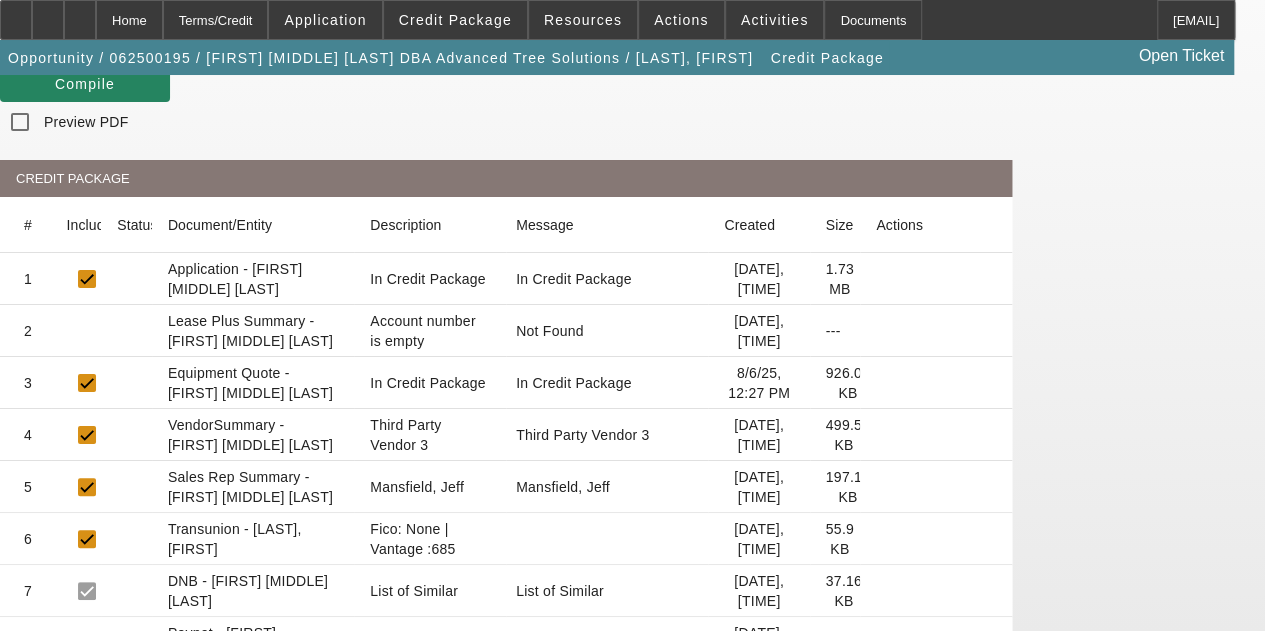 click 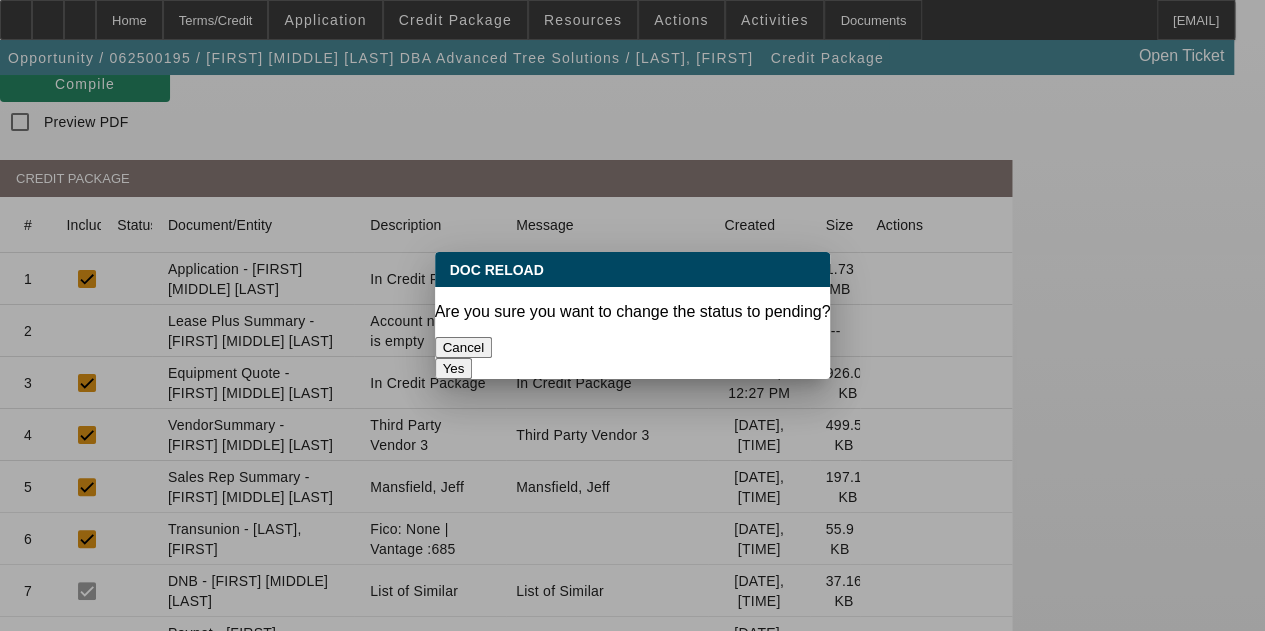 click on "Yes" at bounding box center (454, 368) 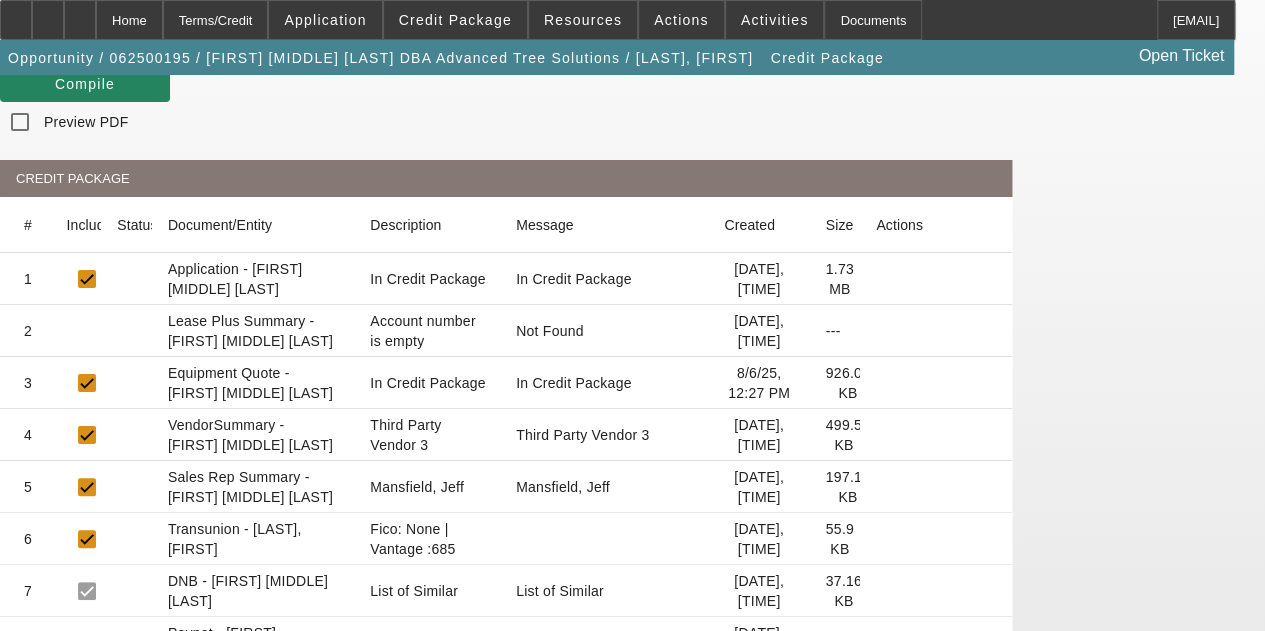 scroll, scrollTop: 200, scrollLeft: 0, axis: vertical 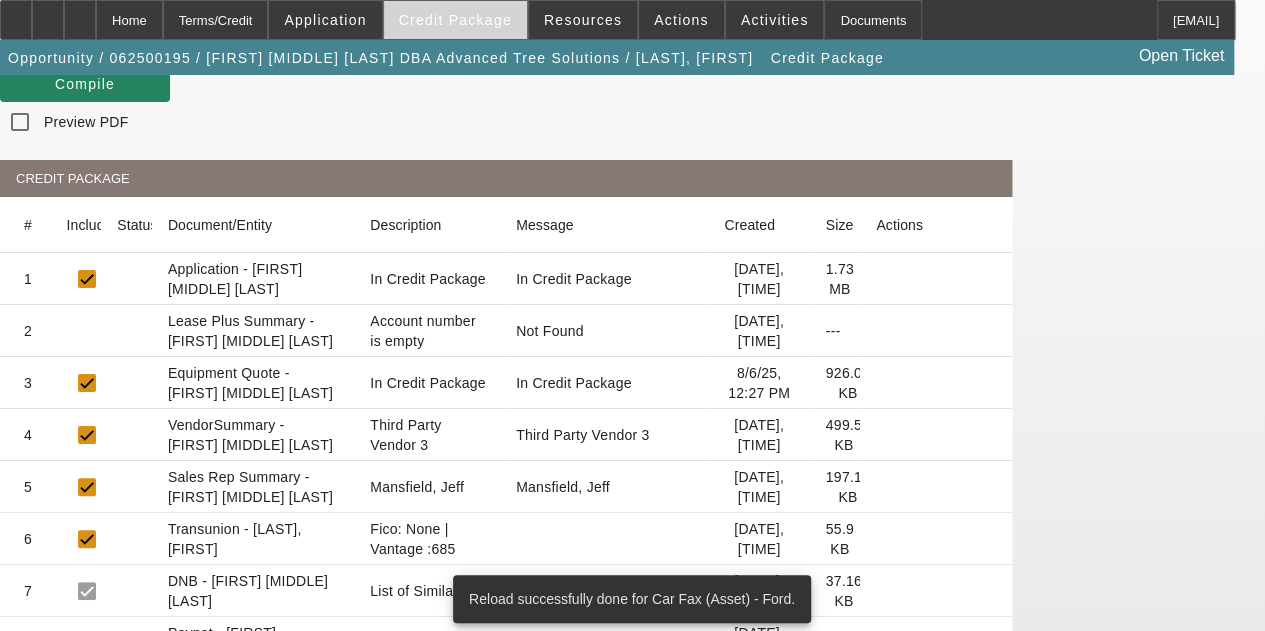 click on "Credit Package" at bounding box center (455, 20) 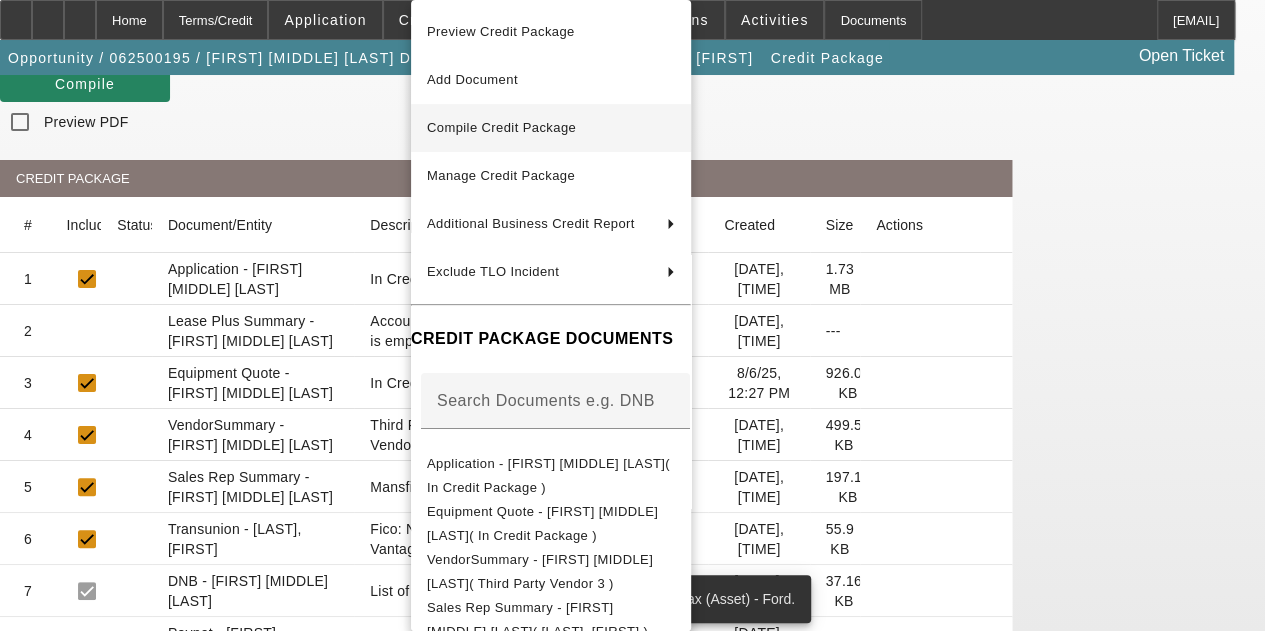 click on "Compile Credit Package" at bounding box center (551, 128) 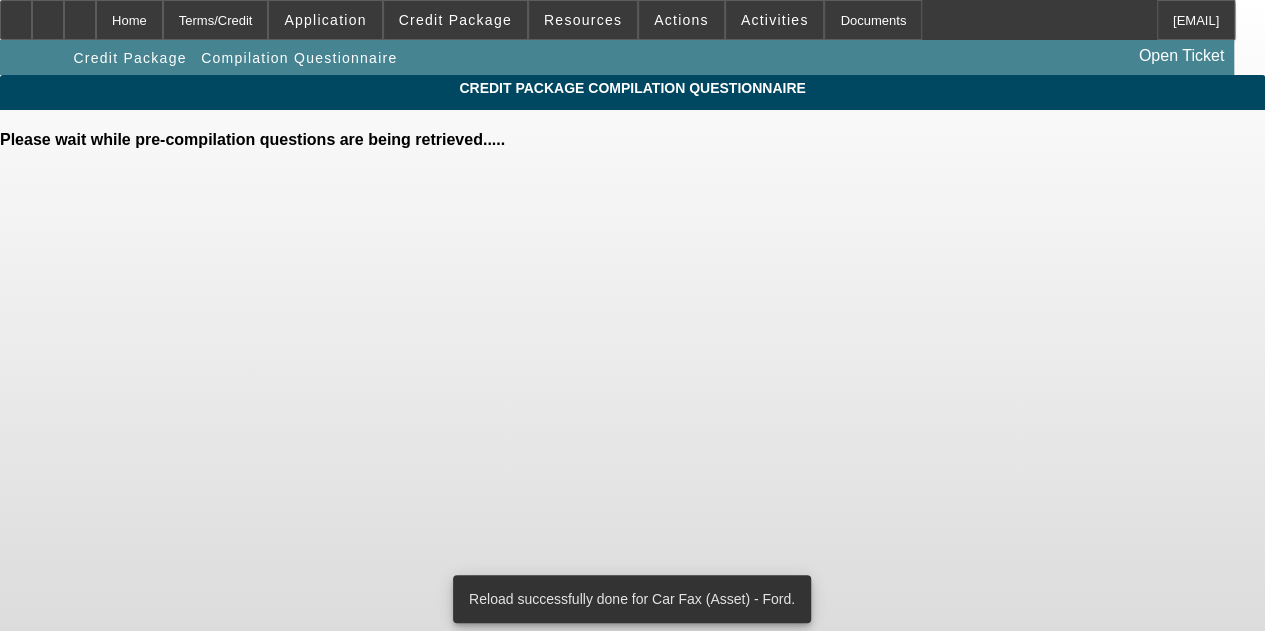scroll, scrollTop: 0, scrollLeft: 0, axis: both 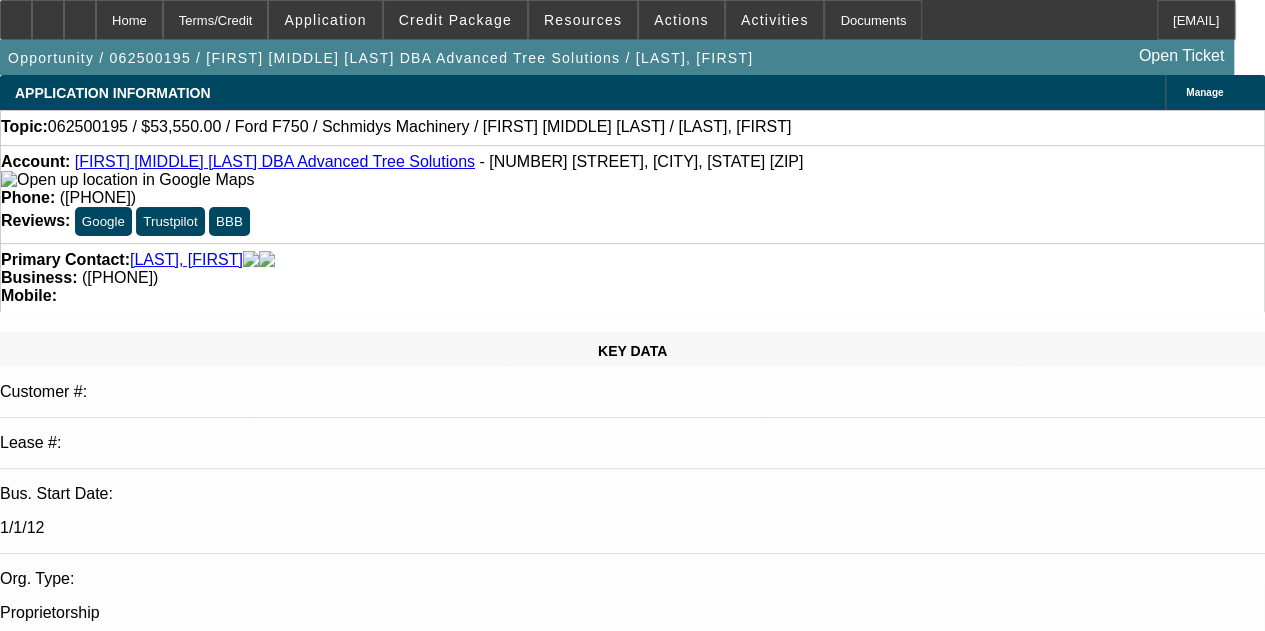 select on "0.1" 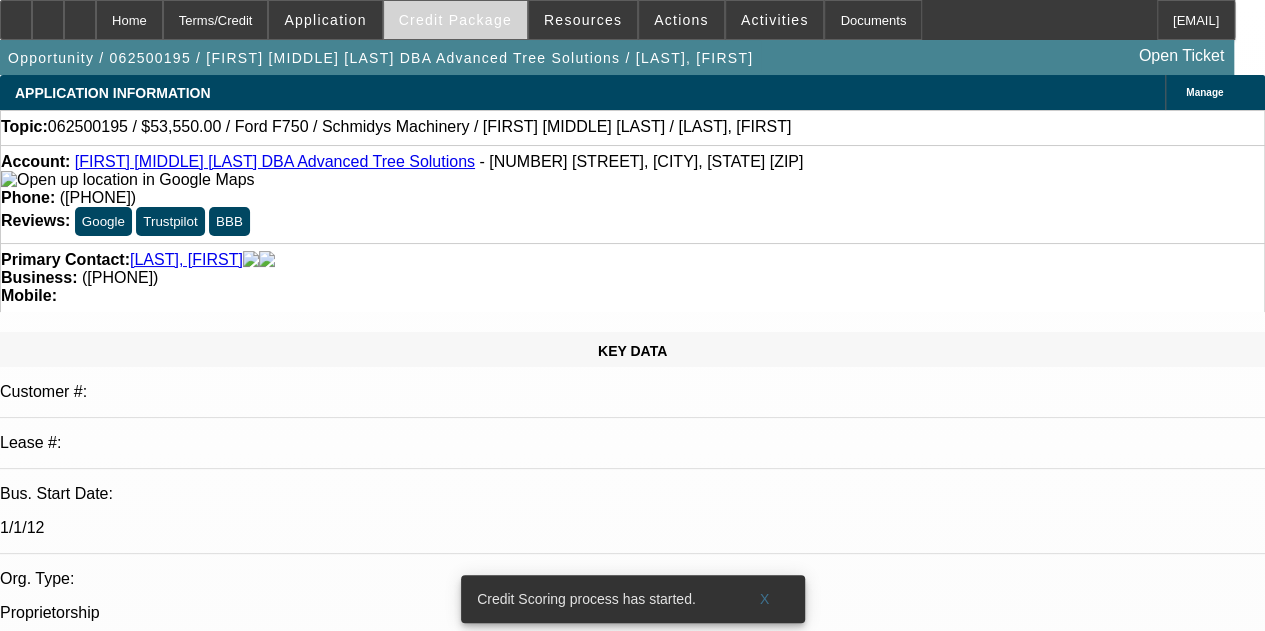 click on "Credit Package" at bounding box center [455, 20] 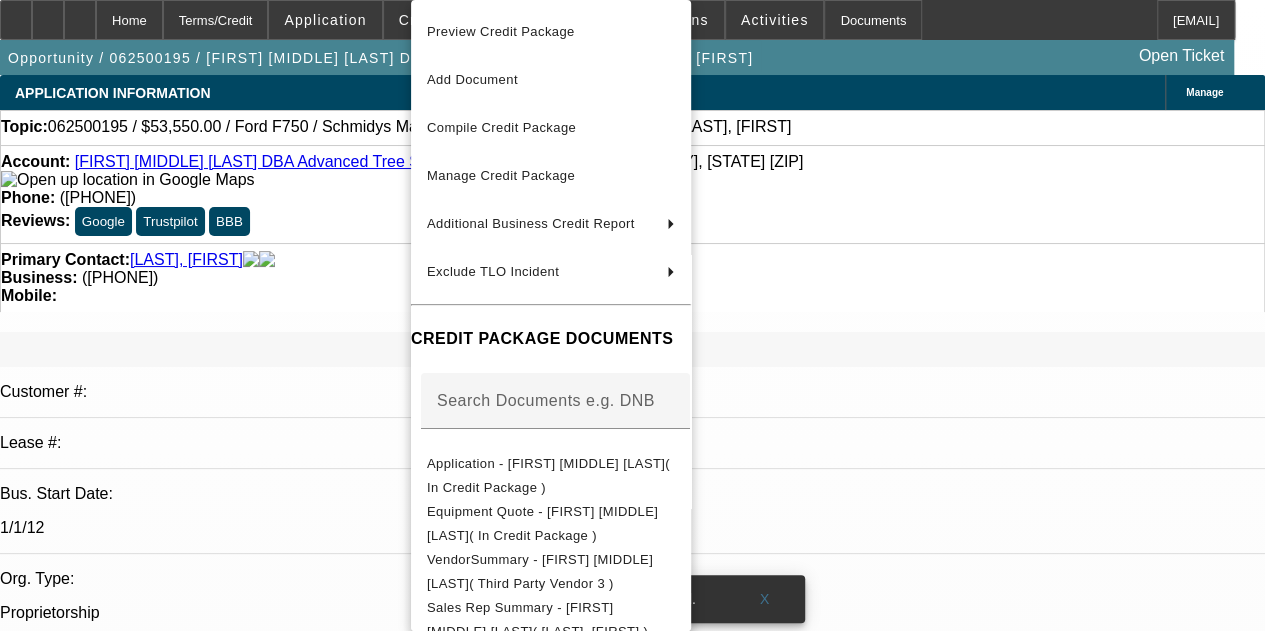scroll, scrollTop: 396, scrollLeft: 0, axis: vertical 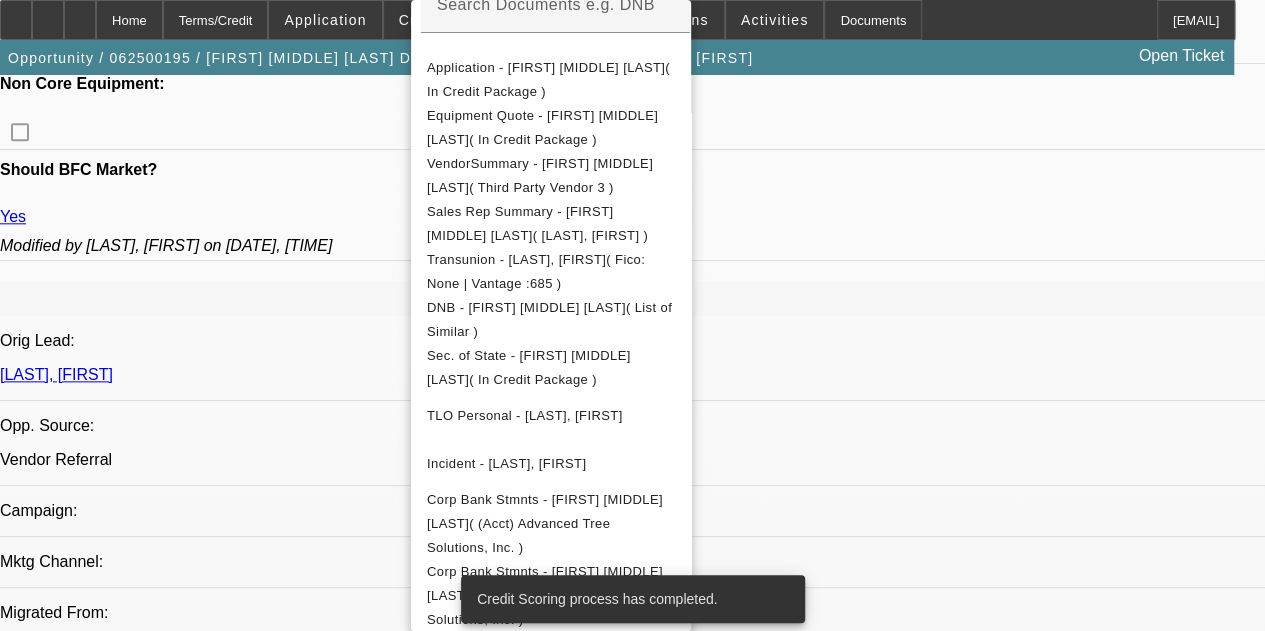 click at bounding box center (632, 315) 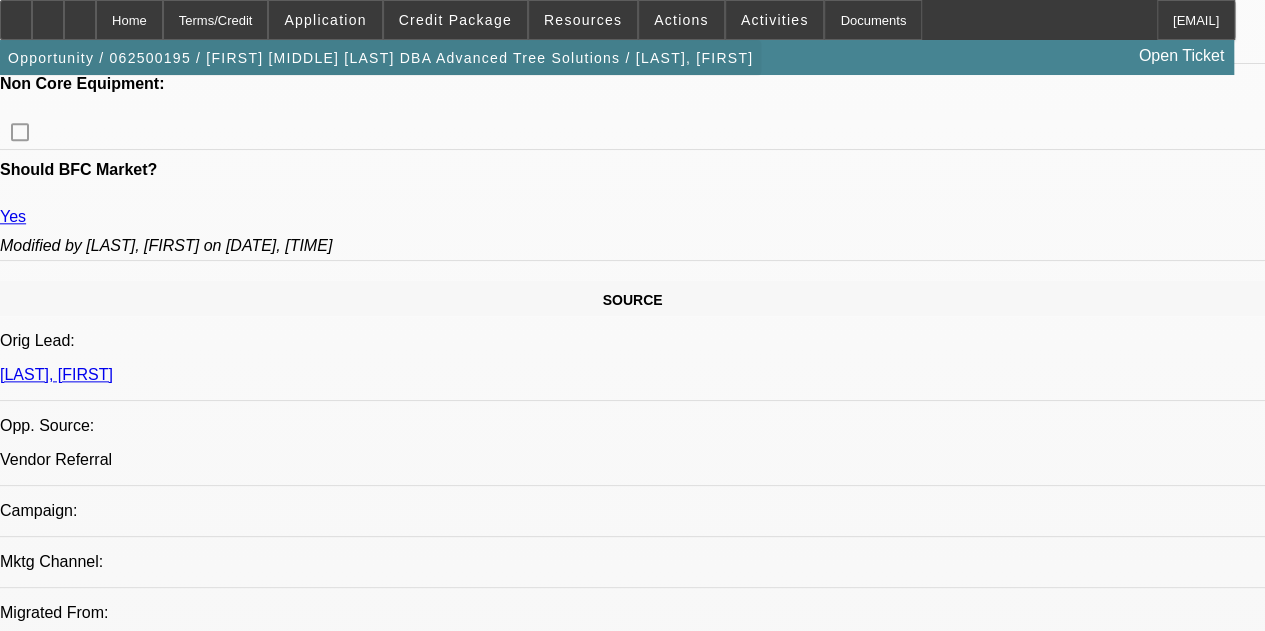 scroll, scrollTop: 960, scrollLeft: 0, axis: vertical 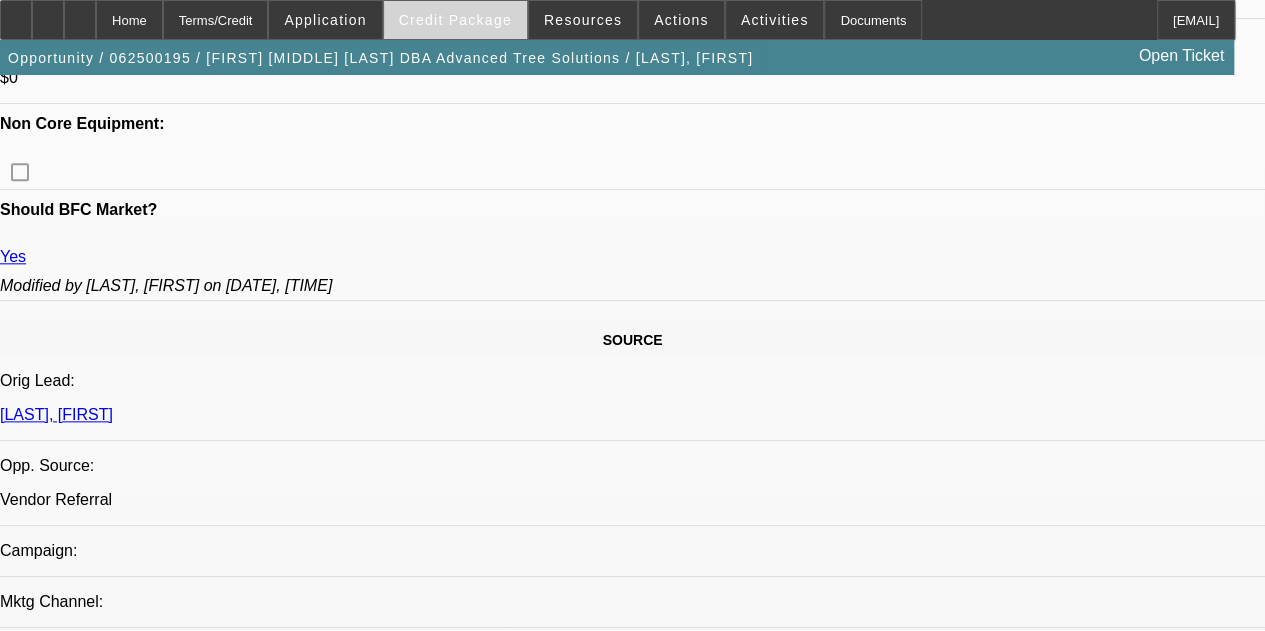 click on "Credit Package" at bounding box center (455, 20) 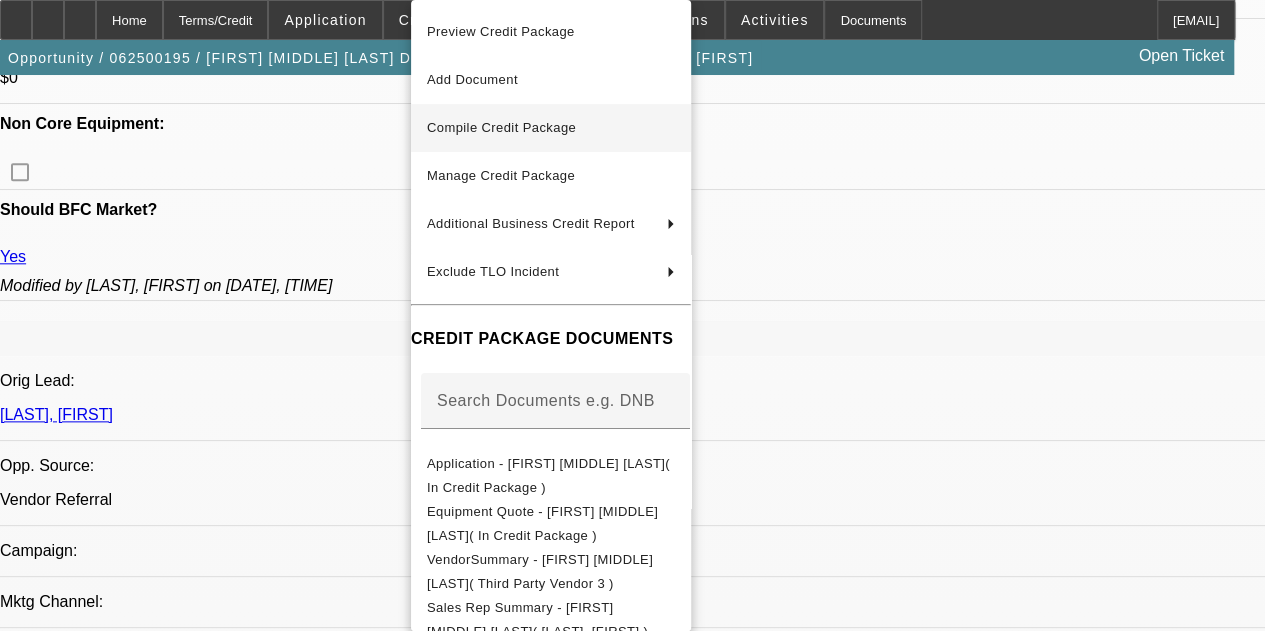 click on "Compile Credit Package" at bounding box center [501, 127] 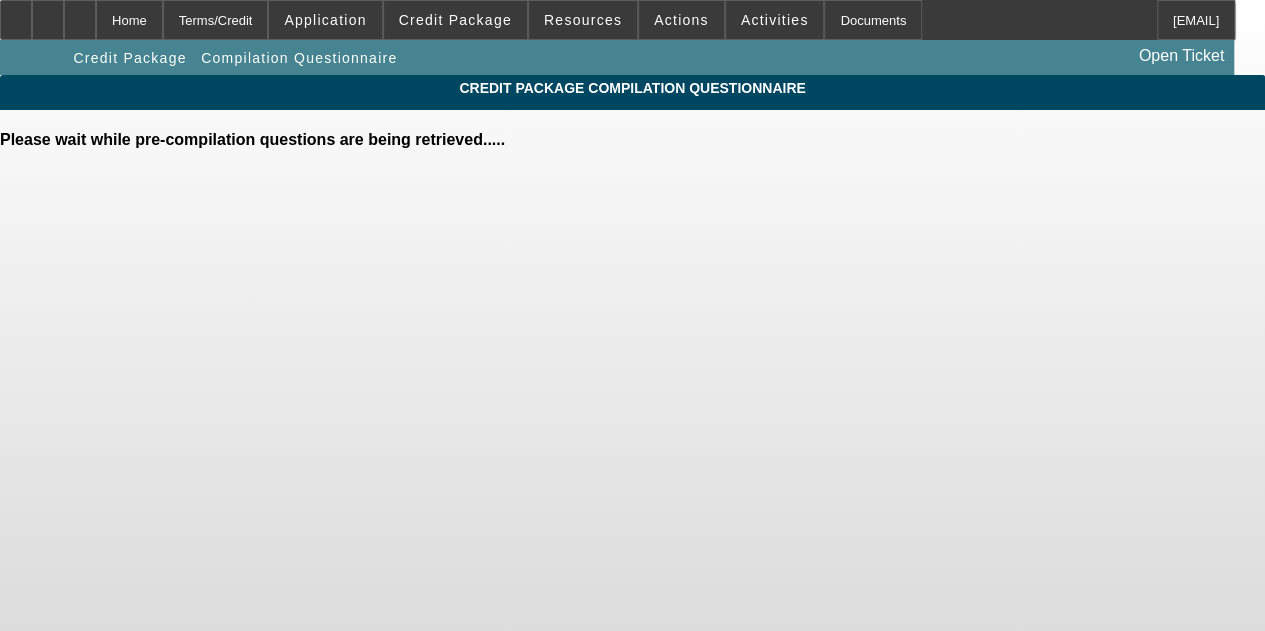 scroll, scrollTop: 0, scrollLeft: 0, axis: both 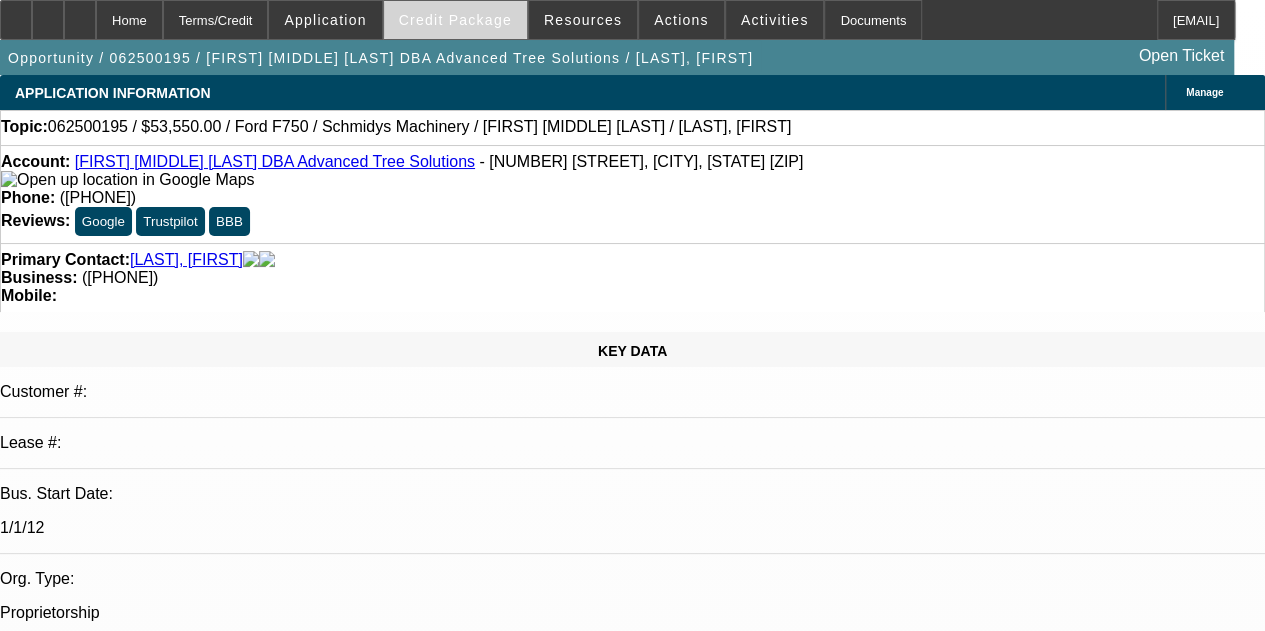 select on "0.1" 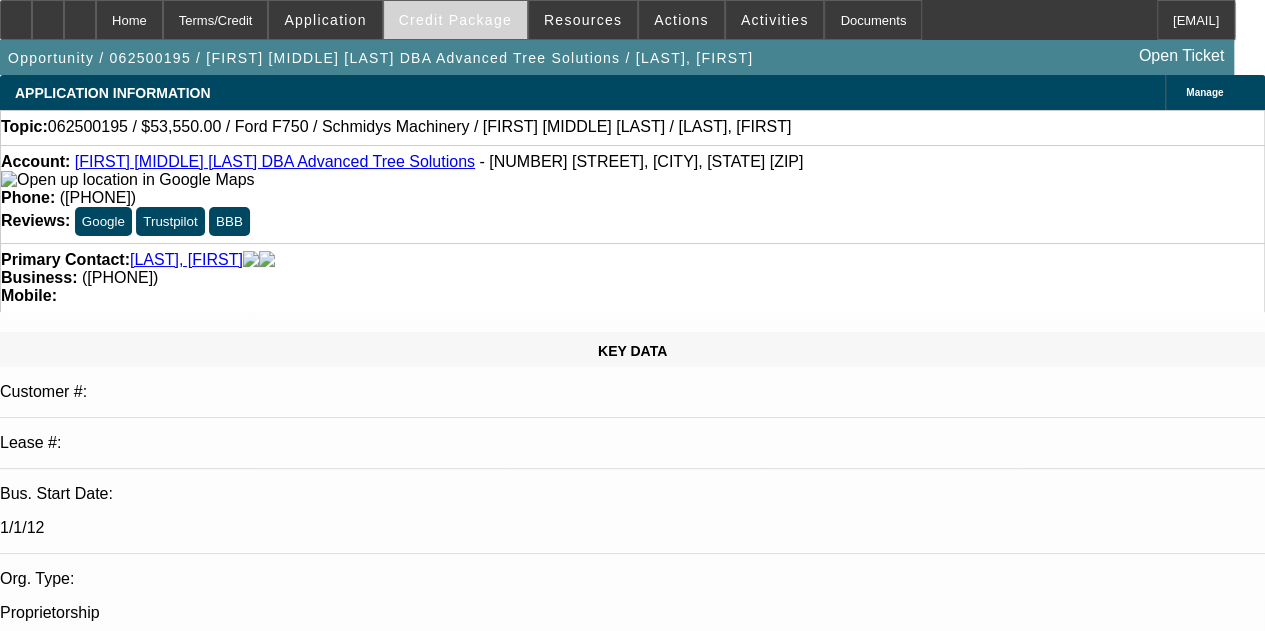 click on "Credit Package" at bounding box center [455, 20] 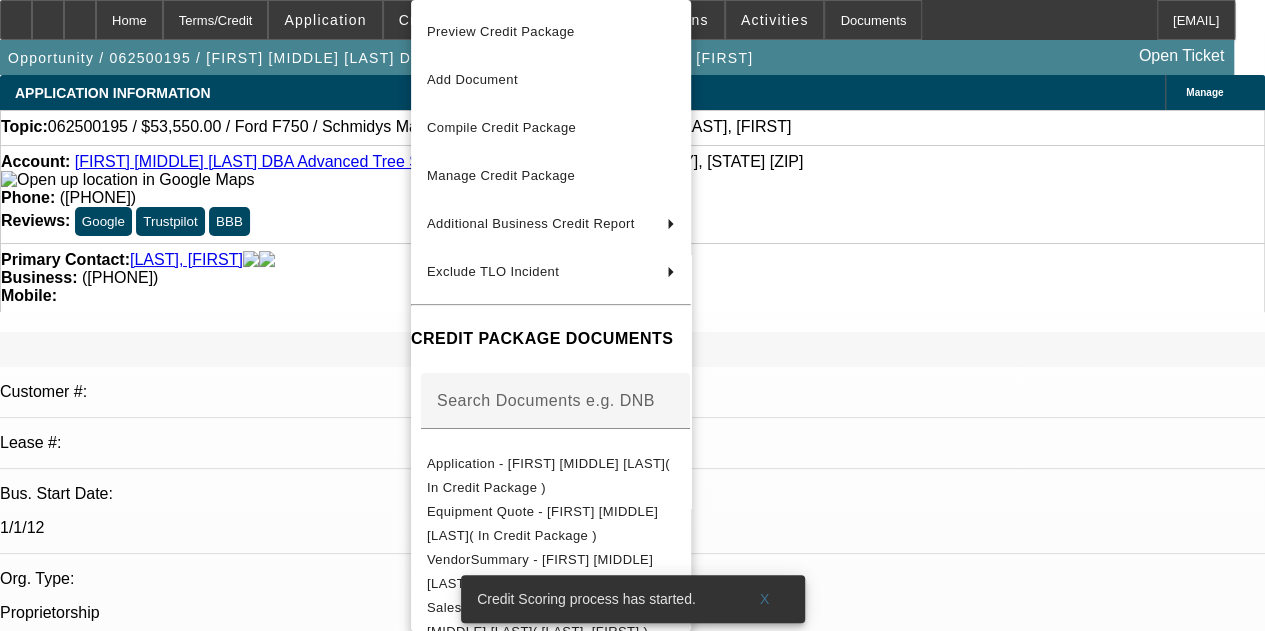 scroll, scrollTop: 396, scrollLeft: 0, axis: vertical 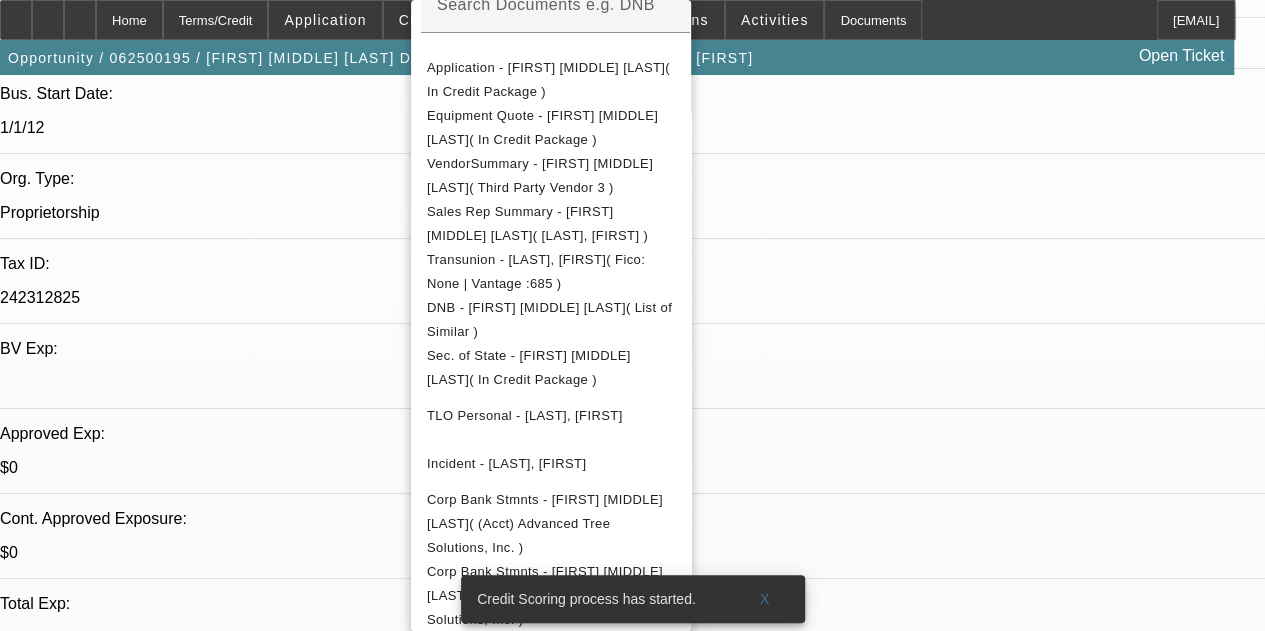 click at bounding box center (632, 315) 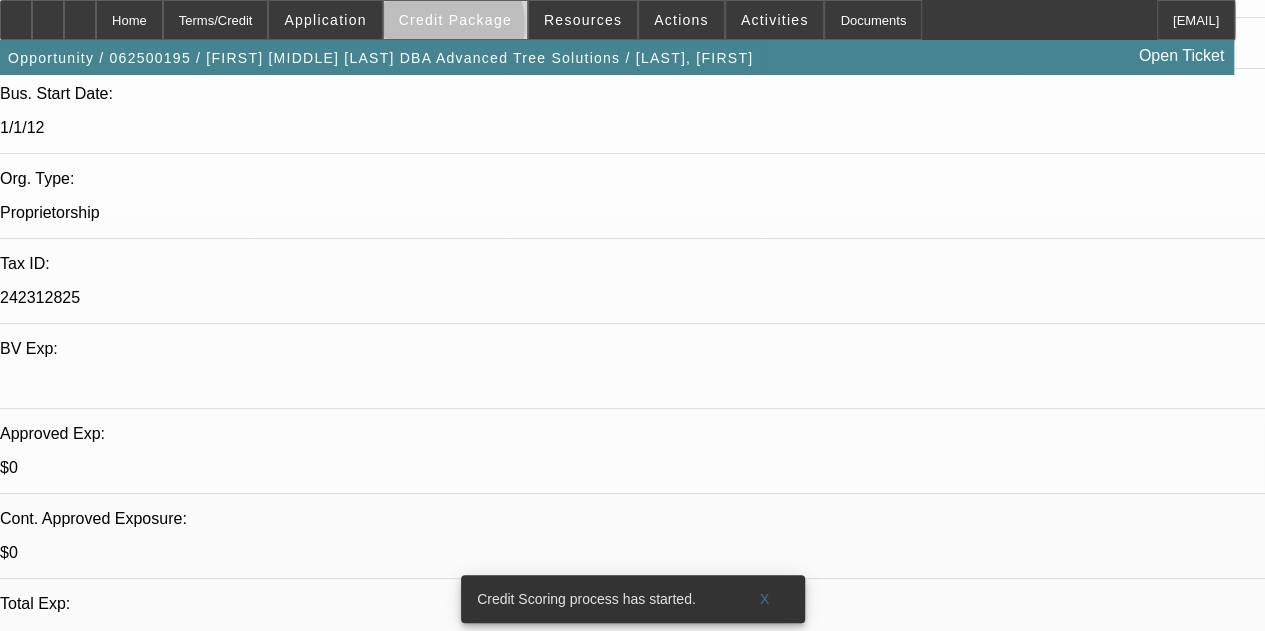 click at bounding box center [455, 20] 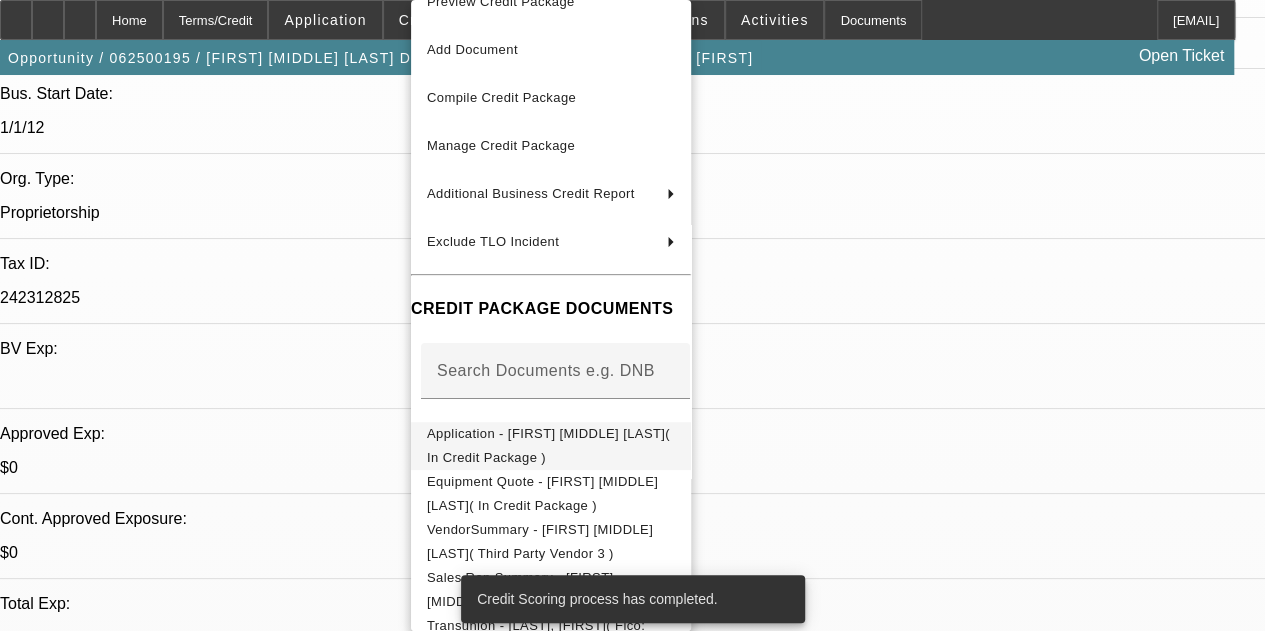 scroll, scrollTop: 396, scrollLeft: 0, axis: vertical 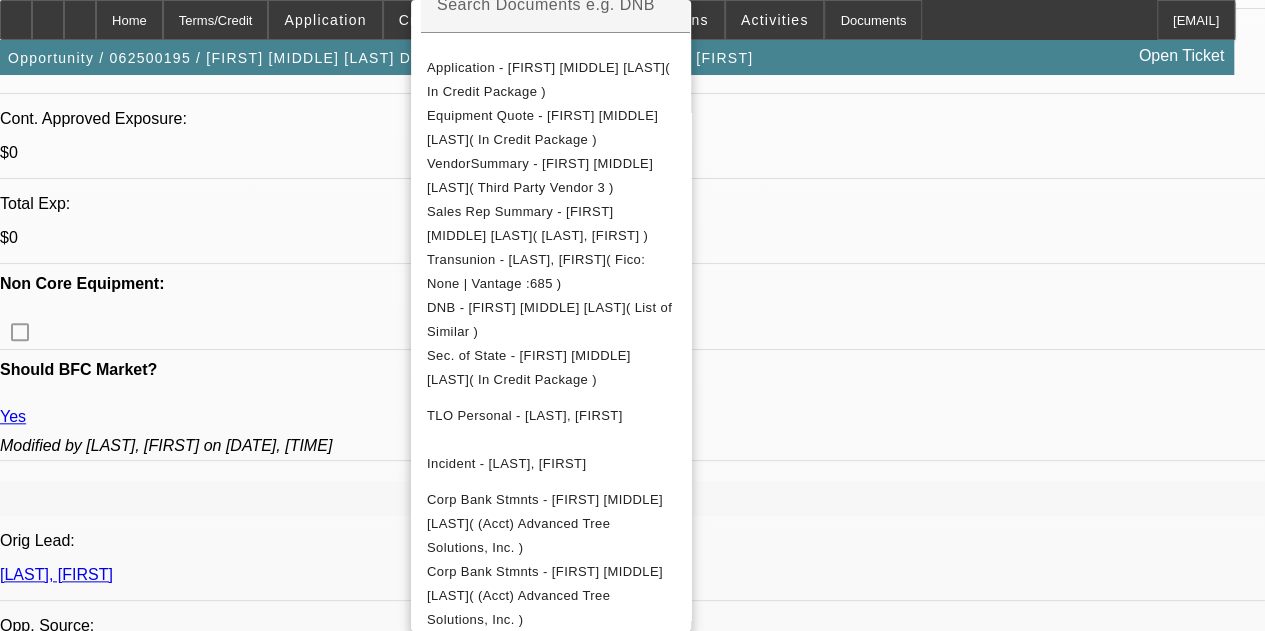 click at bounding box center (632, 315) 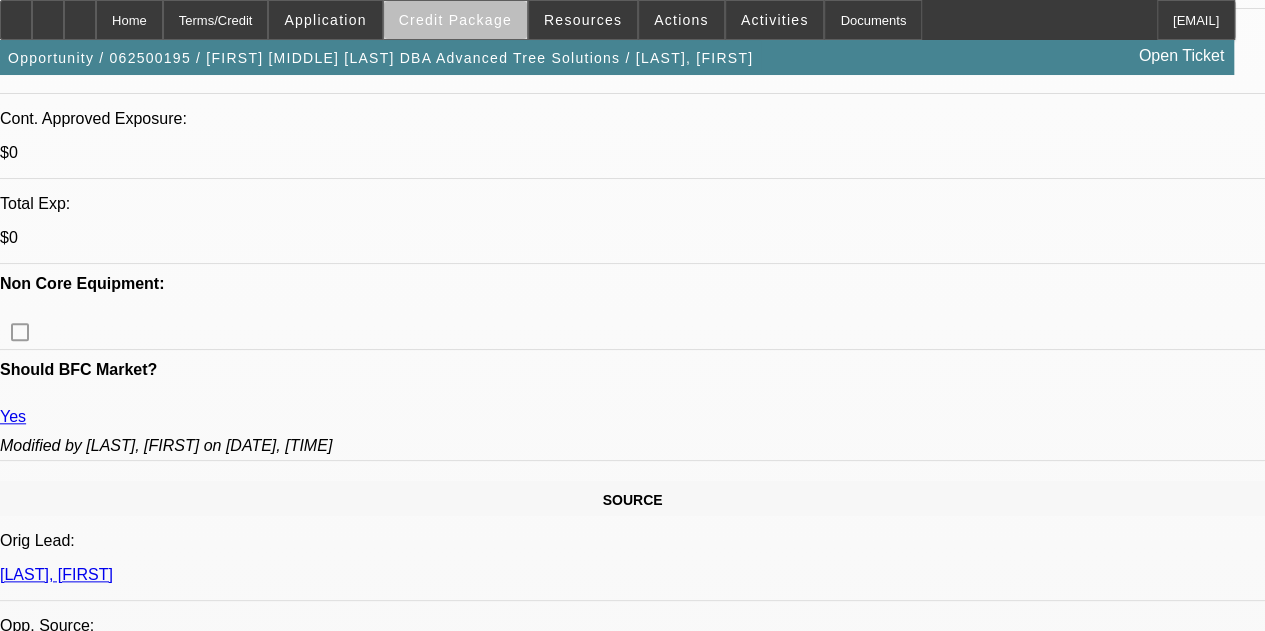click on "Credit Package" at bounding box center [455, 20] 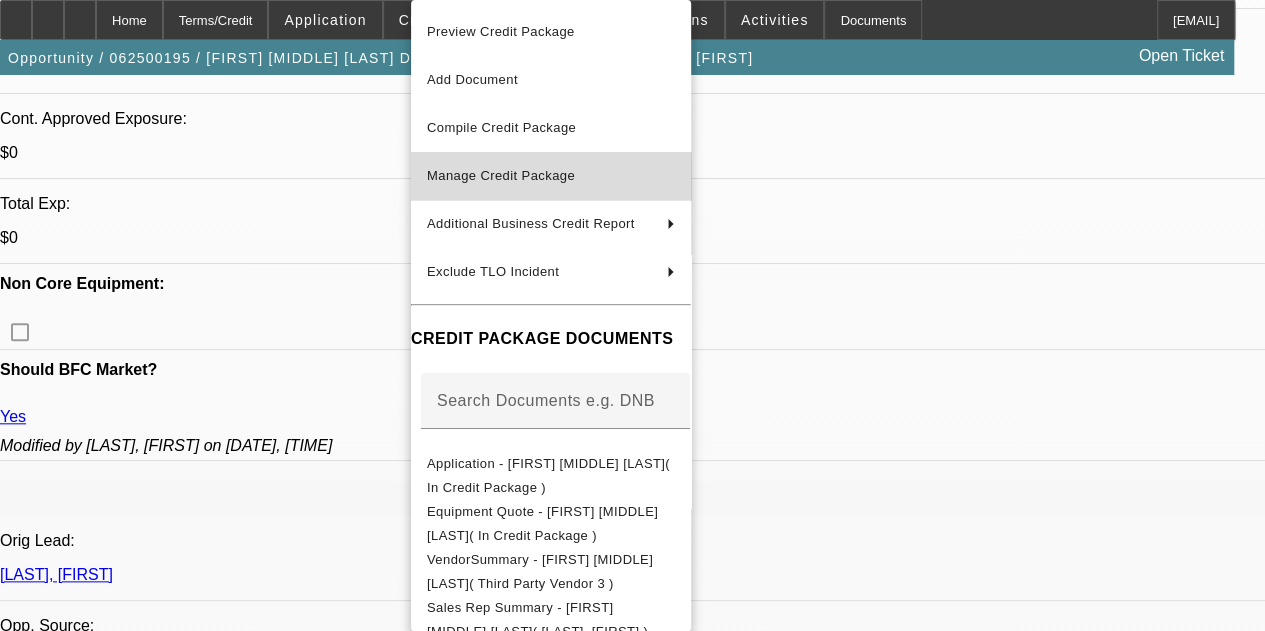 click on "Manage Credit Package" at bounding box center [551, 176] 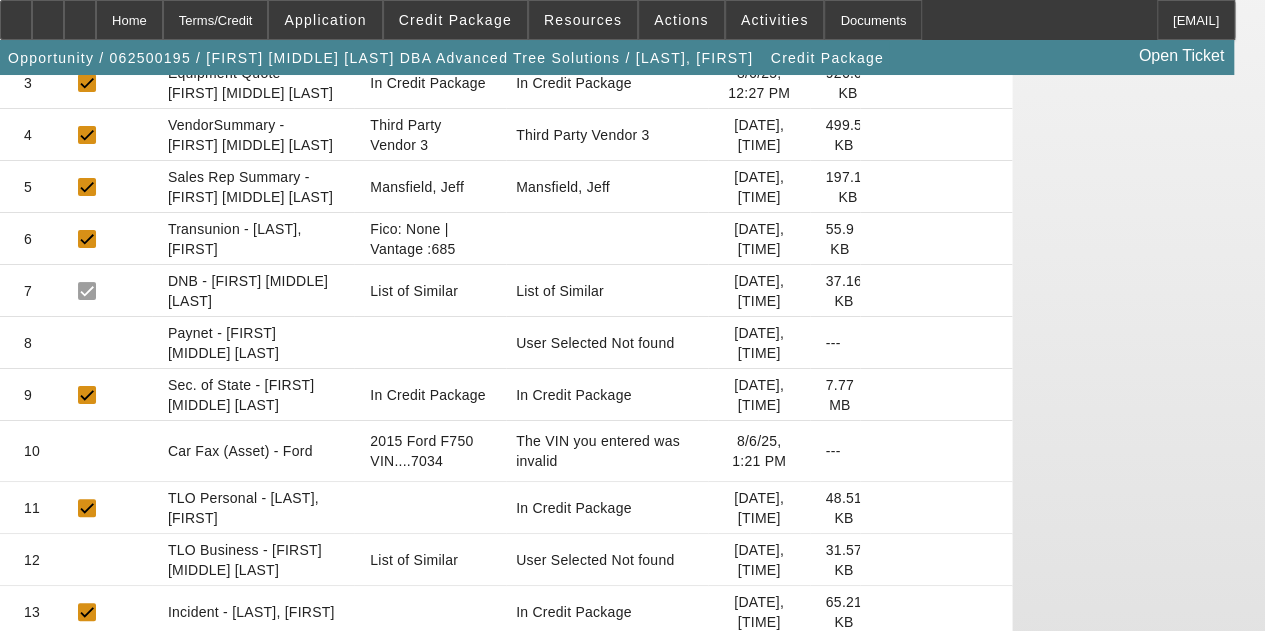 scroll, scrollTop: 603, scrollLeft: 0, axis: vertical 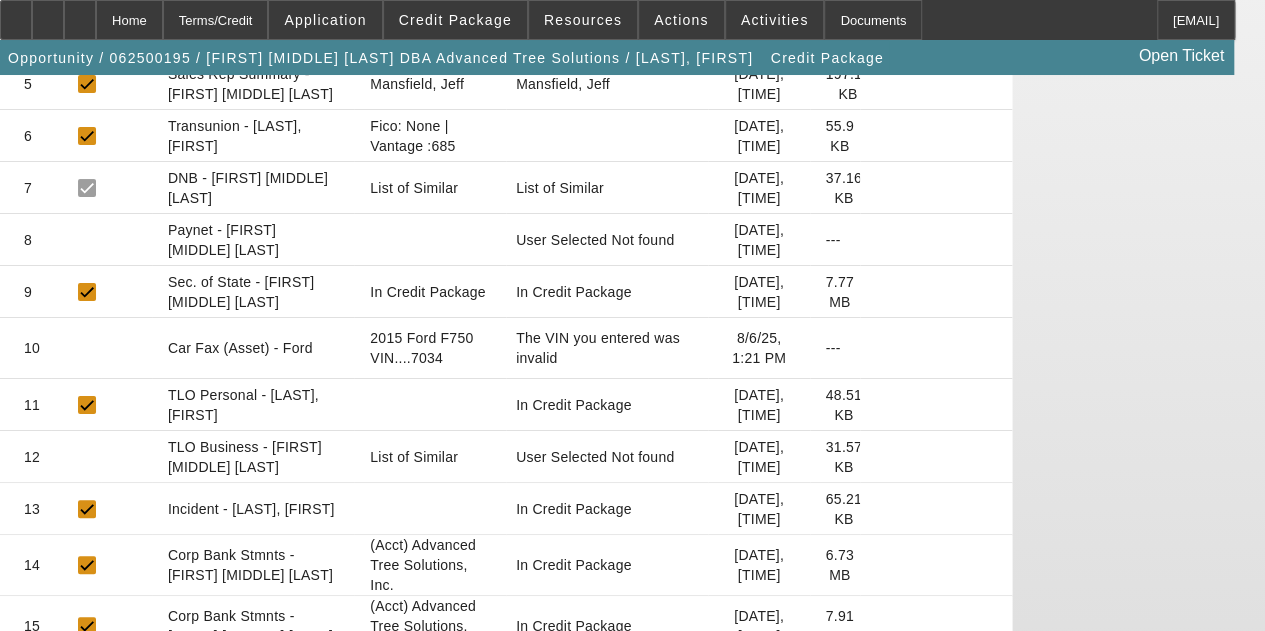 click on "2015 Ford F750 VIN....7034" 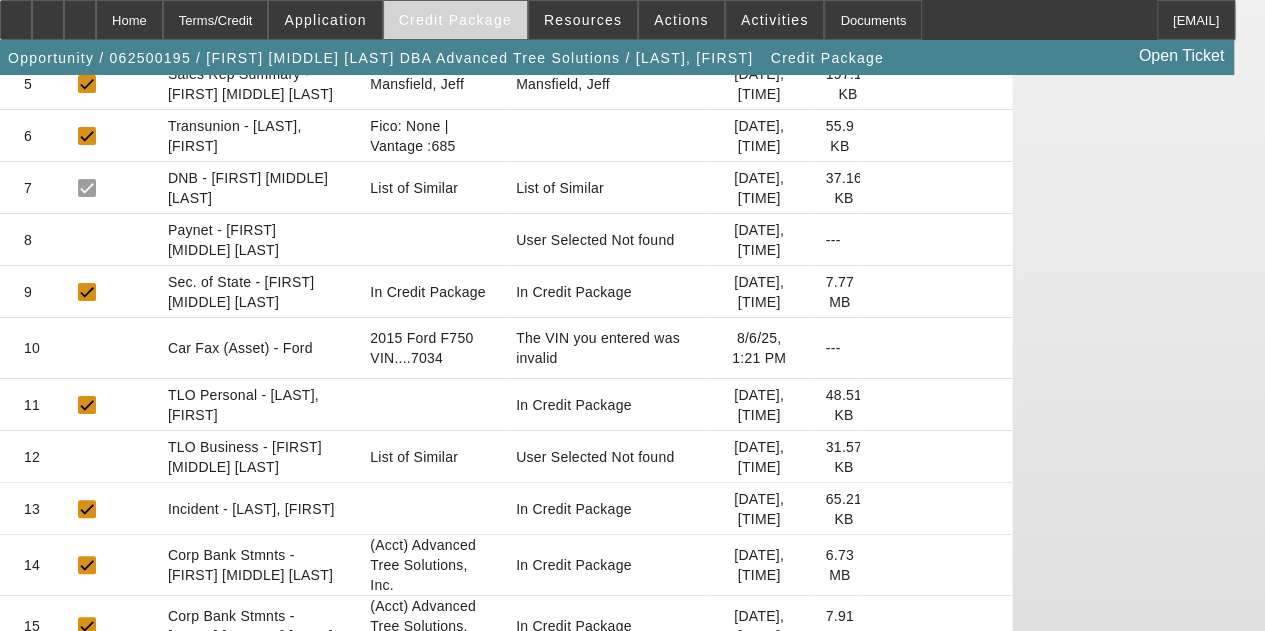 click on "Credit Package" at bounding box center (455, 20) 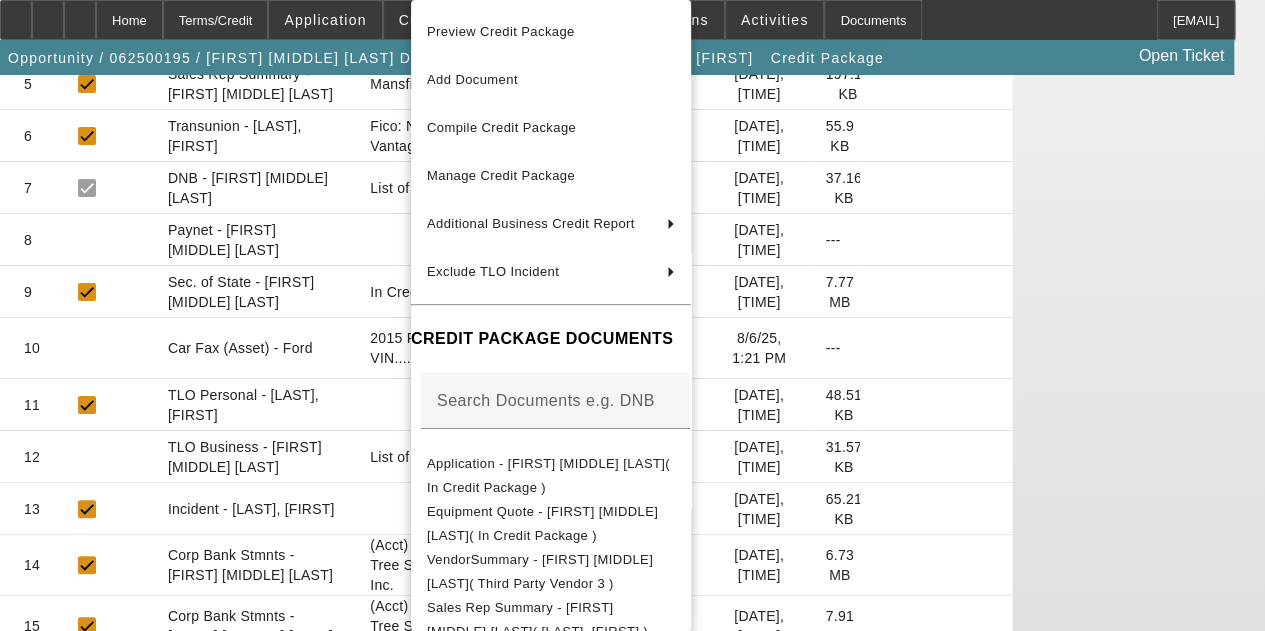 click at bounding box center [632, 315] 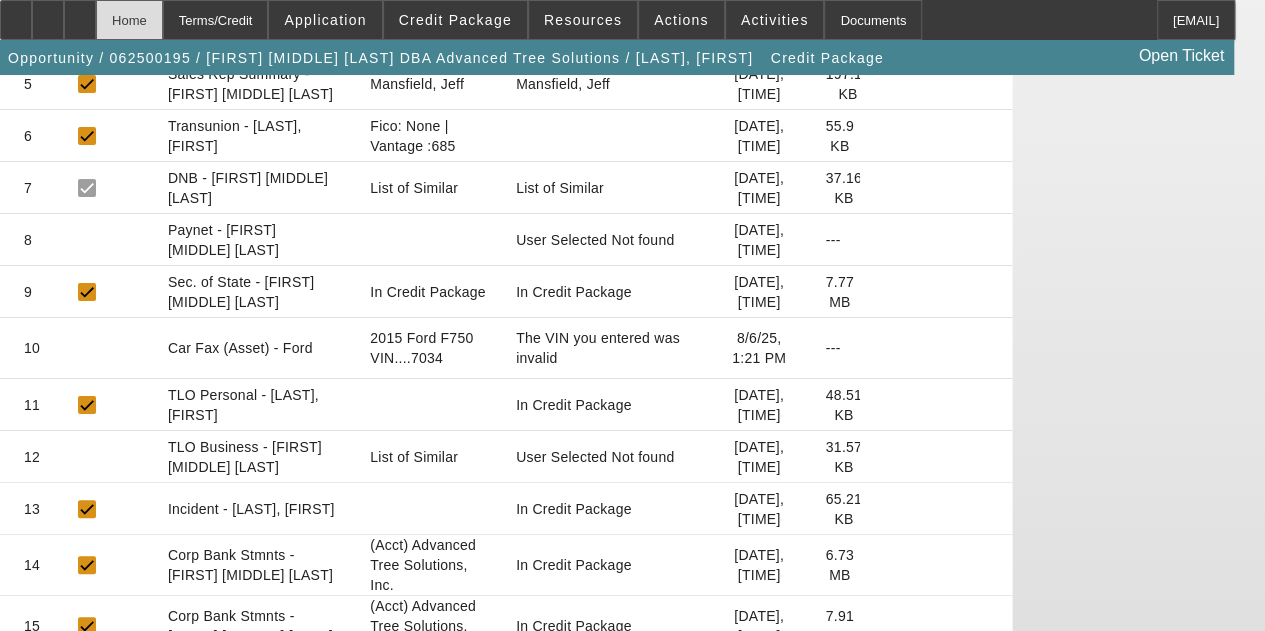 click on "Home" at bounding box center [129, 20] 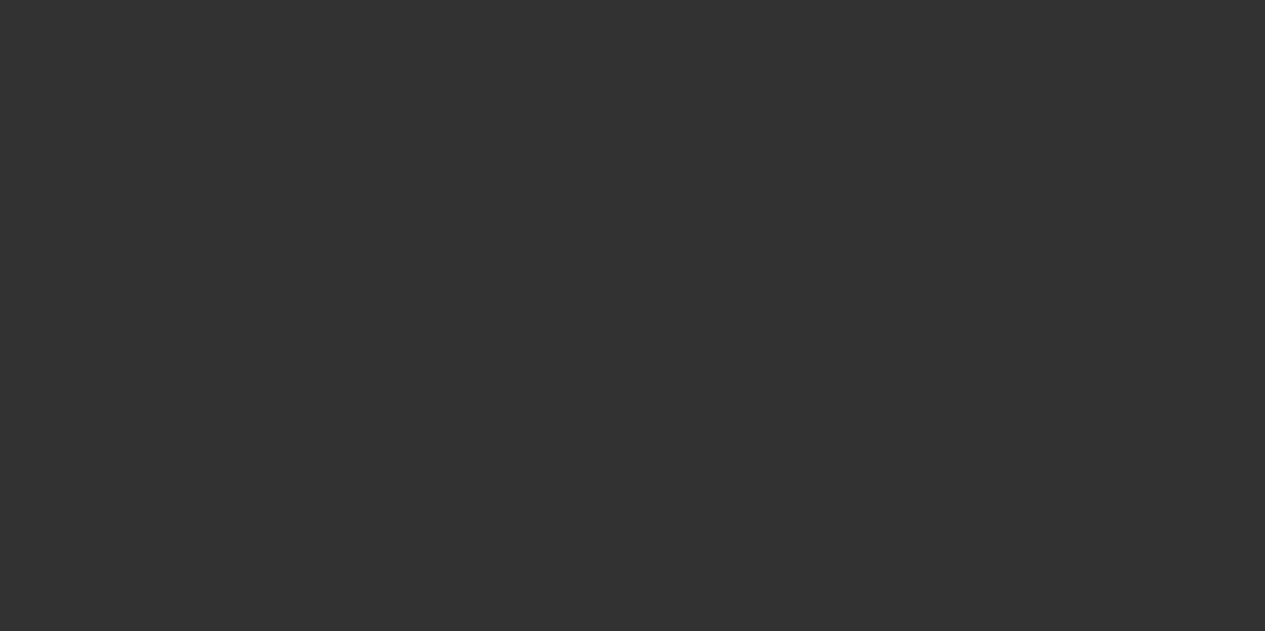 scroll, scrollTop: 0, scrollLeft: 0, axis: both 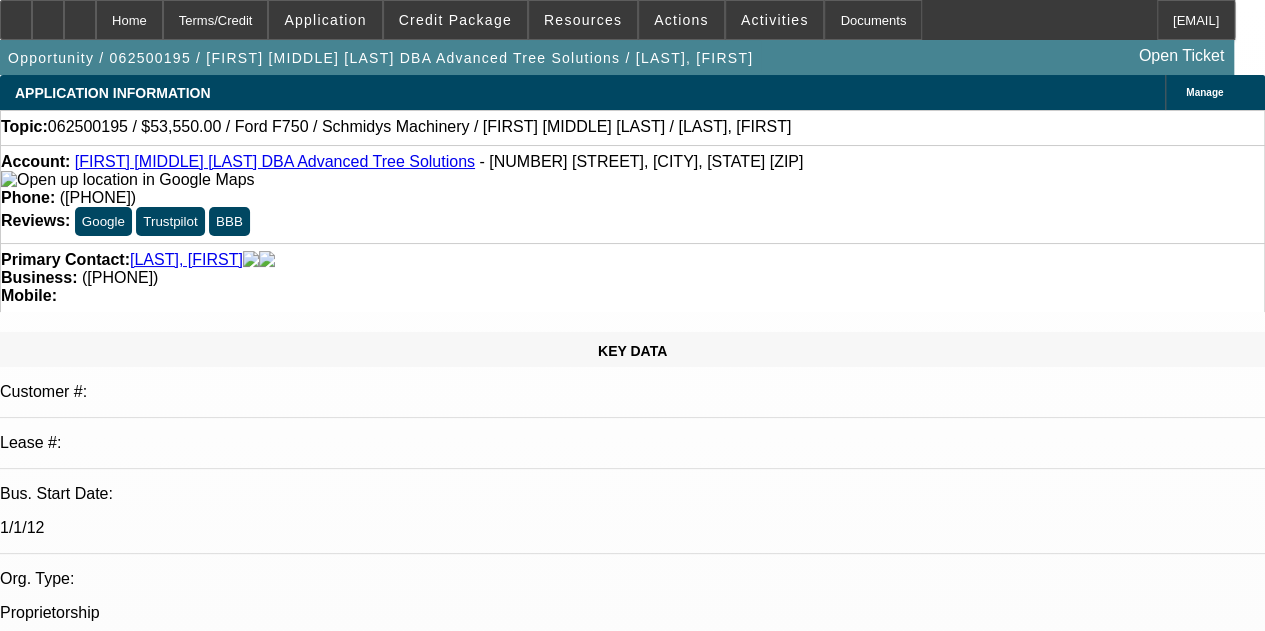 select on "0.1" 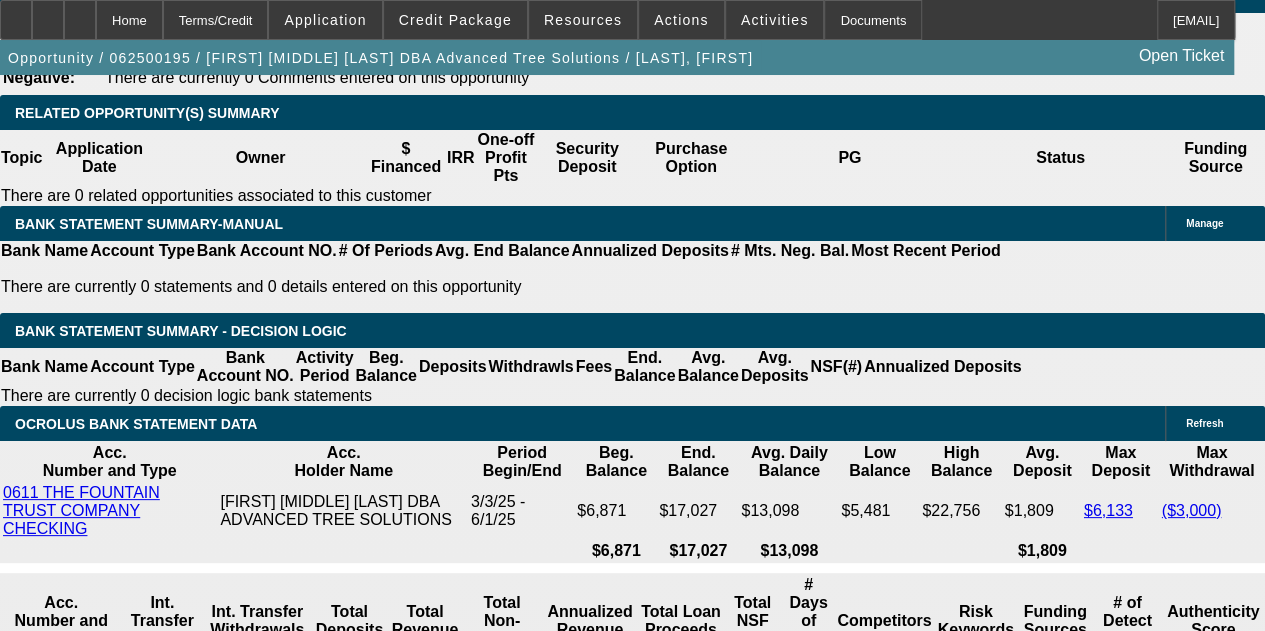 scroll, scrollTop: 3600, scrollLeft: 0, axis: vertical 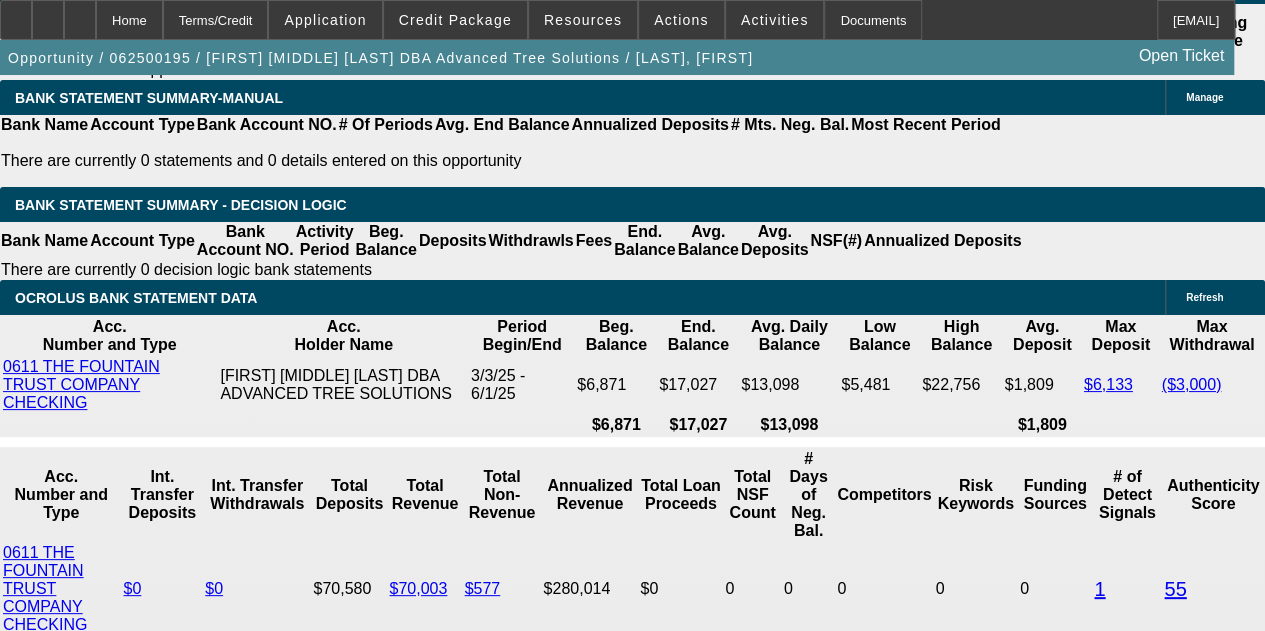 click on "Schmidy's Machinery" 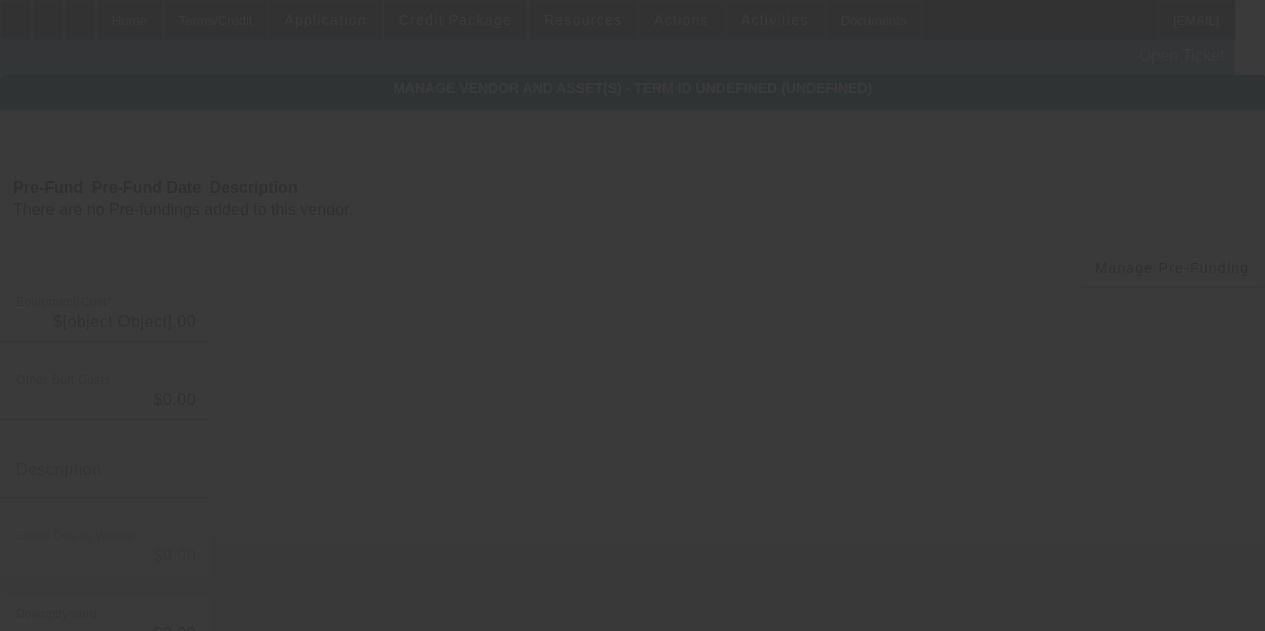 type on "$59,500.00" 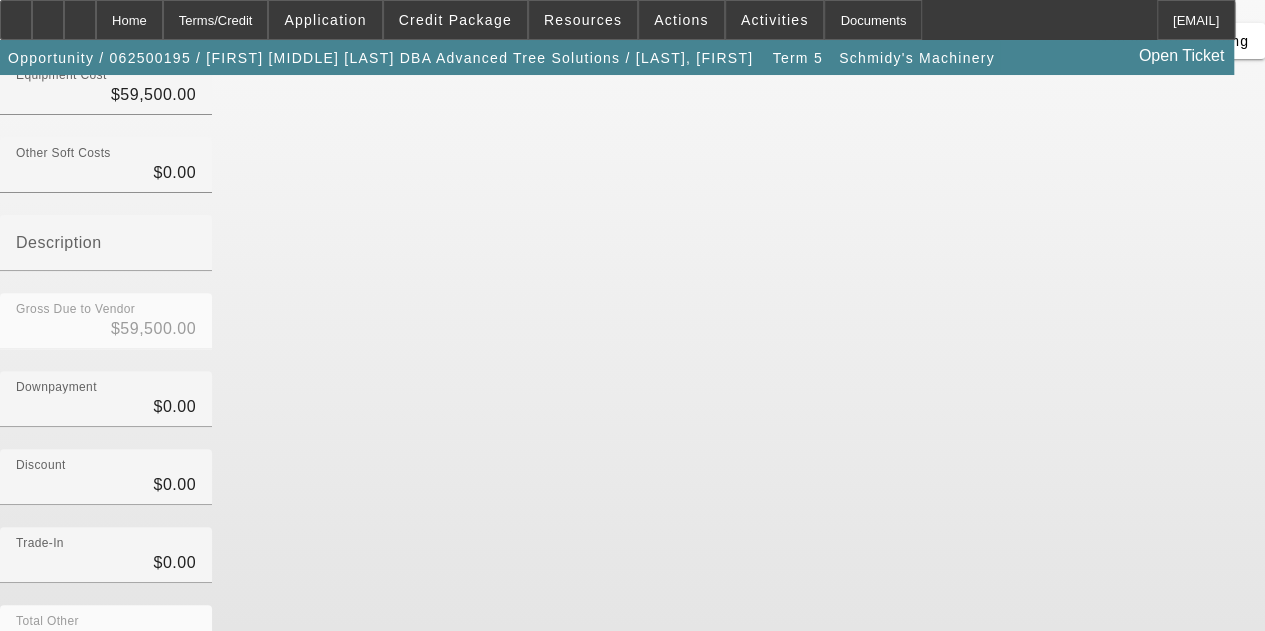 scroll, scrollTop: 303, scrollLeft: 0, axis: vertical 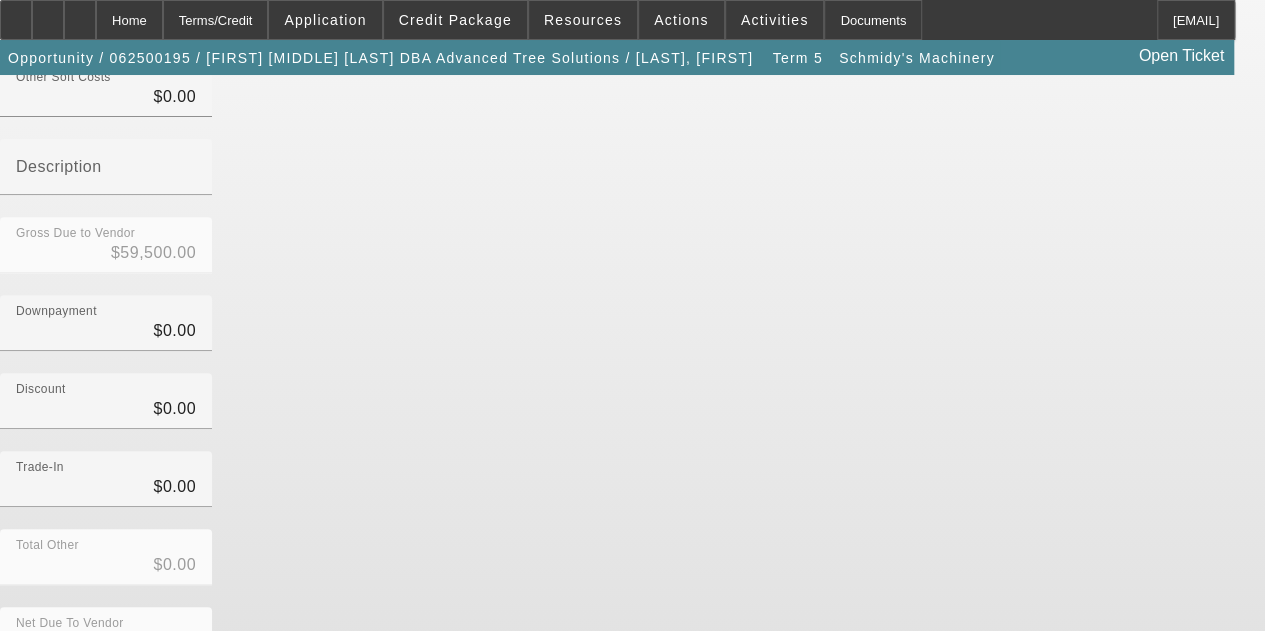 click at bounding box center (733, 814) 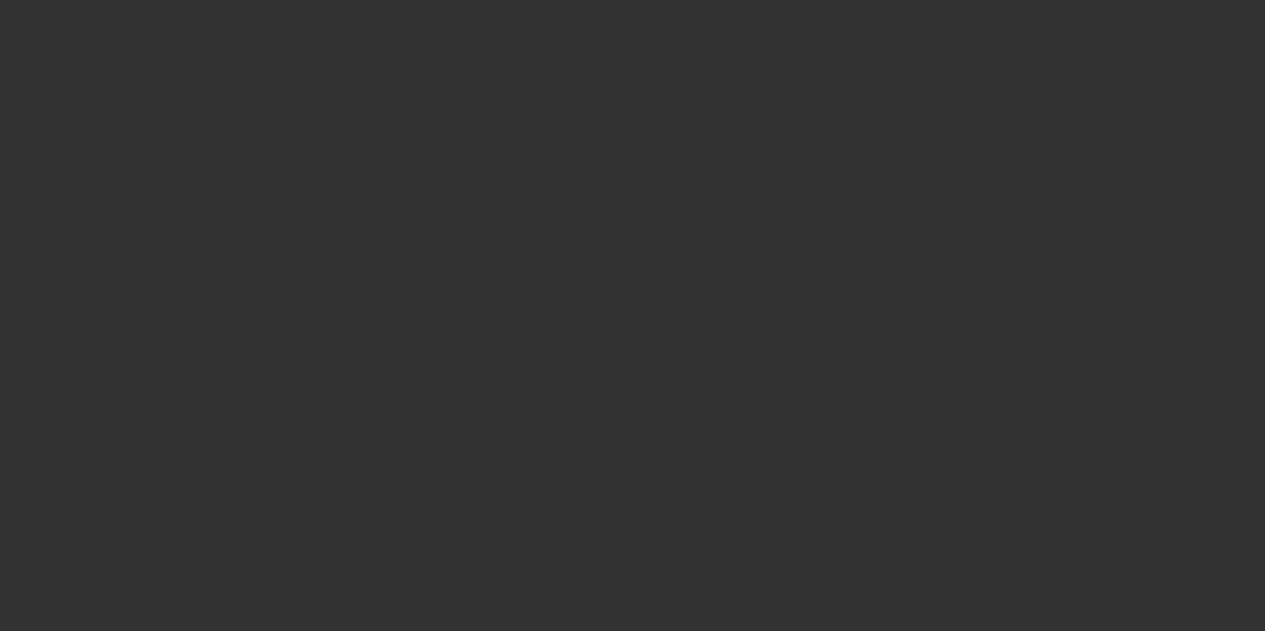 scroll, scrollTop: 0, scrollLeft: 0, axis: both 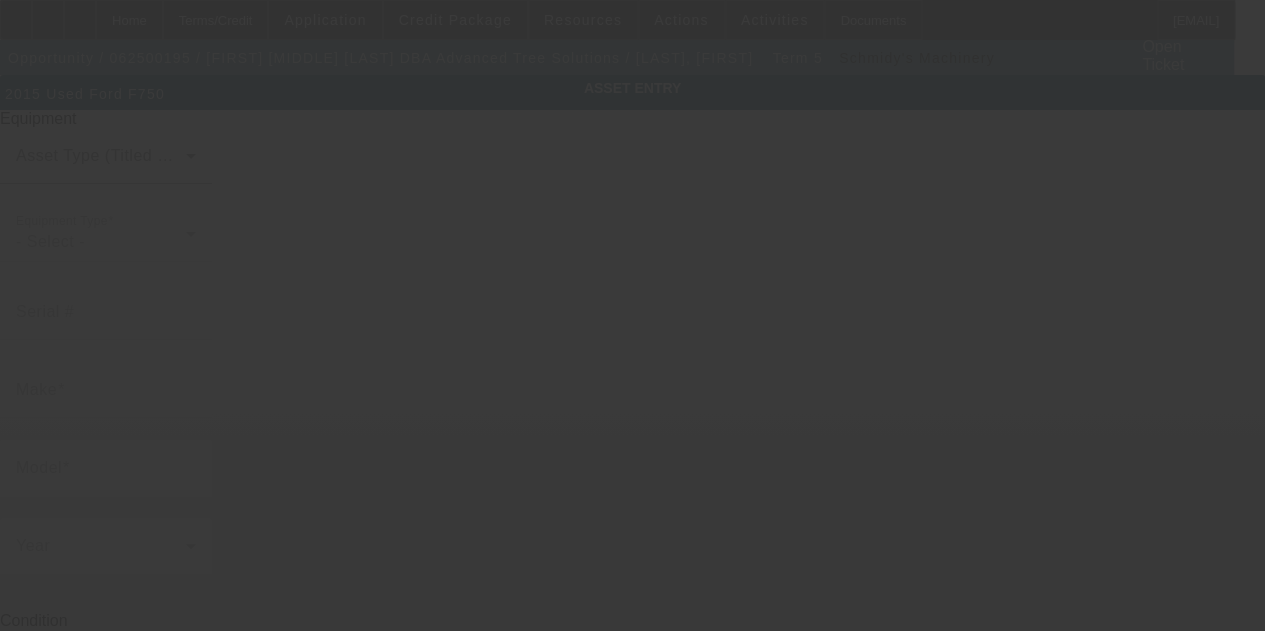 type on "3FRPF7FC3FV647034" 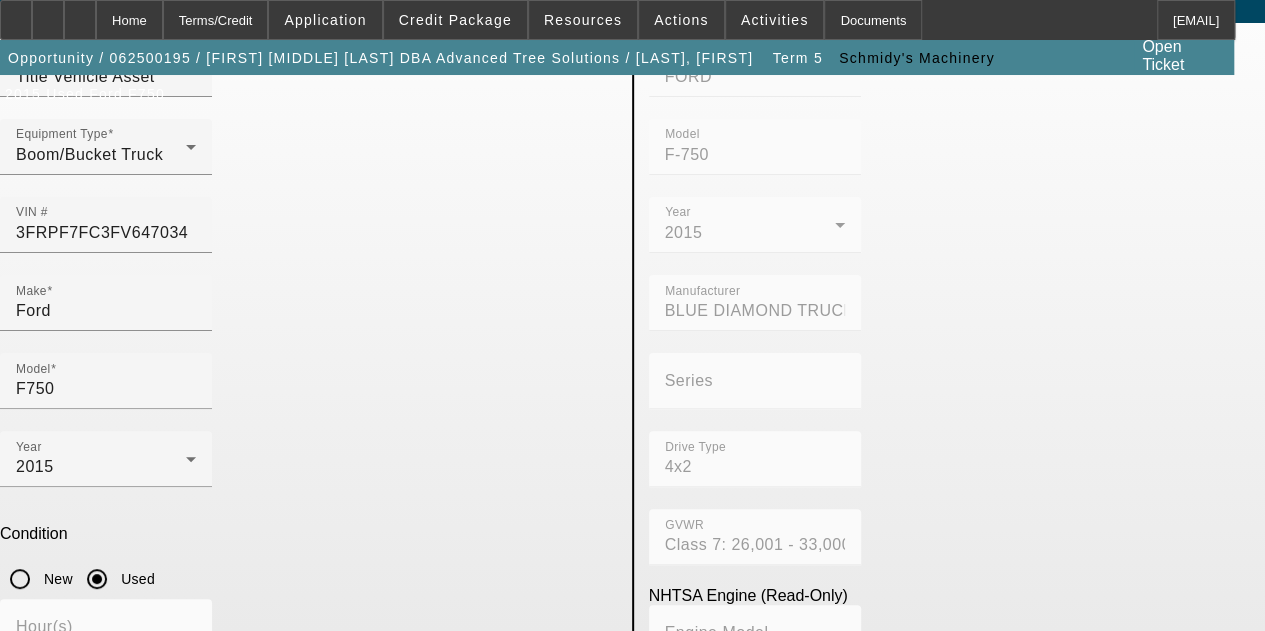 scroll, scrollTop: 315, scrollLeft: 0, axis: vertical 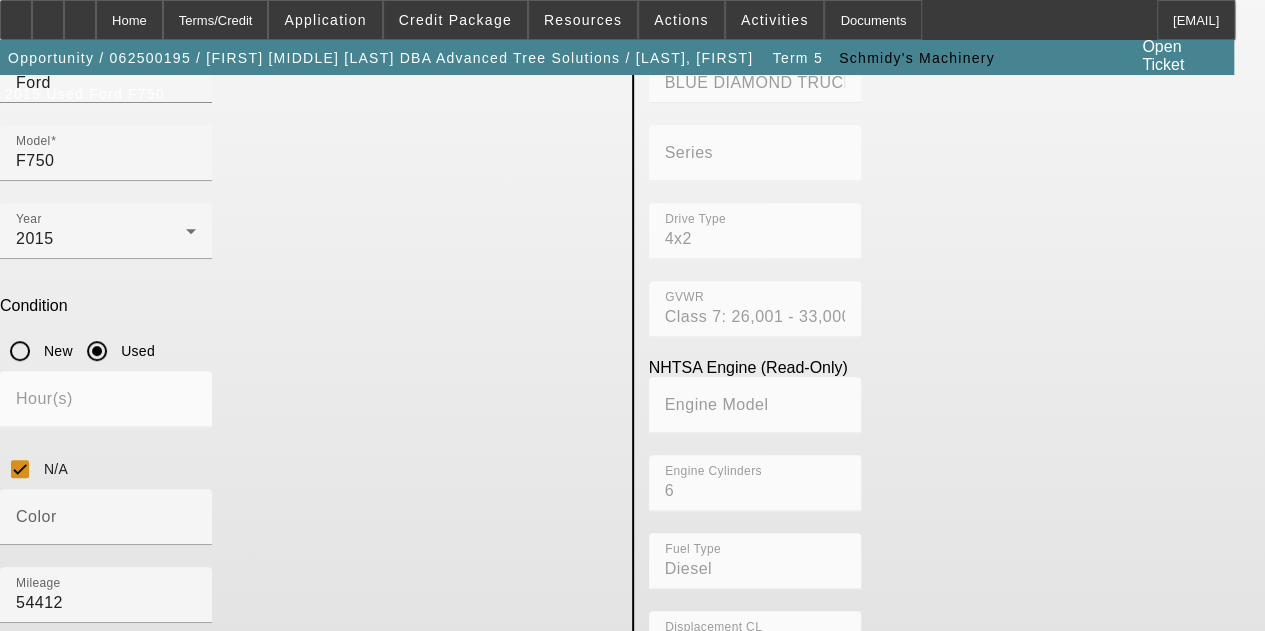 click on "Submit" at bounding box center (28, 869) 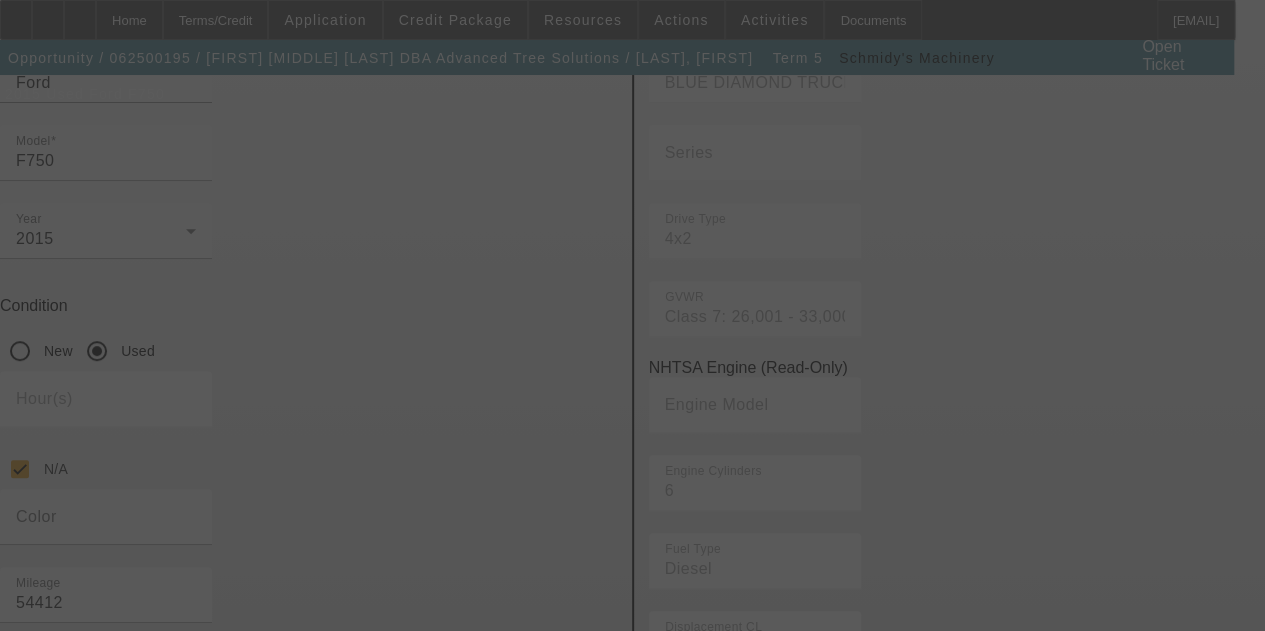 scroll, scrollTop: 0, scrollLeft: 0, axis: both 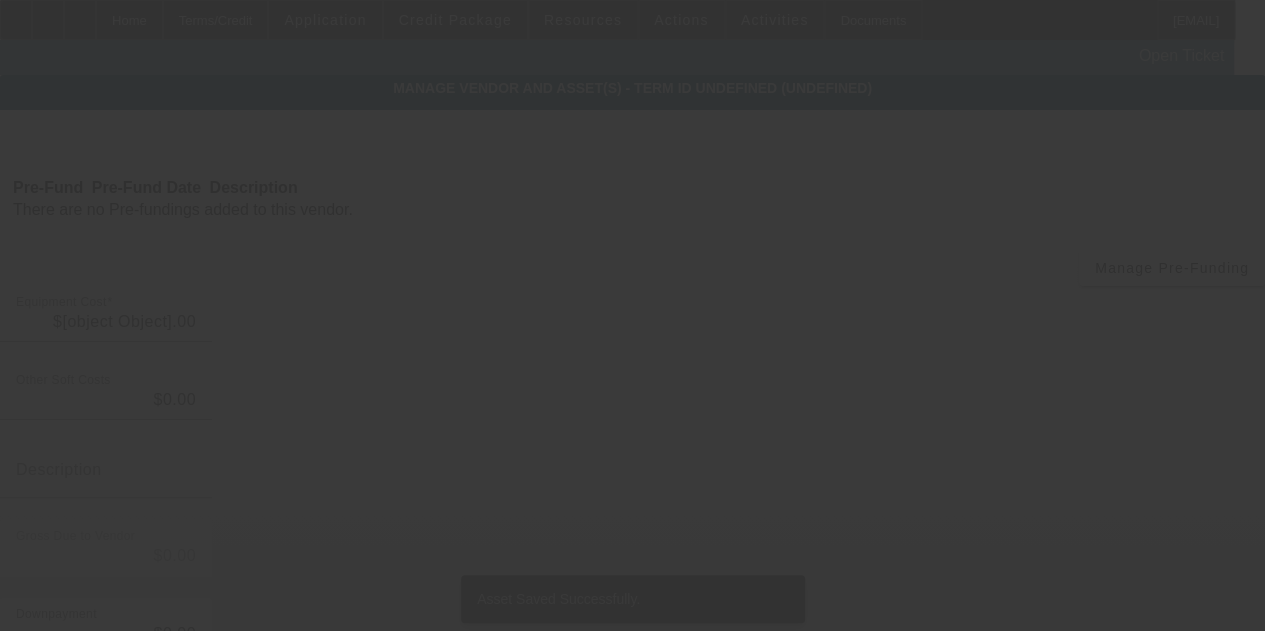 type on "$59,500.00" 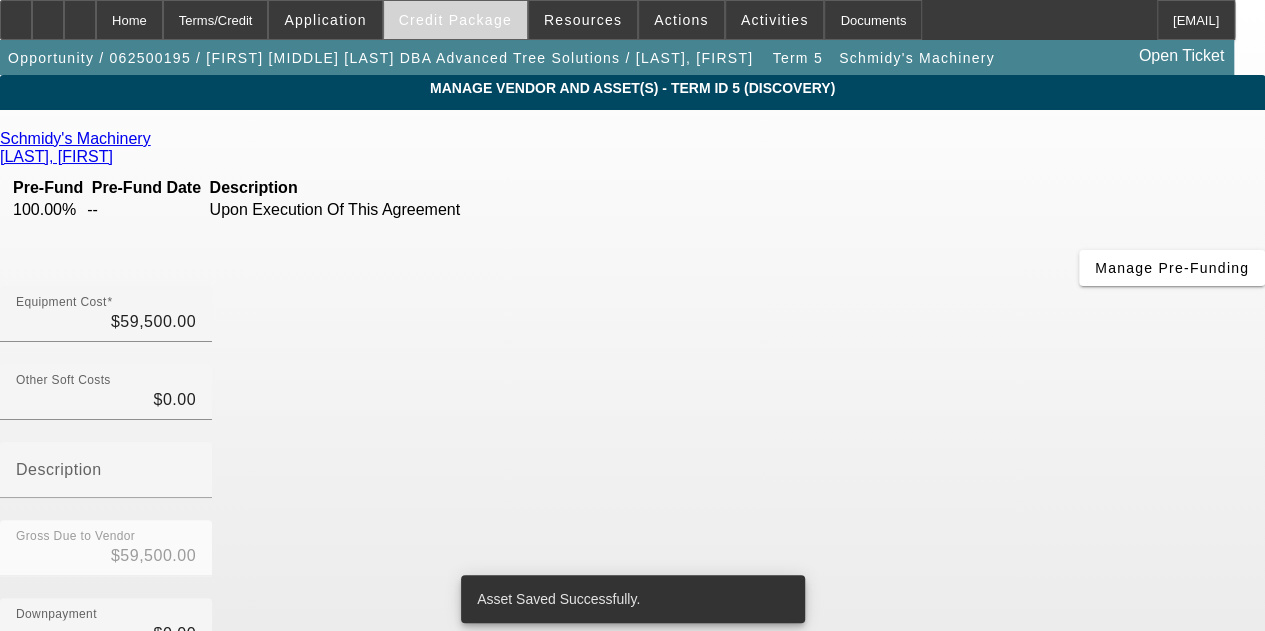 click at bounding box center [455, 20] 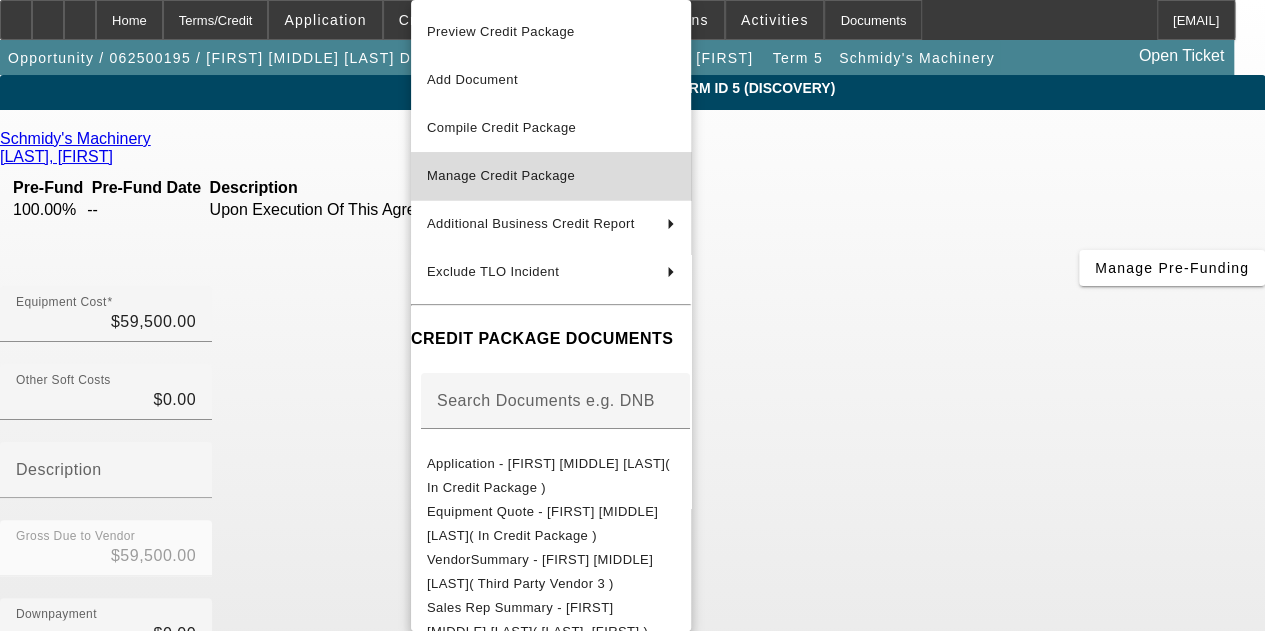 click on "Manage Credit Package" at bounding box center [551, 176] 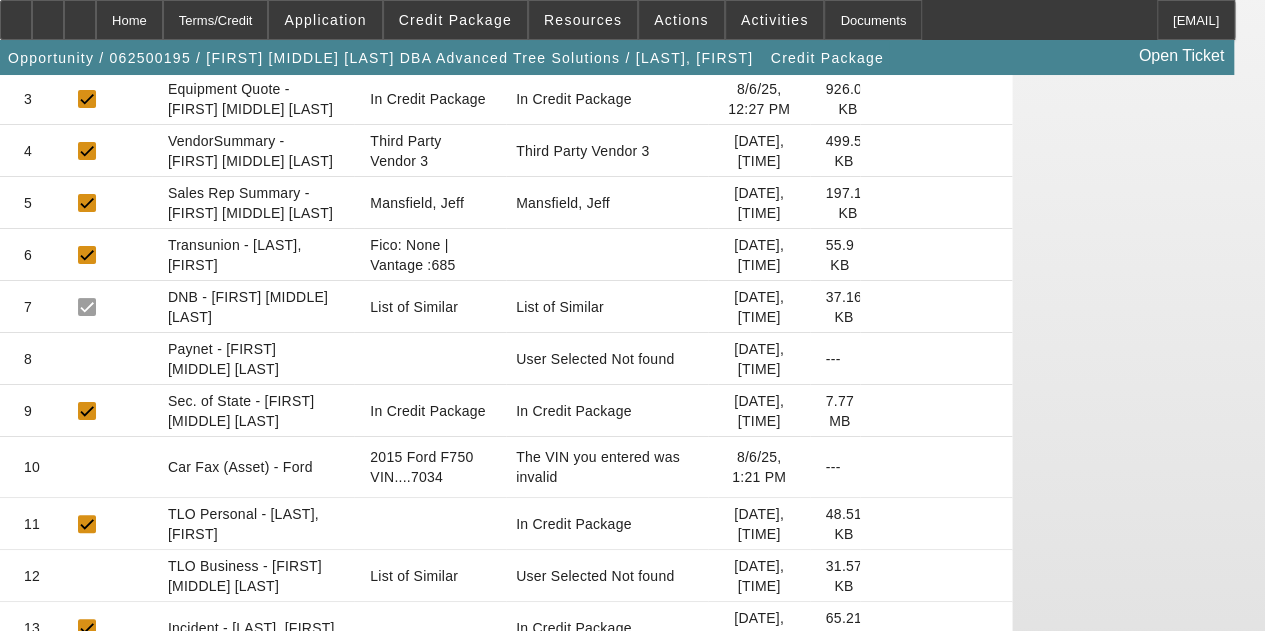 scroll, scrollTop: 500, scrollLeft: 0, axis: vertical 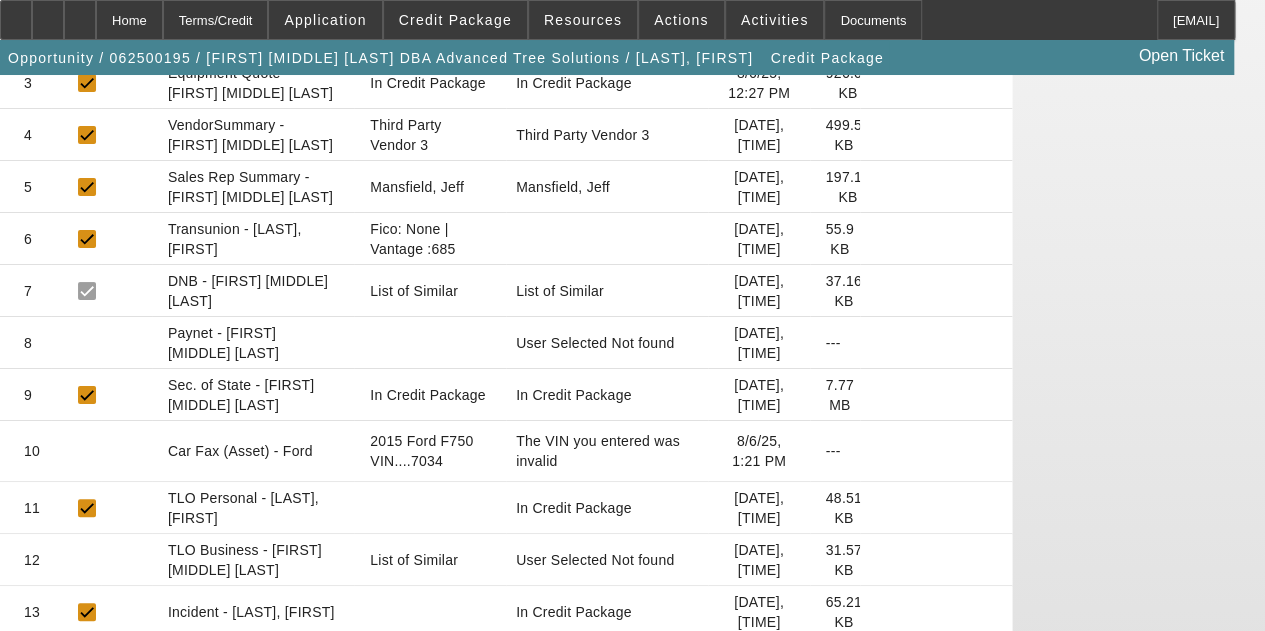 click 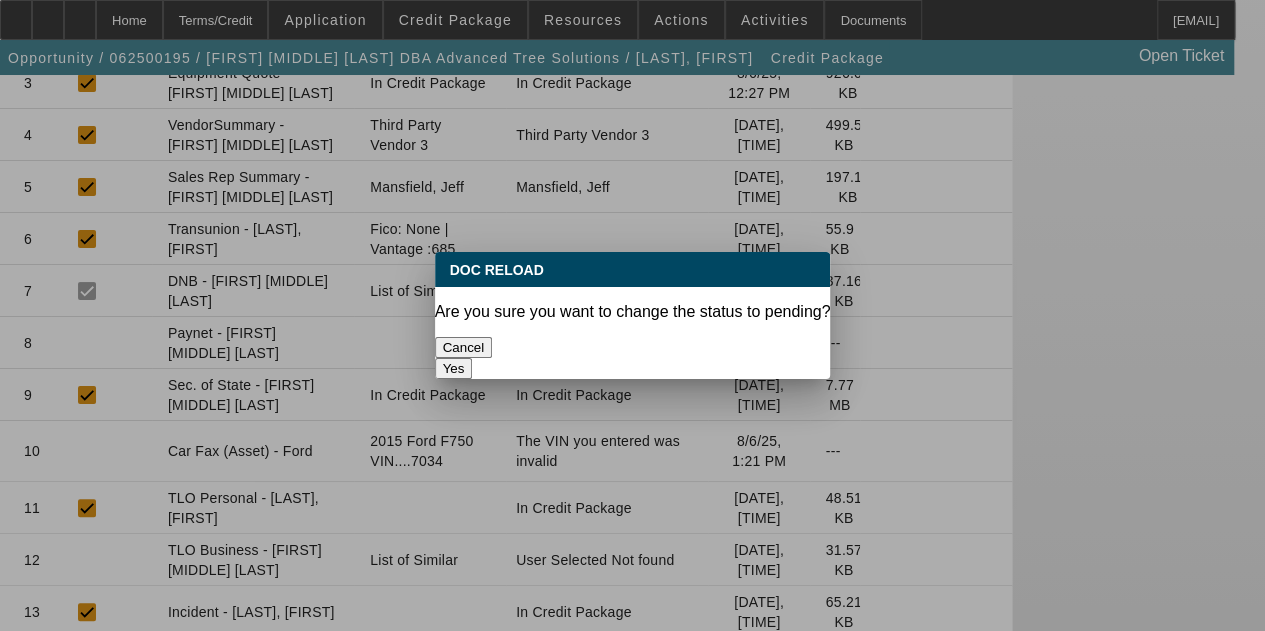 click on "Yes" at bounding box center (454, 368) 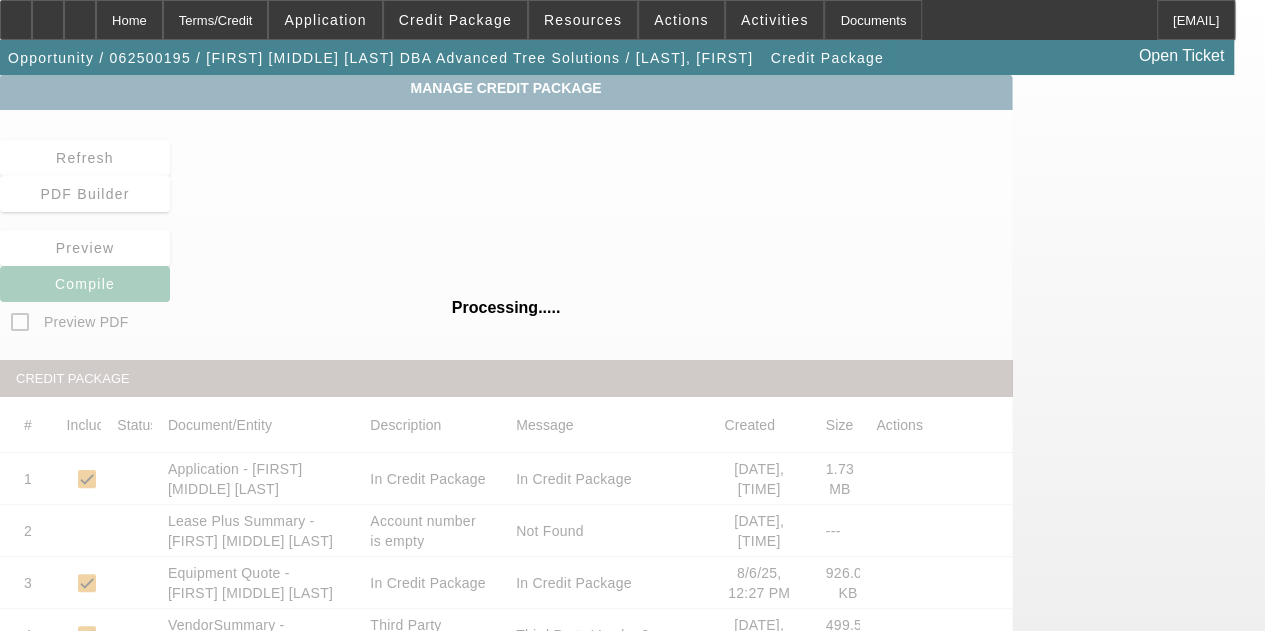 scroll, scrollTop: 500, scrollLeft: 0, axis: vertical 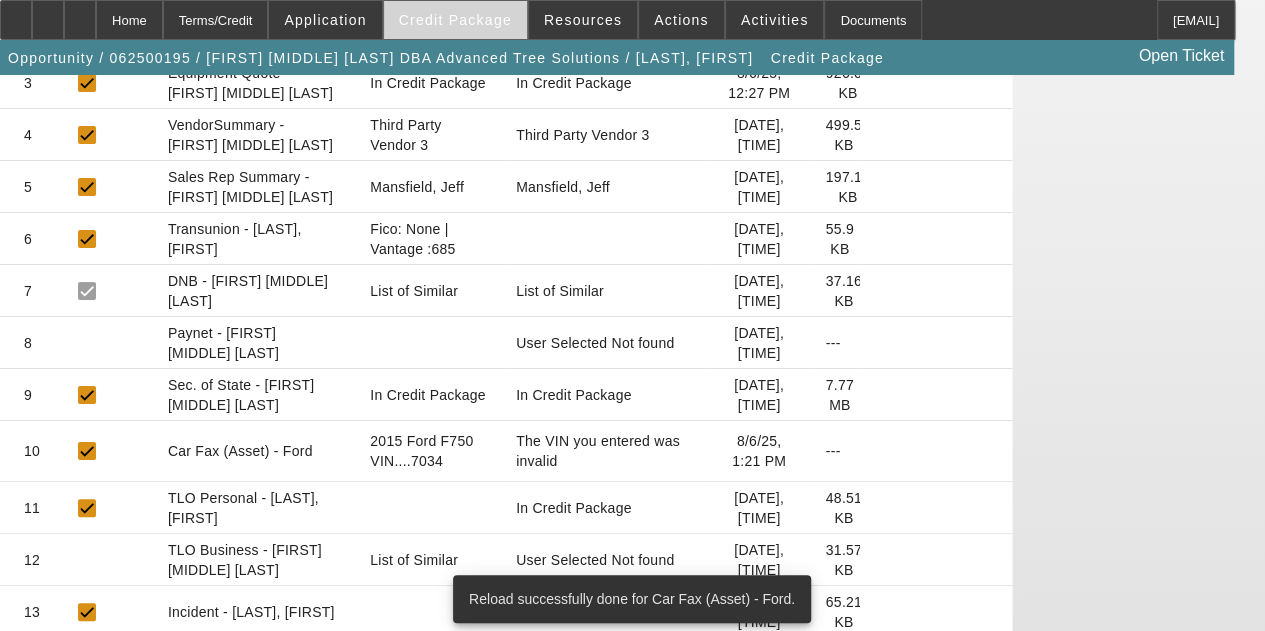 click on "Credit Package" at bounding box center (455, 20) 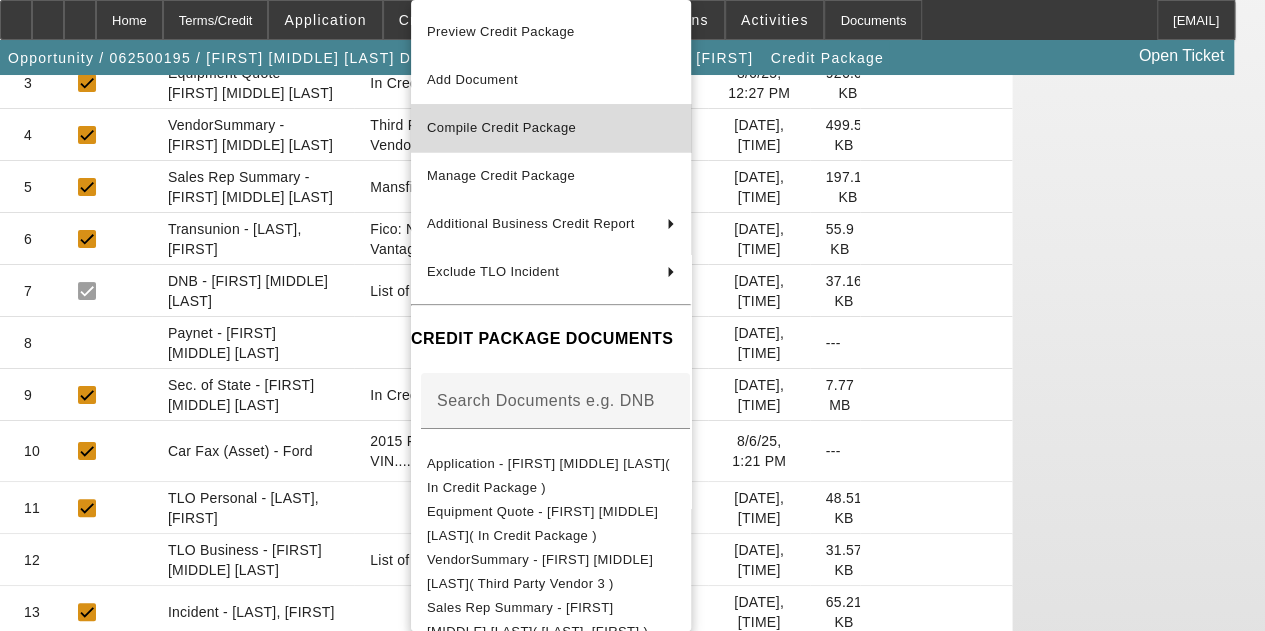 click on "Compile Credit Package" at bounding box center [501, 127] 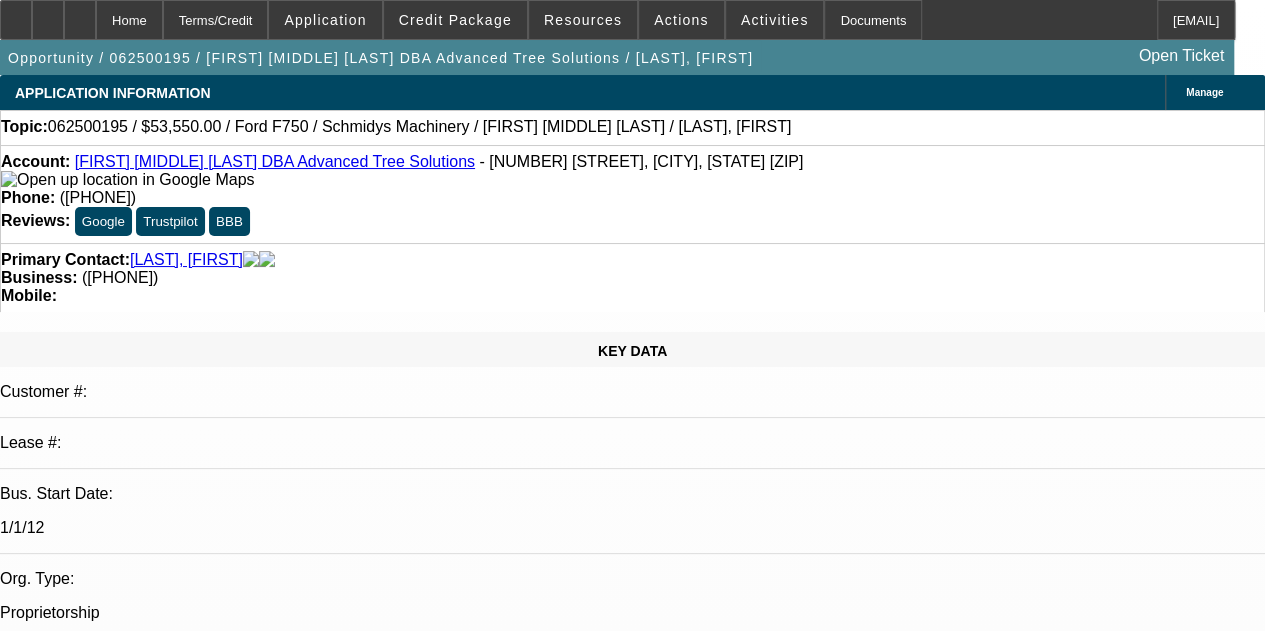 select on "0.1" 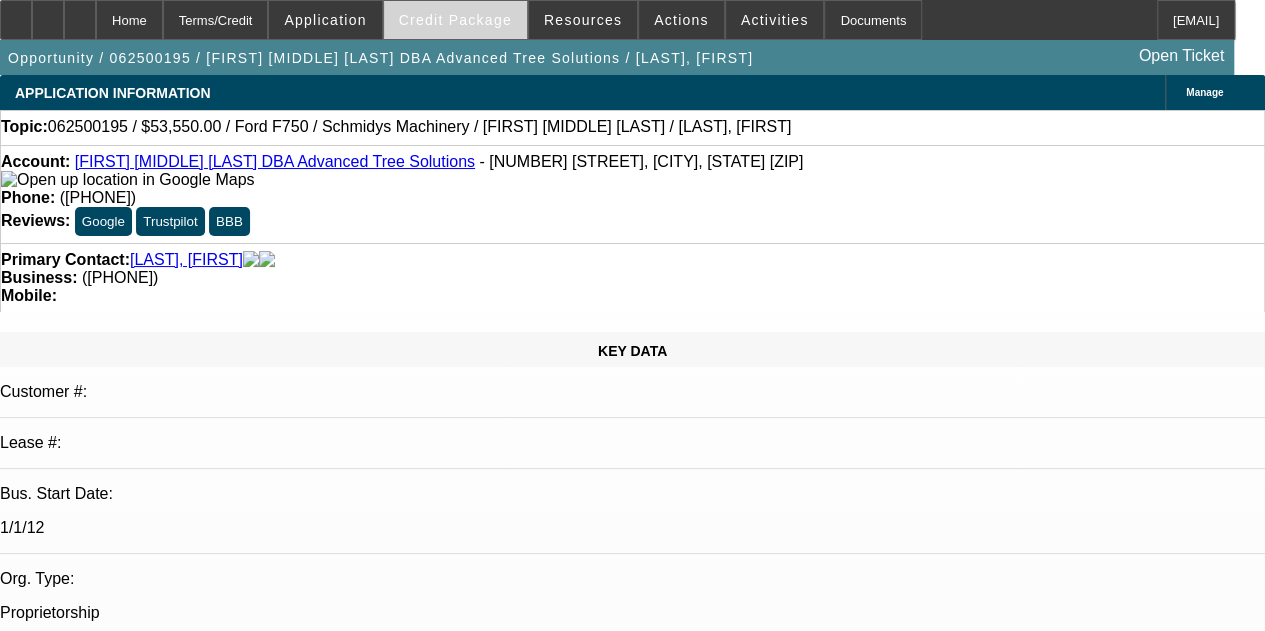 click at bounding box center (455, 20) 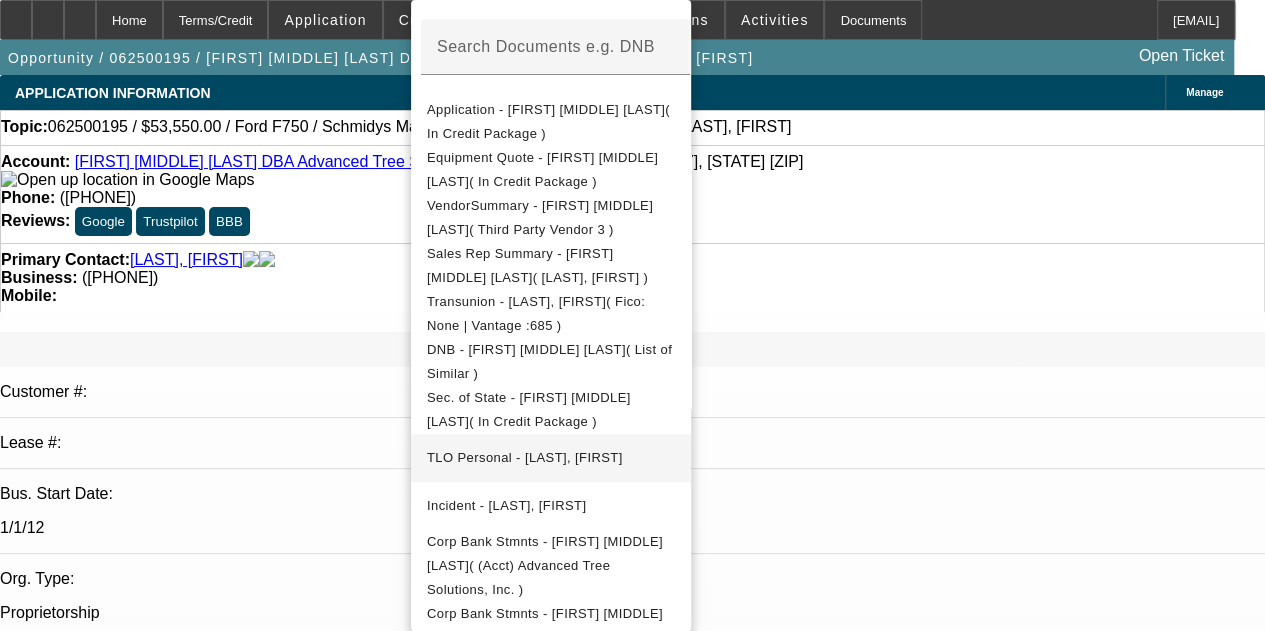 scroll, scrollTop: 396, scrollLeft: 0, axis: vertical 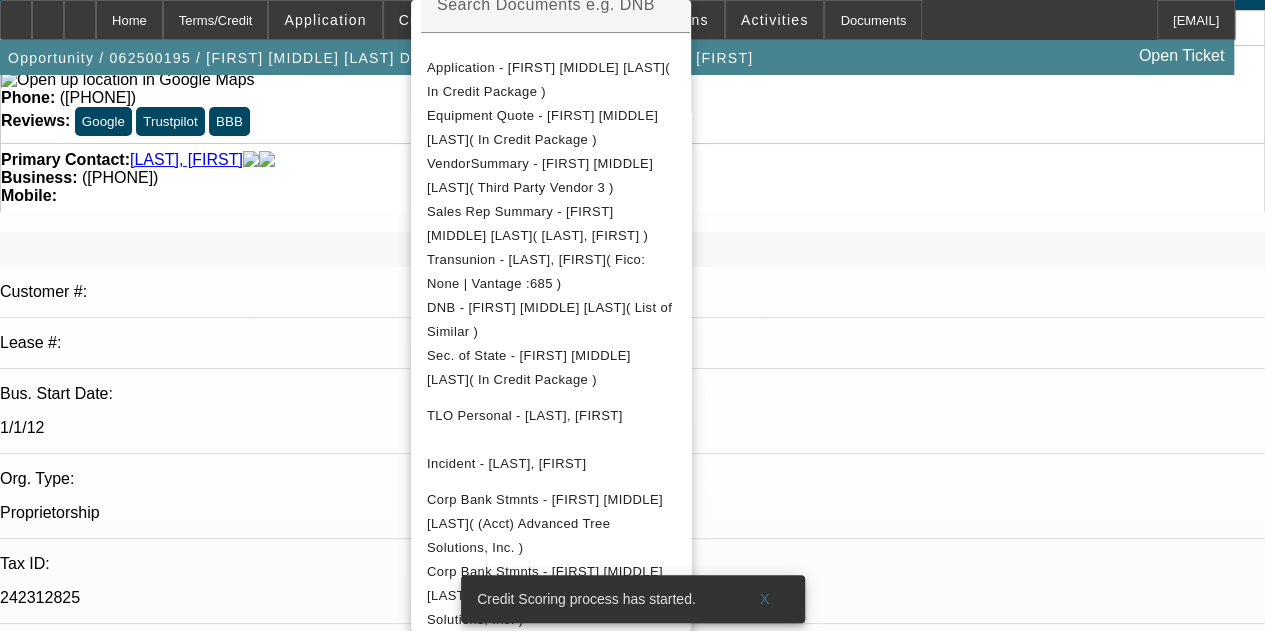 click at bounding box center (632, 315) 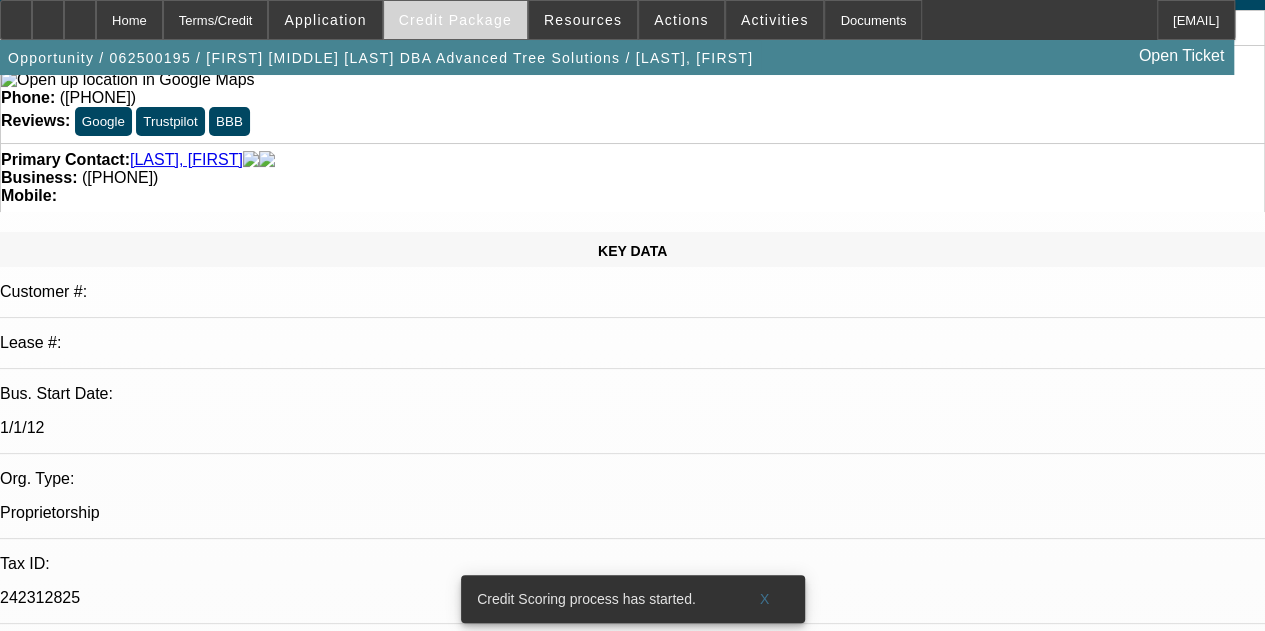click at bounding box center (455, 20) 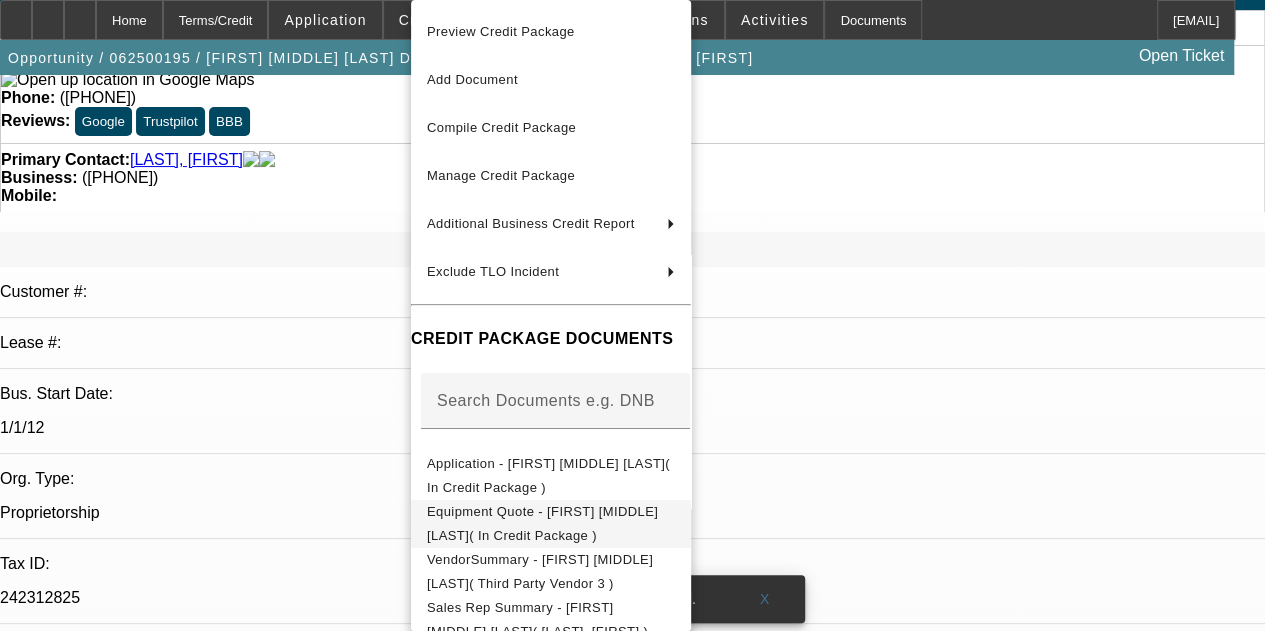 click on "Equipment Quote - [FIRST] [MIDDLE] [LAST]( In Credit Package )" at bounding box center [542, 523] 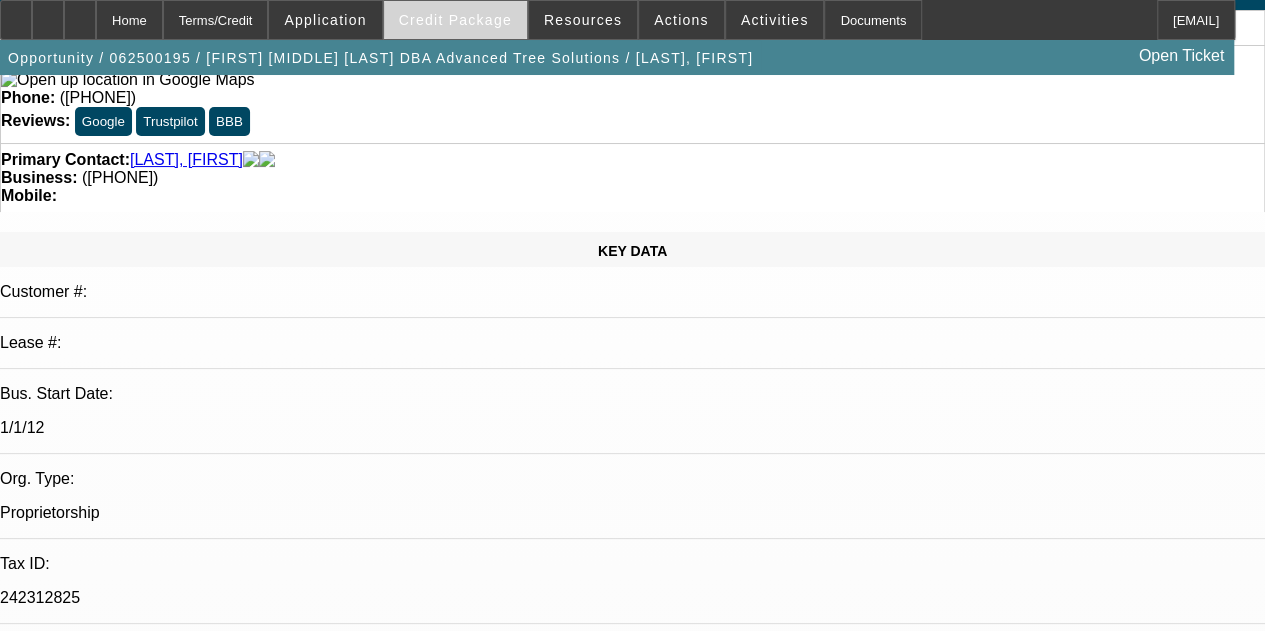 click at bounding box center (455, 20) 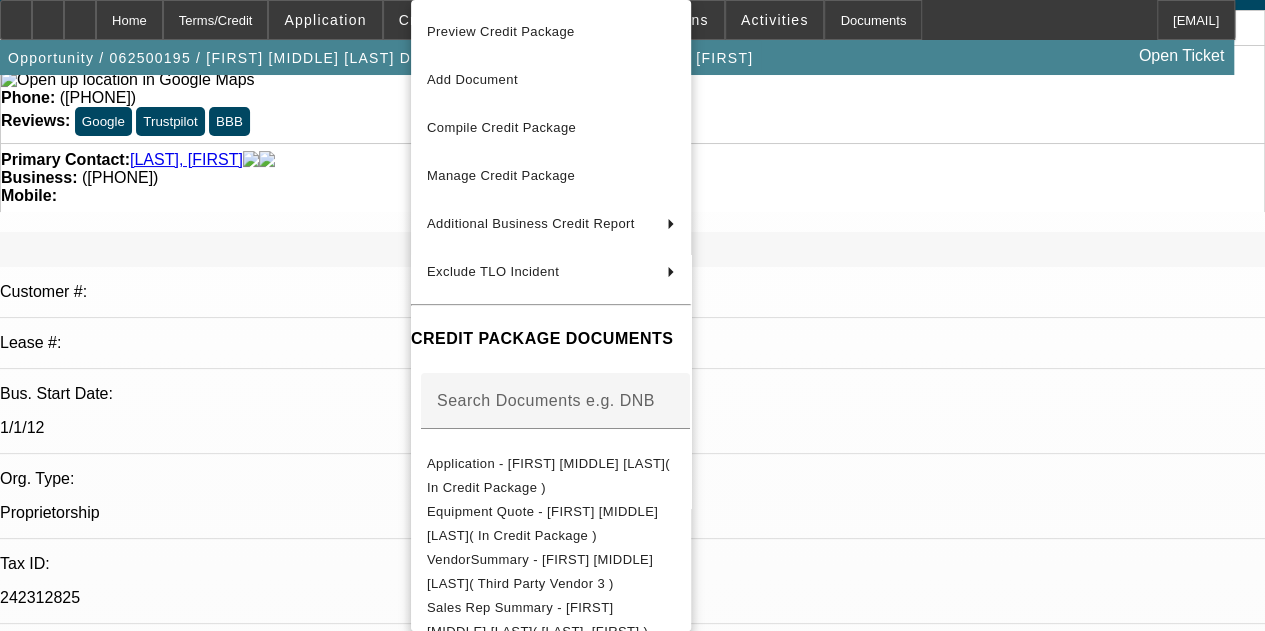click at bounding box center (632, 315) 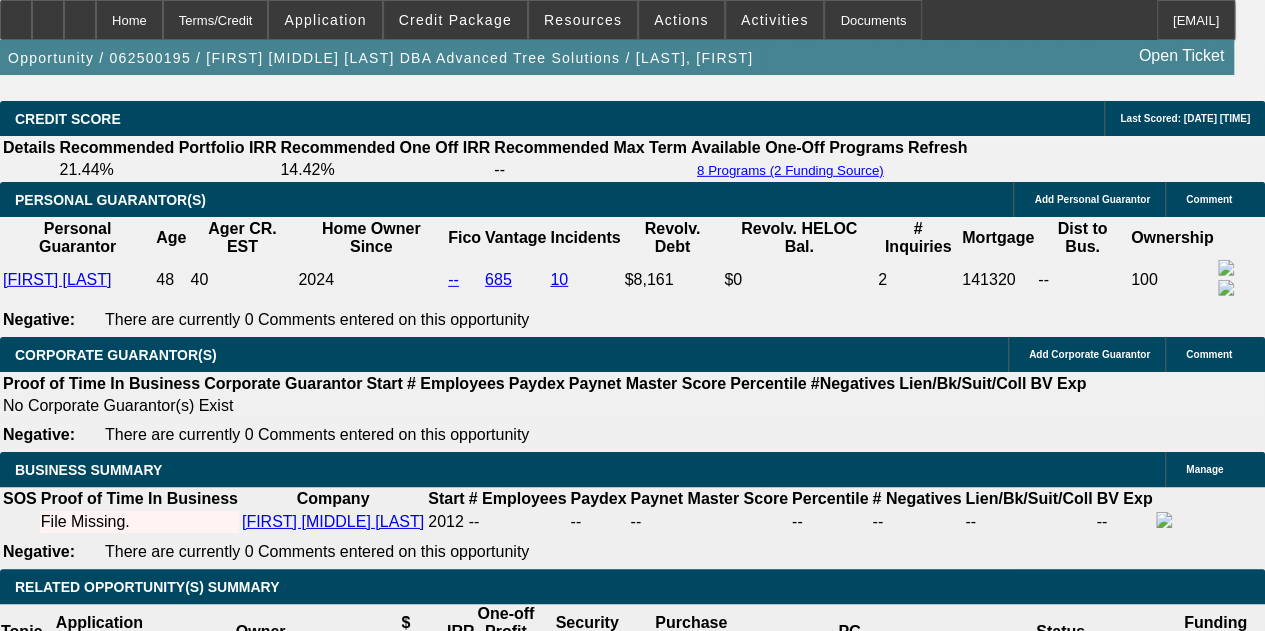 scroll, scrollTop: 3500, scrollLeft: 0, axis: vertical 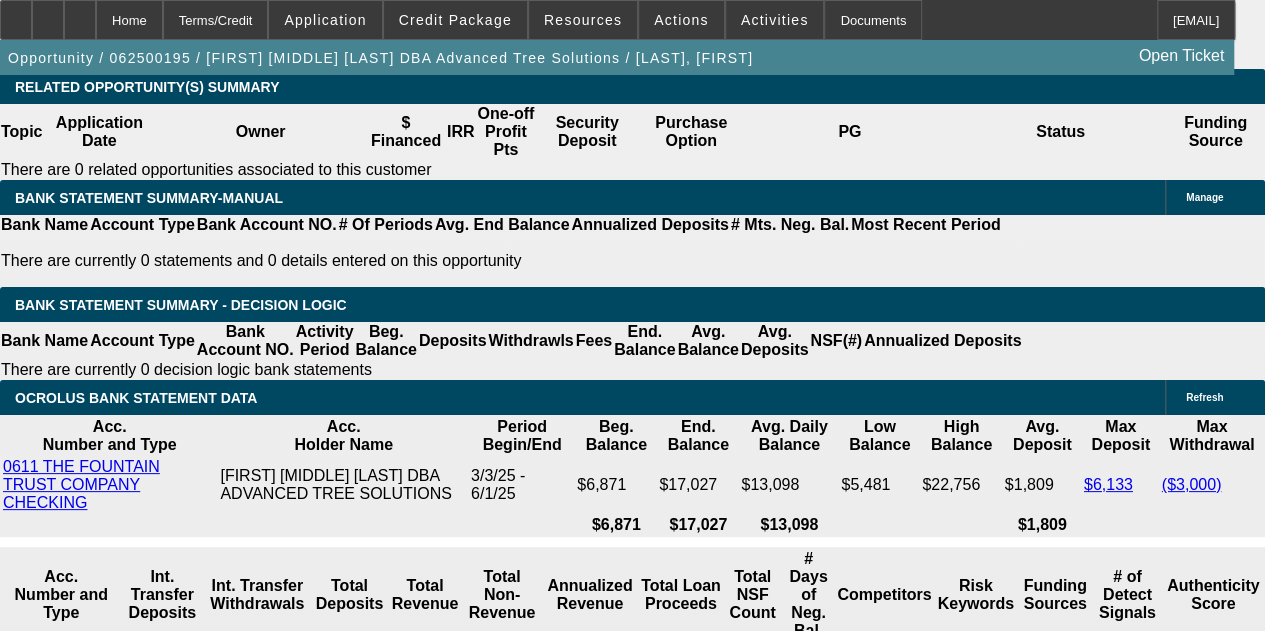 click on "Schmidy's Machinery" 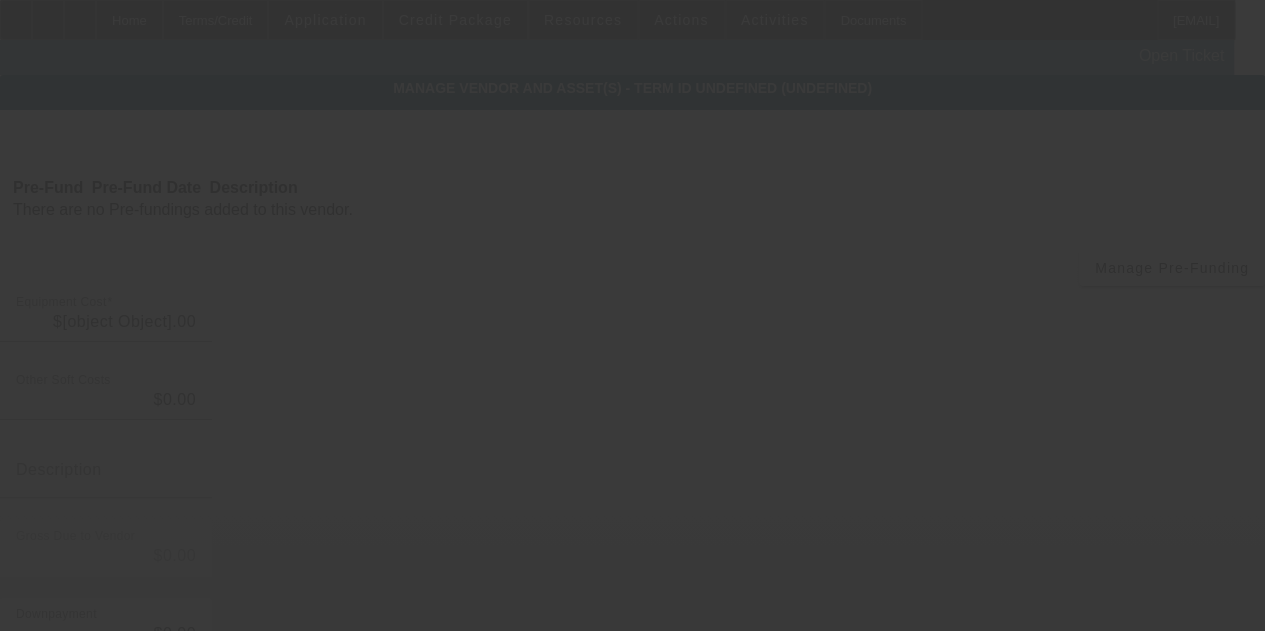 type on "$59,500.00" 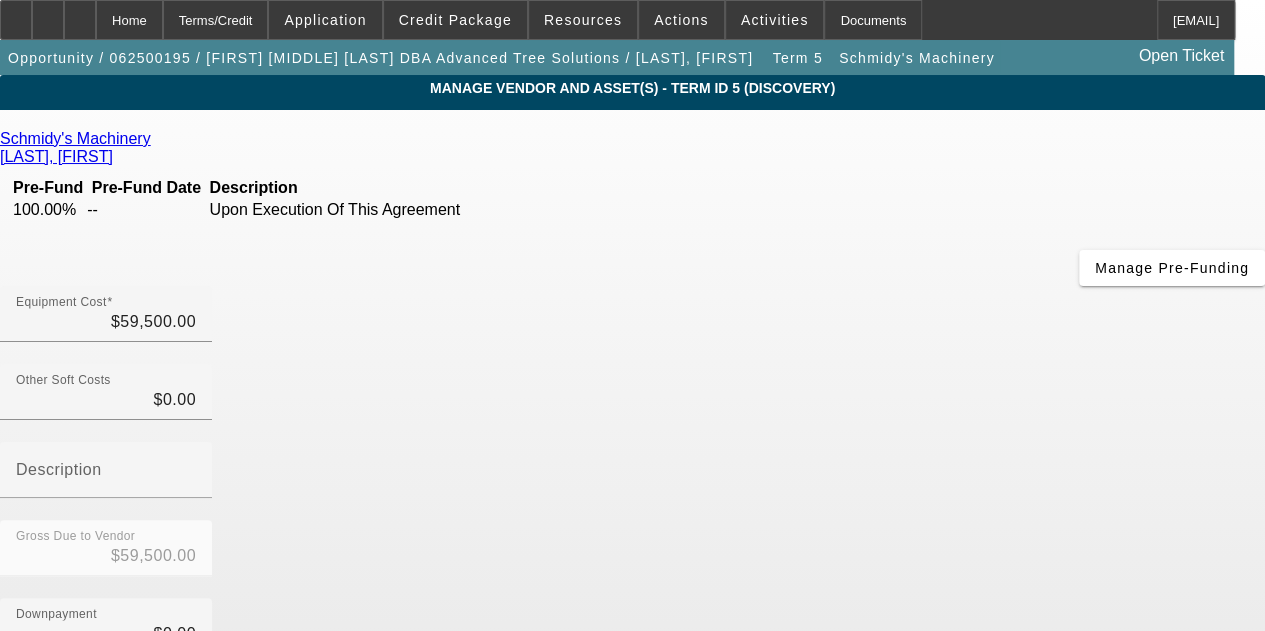 scroll, scrollTop: 303, scrollLeft: 0, axis: vertical 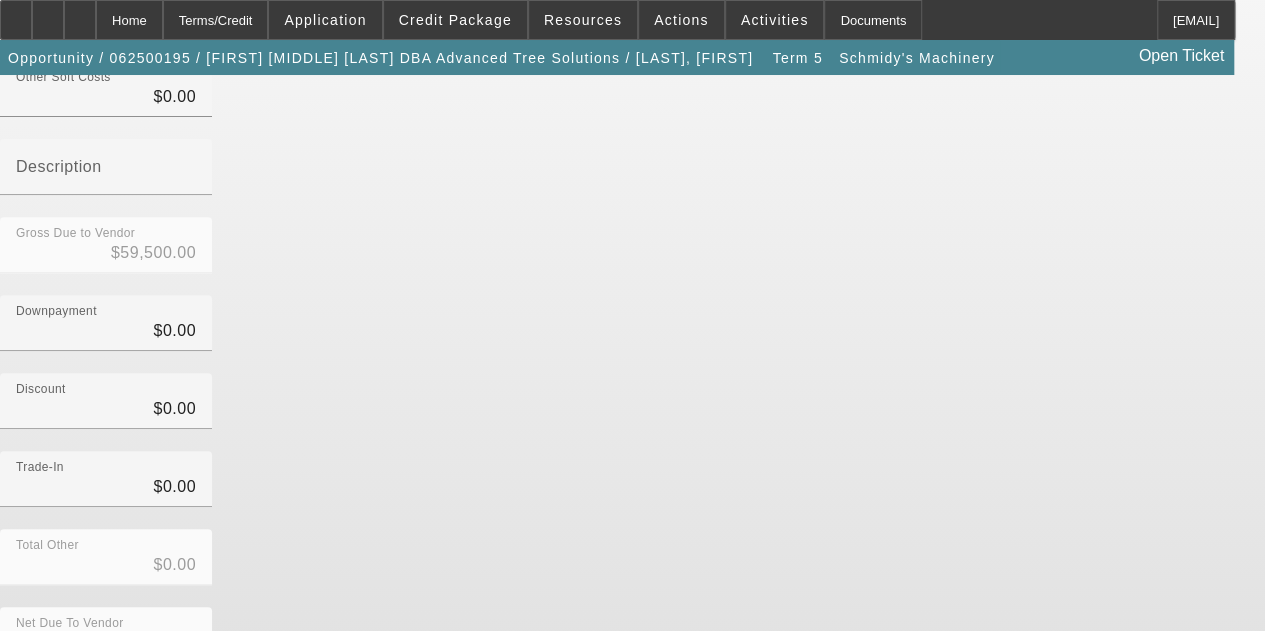click at bounding box center (733, 814) 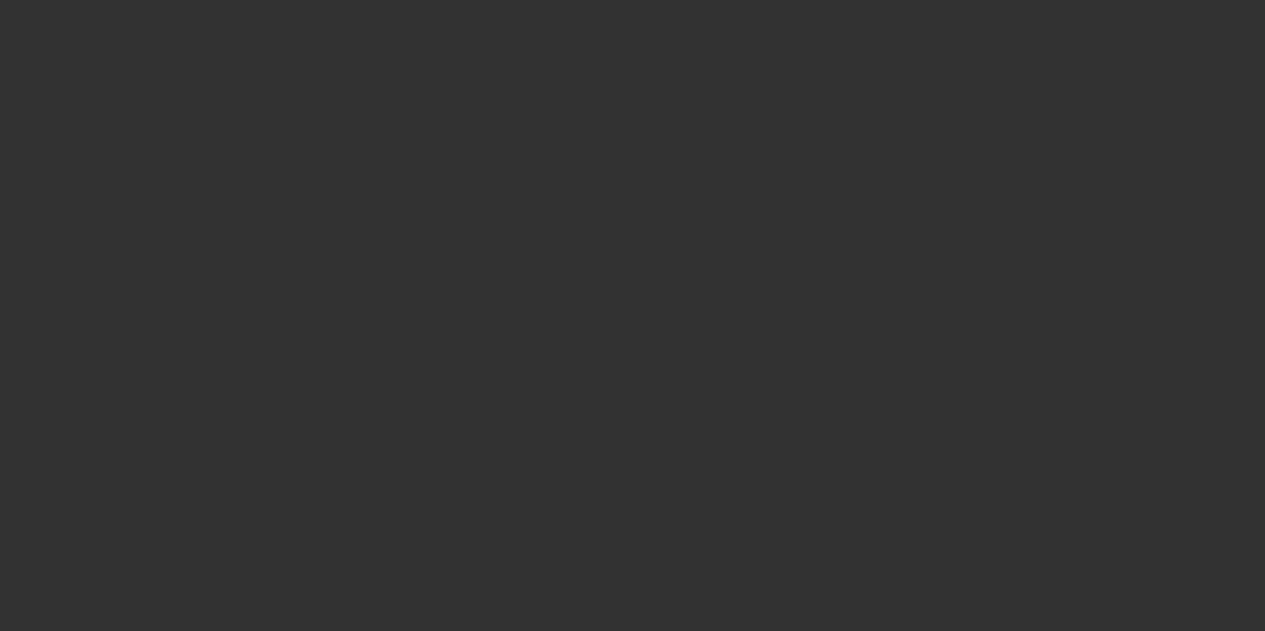 scroll, scrollTop: 0, scrollLeft: 0, axis: both 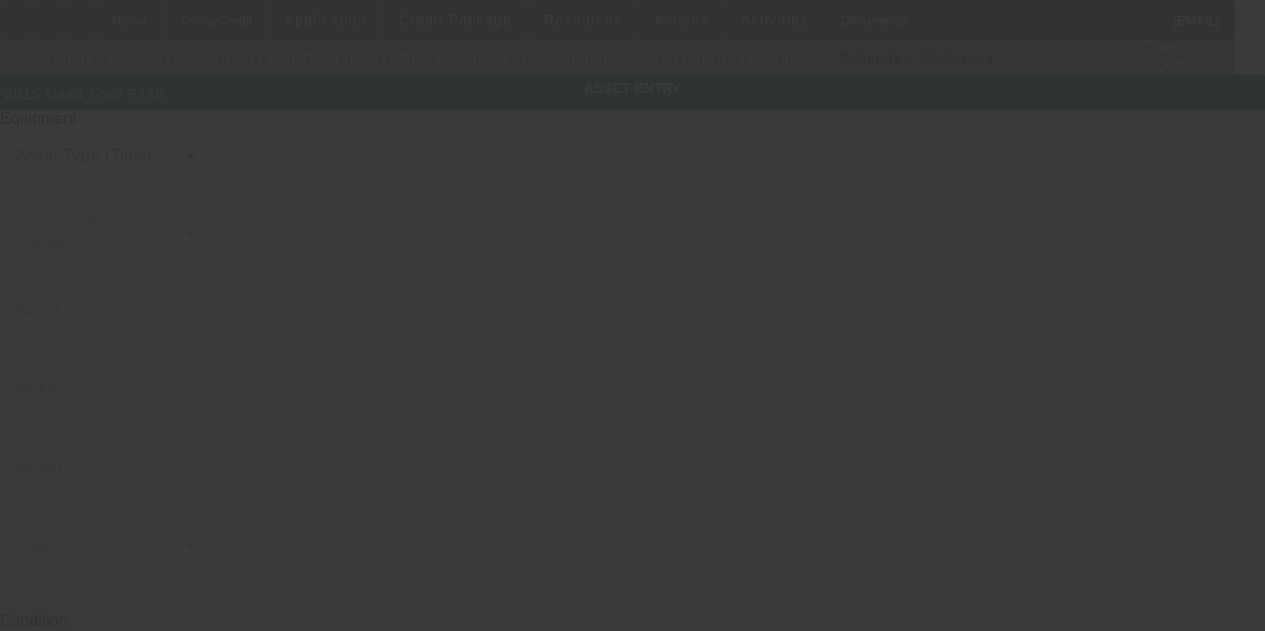 type on "3FRPF7FC3FV647034" 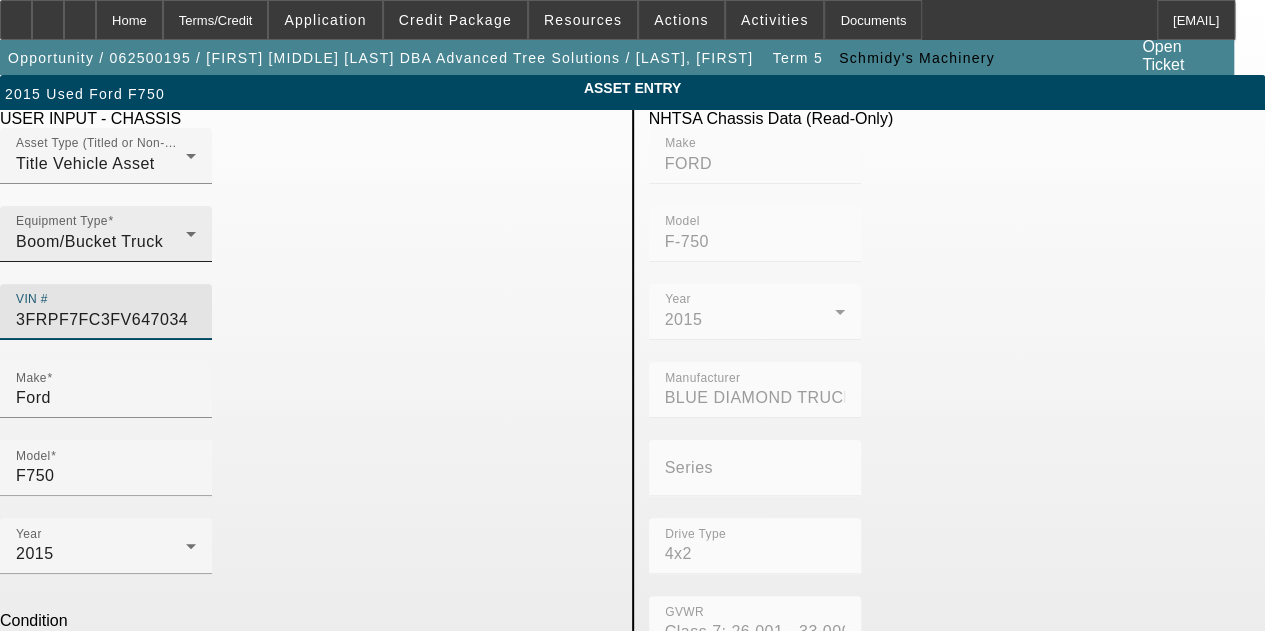 drag, startPoint x: 552, startPoint y: 287, endPoint x: 309, endPoint y: 291, distance: 243.03291 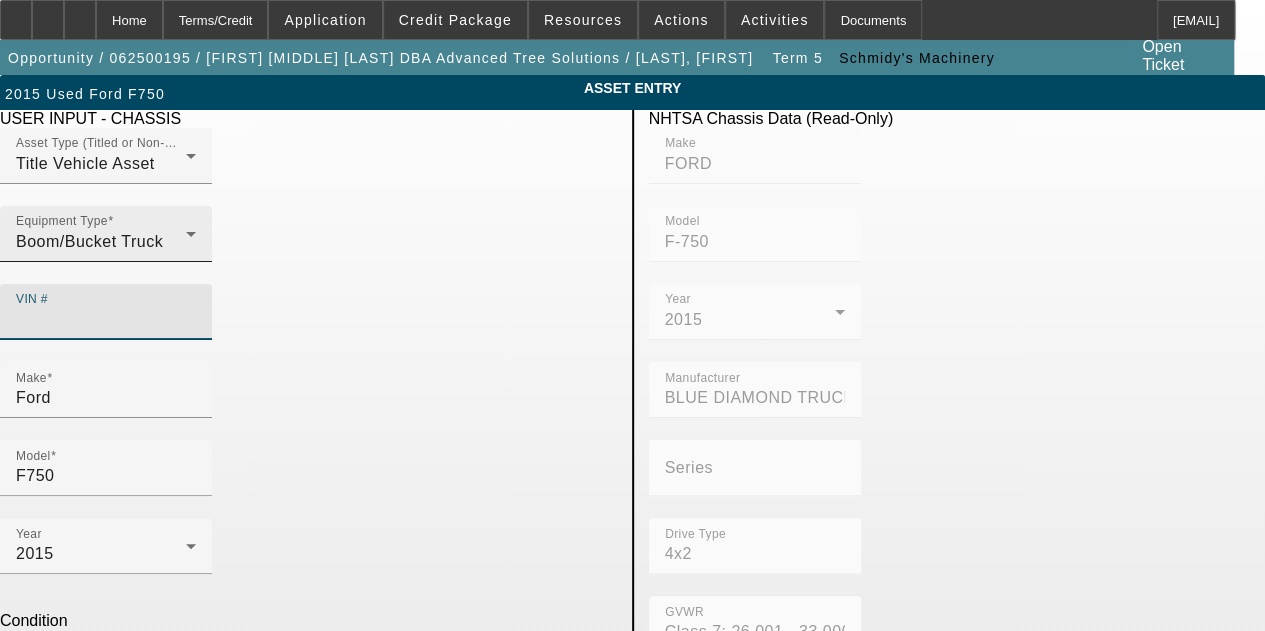 paste on "3FRPF7FC3FC647034" 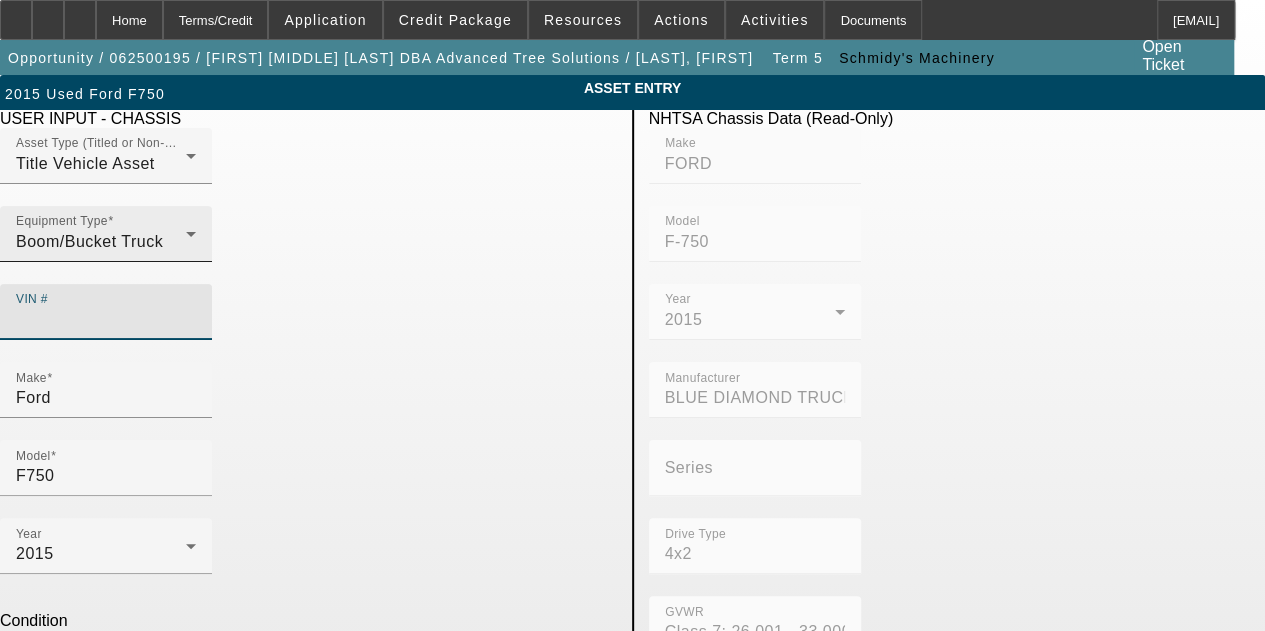 type on "3FRPF7FC3FC647034" 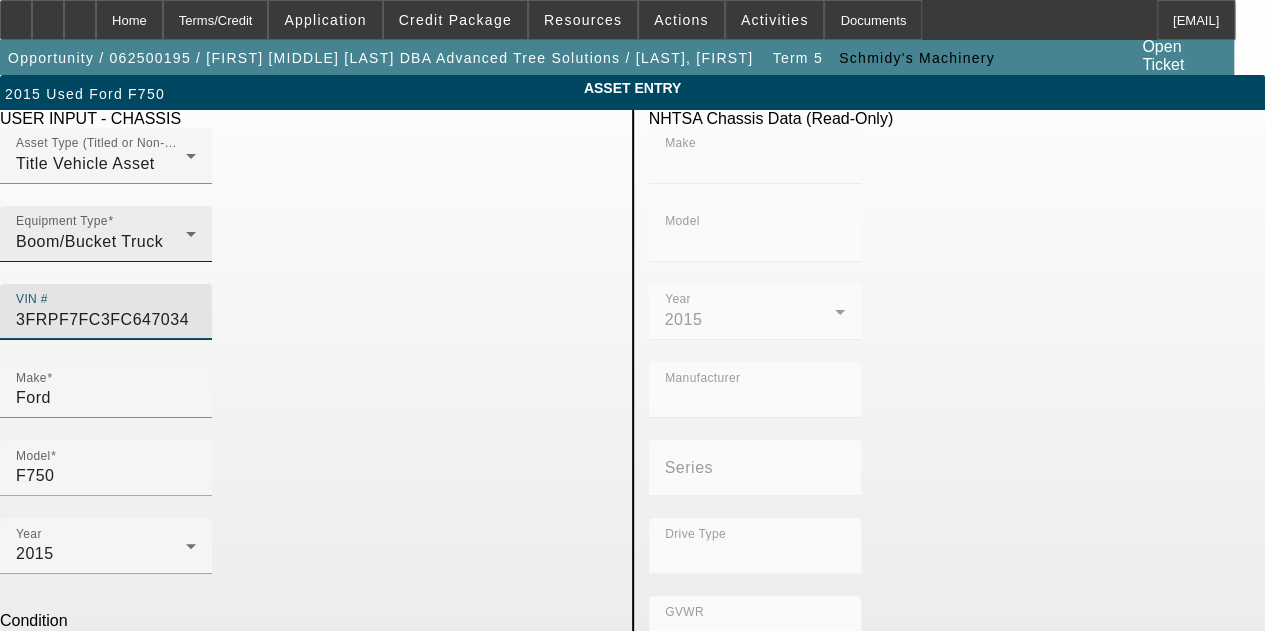 type 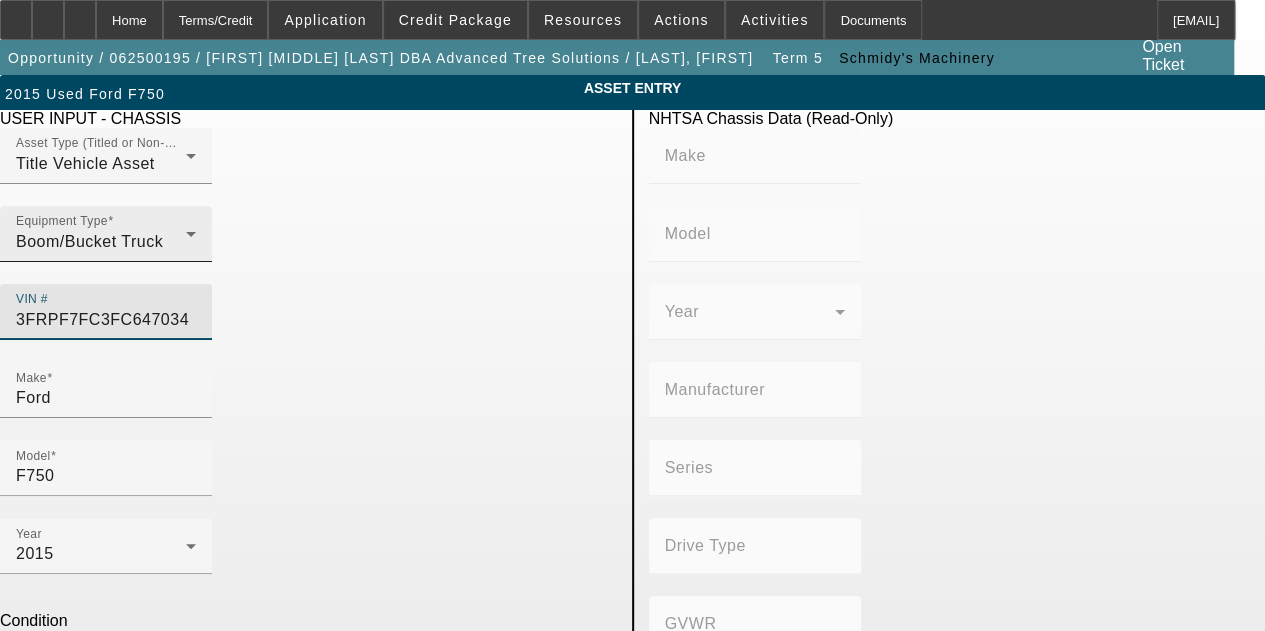 type on "FORD" 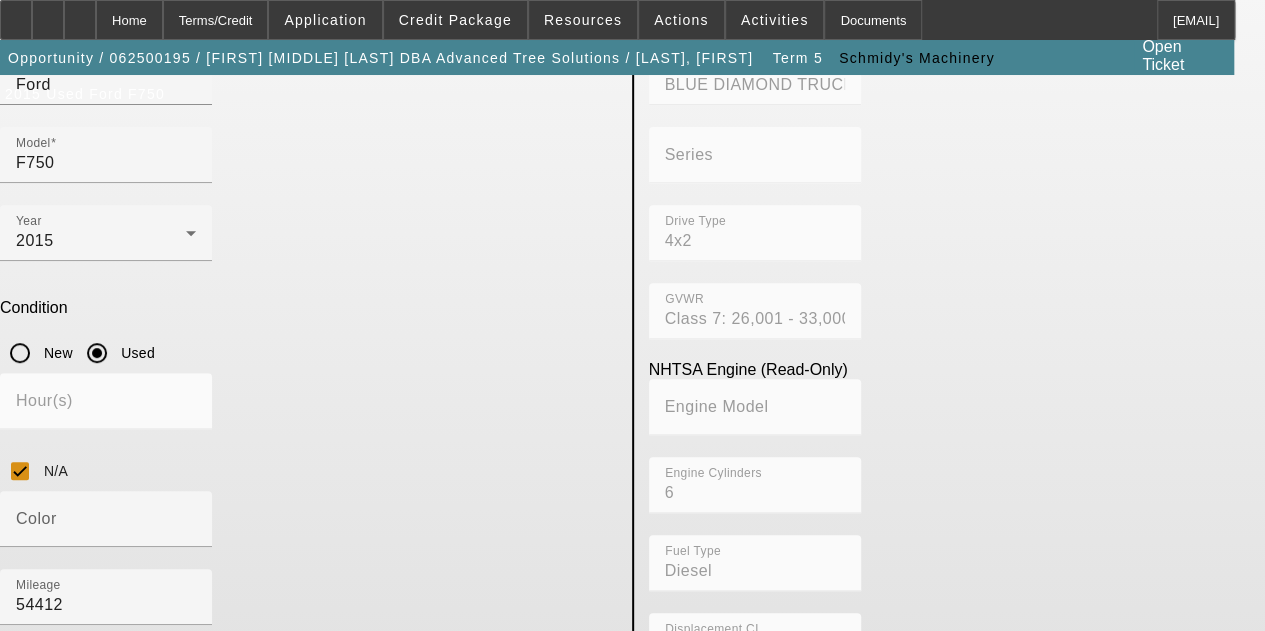 scroll, scrollTop: 315, scrollLeft: 0, axis: vertical 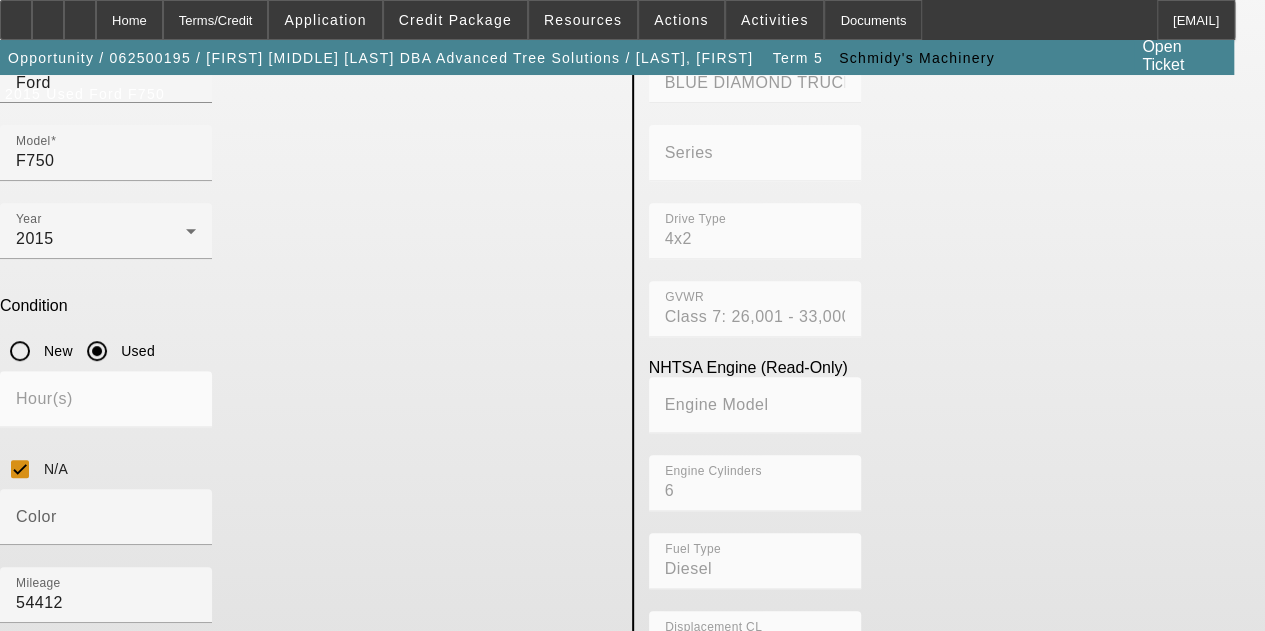 type on "3FRPF7FC3FC647034" 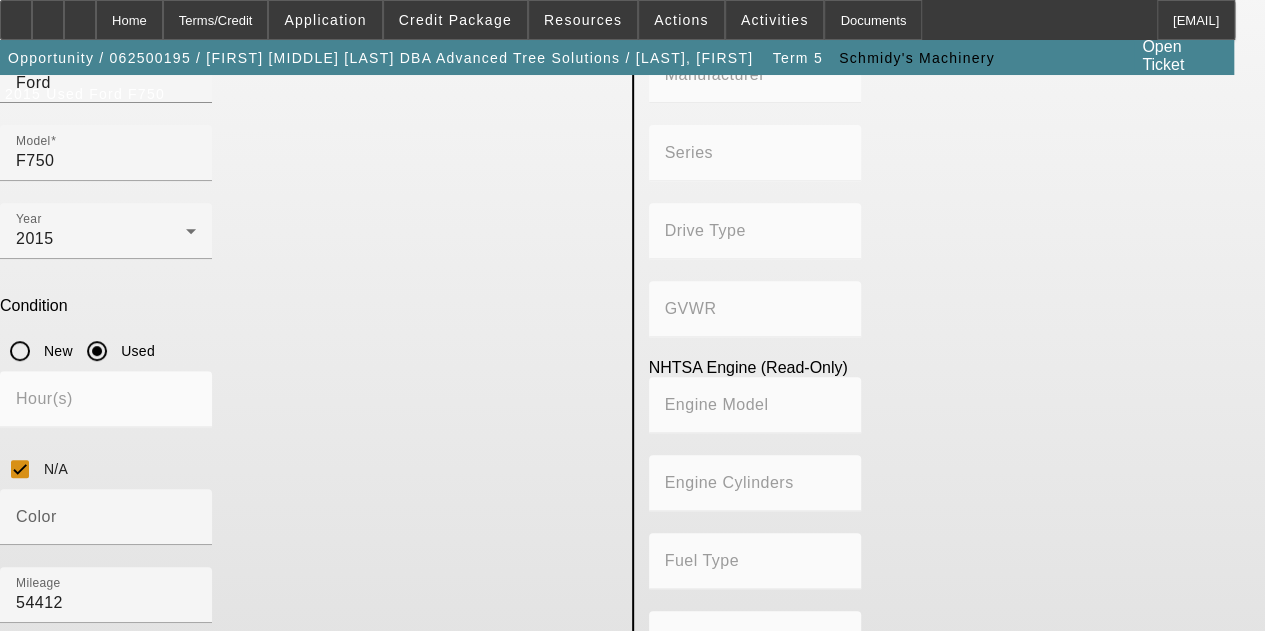 click on "Submit" at bounding box center [28, 869] 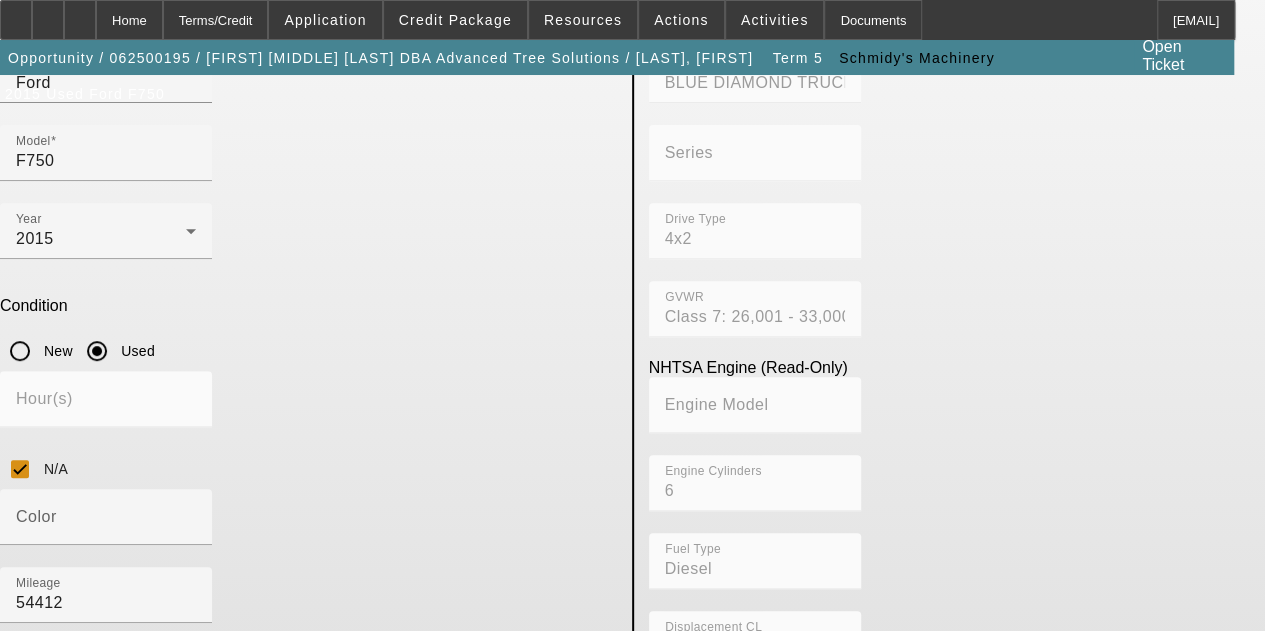 click on "Submit" at bounding box center (28, 869) 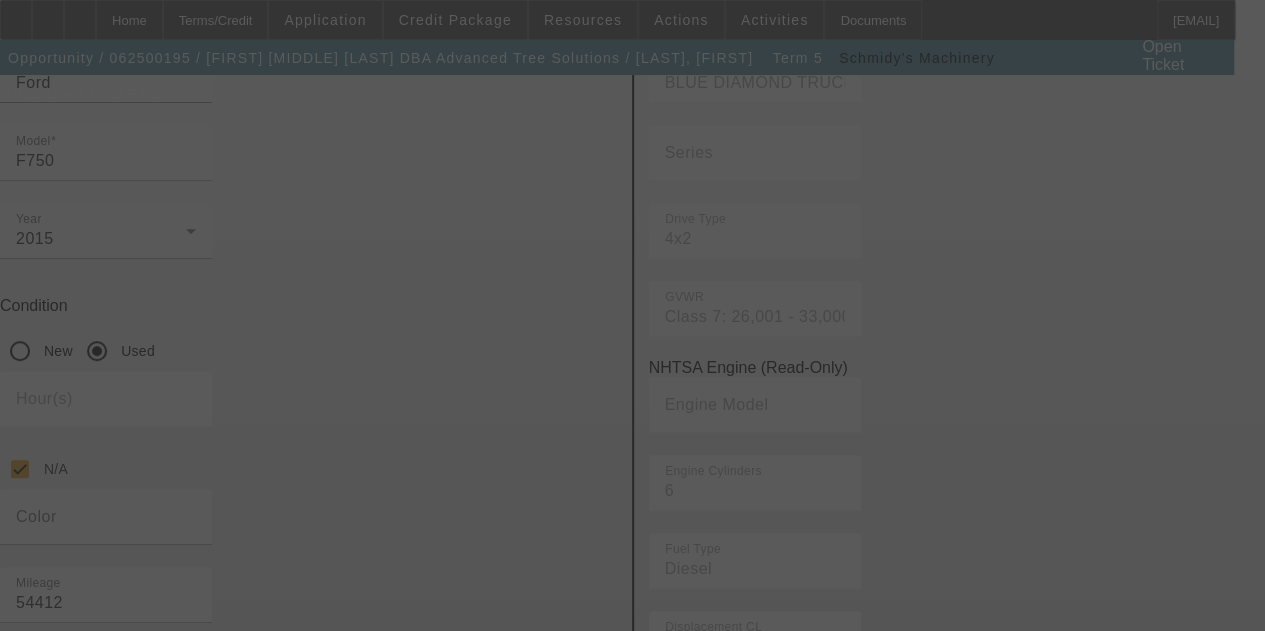 scroll, scrollTop: 0, scrollLeft: 0, axis: both 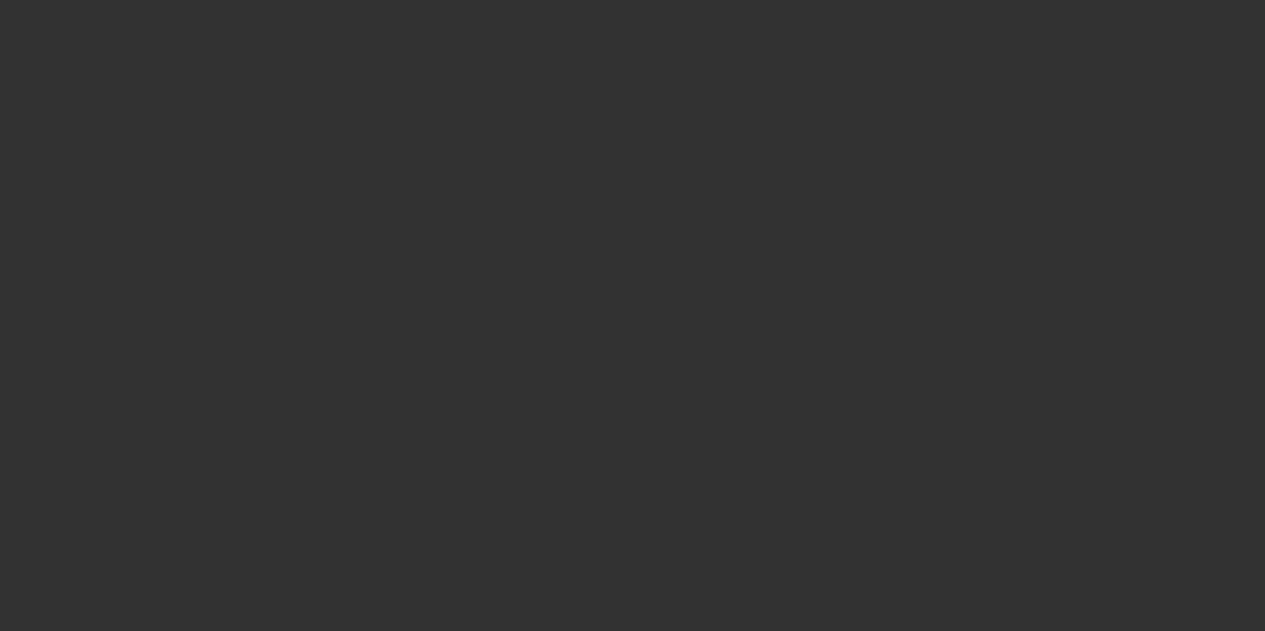 type on "$59,500.00" 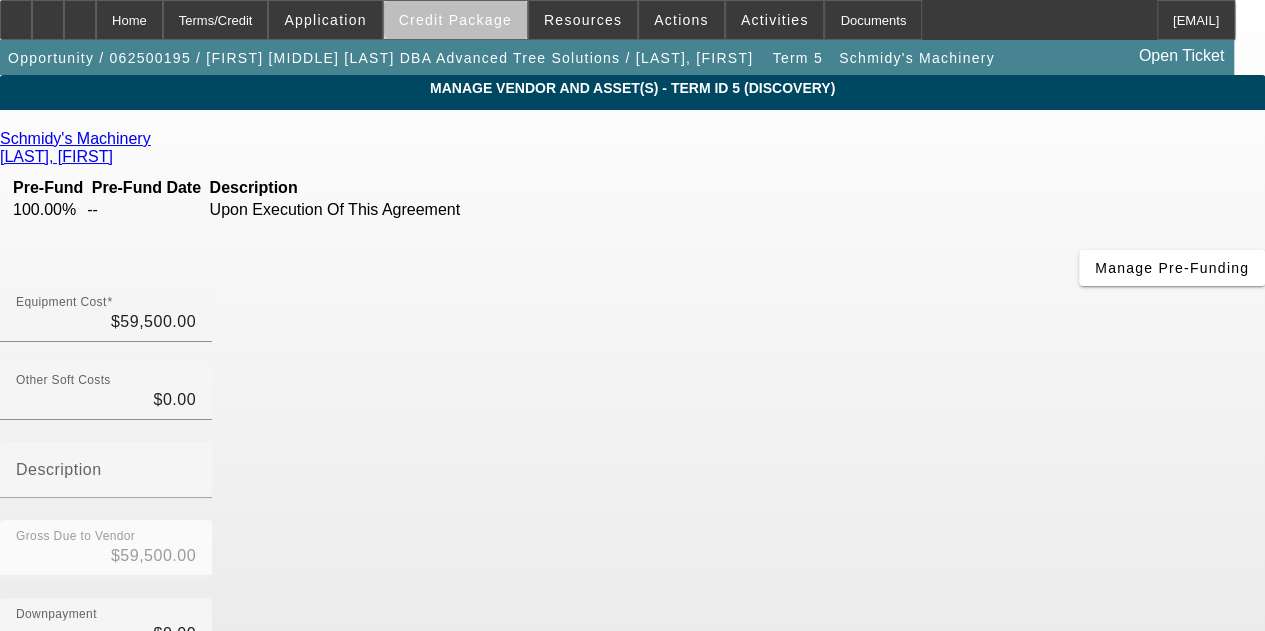 click on "Credit Package" at bounding box center (455, 20) 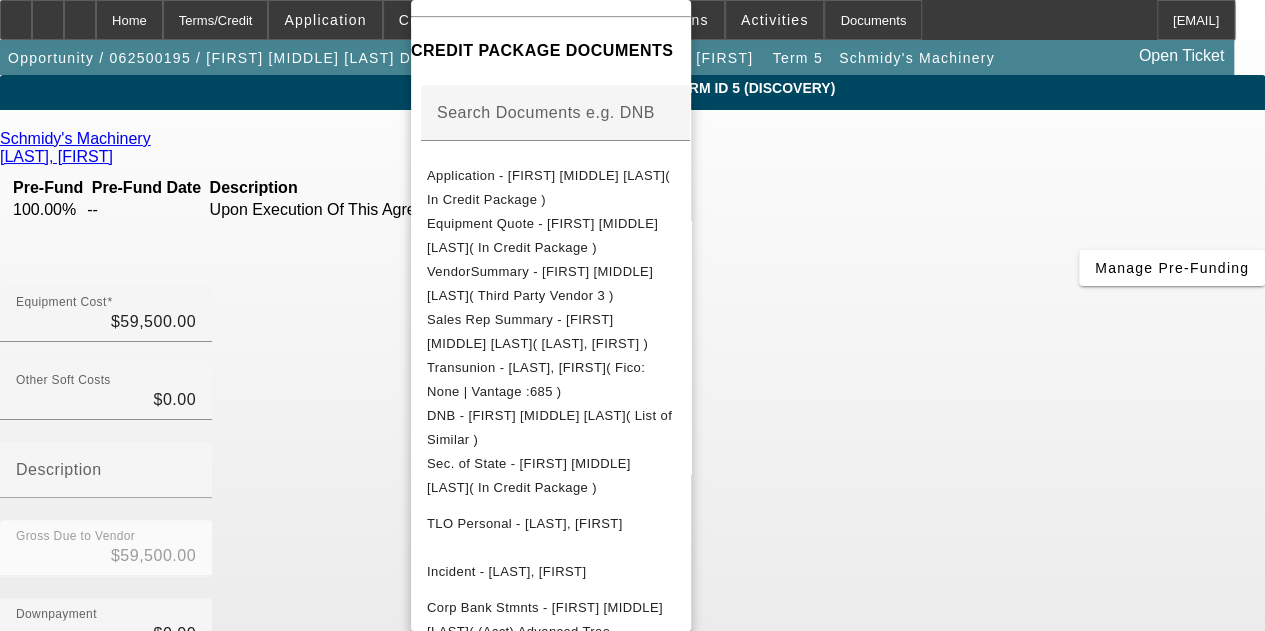 scroll, scrollTop: 342, scrollLeft: 0, axis: vertical 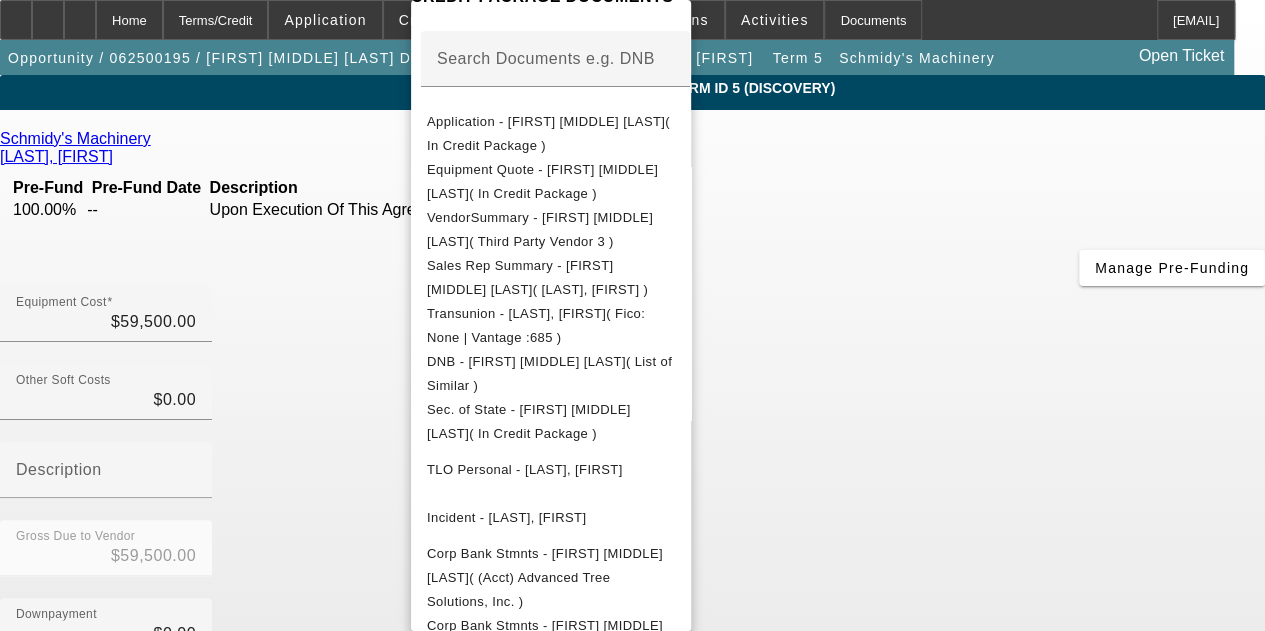 click at bounding box center (632, 315) 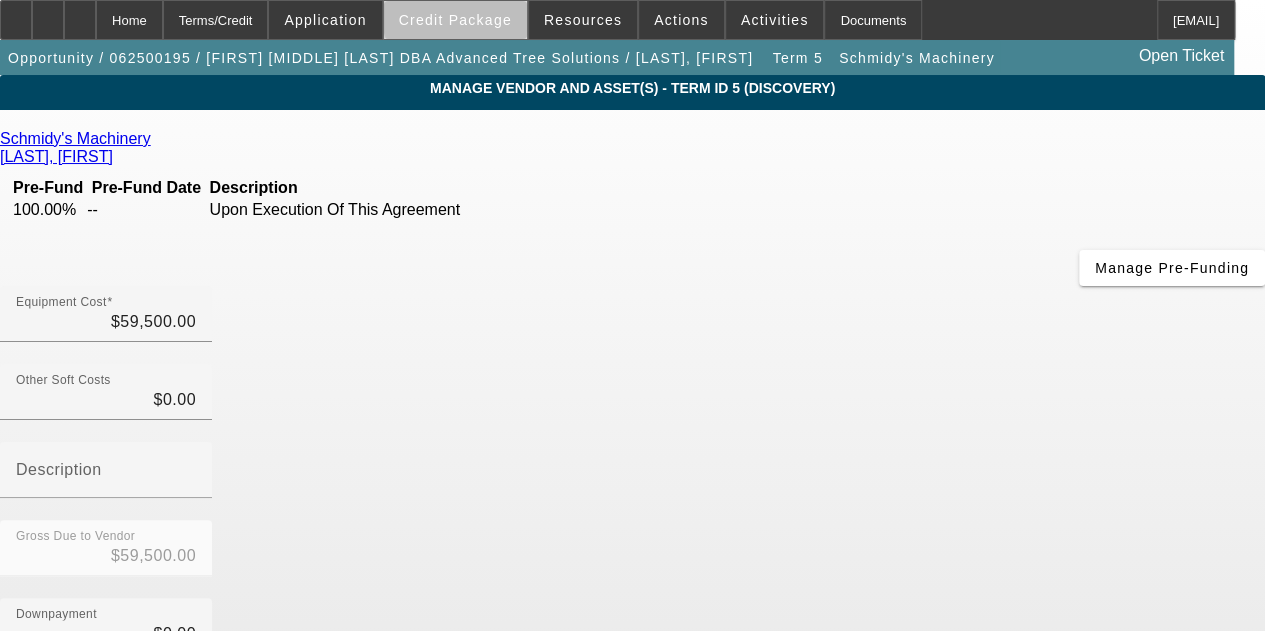 click on "Credit Package" at bounding box center [455, 20] 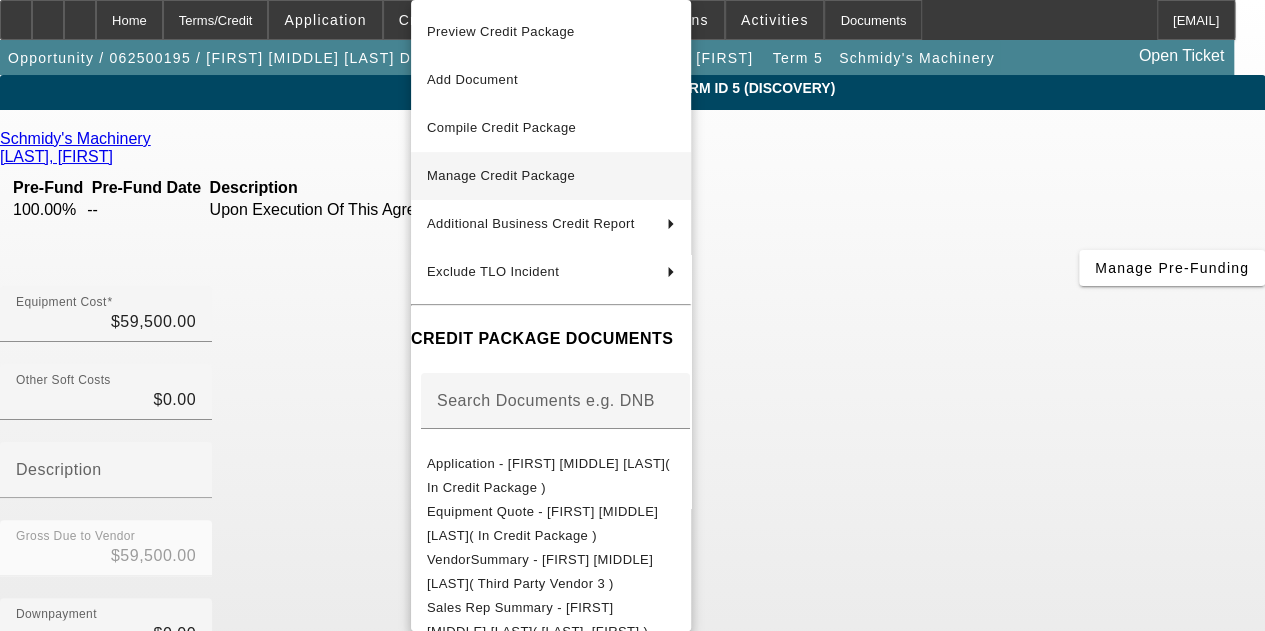 click on "Manage Credit Package" at bounding box center [501, 175] 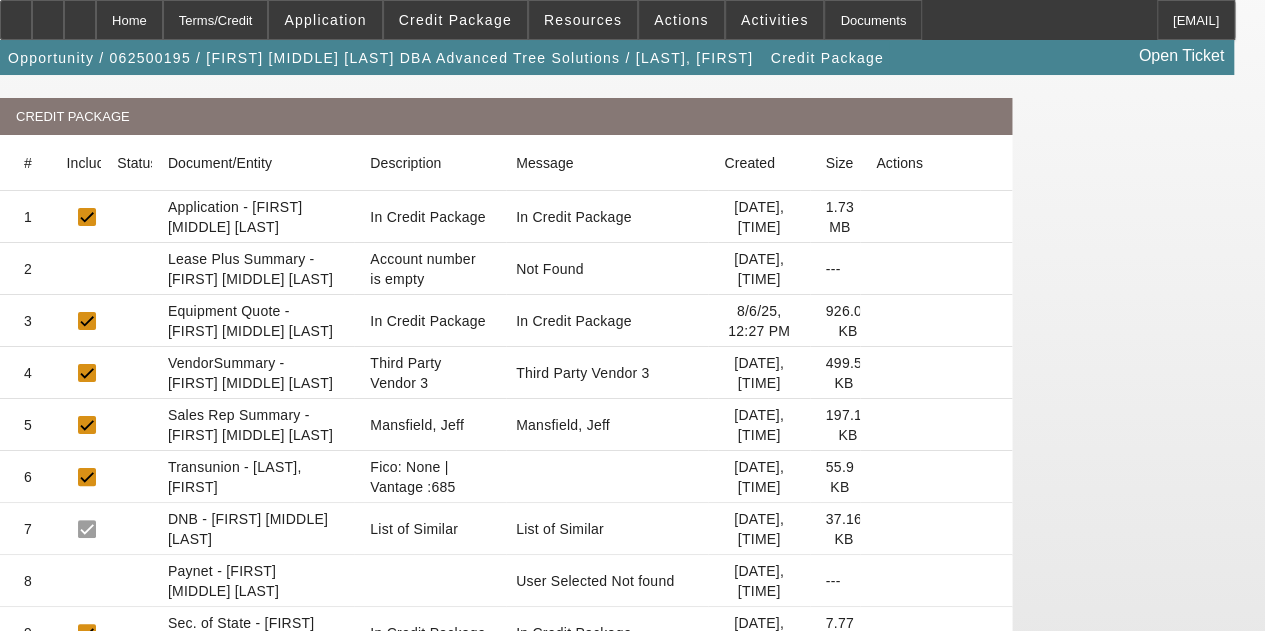 scroll, scrollTop: 500, scrollLeft: 0, axis: vertical 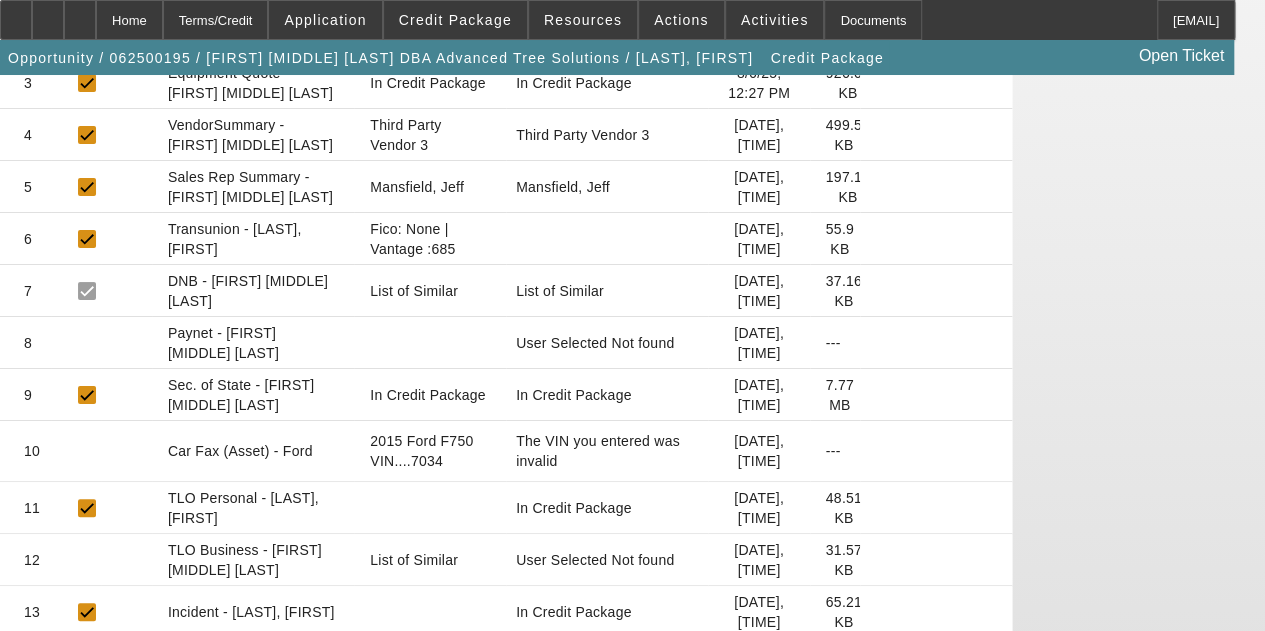 click 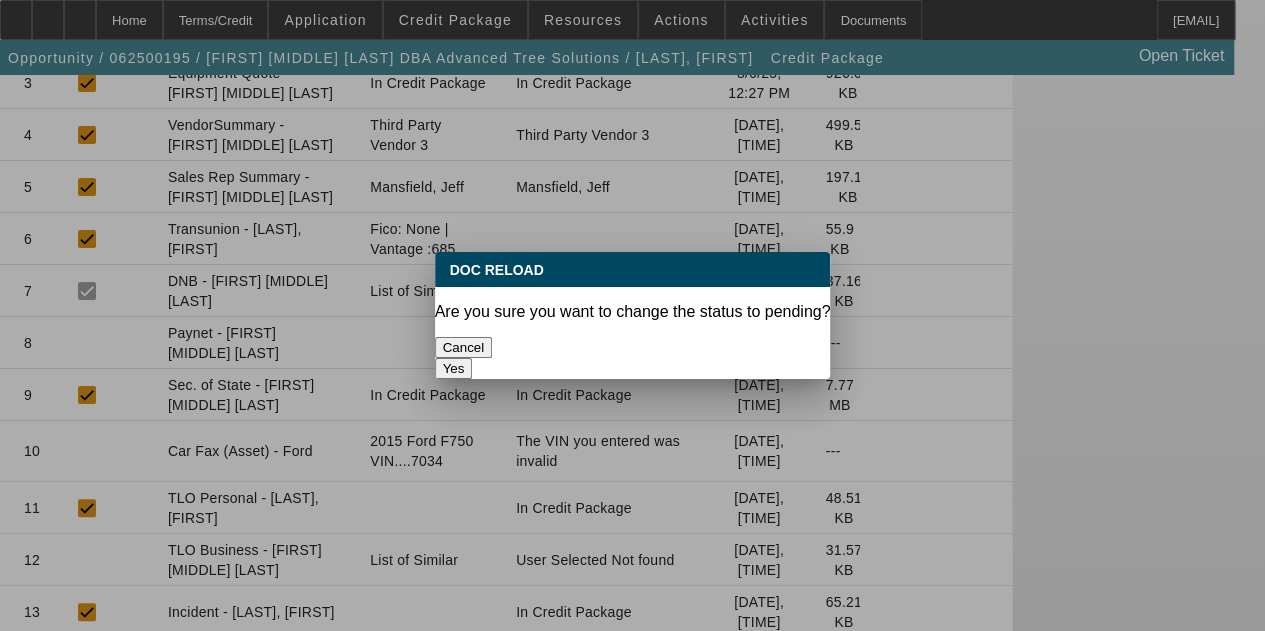 scroll, scrollTop: 0, scrollLeft: 0, axis: both 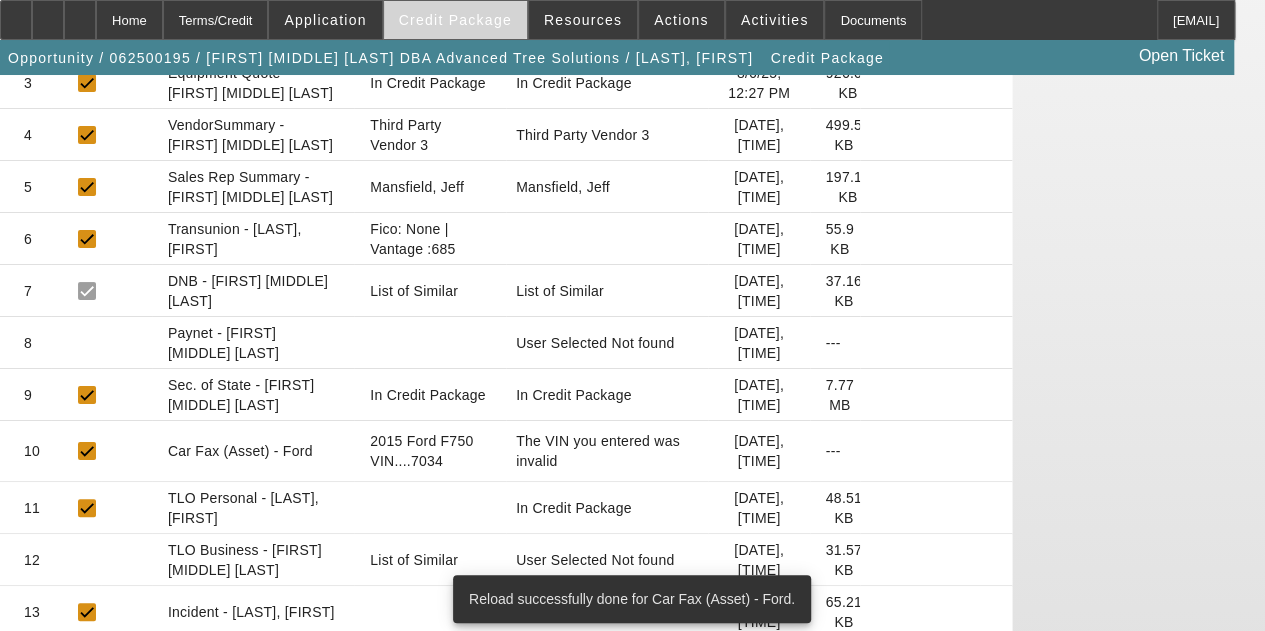 click at bounding box center [455, 20] 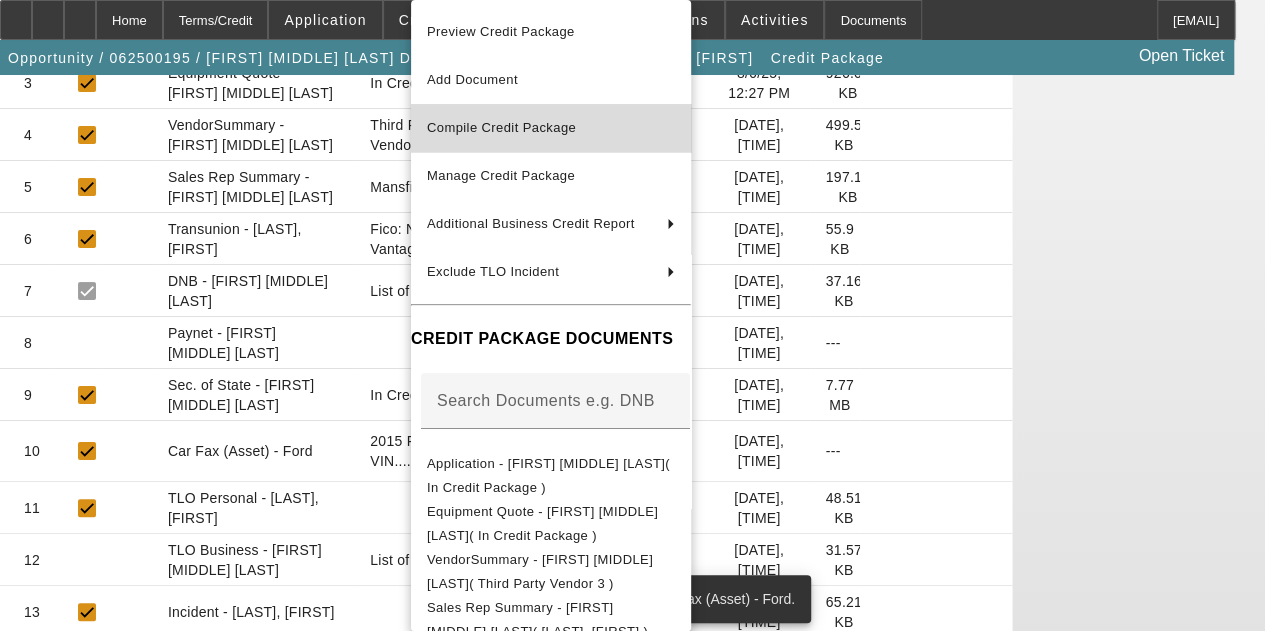 click on "Compile Credit Package" at bounding box center (501, 127) 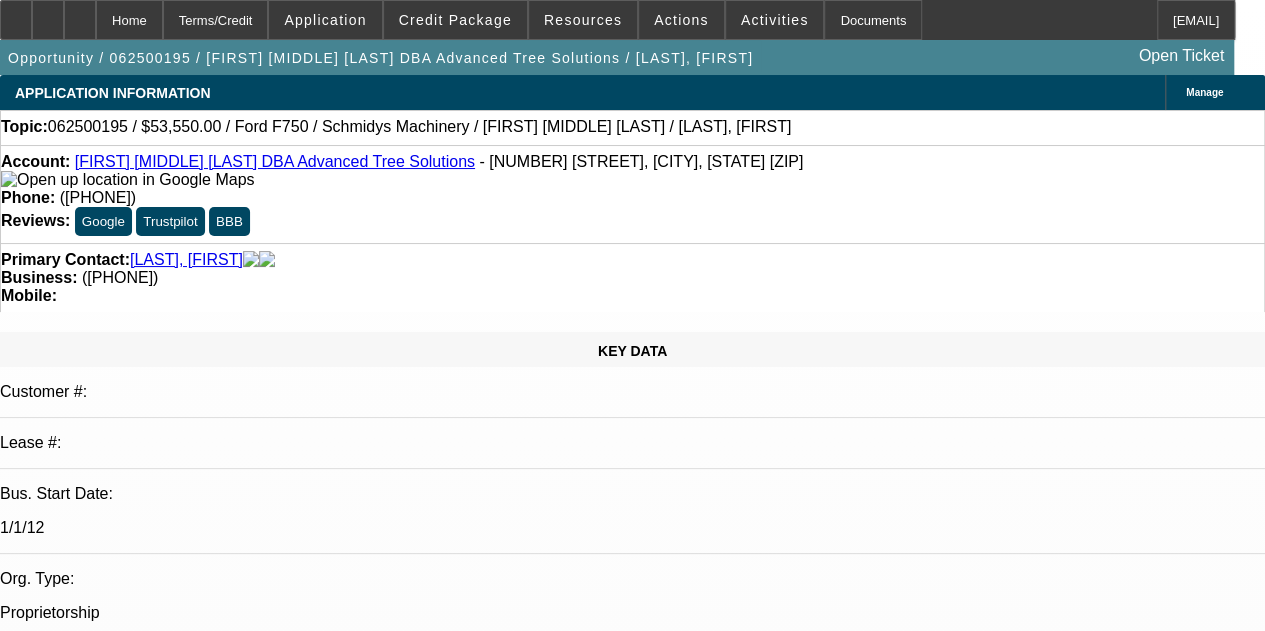 select on "0.1" 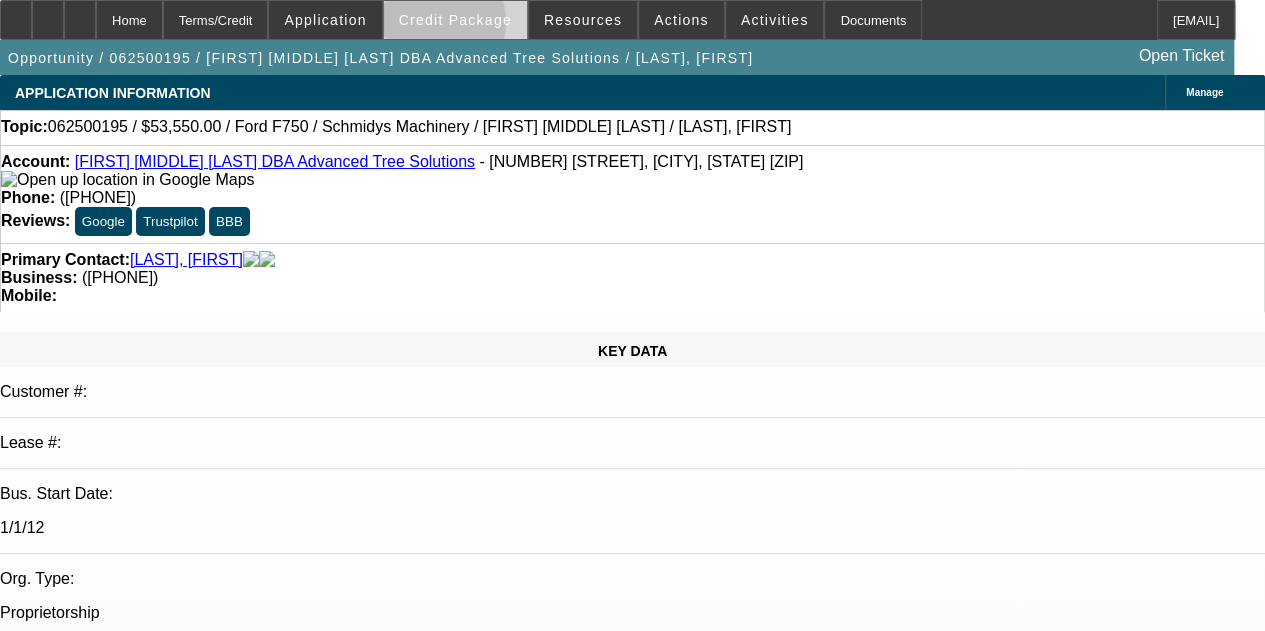 click at bounding box center [455, 20] 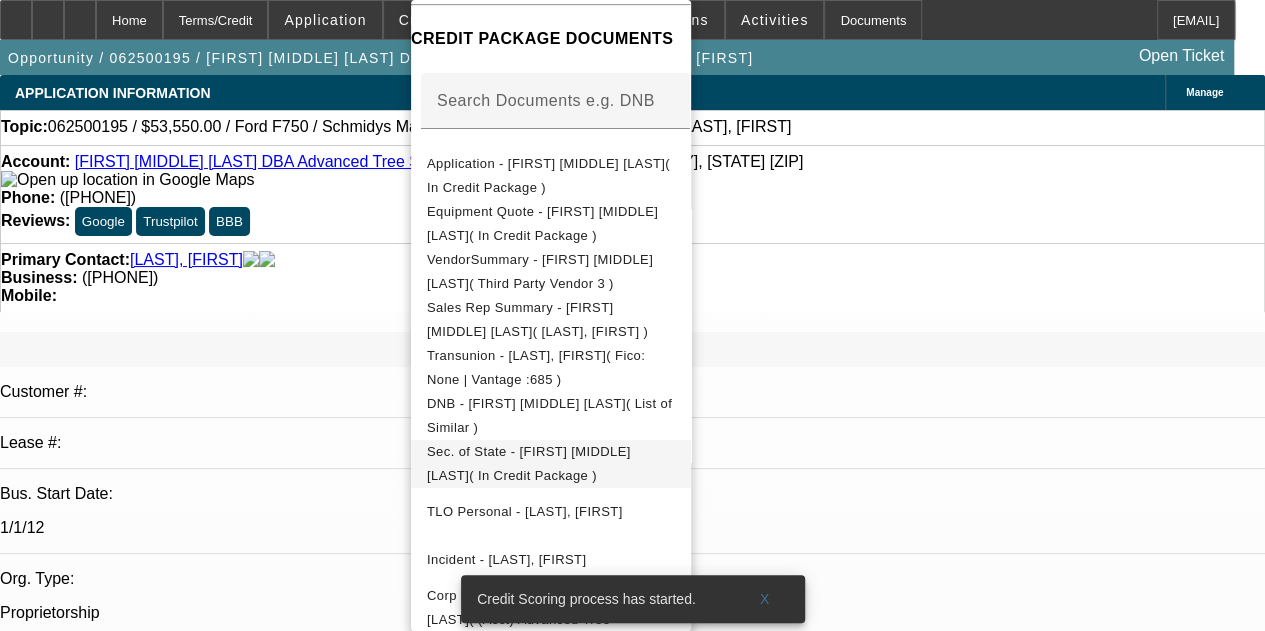 scroll, scrollTop: 396, scrollLeft: 0, axis: vertical 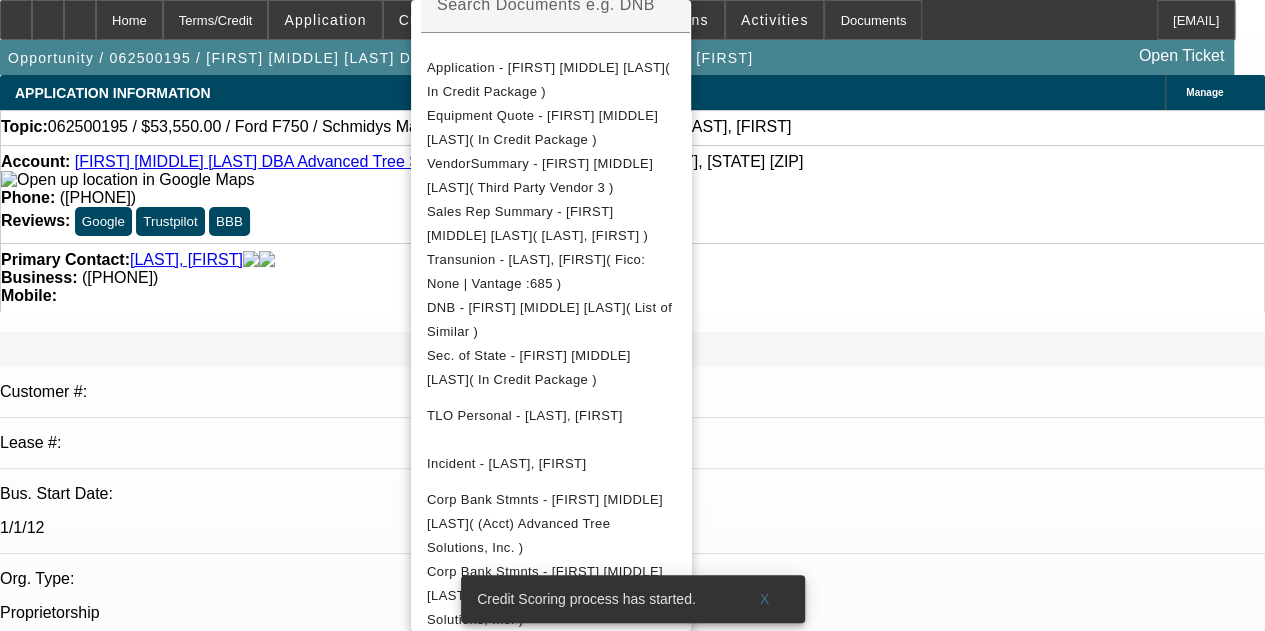 click at bounding box center (632, 315) 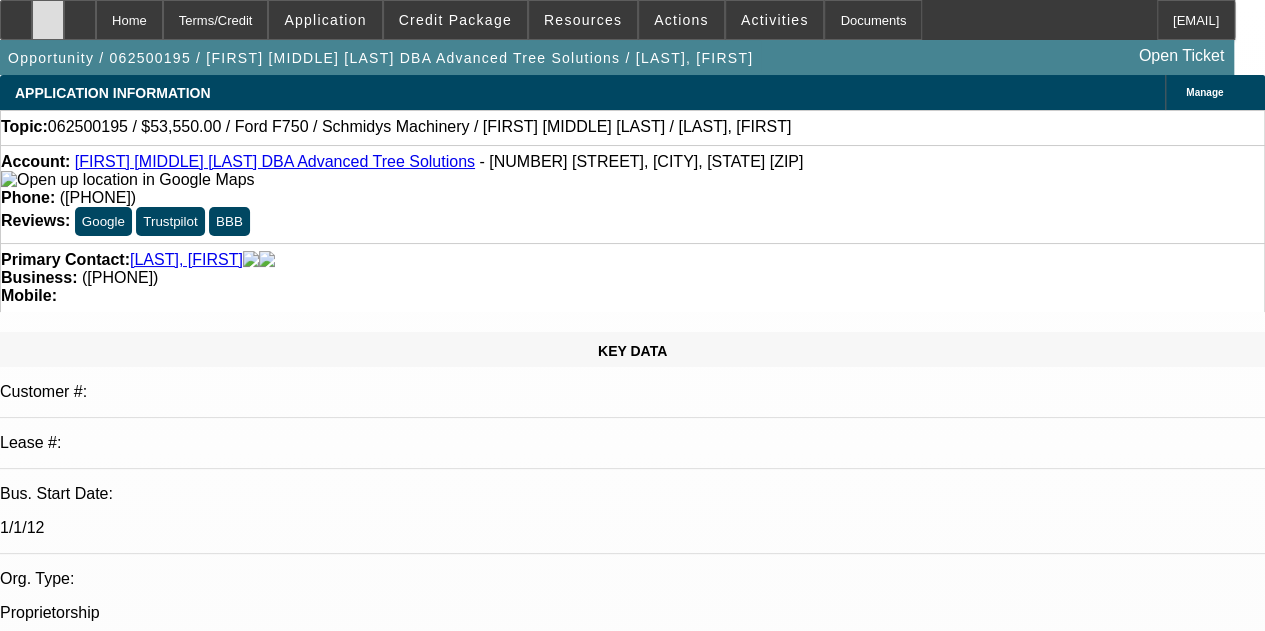 click at bounding box center [48, 13] 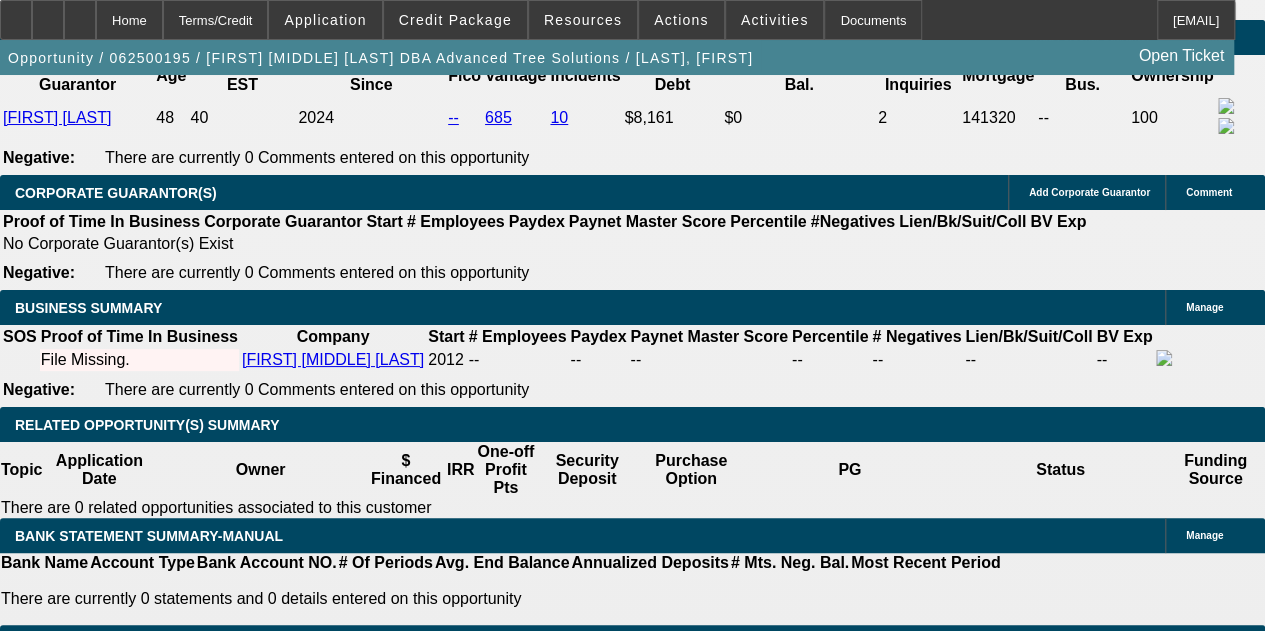 scroll, scrollTop: 3500, scrollLeft: 0, axis: vertical 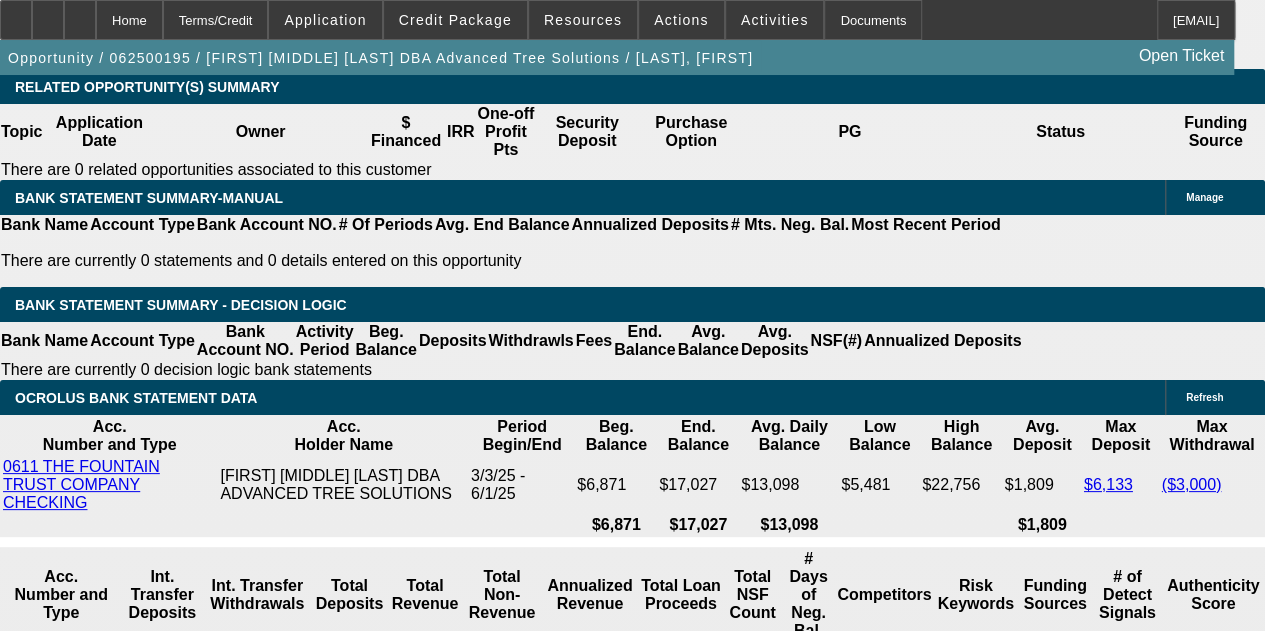 click on "Schmidy's Machinery" 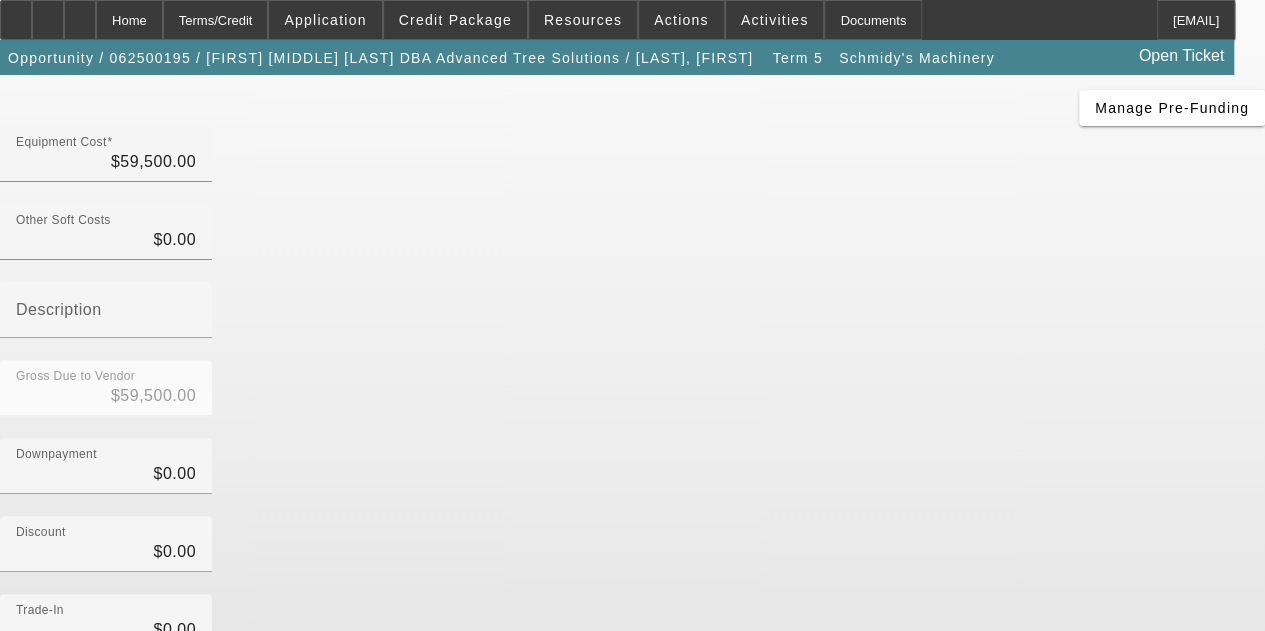 scroll, scrollTop: 303, scrollLeft: 0, axis: vertical 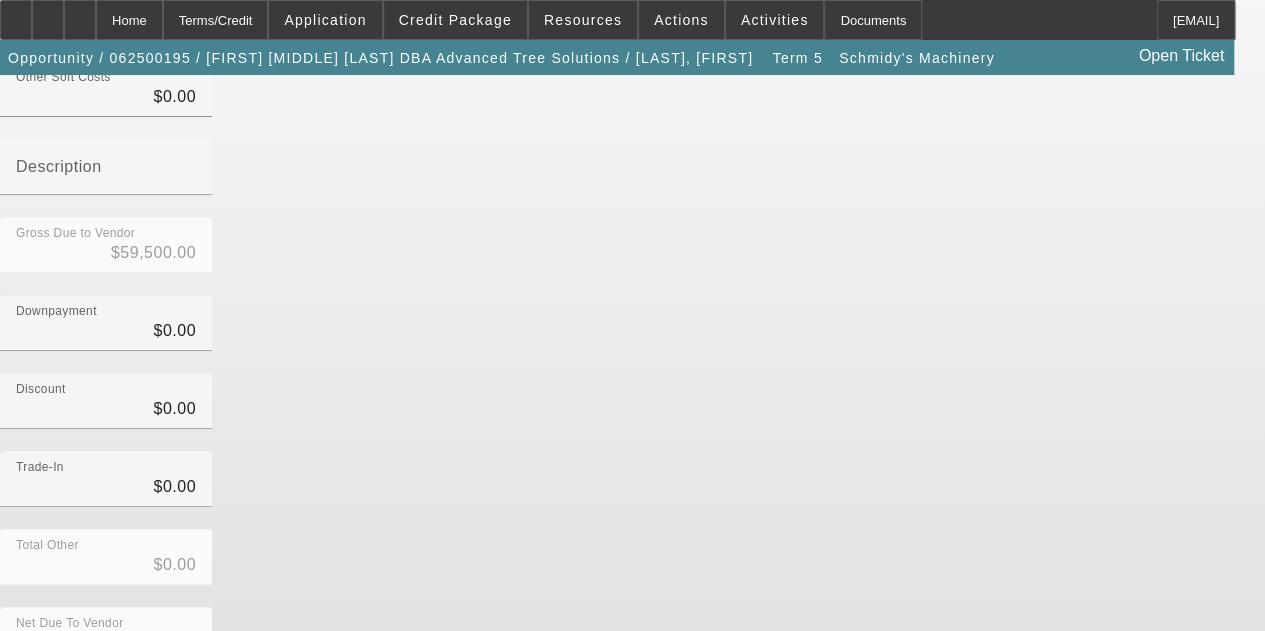 click at bounding box center [733, 814] 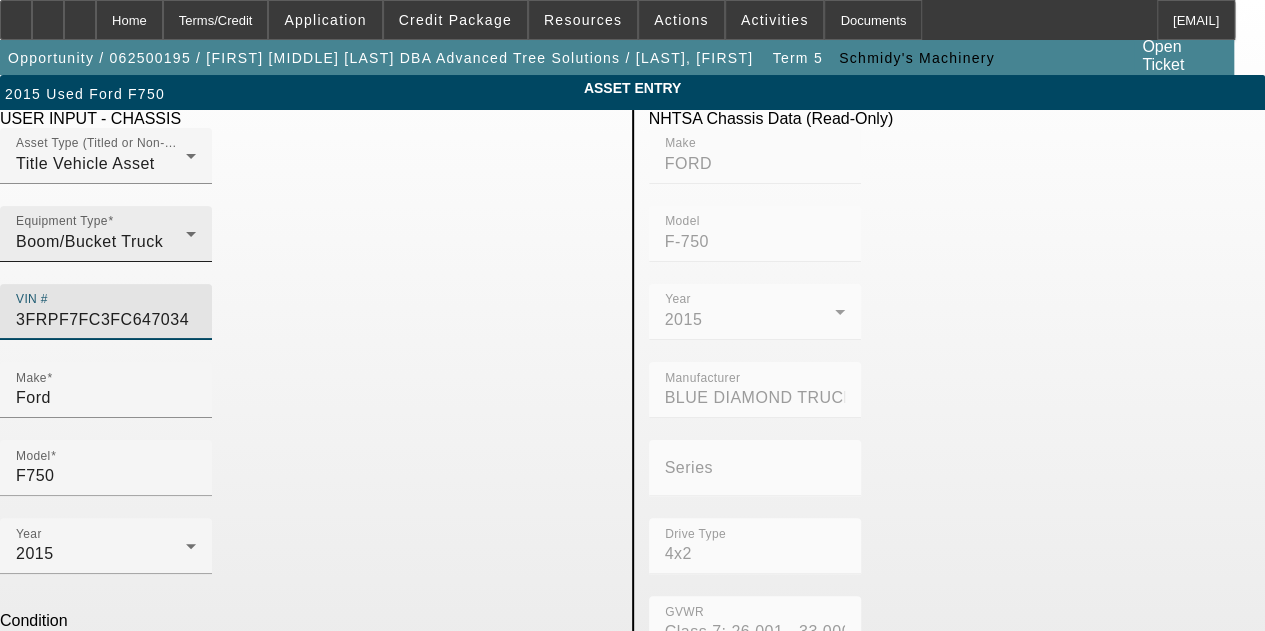 drag, startPoint x: 516, startPoint y: 276, endPoint x: 284, endPoint y: 279, distance: 232.0194 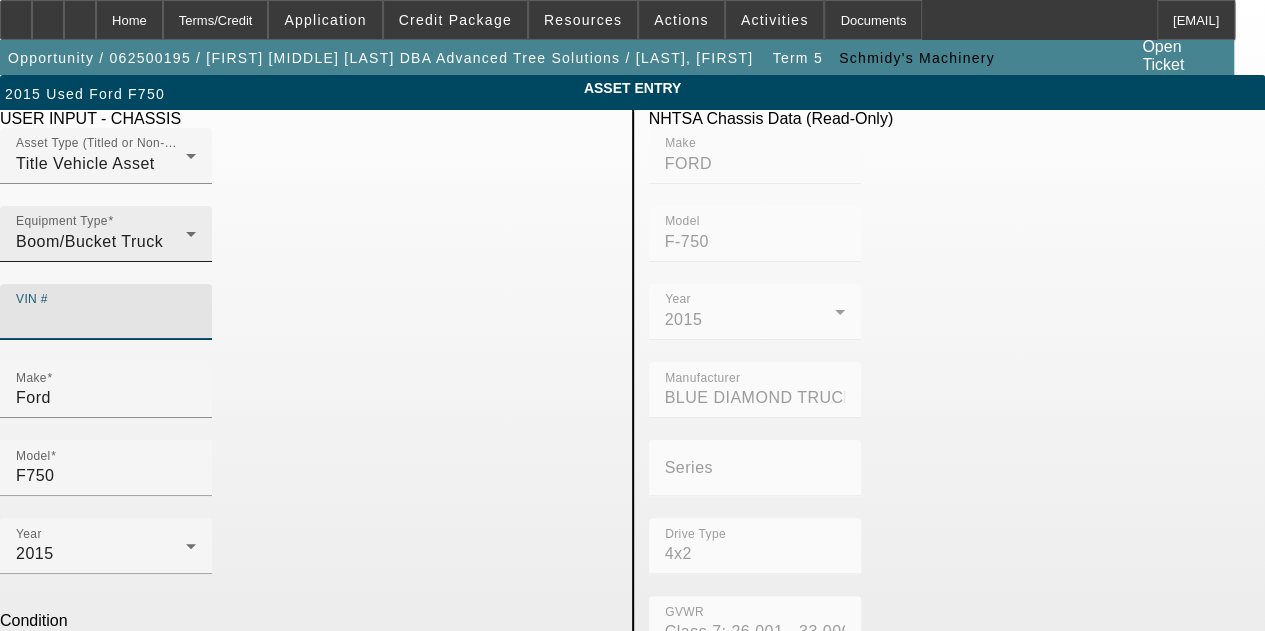 paste on "3FRPF7FC3FV647034" 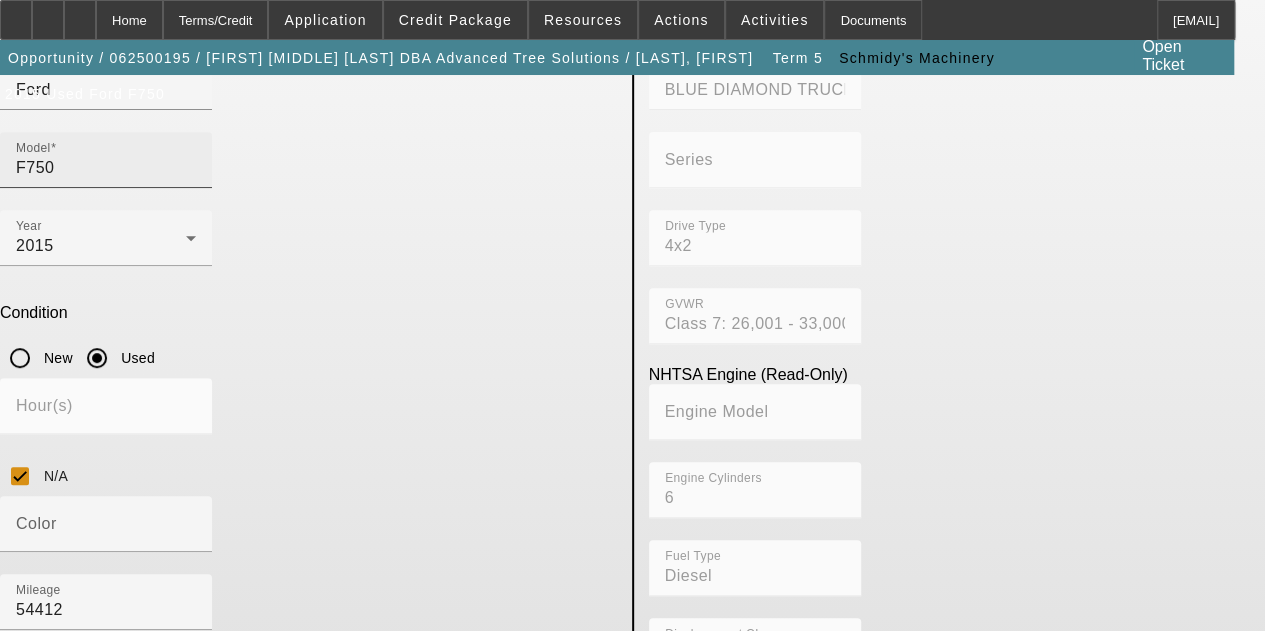 scroll, scrollTop: 315, scrollLeft: 0, axis: vertical 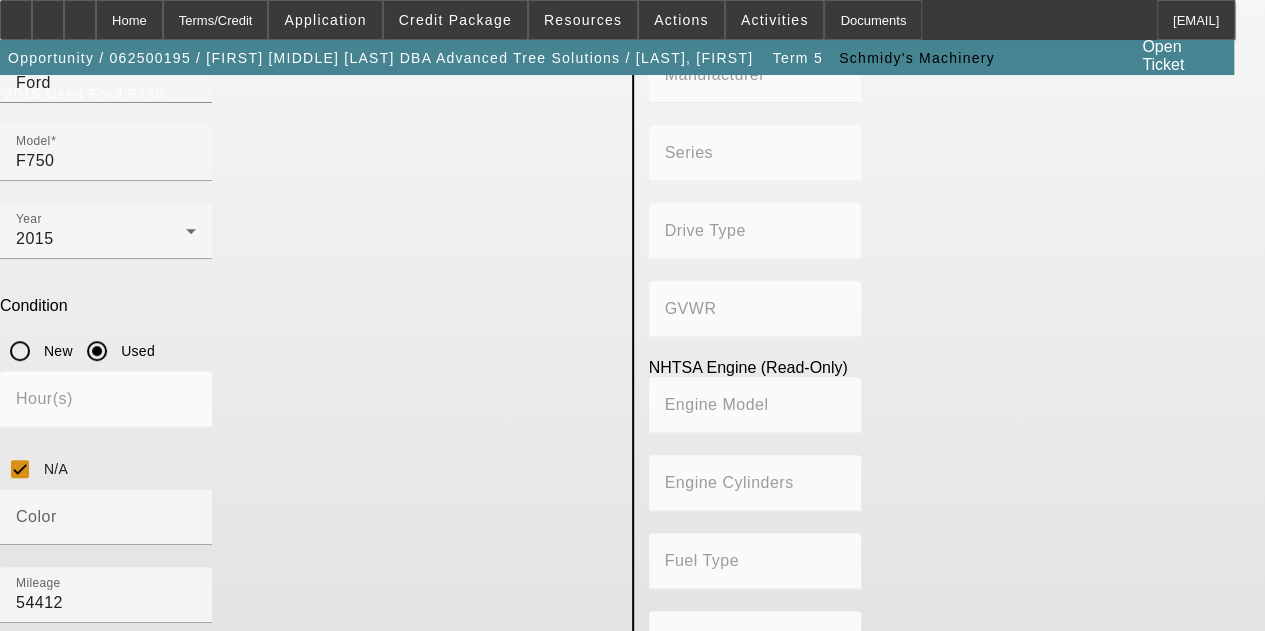 click on "Submit" at bounding box center [28, 869] 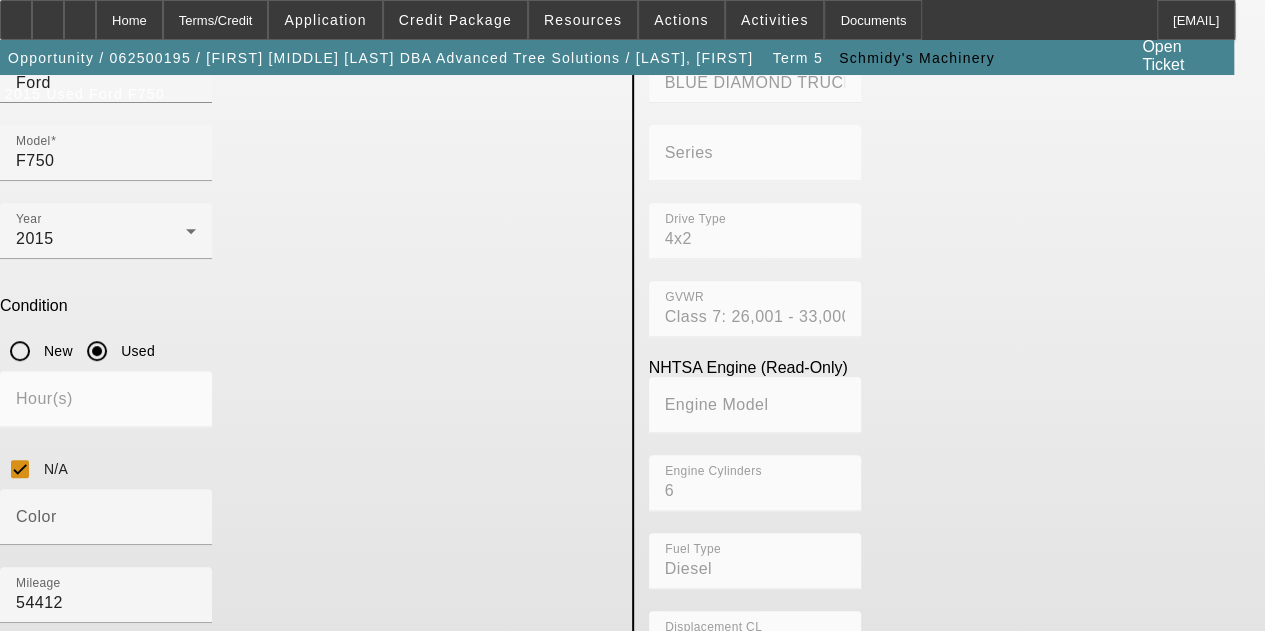 click on "Submit" at bounding box center (28, 869) 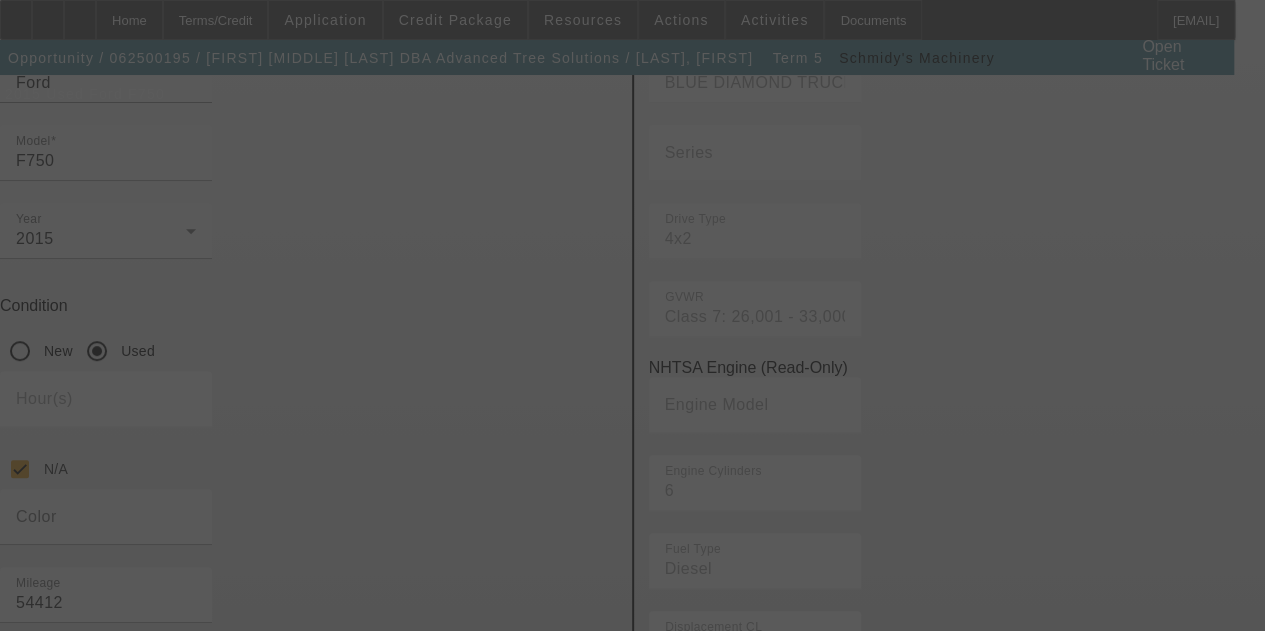 scroll, scrollTop: 0, scrollLeft: 0, axis: both 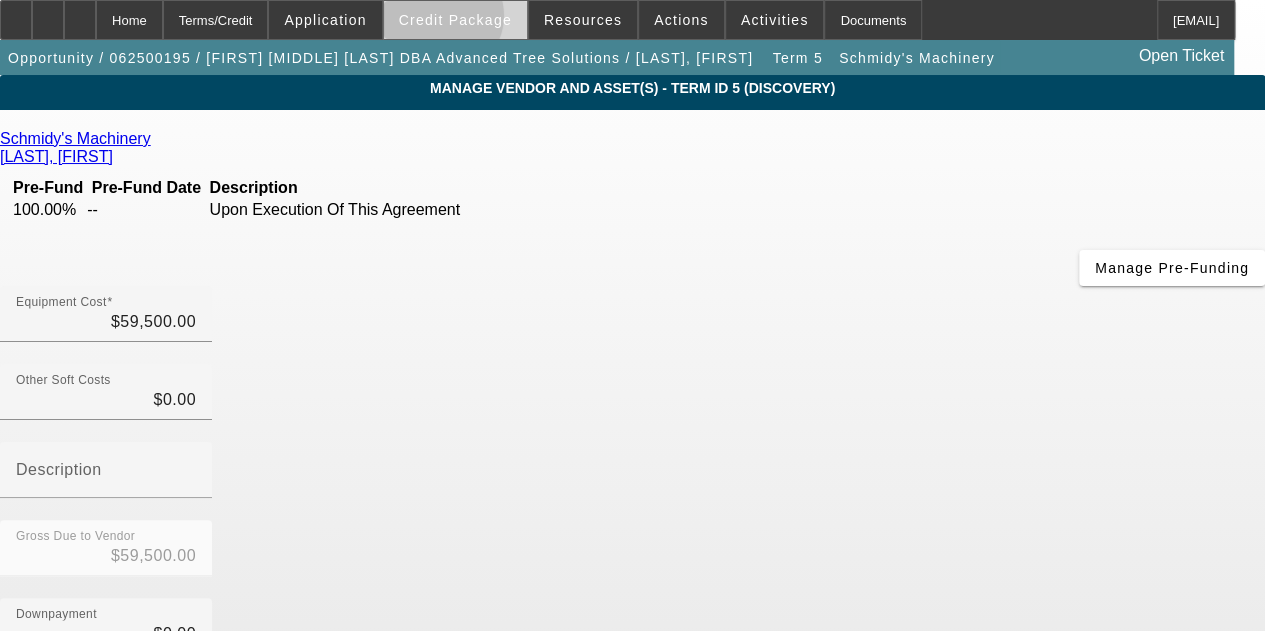 click on "Credit Package" at bounding box center [455, 20] 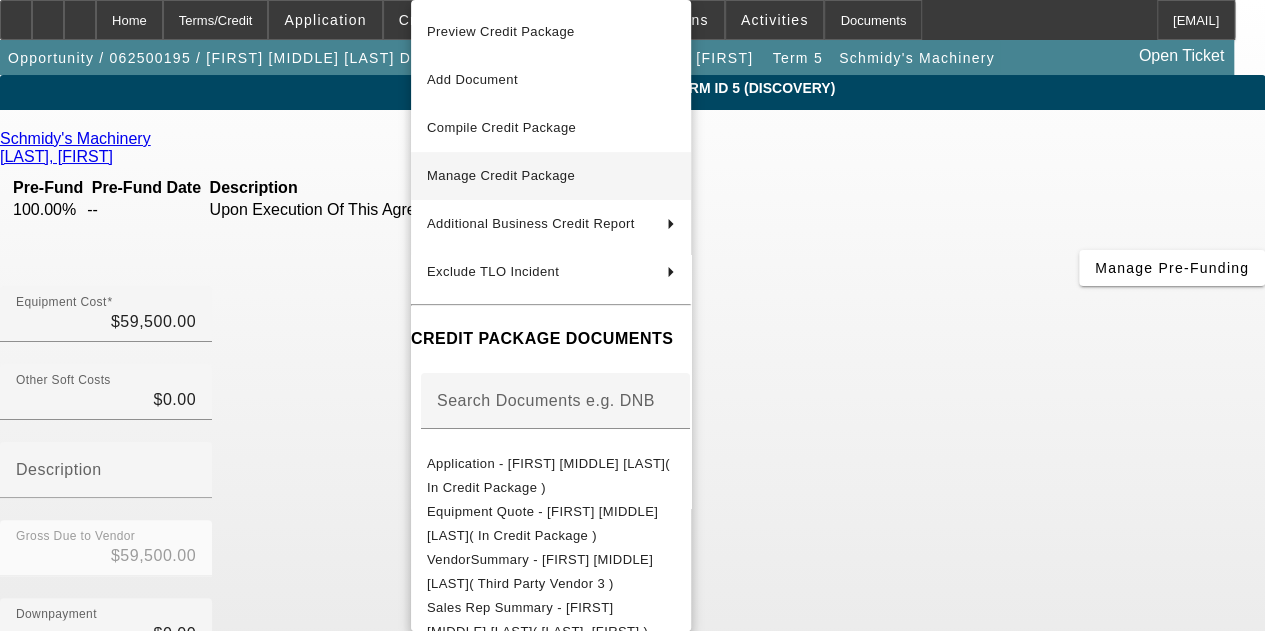 click on "Manage Credit Package" at bounding box center [501, 175] 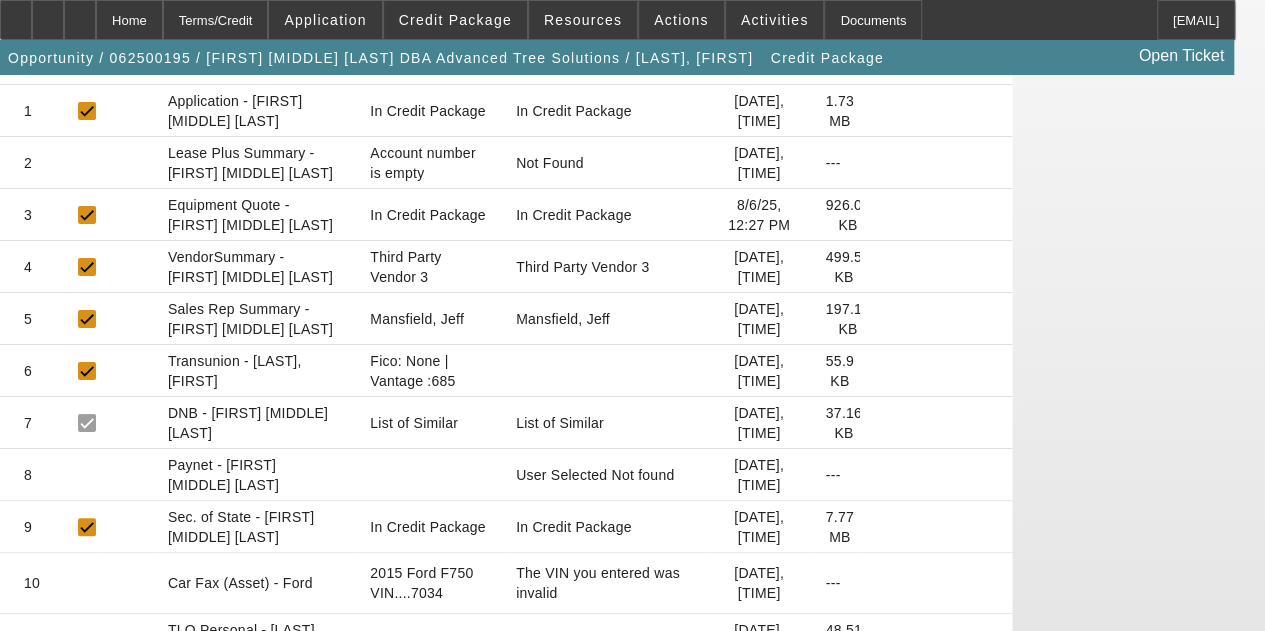 scroll, scrollTop: 400, scrollLeft: 0, axis: vertical 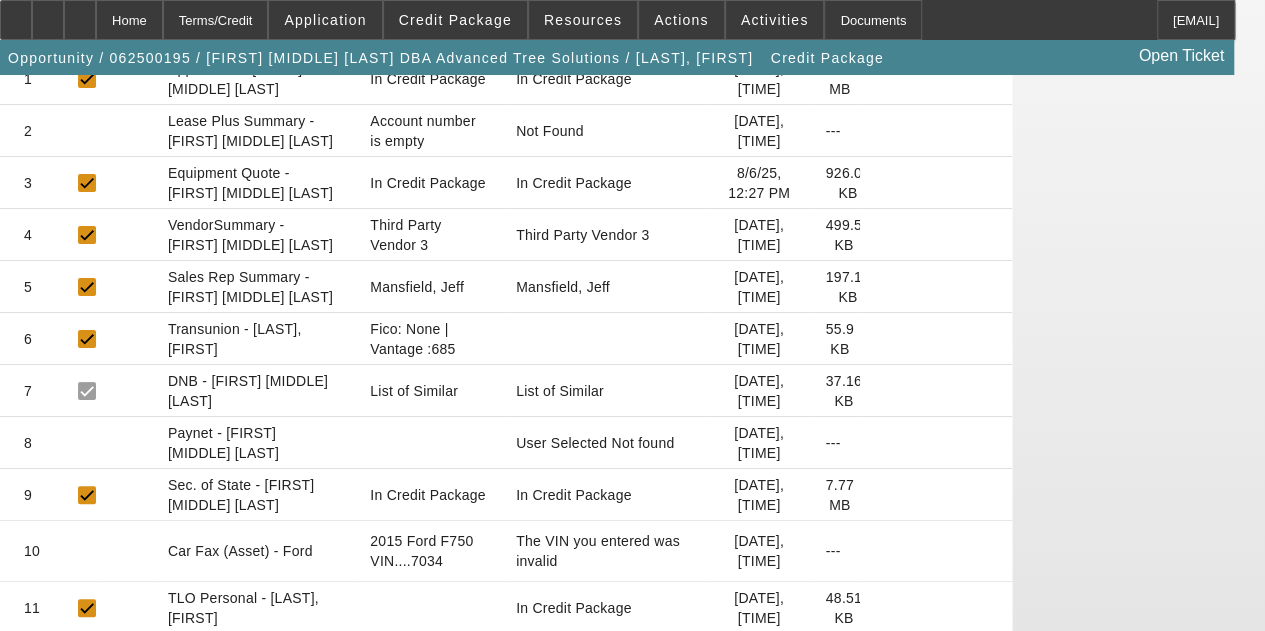 click 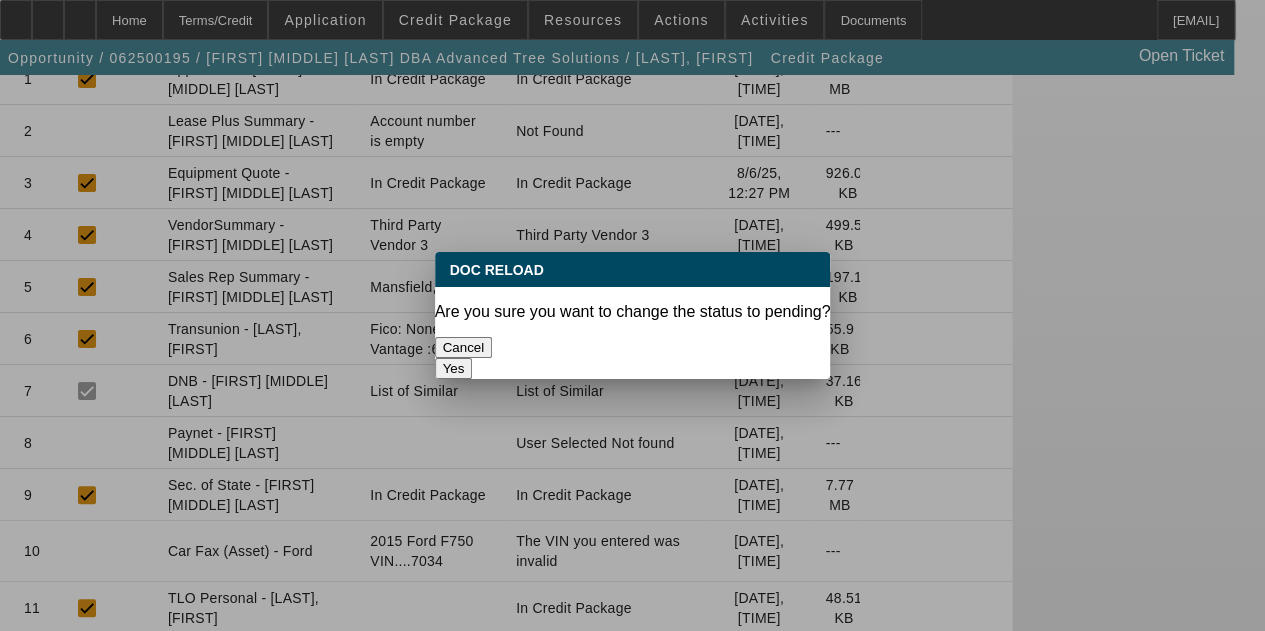 click on "Yes" at bounding box center (454, 368) 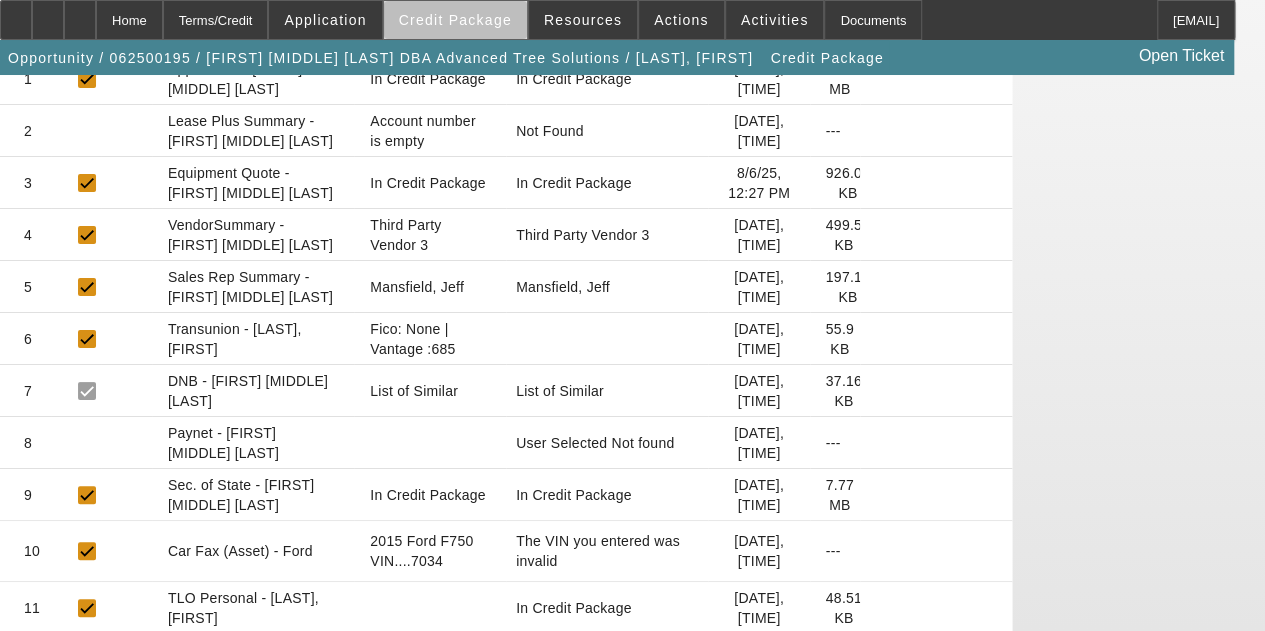 click at bounding box center [455, 20] 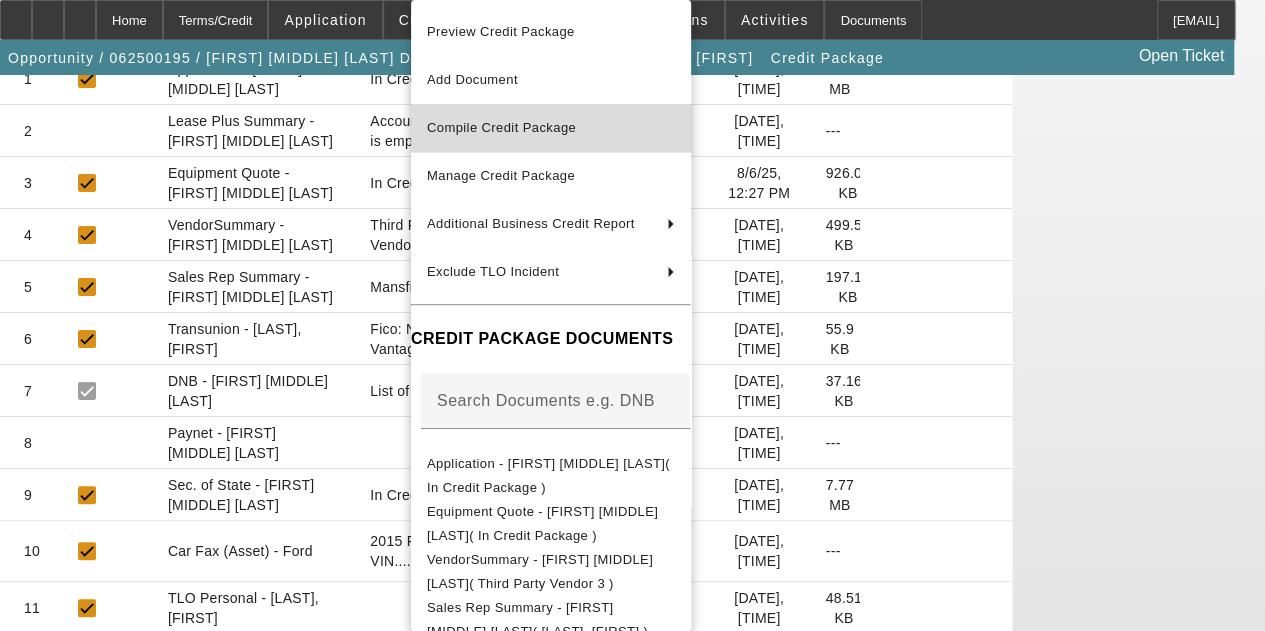 click on "Compile Credit Package" at bounding box center [501, 127] 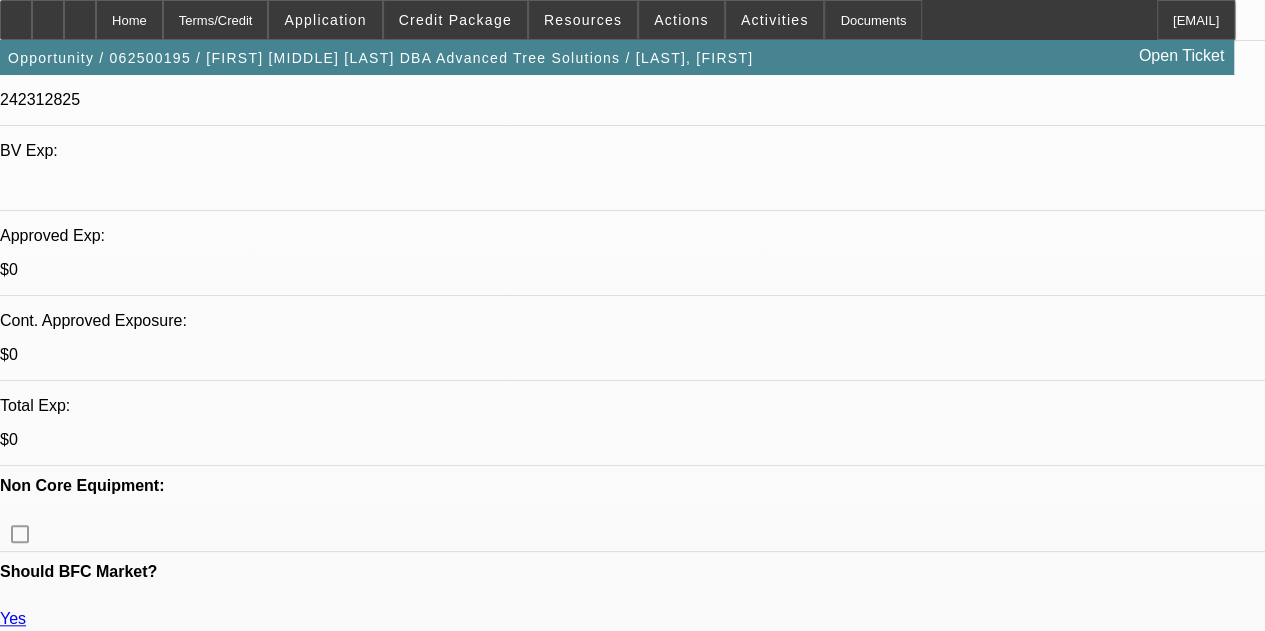 scroll, scrollTop: 600, scrollLeft: 0, axis: vertical 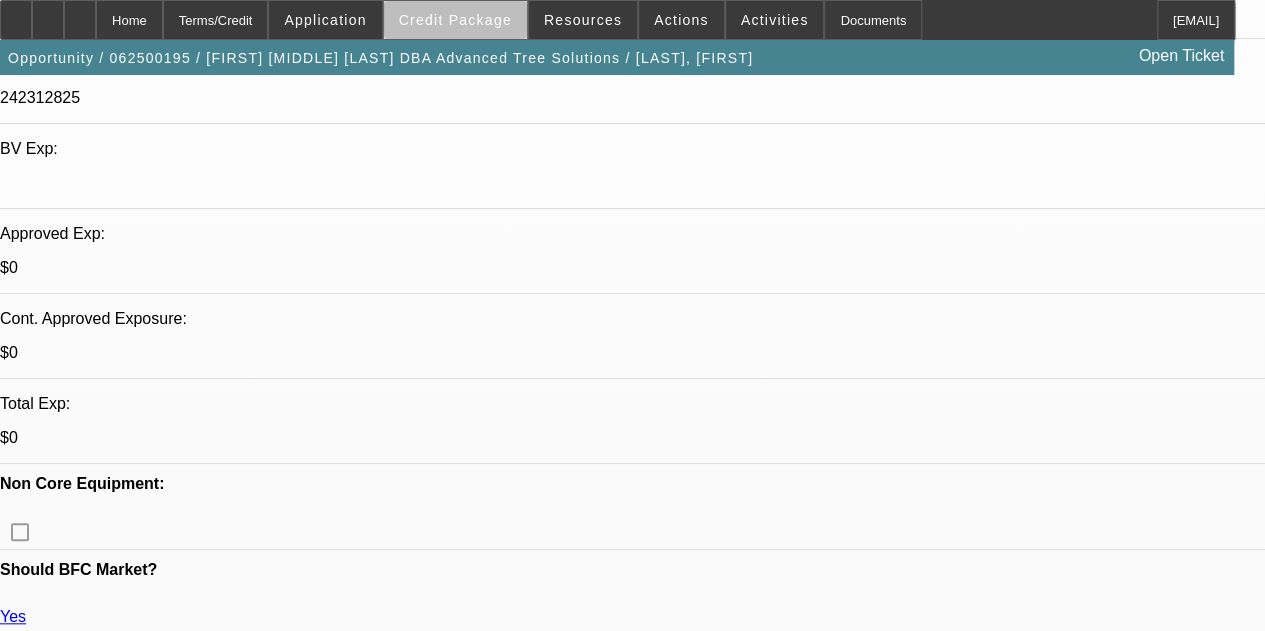 click on "Credit Package" at bounding box center [455, 20] 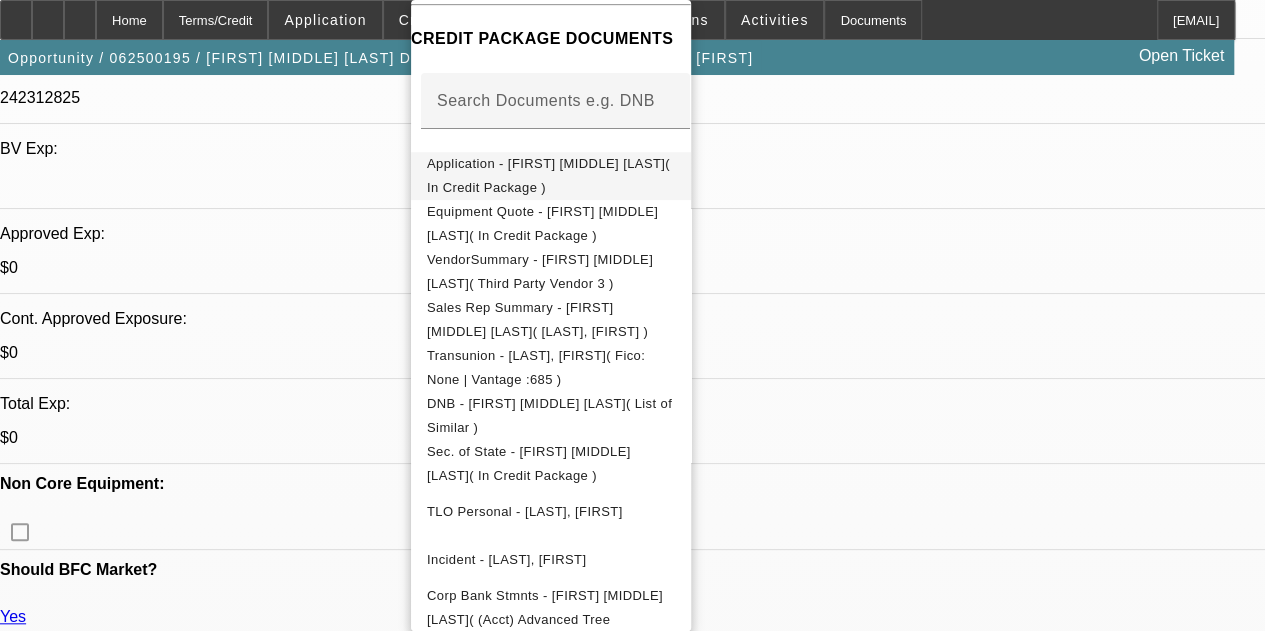 scroll, scrollTop: 396, scrollLeft: 0, axis: vertical 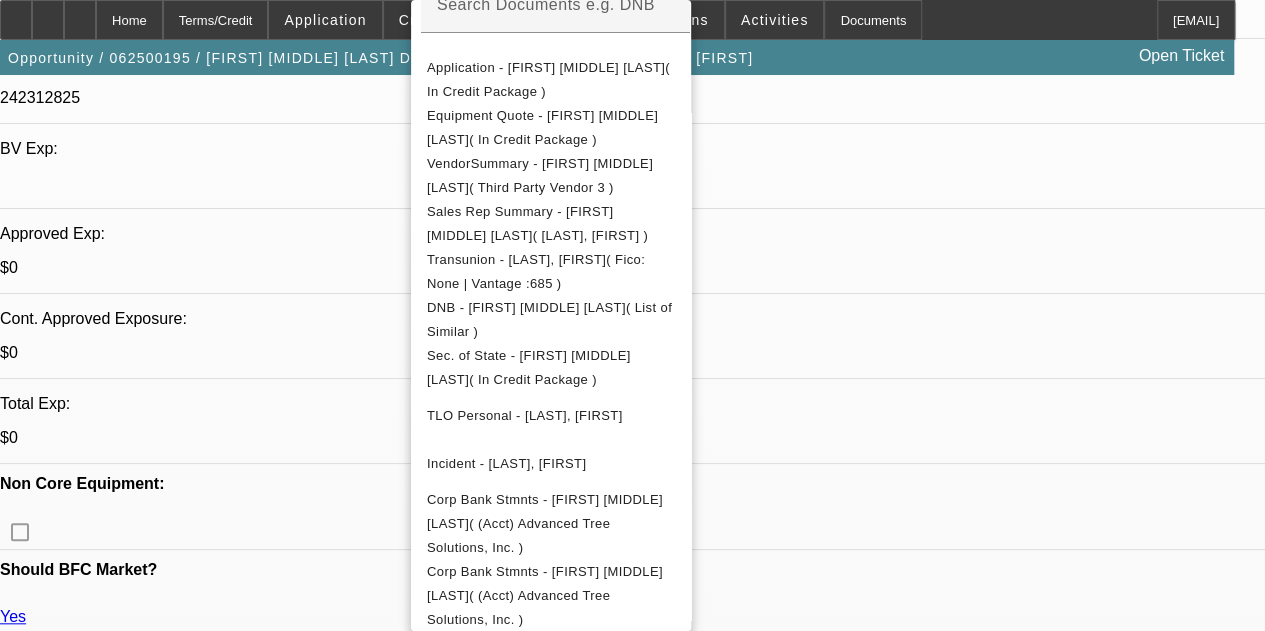 click at bounding box center [632, 315] 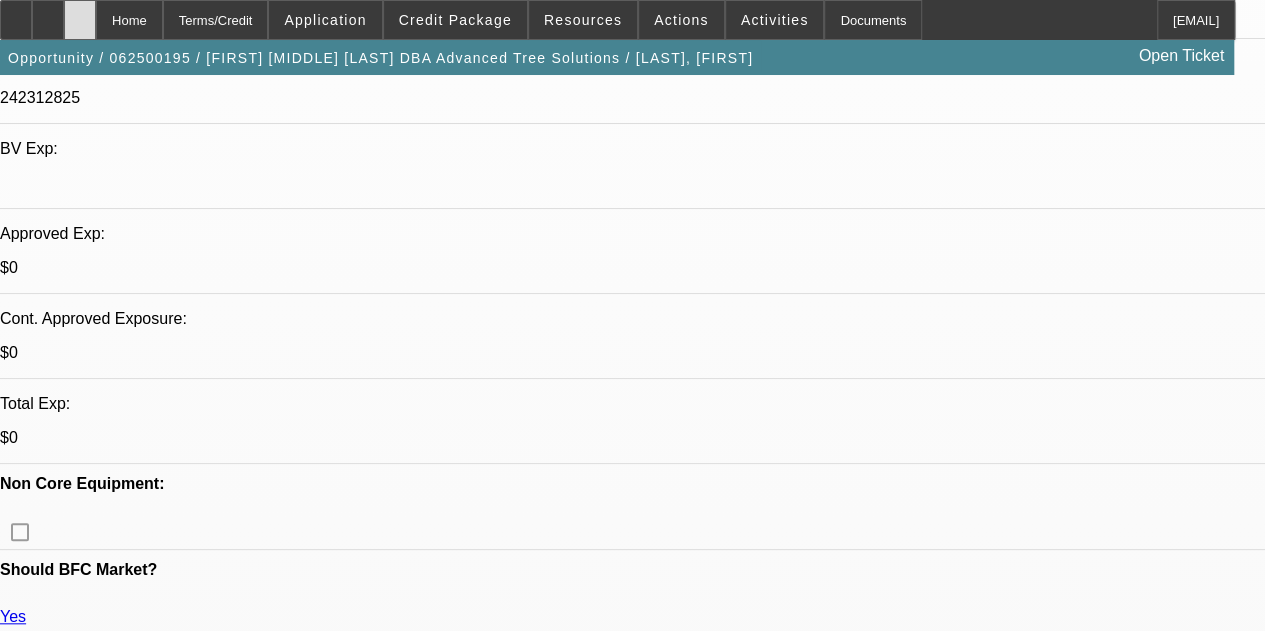click at bounding box center [80, 20] 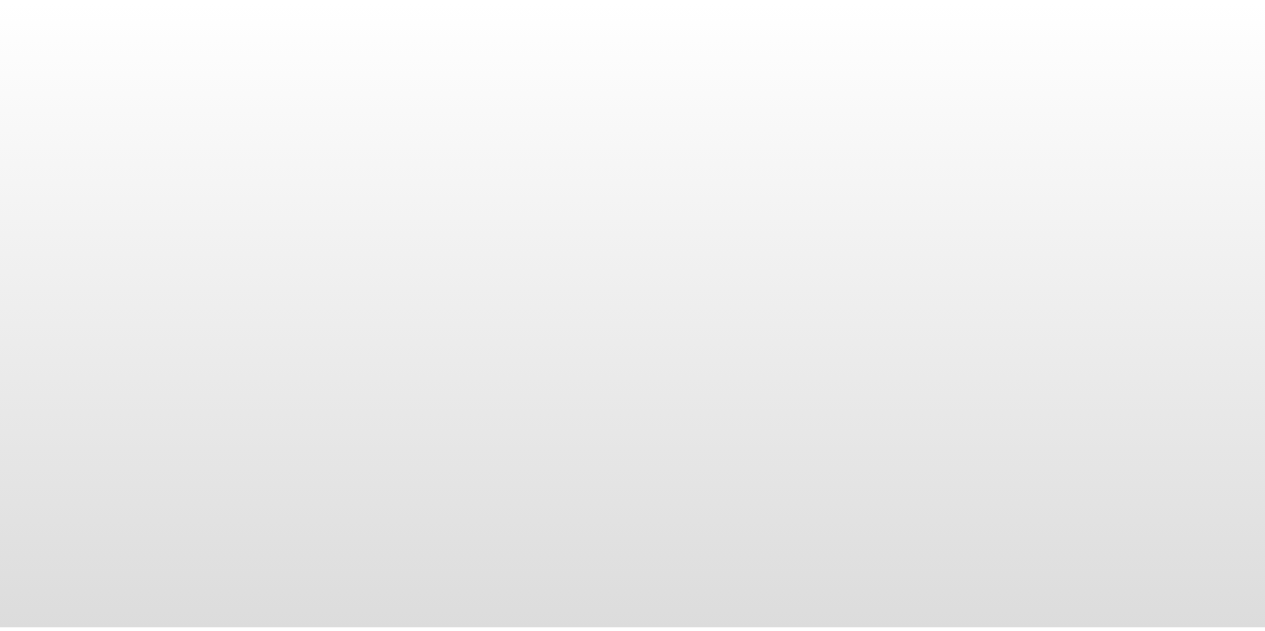 scroll, scrollTop: 0, scrollLeft: 0, axis: both 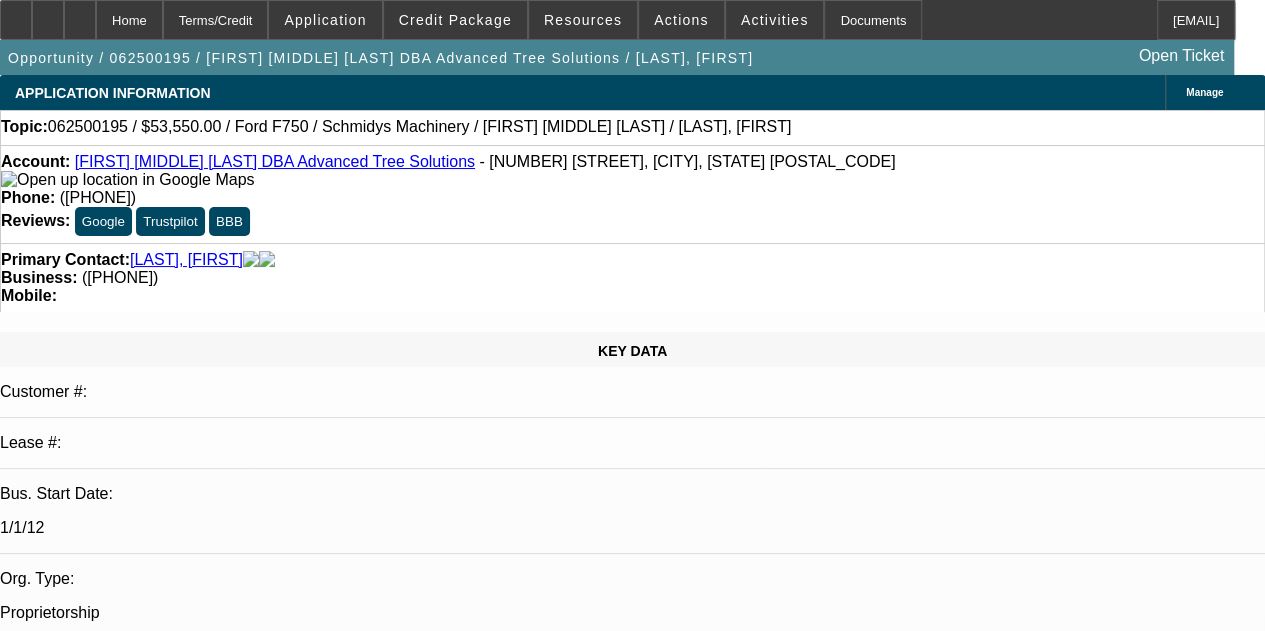 select on "0.1" 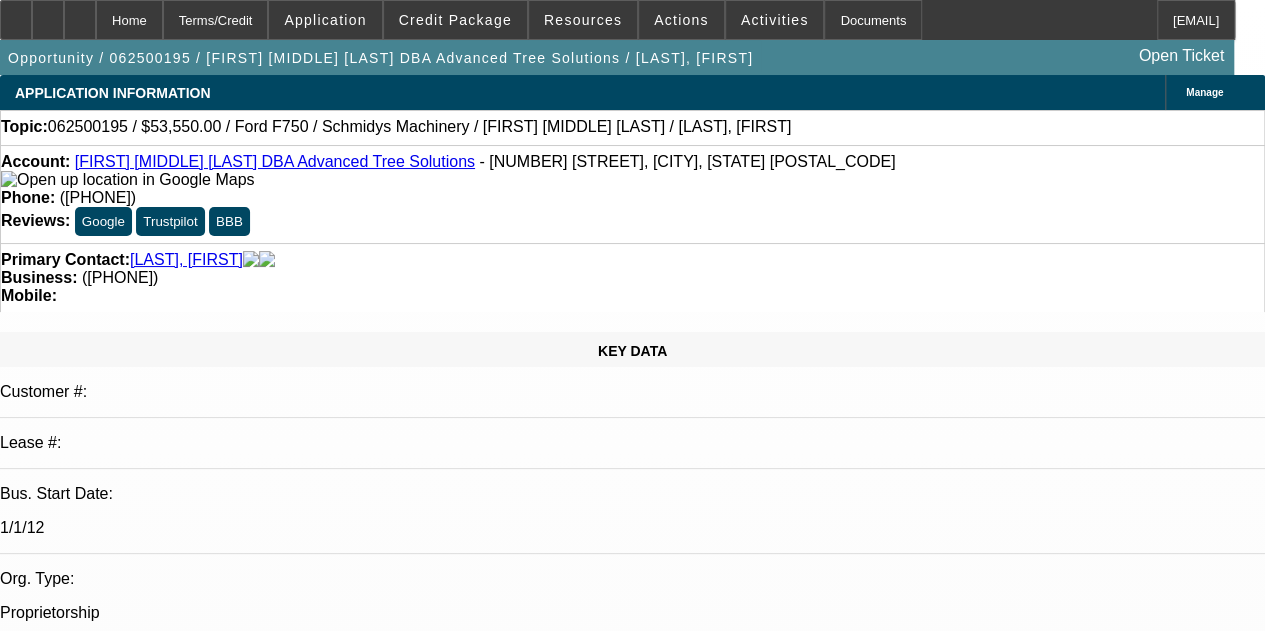 click on "Credit Package" at bounding box center [455, 20] 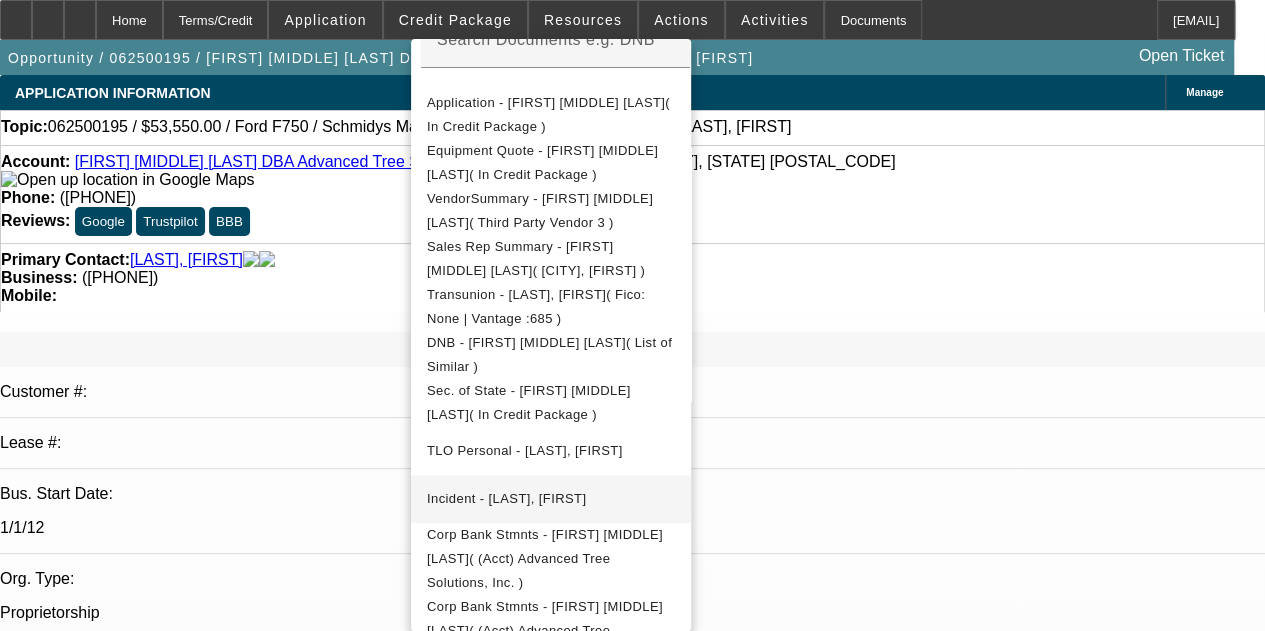 scroll, scrollTop: 435, scrollLeft: 0, axis: vertical 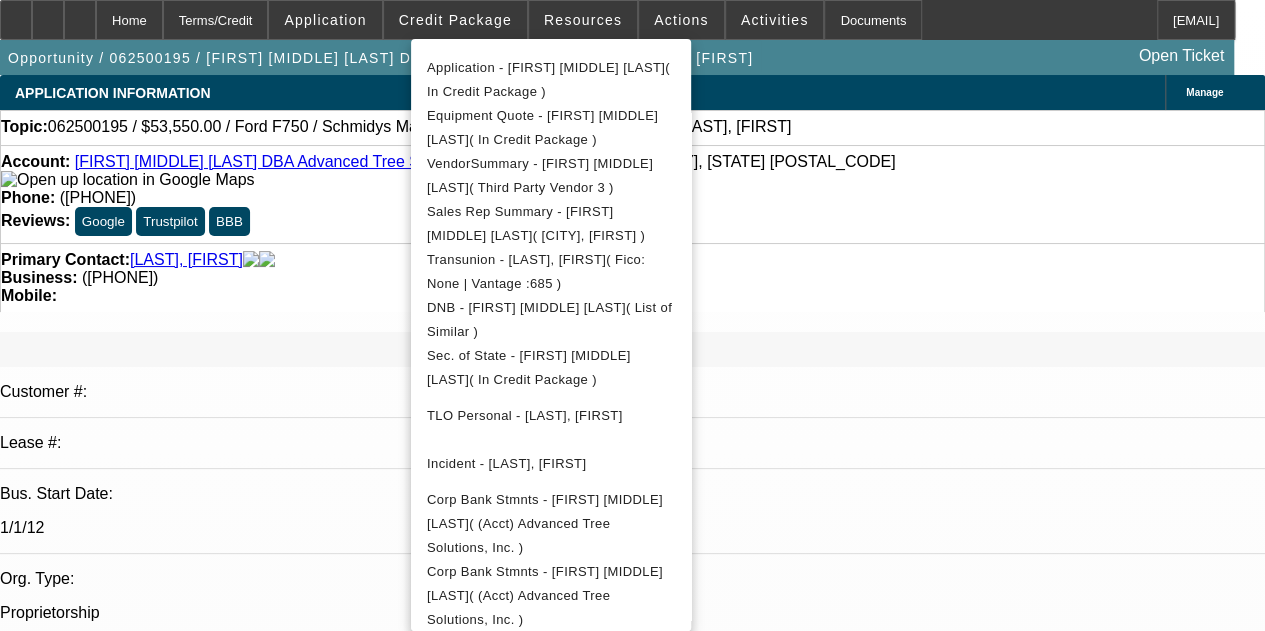 click at bounding box center [632, 315] 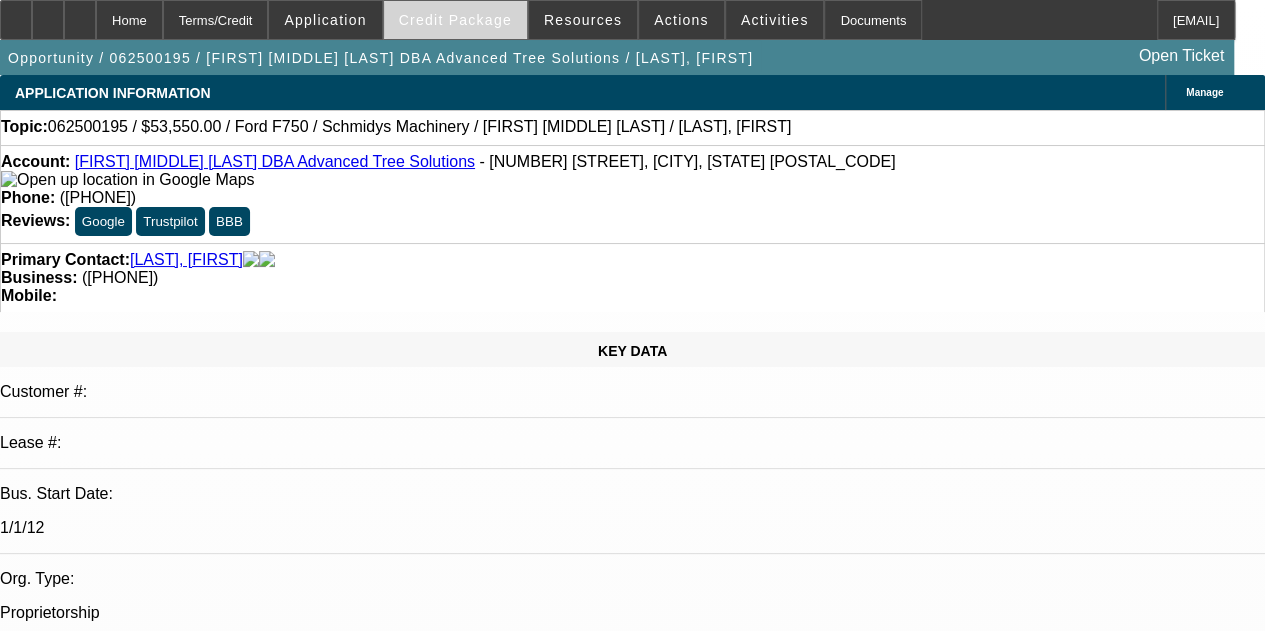 click on "Credit Package" at bounding box center [455, 20] 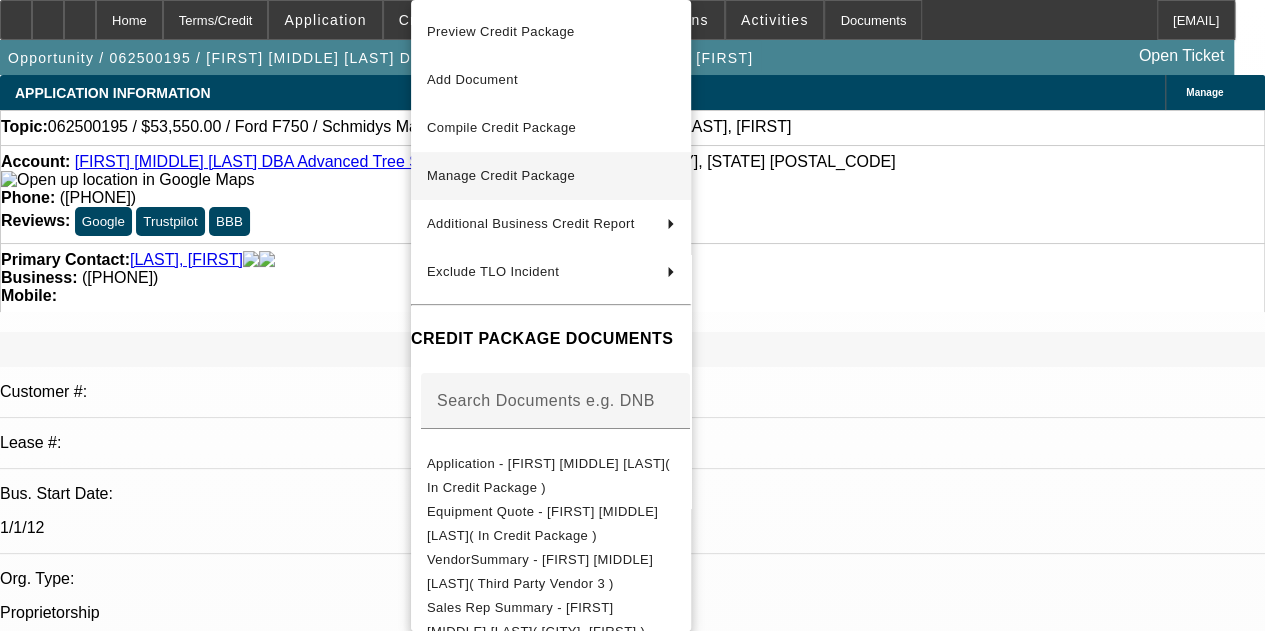 click on "Manage Credit Package" at bounding box center [501, 175] 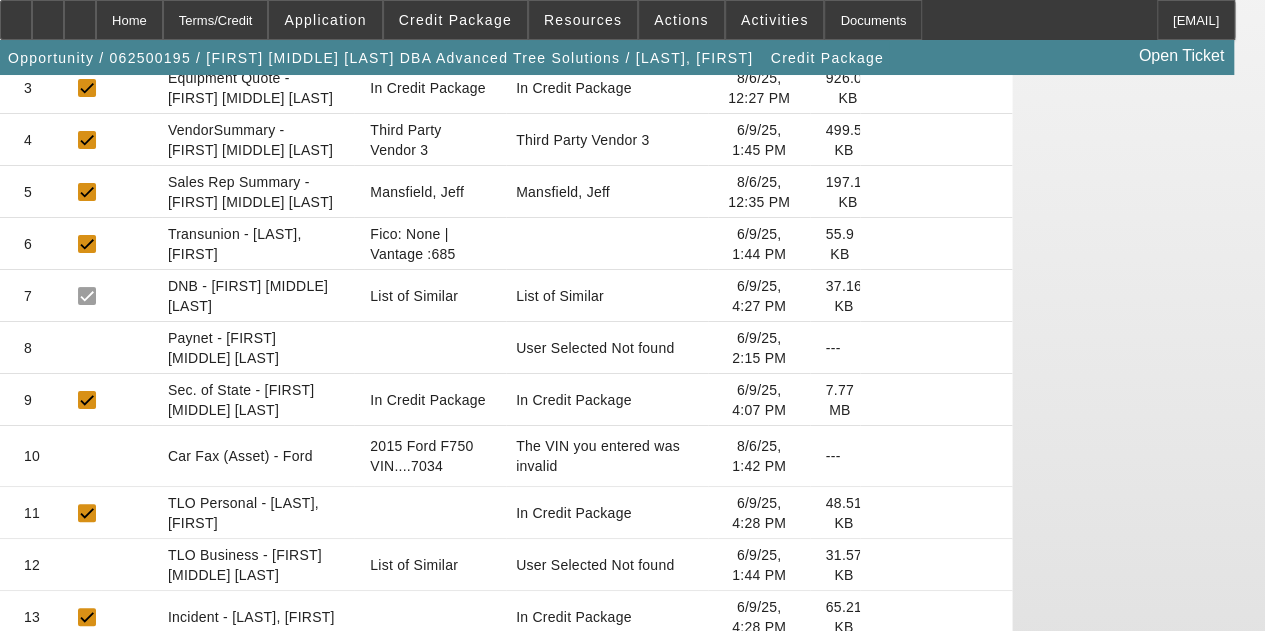 scroll, scrollTop: 500, scrollLeft: 0, axis: vertical 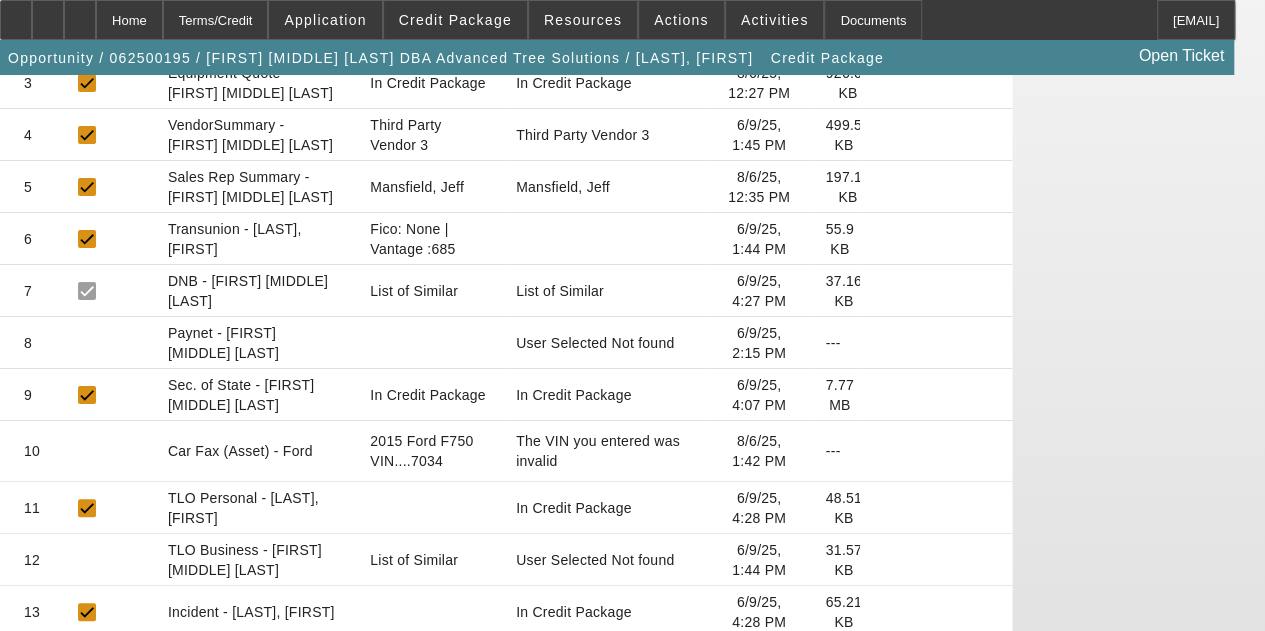click 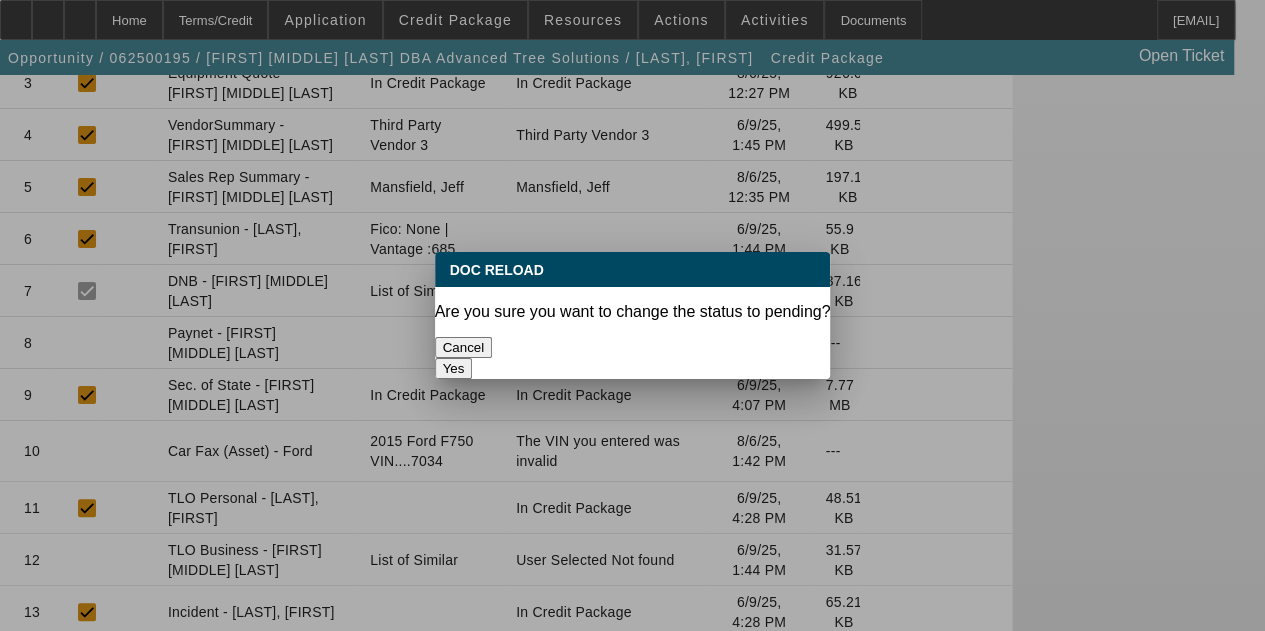 click on "Yes" at bounding box center (454, 368) 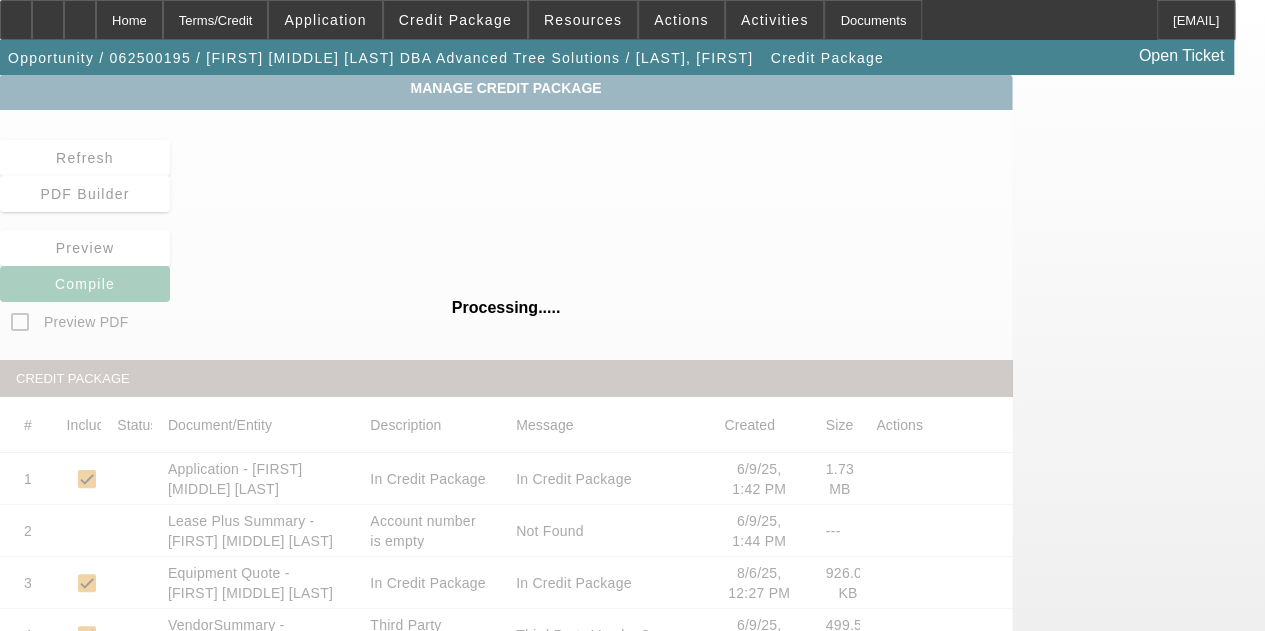scroll, scrollTop: 500, scrollLeft: 0, axis: vertical 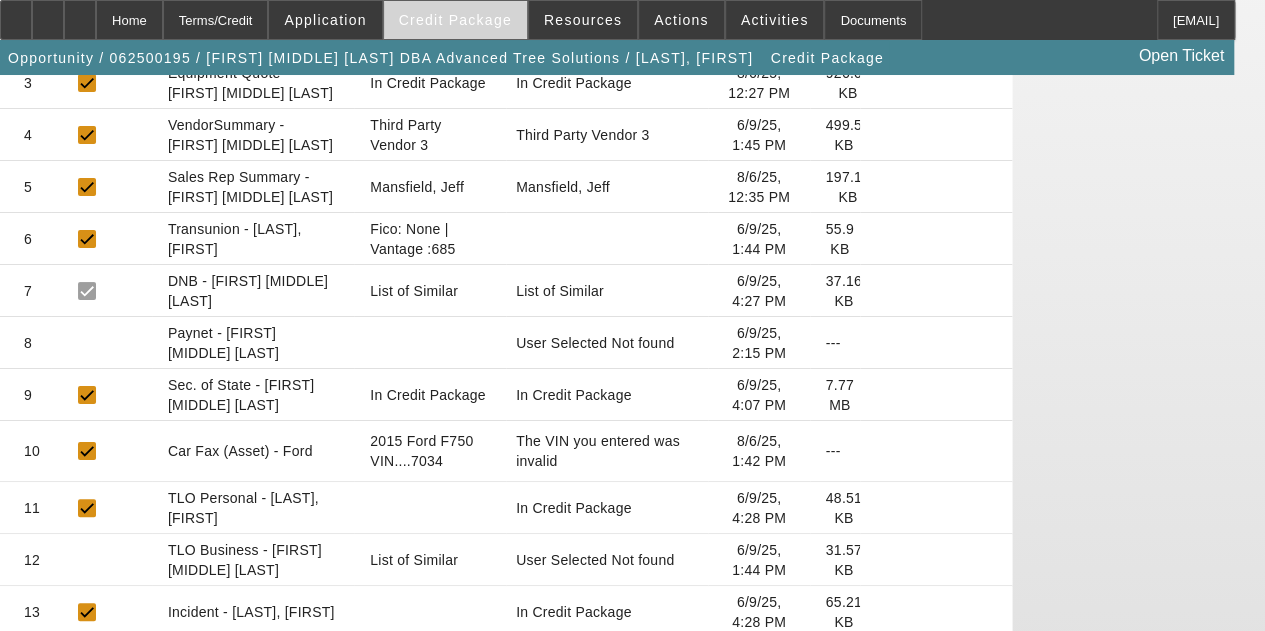 click on "Credit Package" at bounding box center [455, 20] 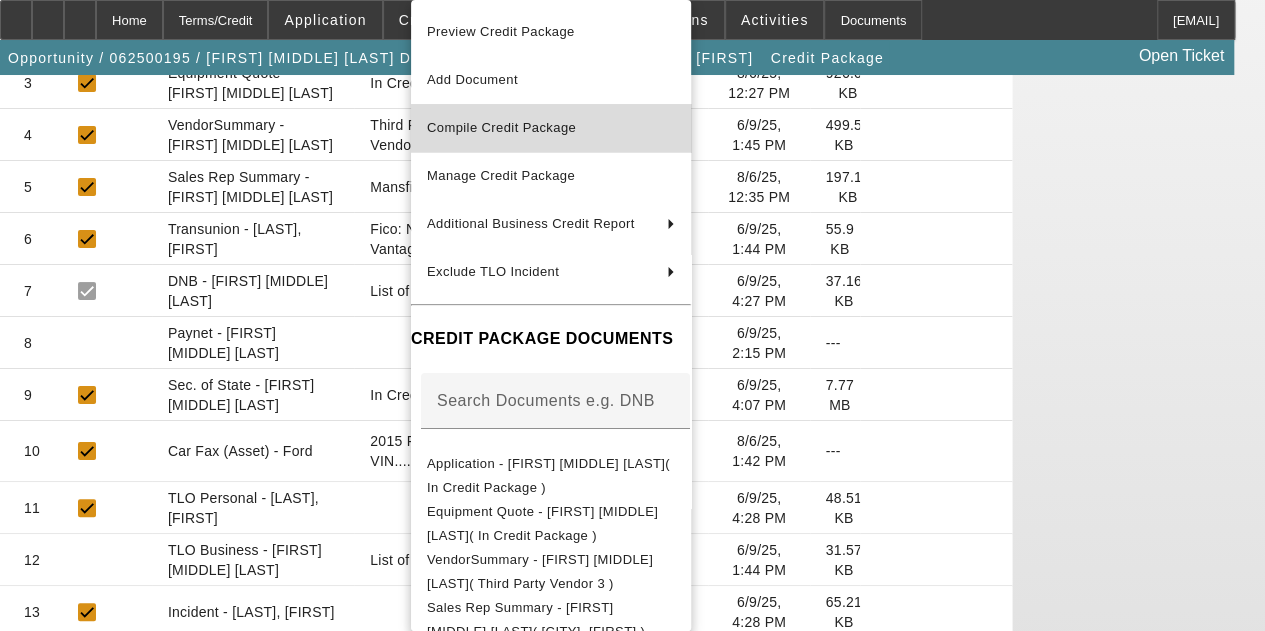 click on "Compile Credit Package" at bounding box center [501, 127] 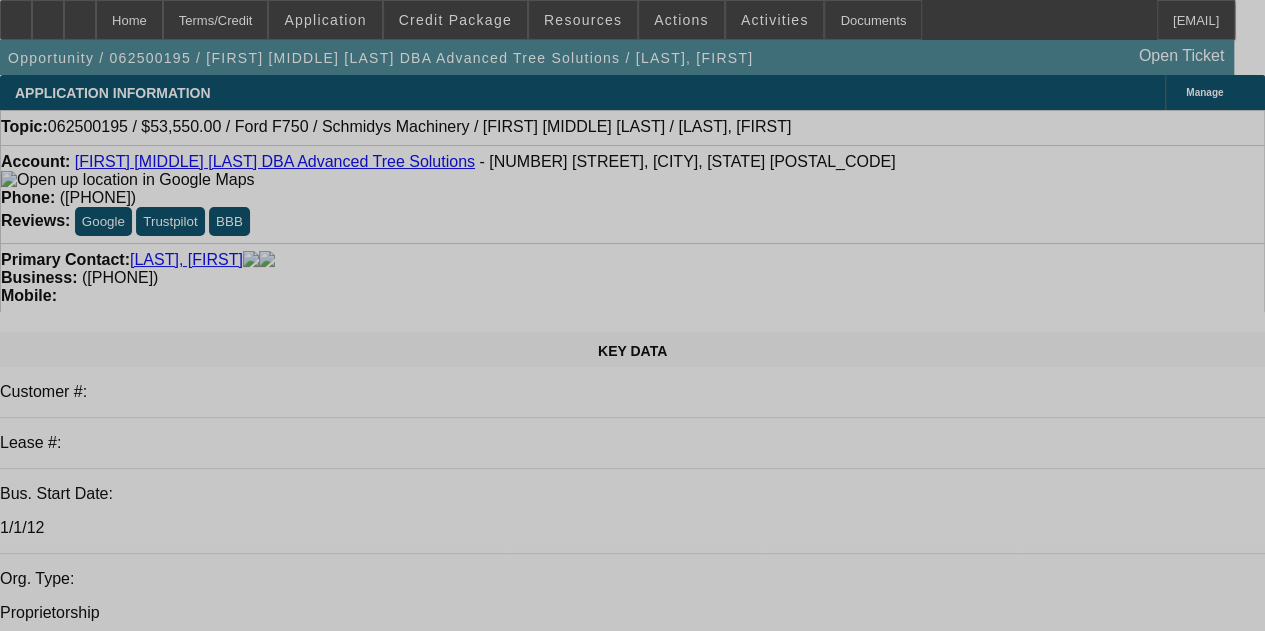 select on "0.1" 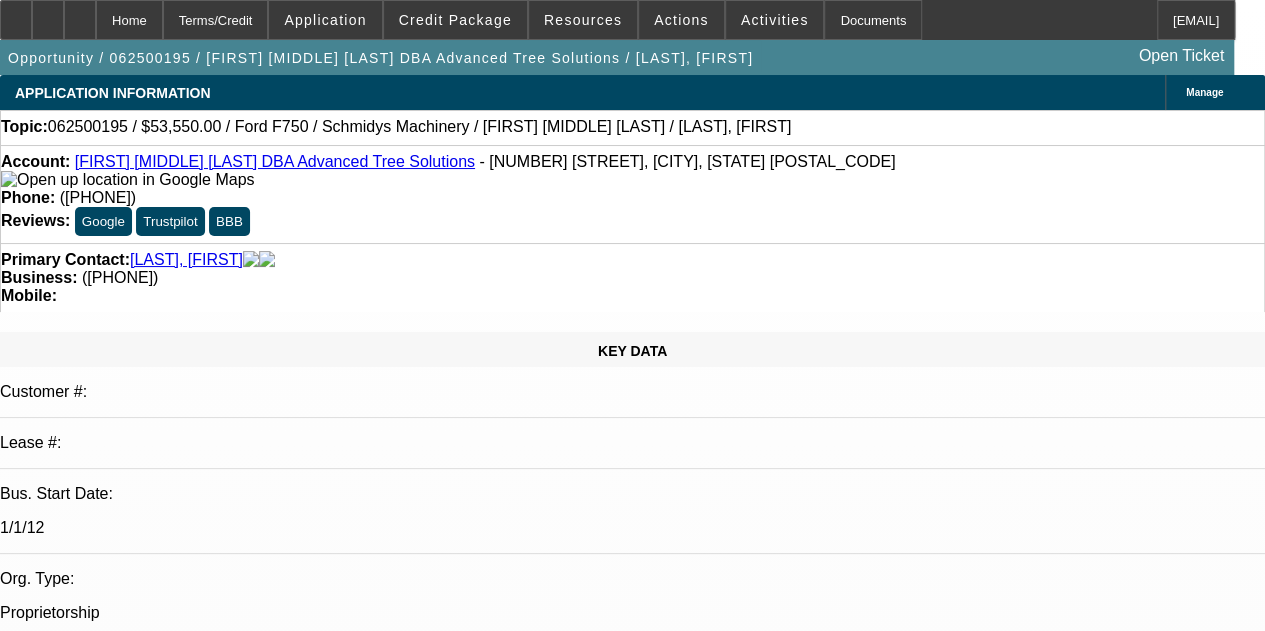 select on "3" 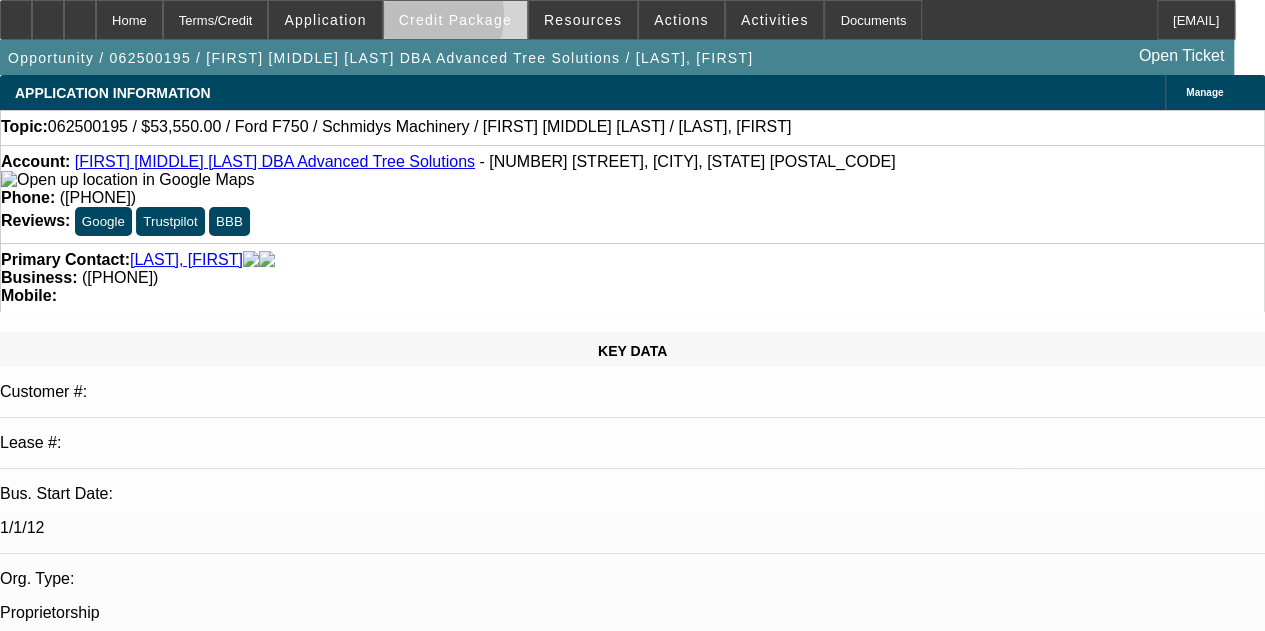 click on "Credit Package" at bounding box center [455, 20] 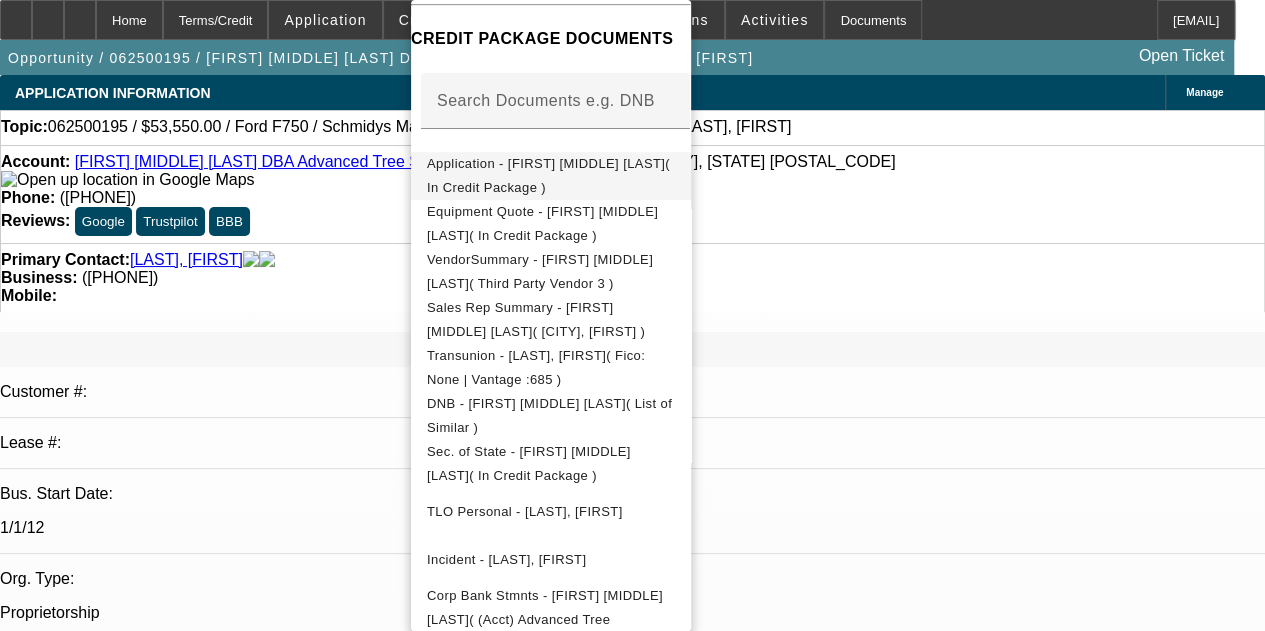 scroll, scrollTop: 396, scrollLeft: 0, axis: vertical 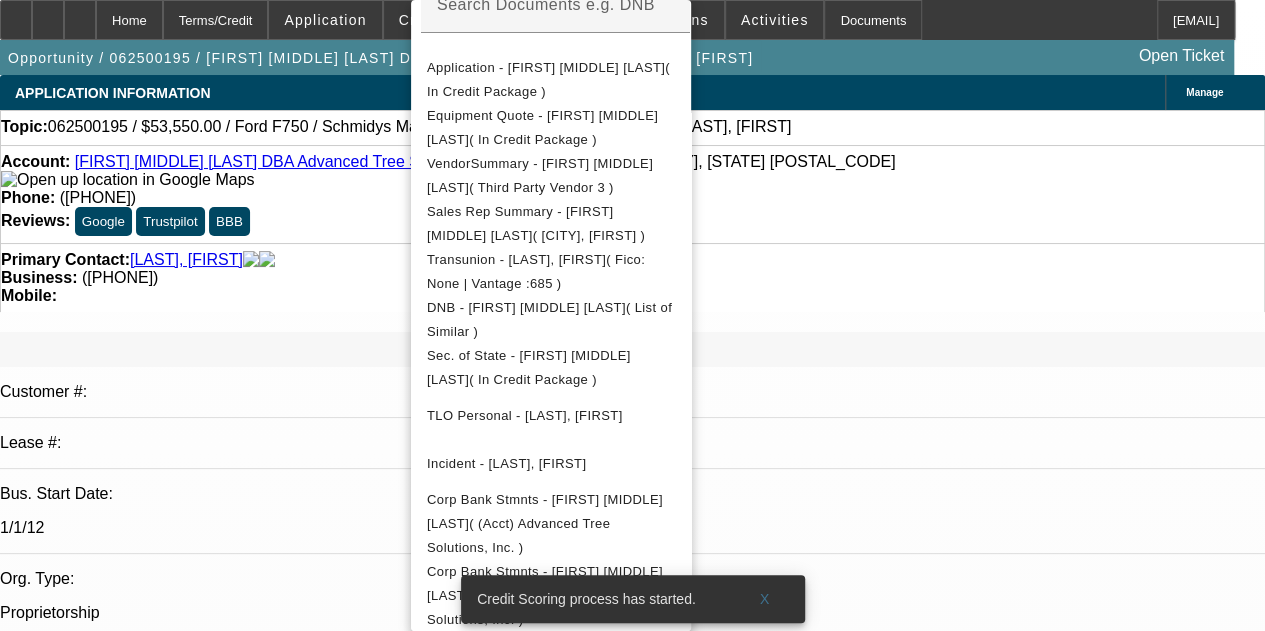 click at bounding box center (632, 315) 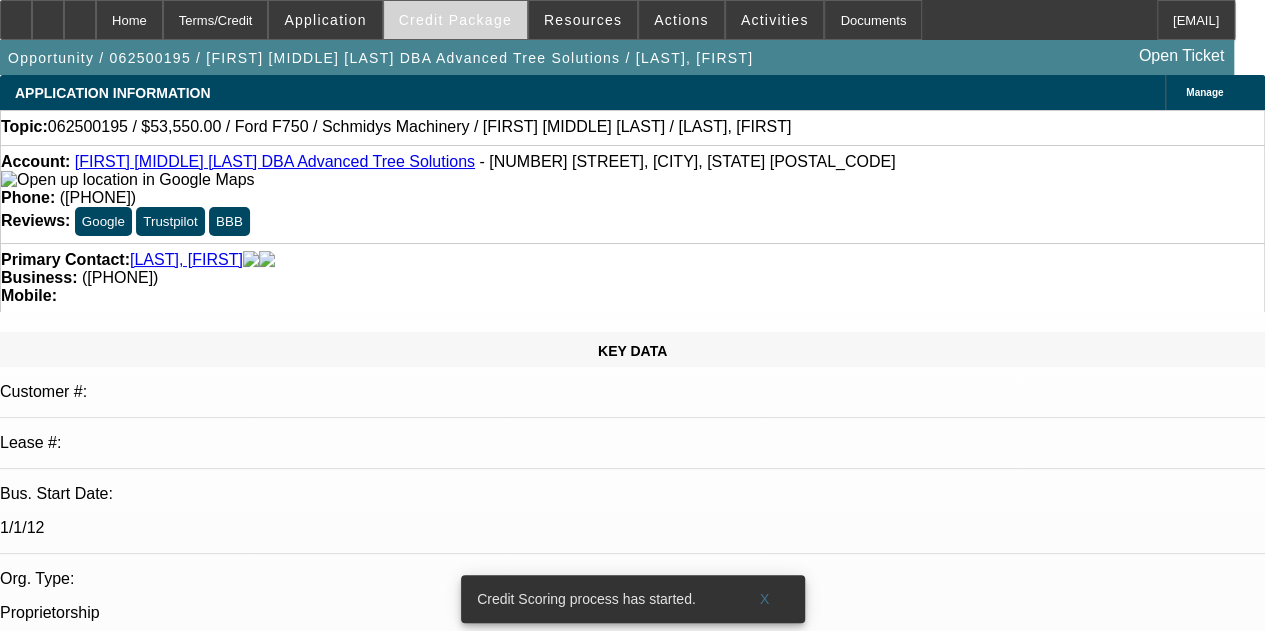 click at bounding box center [455, 20] 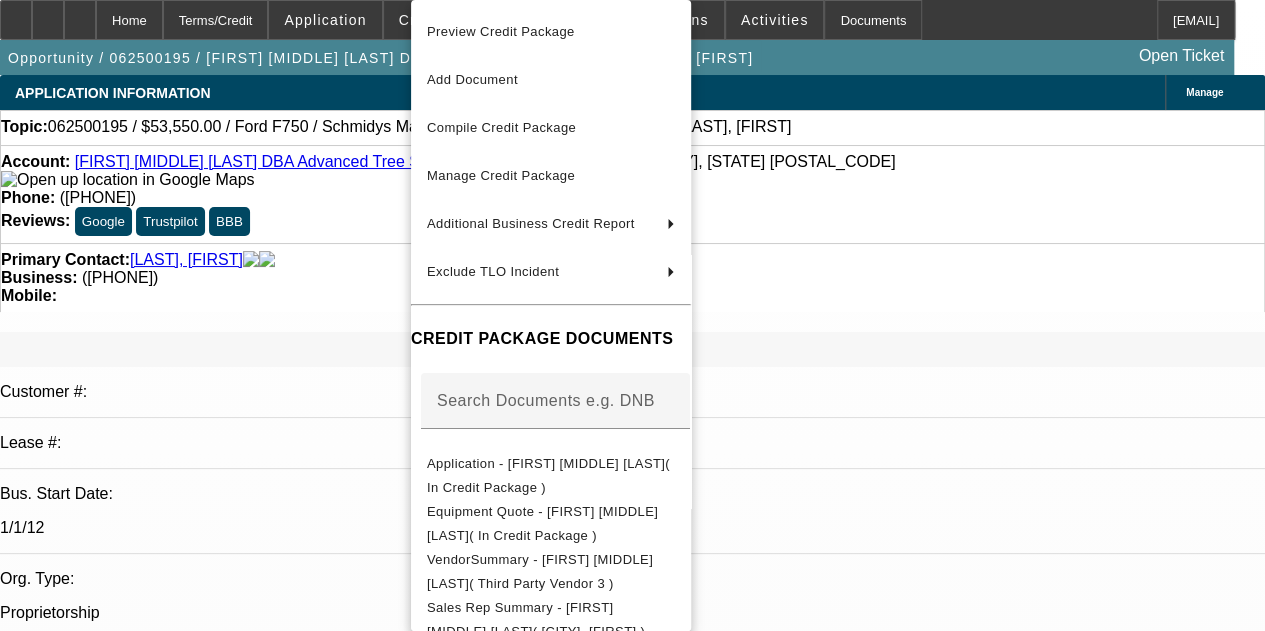 click at bounding box center (632, 315) 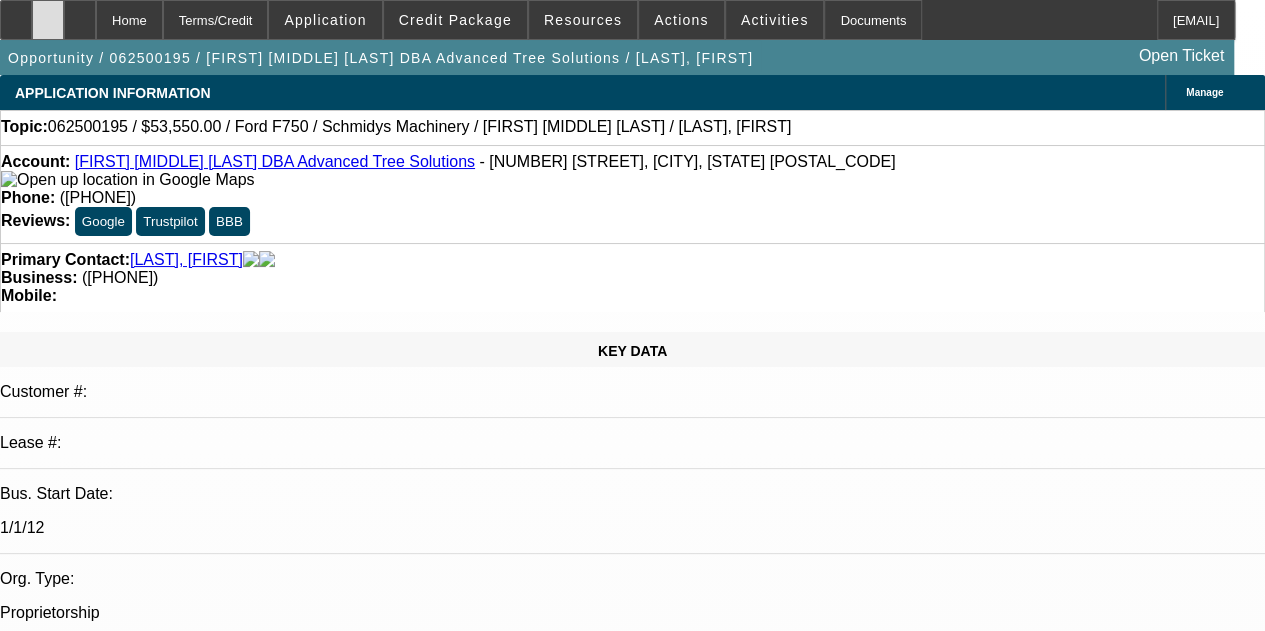 click at bounding box center [48, 20] 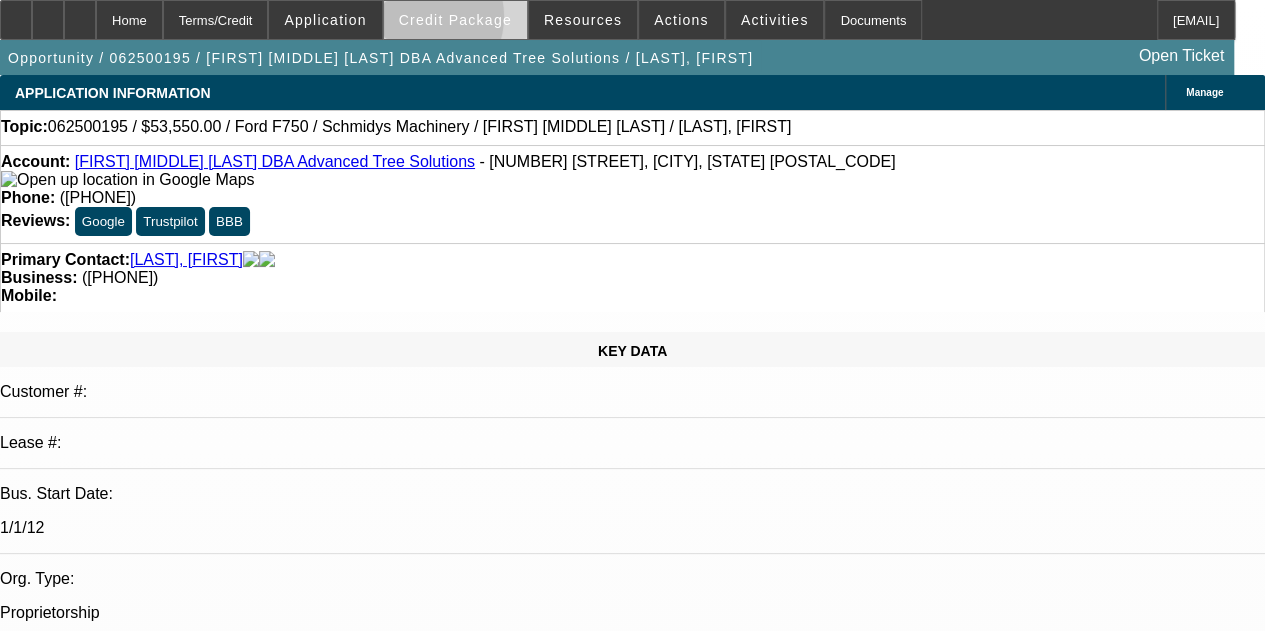 click on "Credit Package" at bounding box center [455, 20] 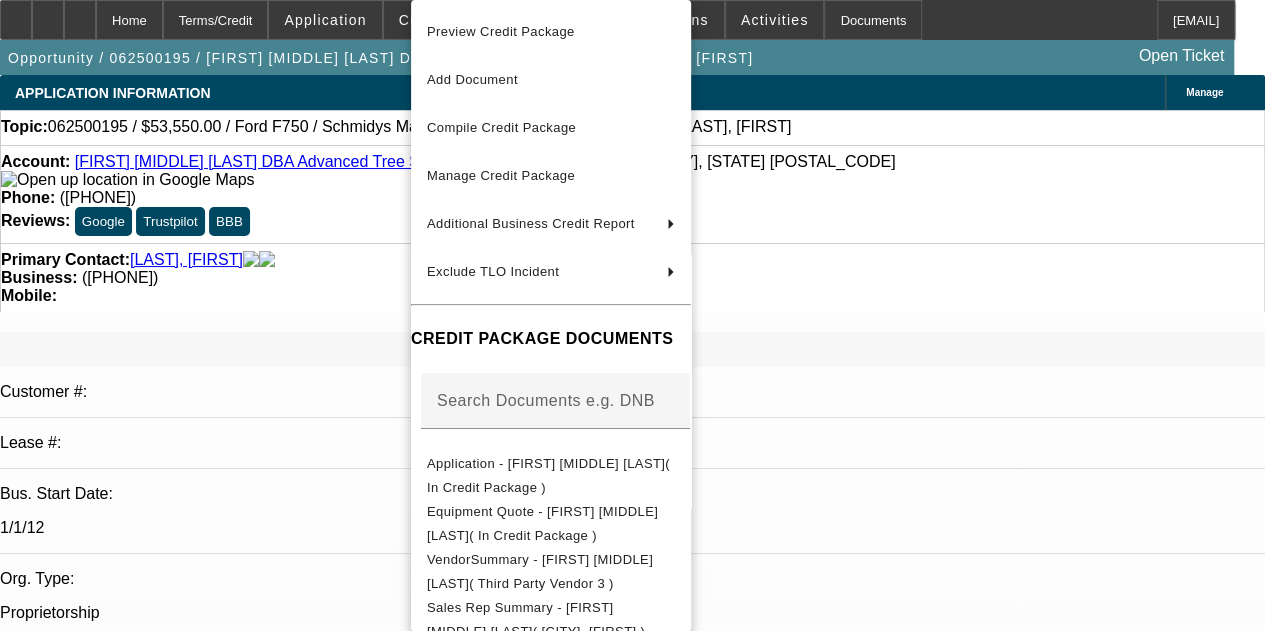 scroll, scrollTop: 396, scrollLeft: 0, axis: vertical 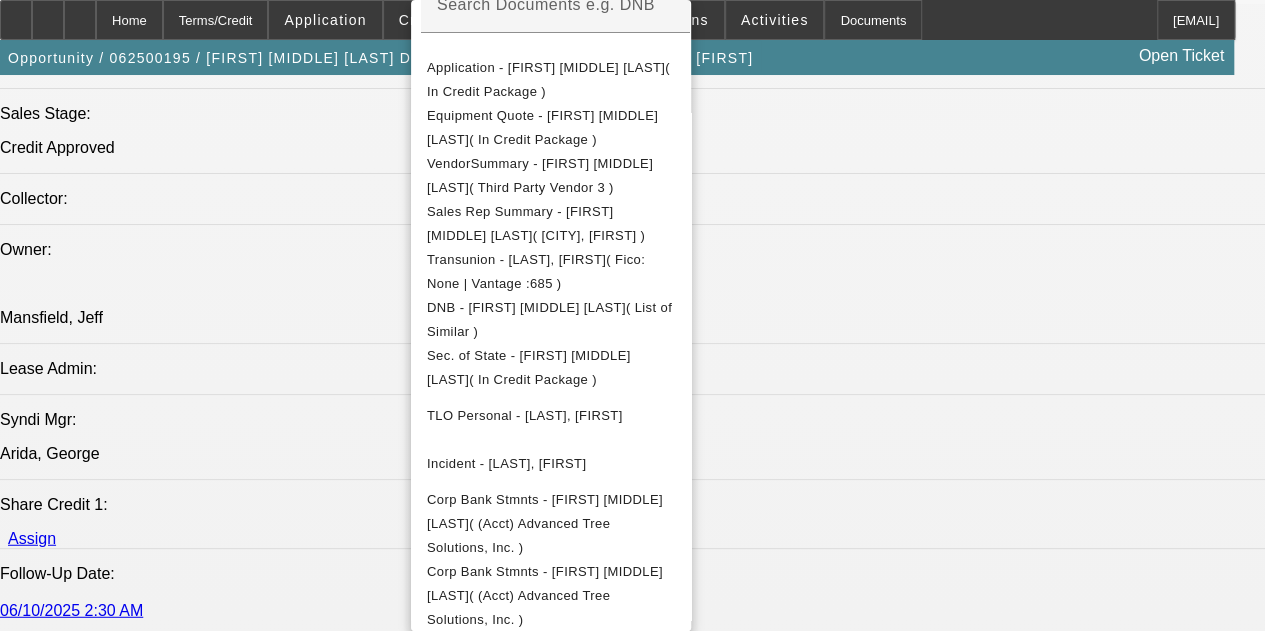 click at bounding box center [632, 315] 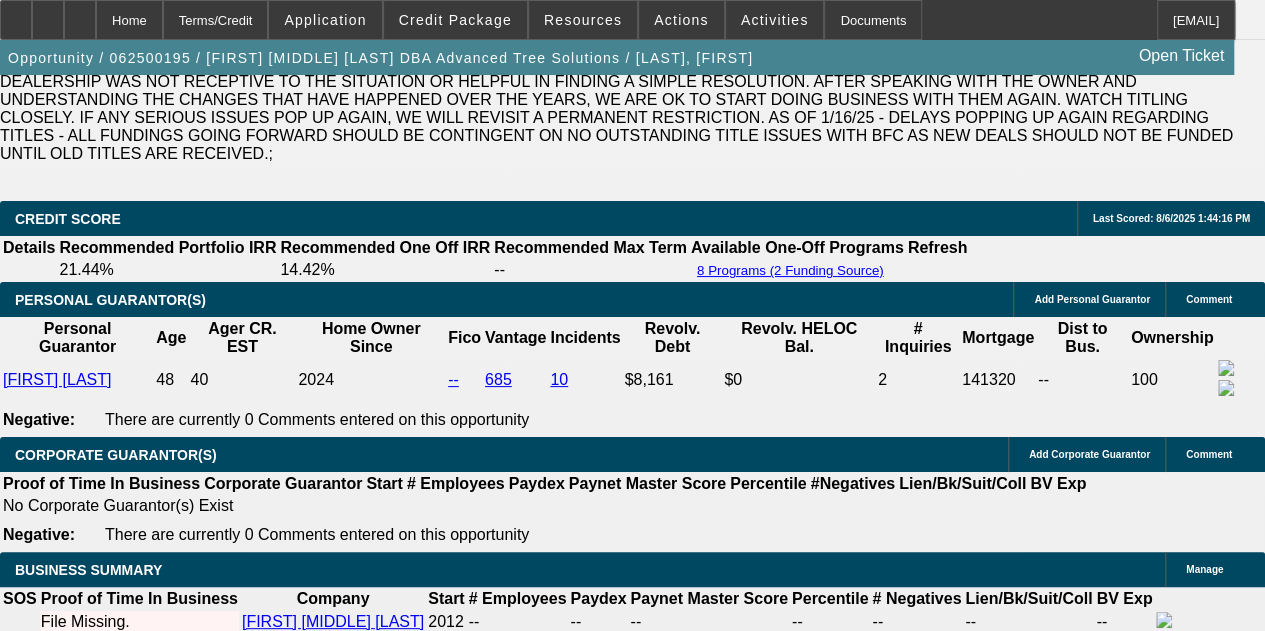 scroll, scrollTop: 3500, scrollLeft: 0, axis: vertical 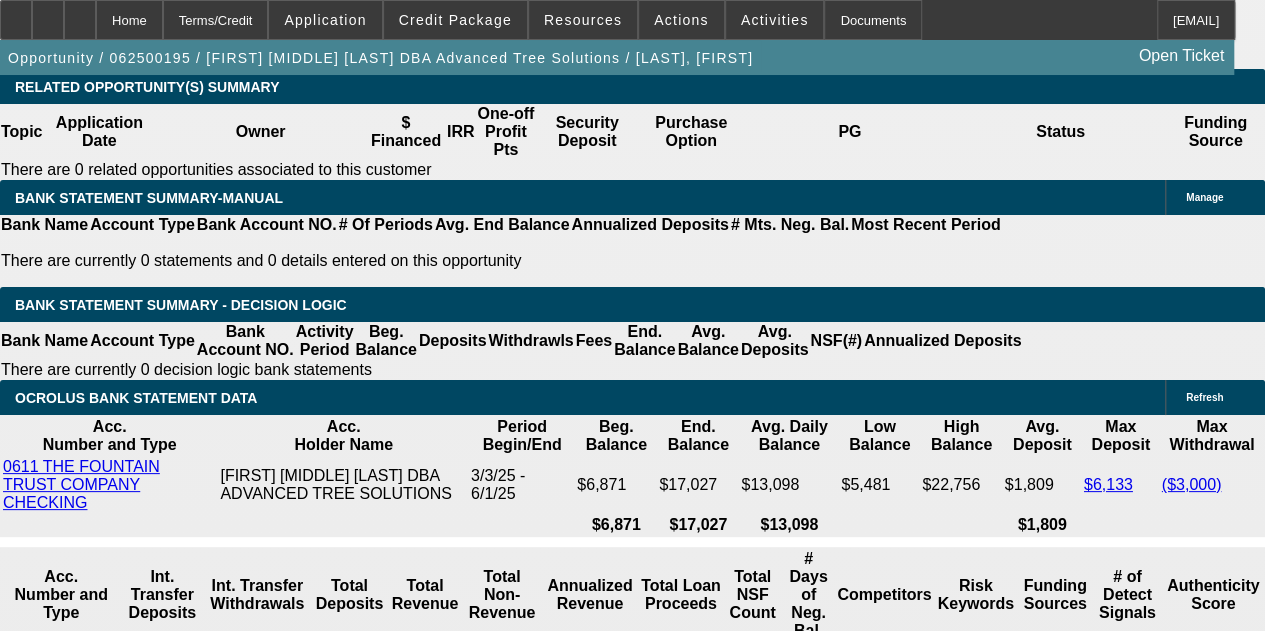 click on "Schmidy's Machinery" 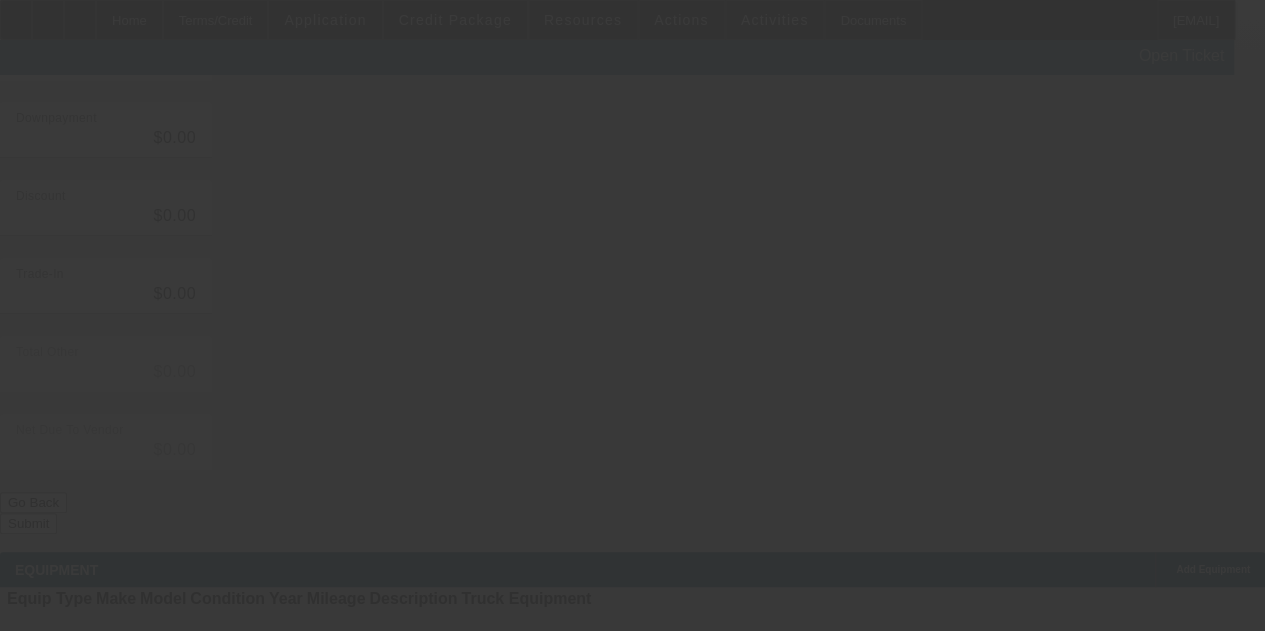 scroll, scrollTop: 0, scrollLeft: 0, axis: both 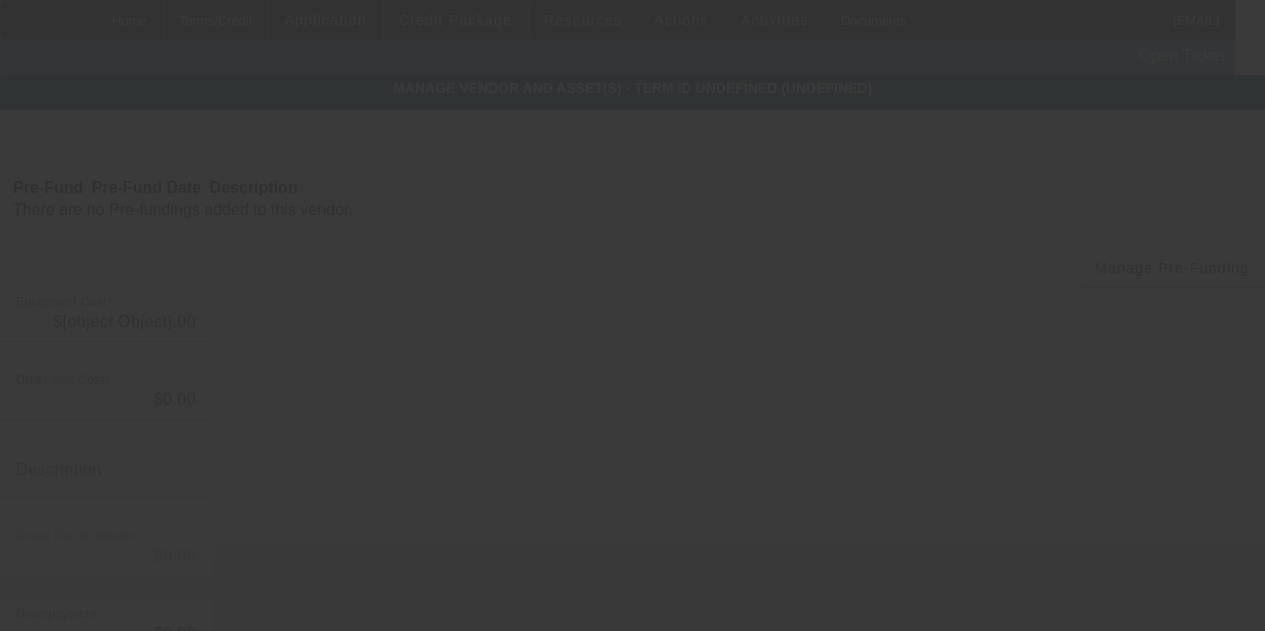 type on "$59,500.00" 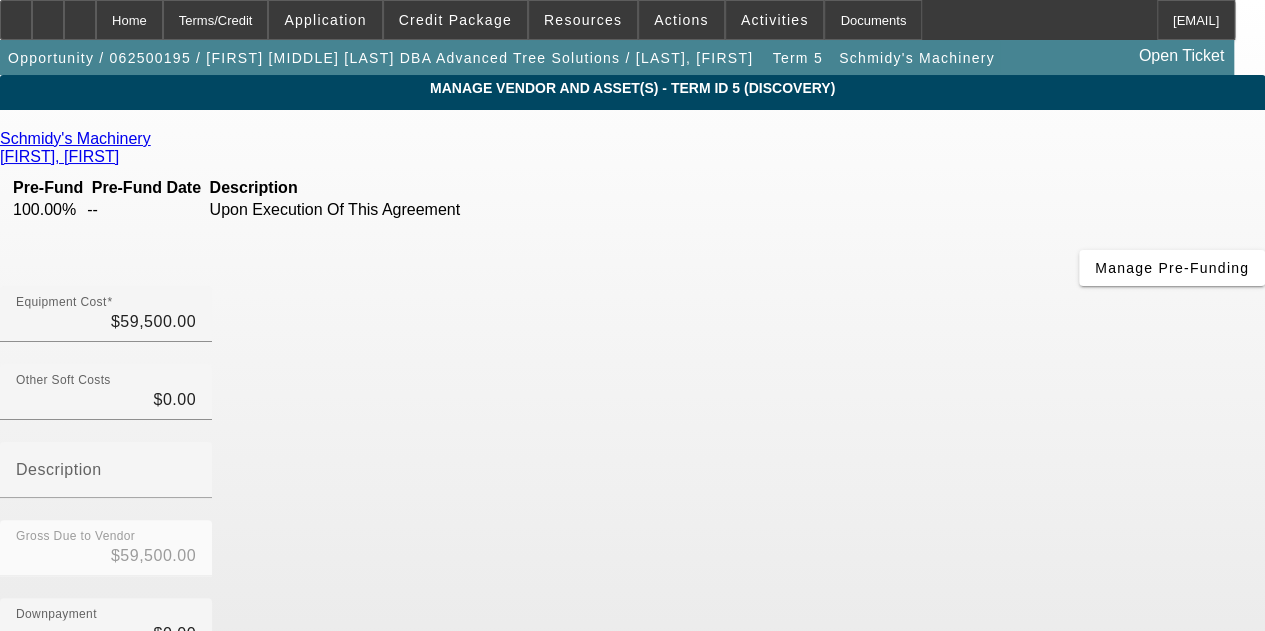 scroll, scrollTop: 300, scrollLeft: 0, axis: vertical 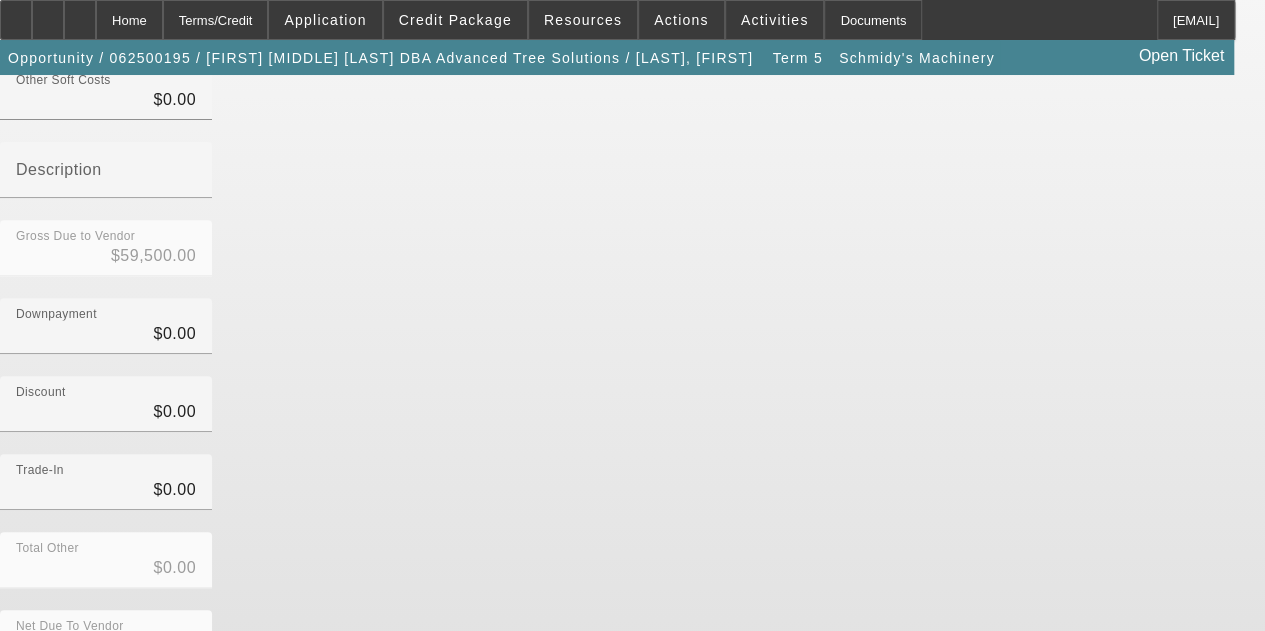 click at bounding box center [733, 817] 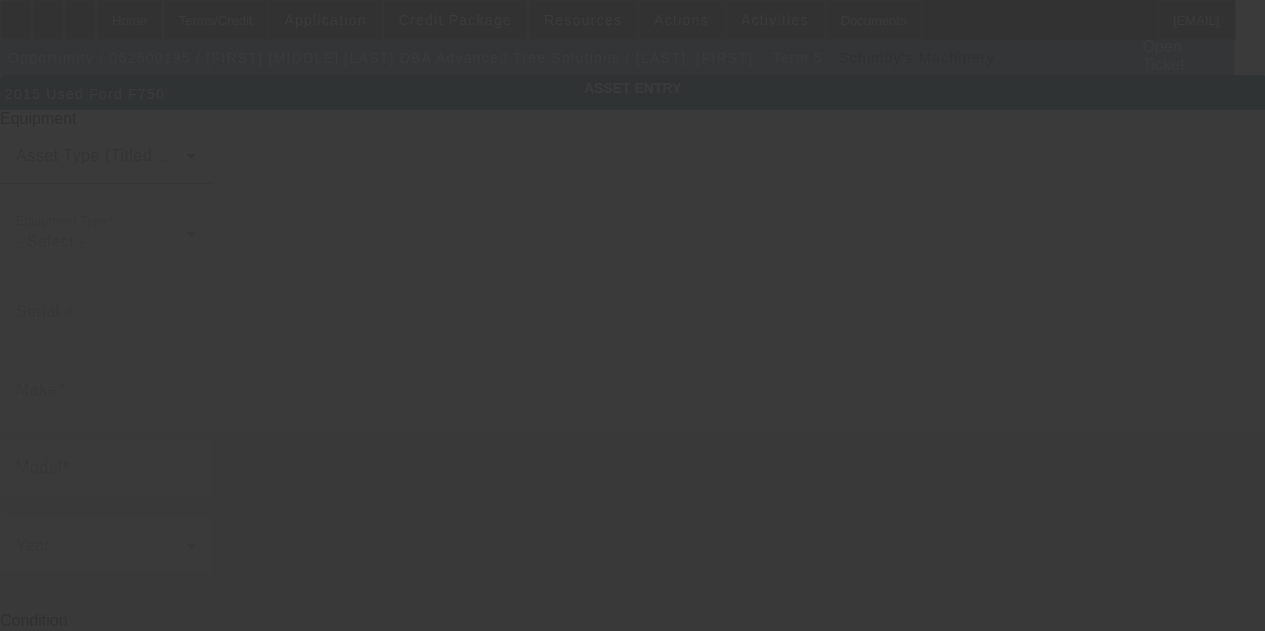 type on "3FRPF7FC3FV647034" 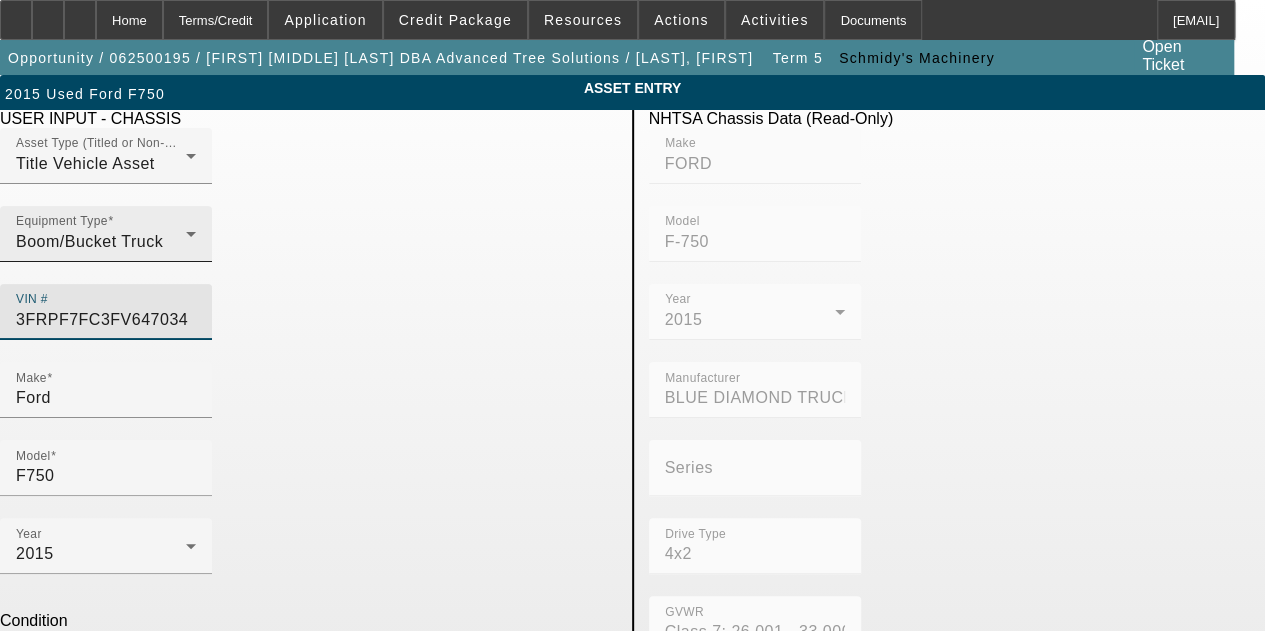 drag, startPoint x: 544, startPoint y: 283, endPoint x: 216, endPoint y: 288, distance: 328.03812 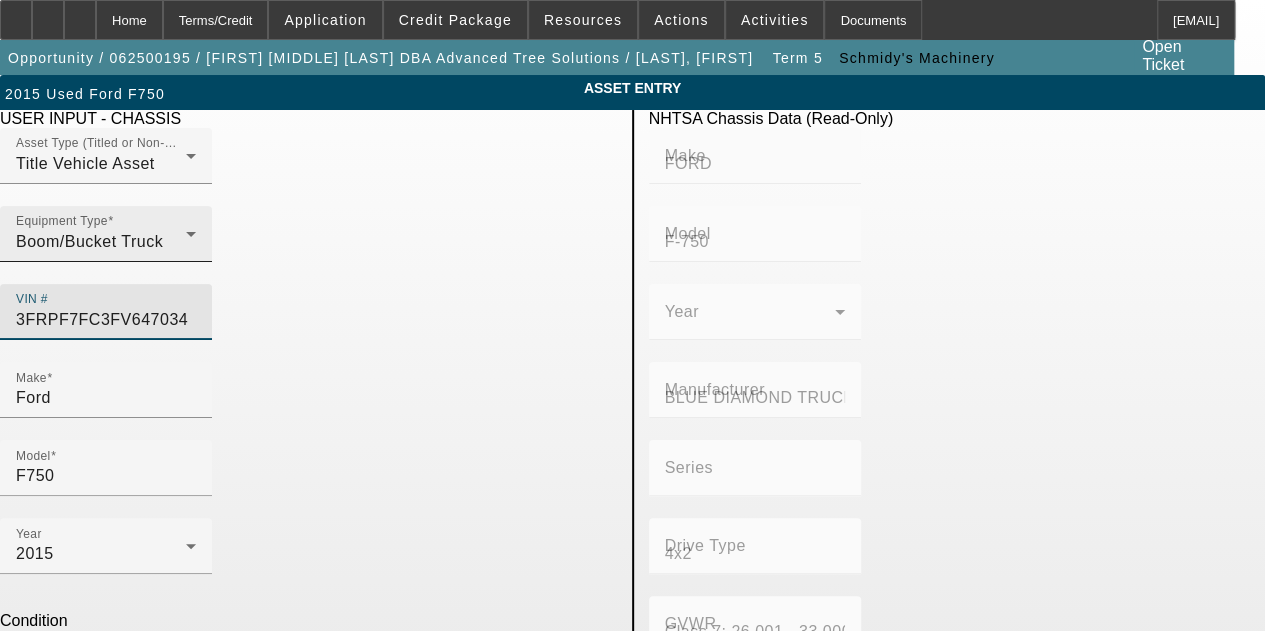 type on "3" 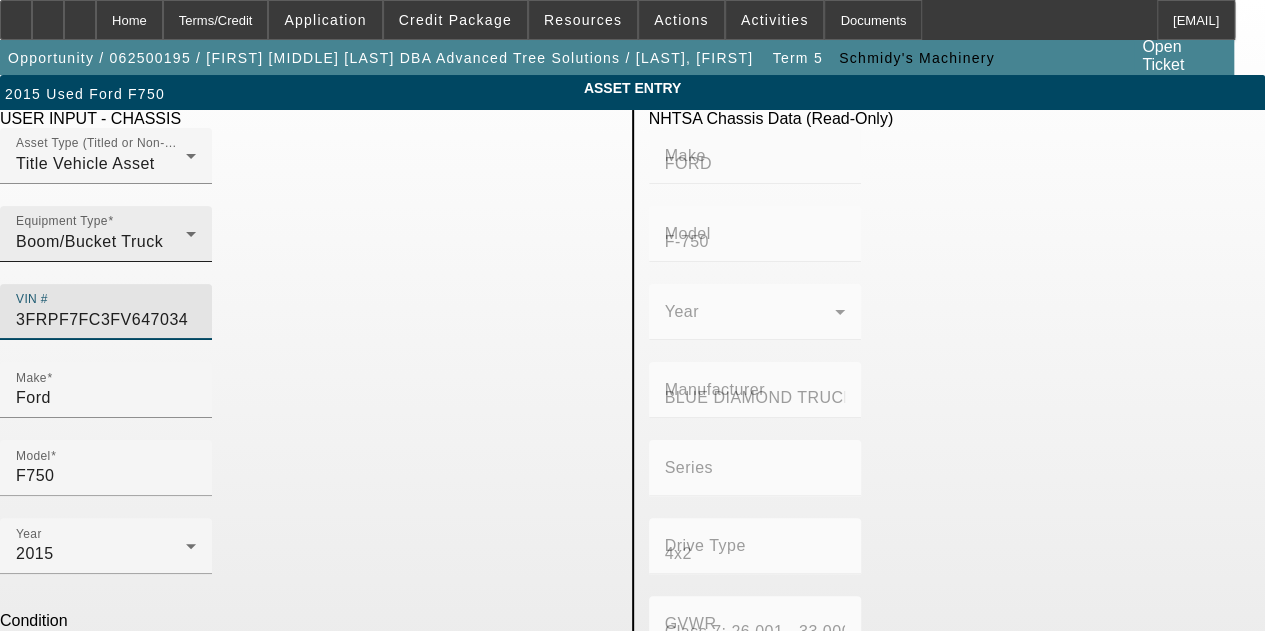 type 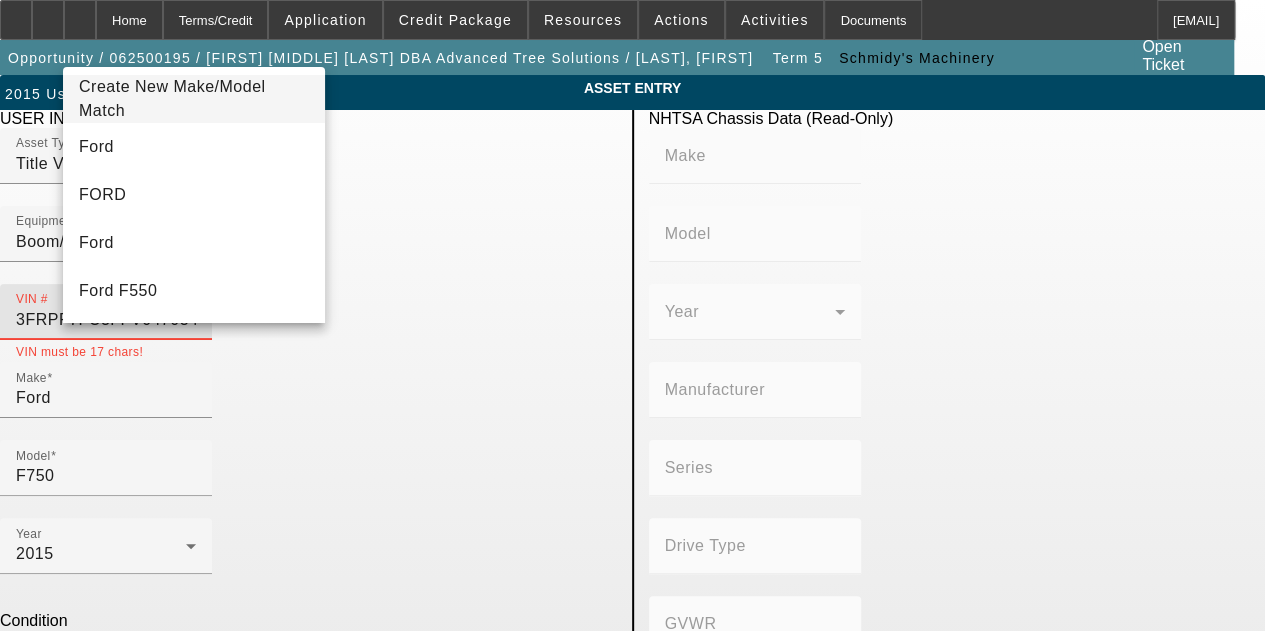click on "3FRPF7FC3FFV647034" at bounding box center (106, 320) 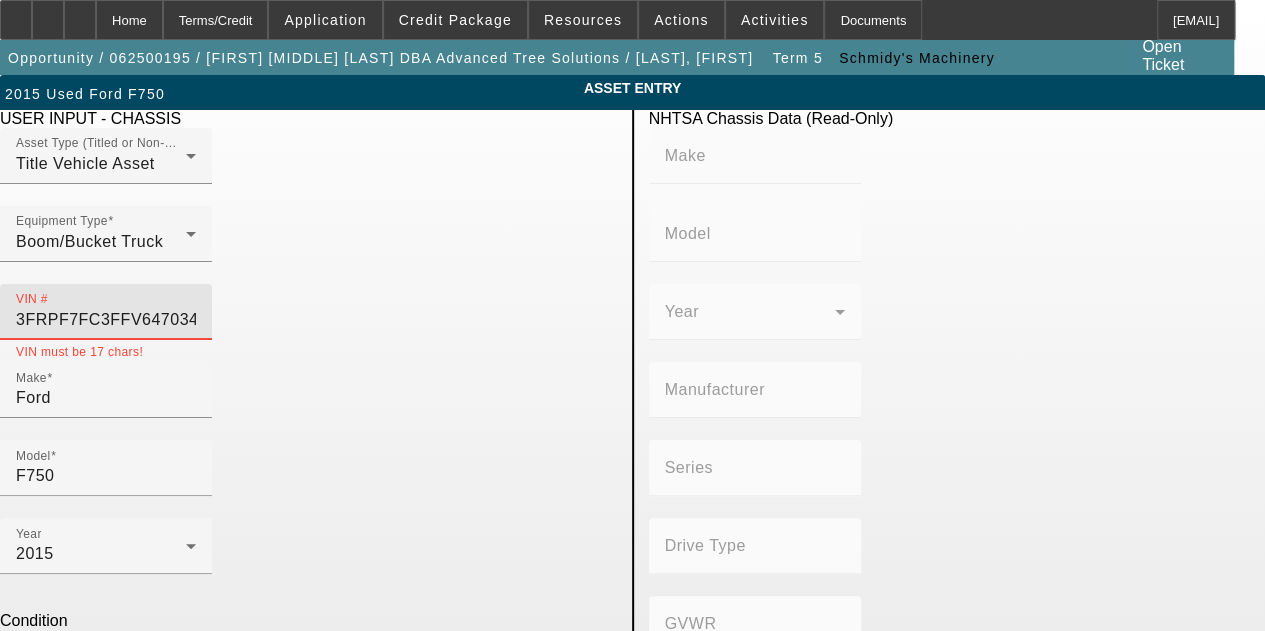 type on "3FRPF7FC3FV647034" 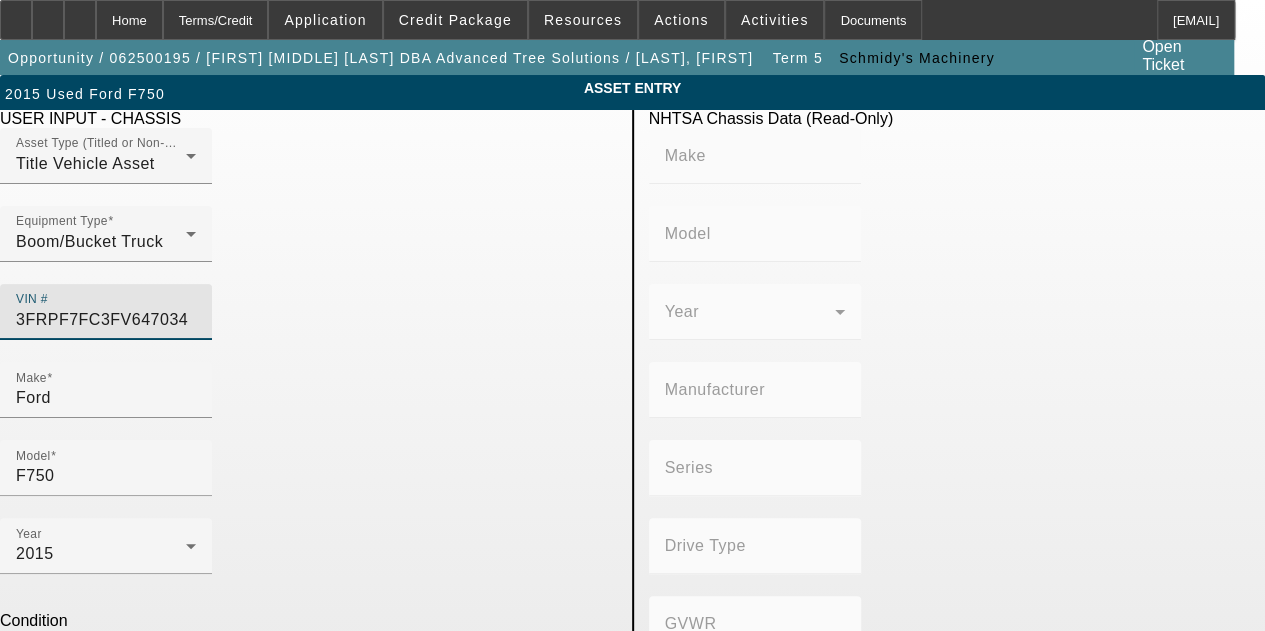 type on "FORD" 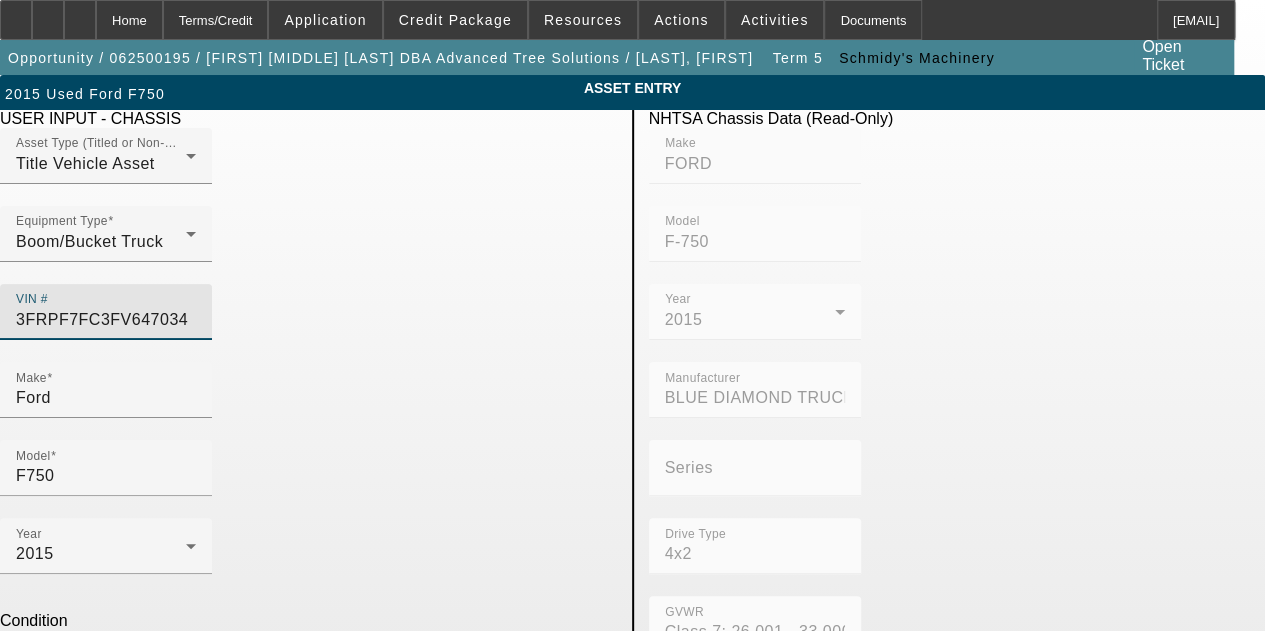 type on "3FRPF7FC3FV647034" 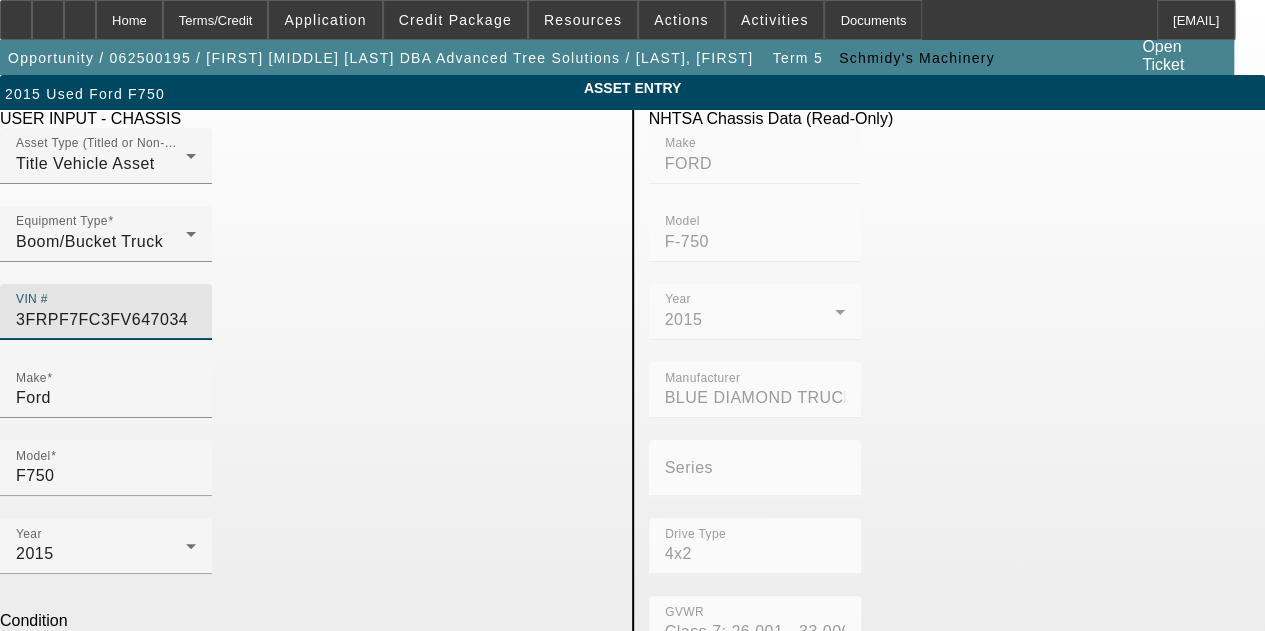 type 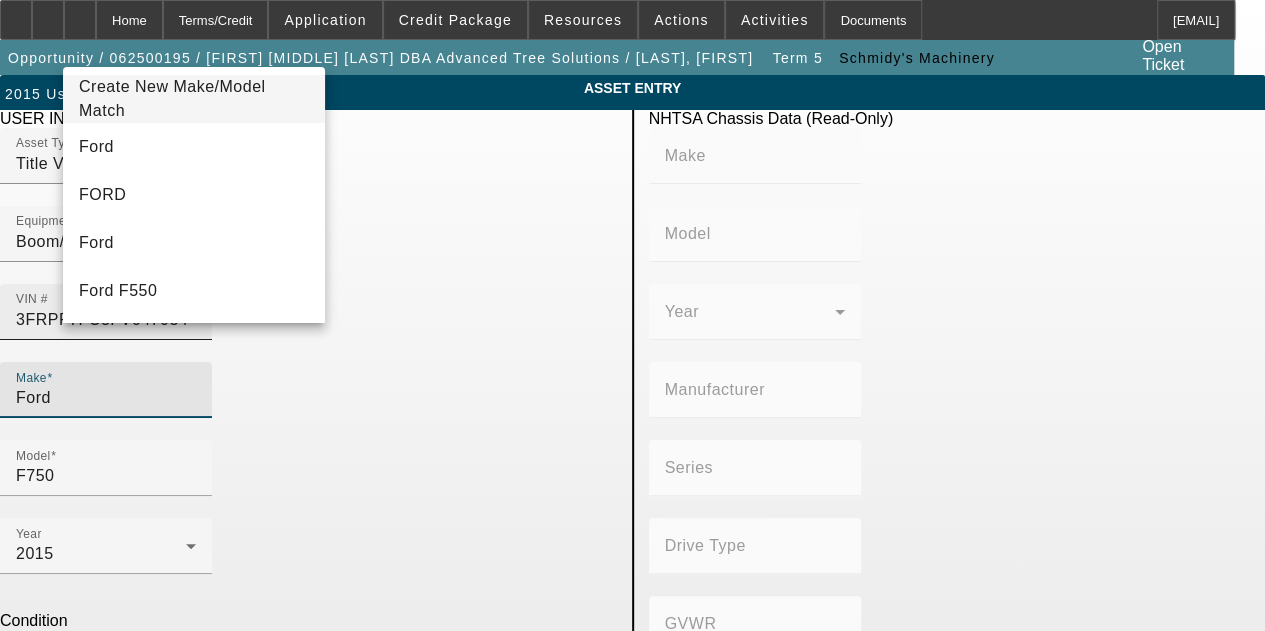 type on "FORD" 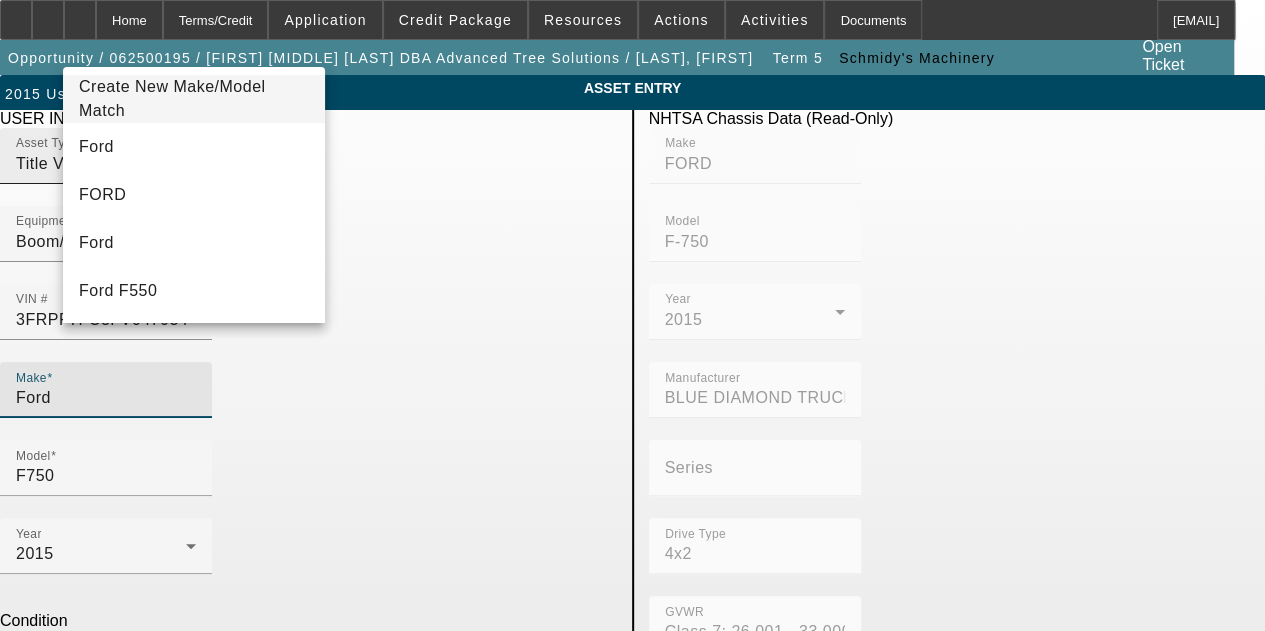 click on "Asset Type (Titled or Non-Titled)
Title Vehicle Asset" at bounding box center (106, 156) 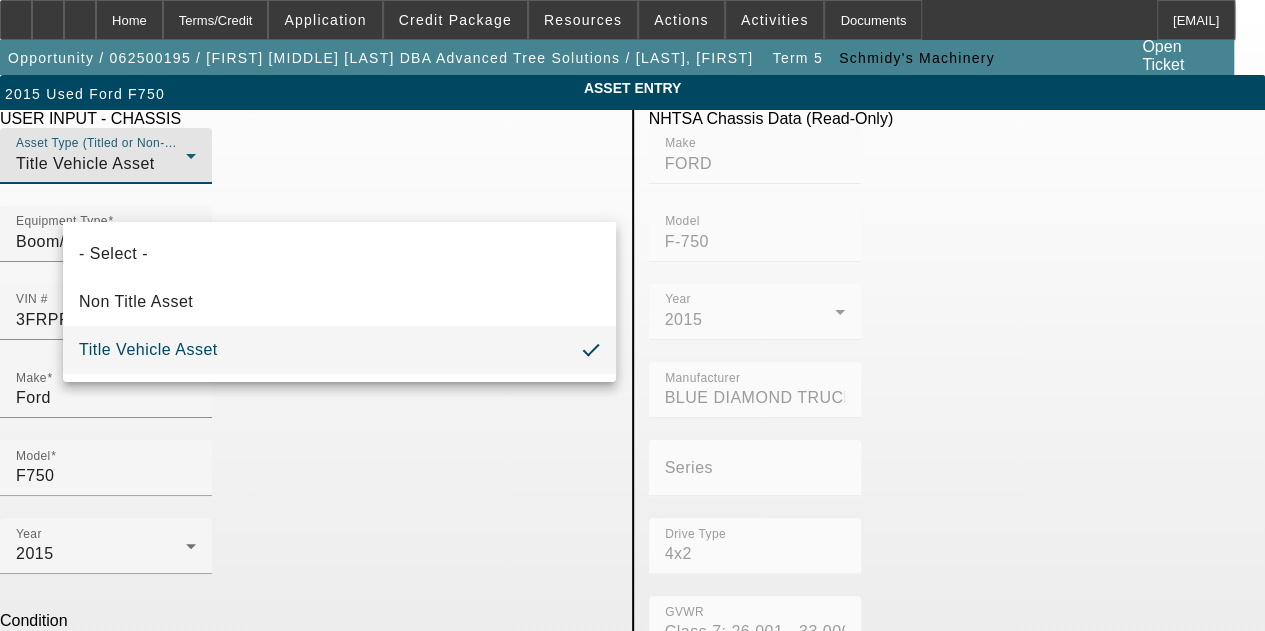 click at bounding box center [632, 315] 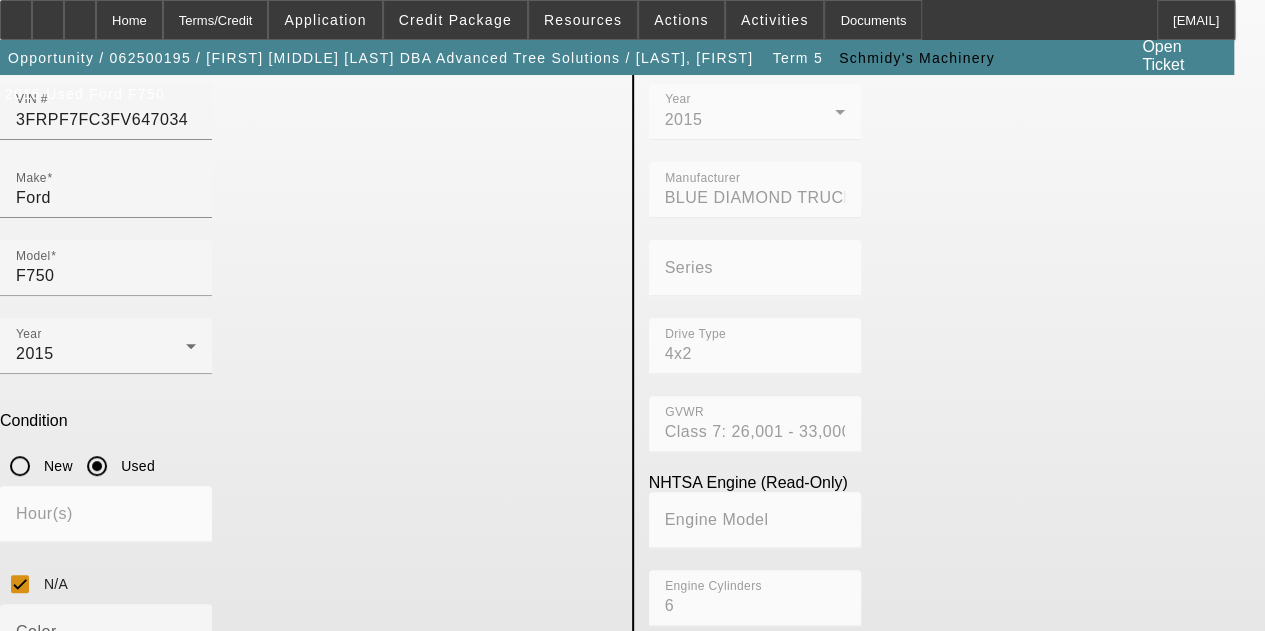 scroll, scrollTop: 315, scrollLeft: 0, axis: vertical 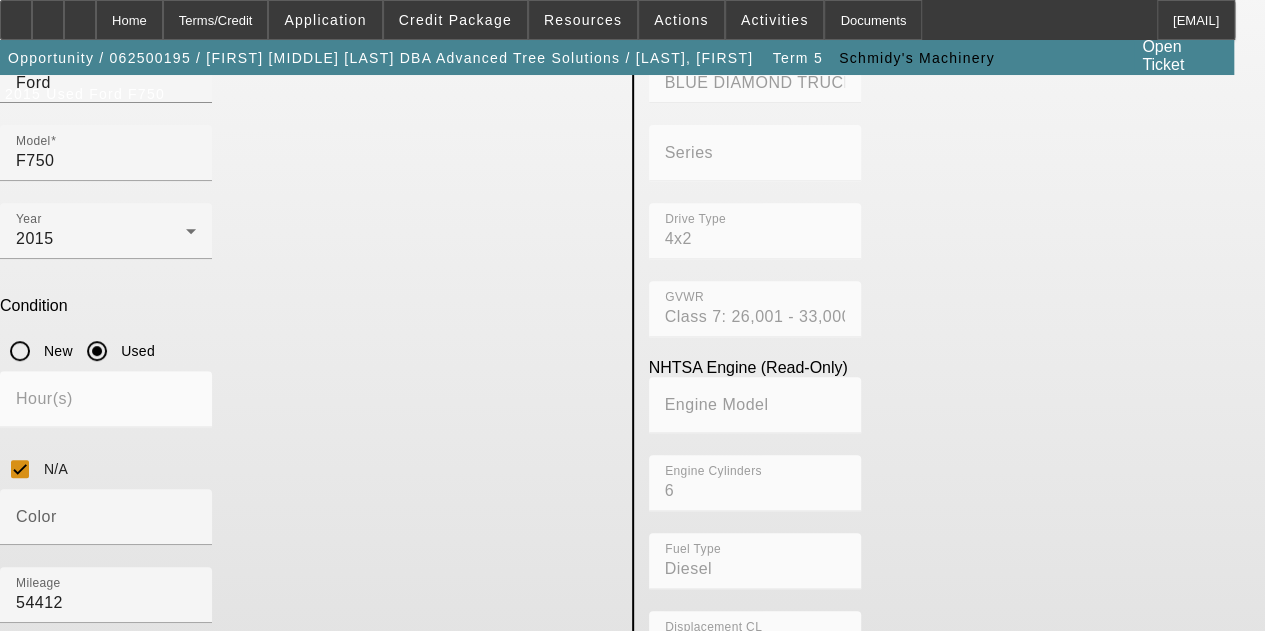 click on "Submit" at bounding box center (28, 869) 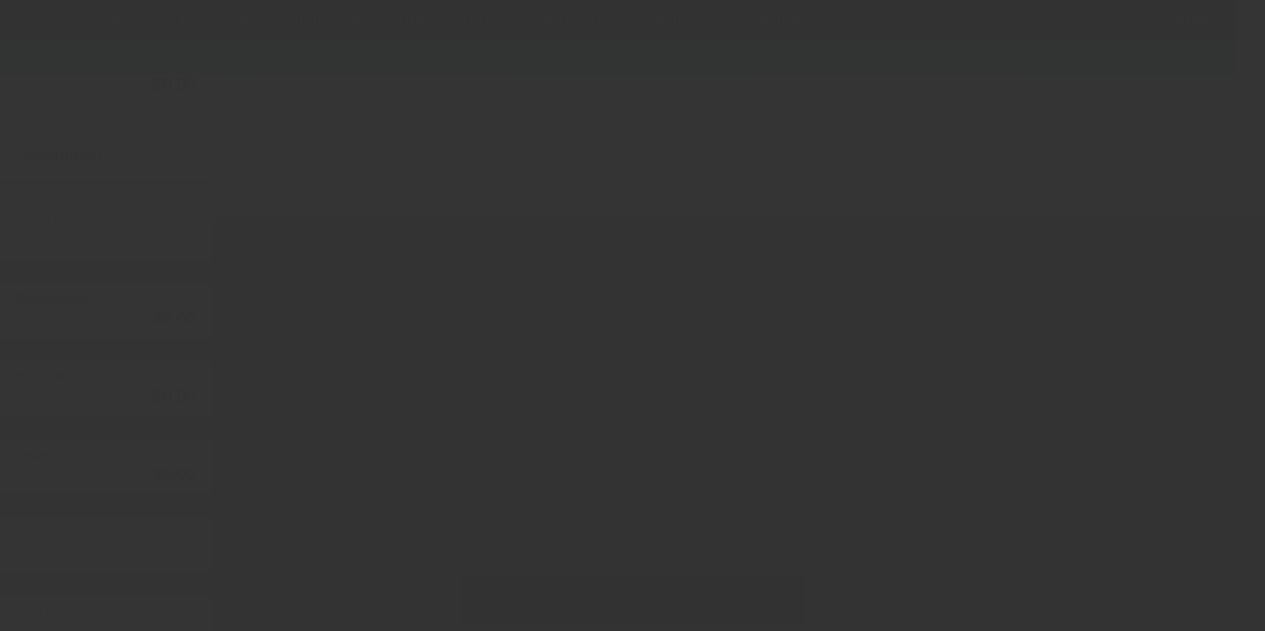 scroll, scrollTop: 0, scrollLeft: 0, axis: both 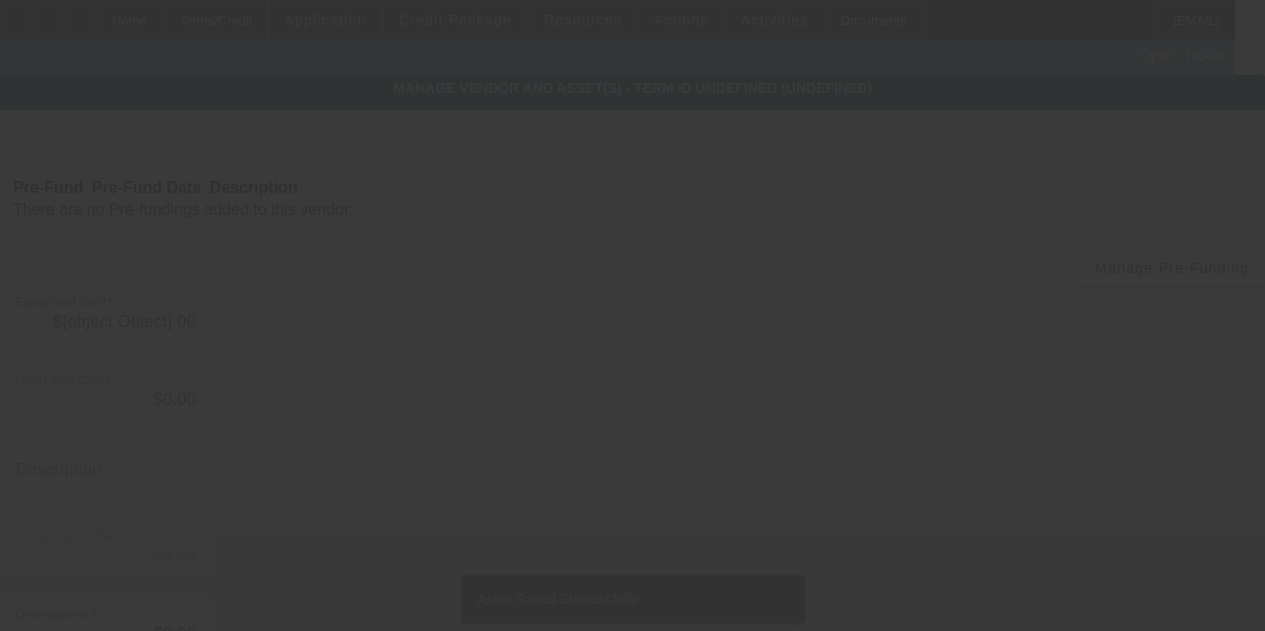 type on "$59,500.00" 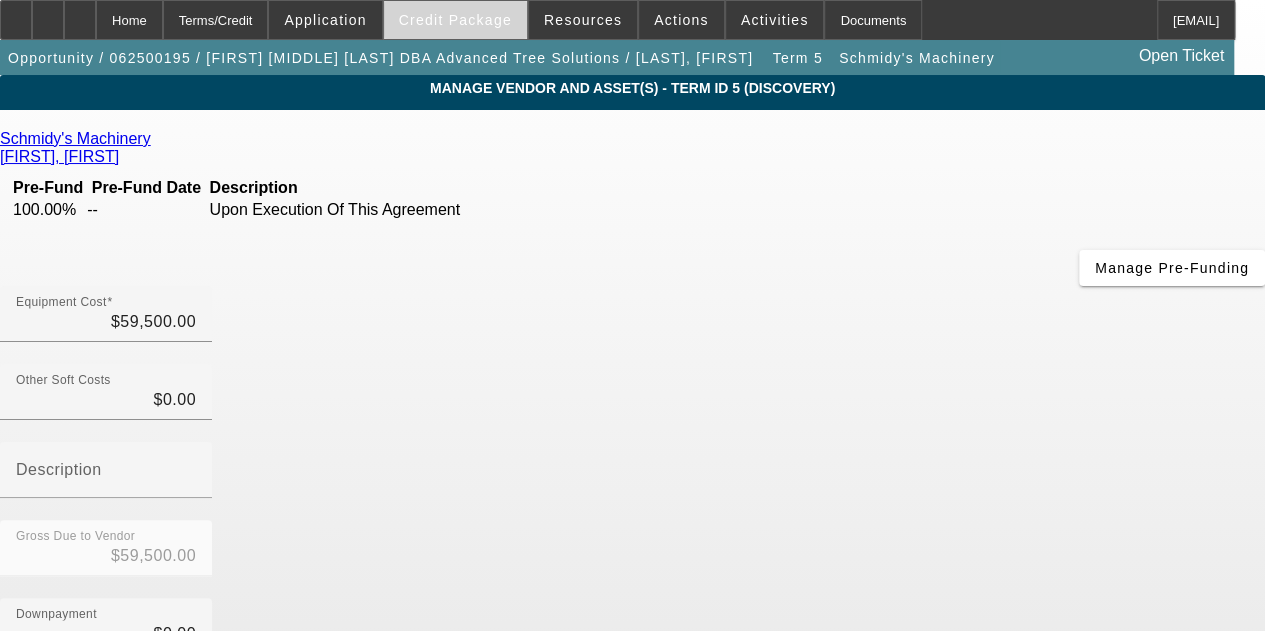 click at bounding box center [455, 20] 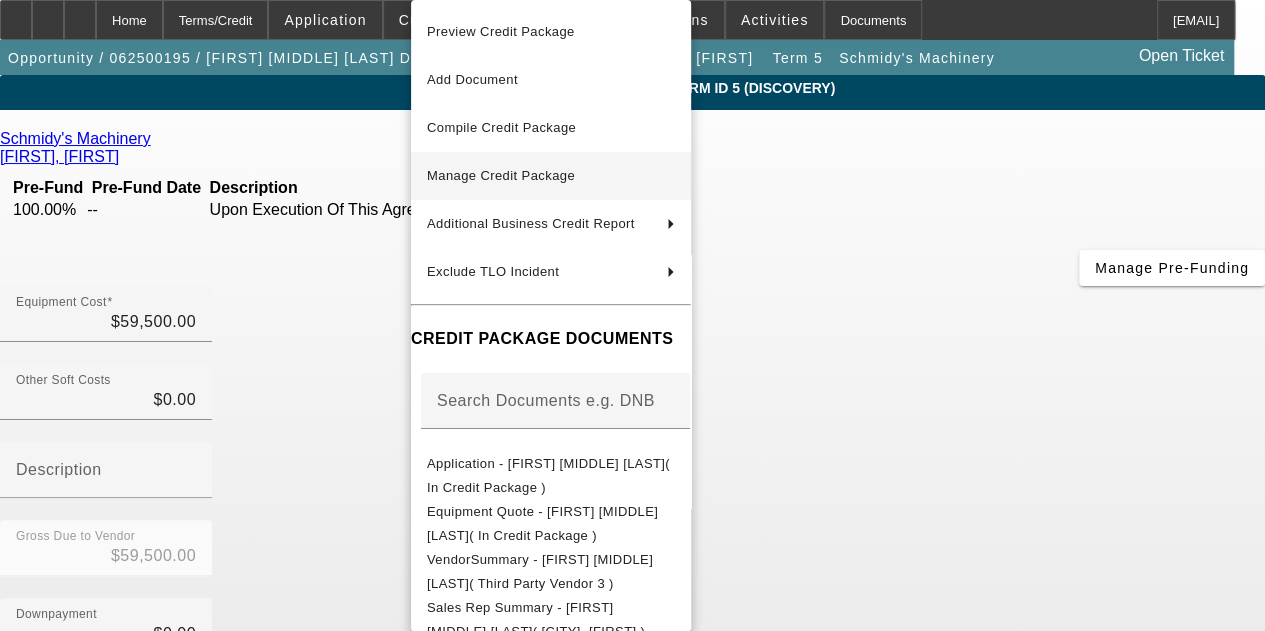 click on "Manage Credit Package" at bounding box center [501, 175] 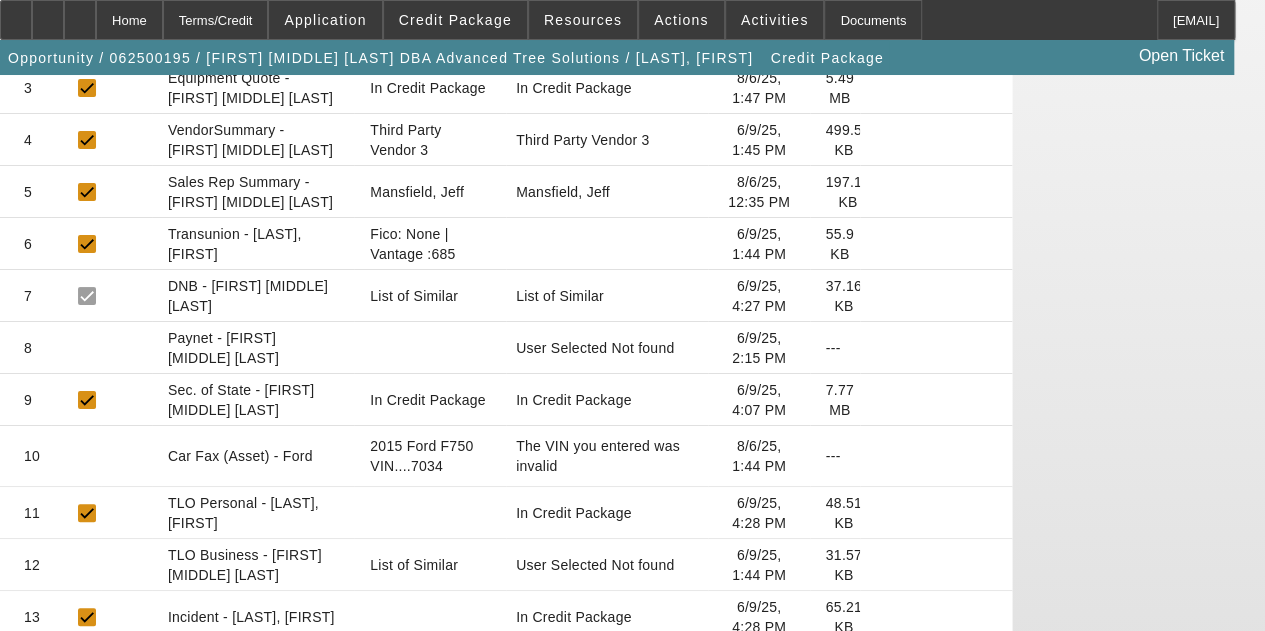 scroll, scrollTop: 500, scrollLeft: 0, axis: vertical 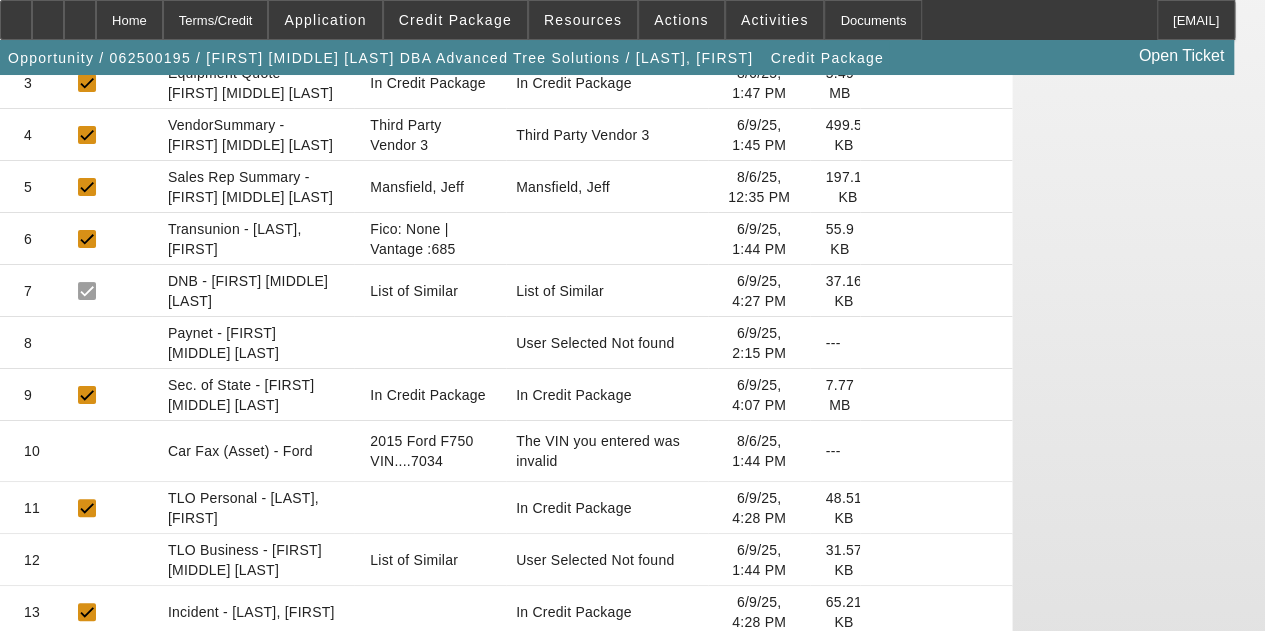 click 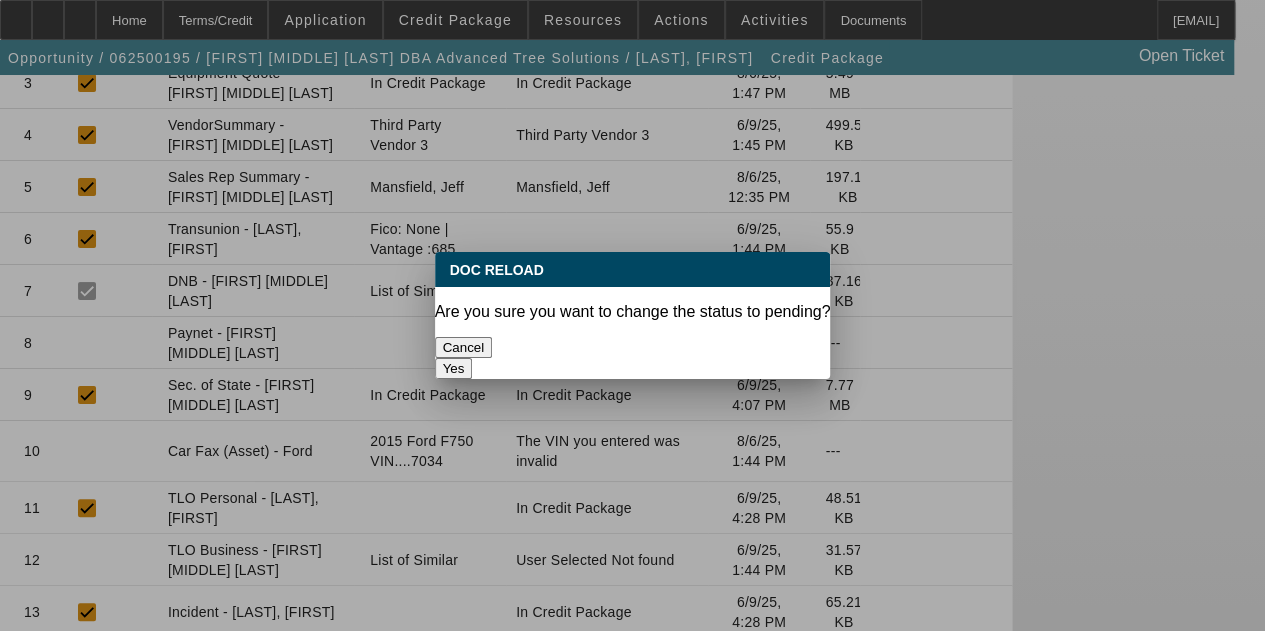 click on "Yes" at bounding box center (454, 368) 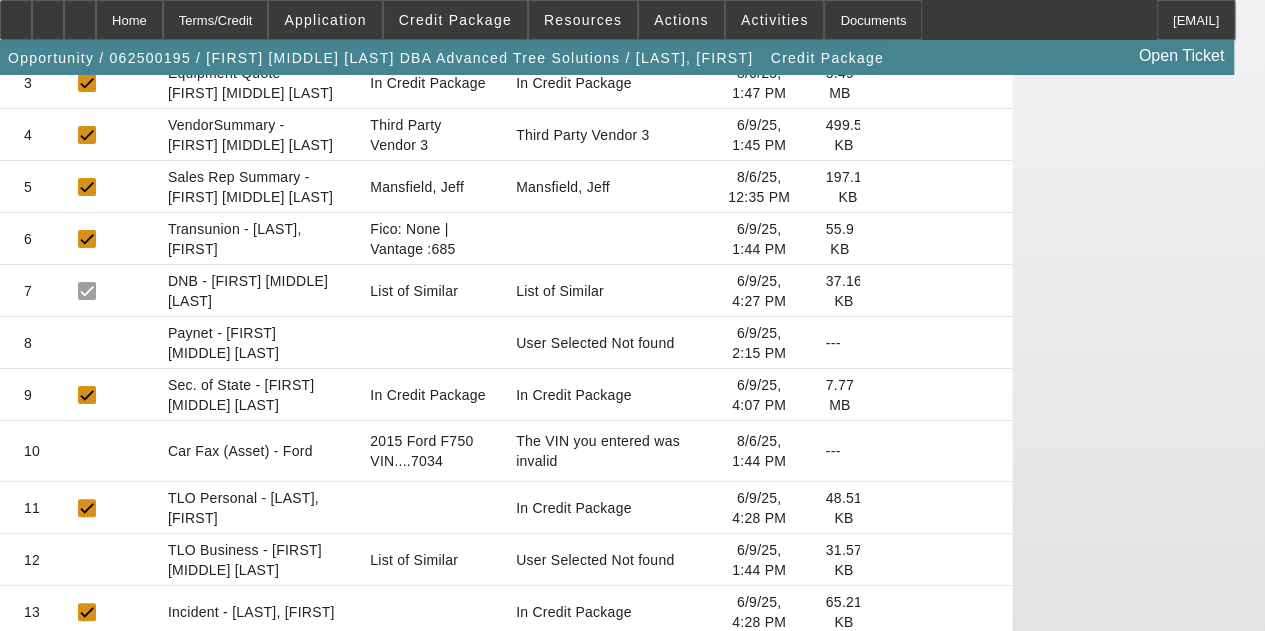scroll, scrollTop: 500, scrollLeft: 0, axis: vertical 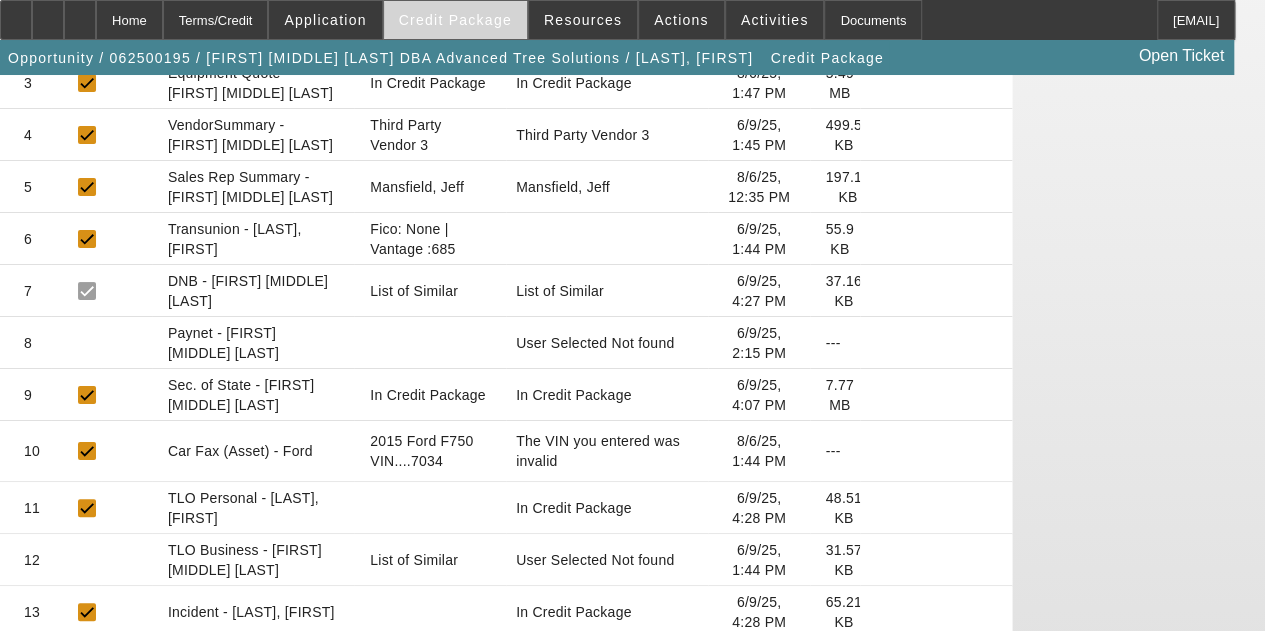 click on "Credit Package" at bounding box center (455, 20) 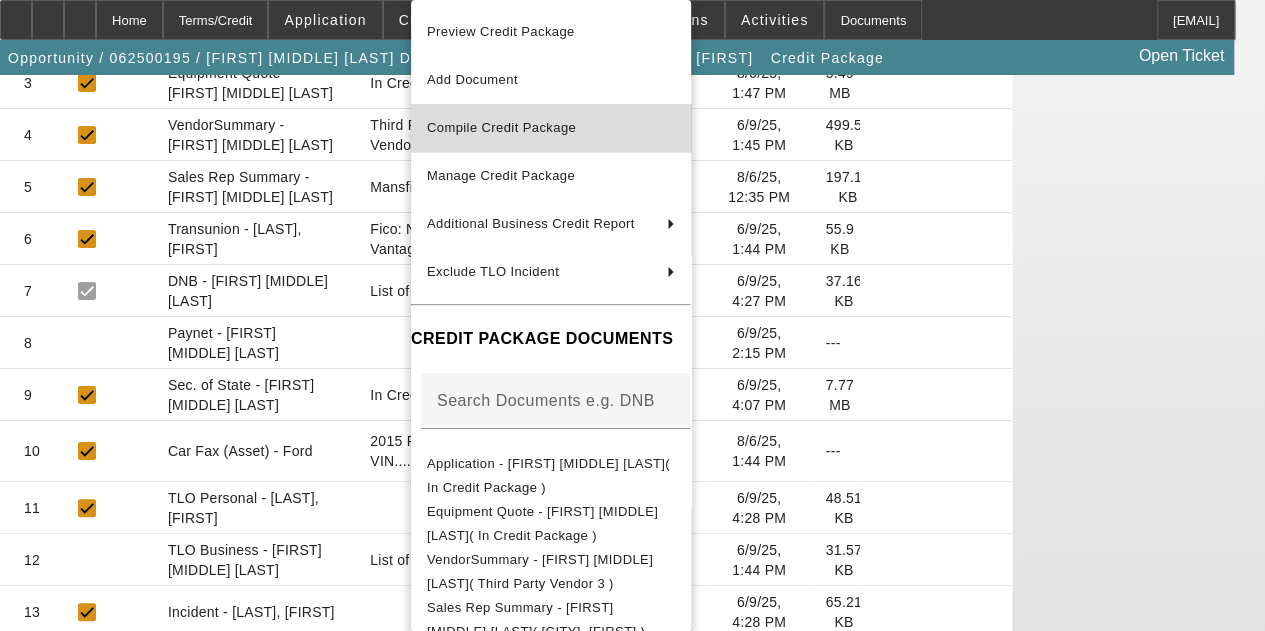 click on "Compile Credit Package" at bounding box center [501, 127] 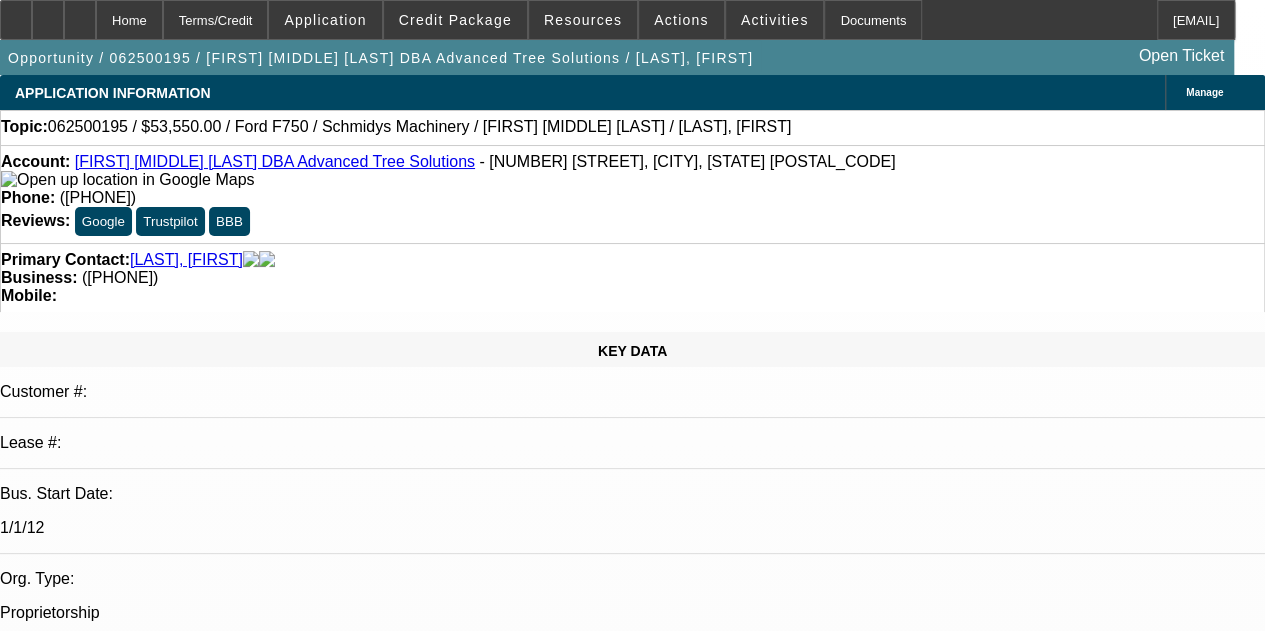 select on "0.1" 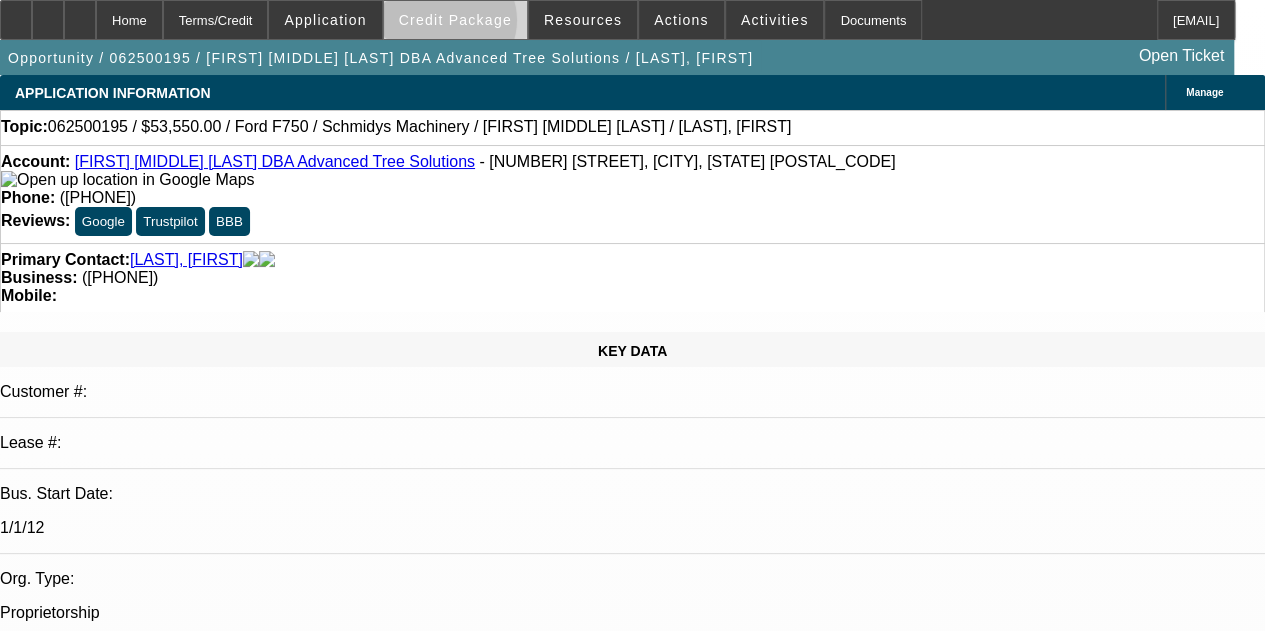 click on "Credit Package" at bounding box center (455, 20) 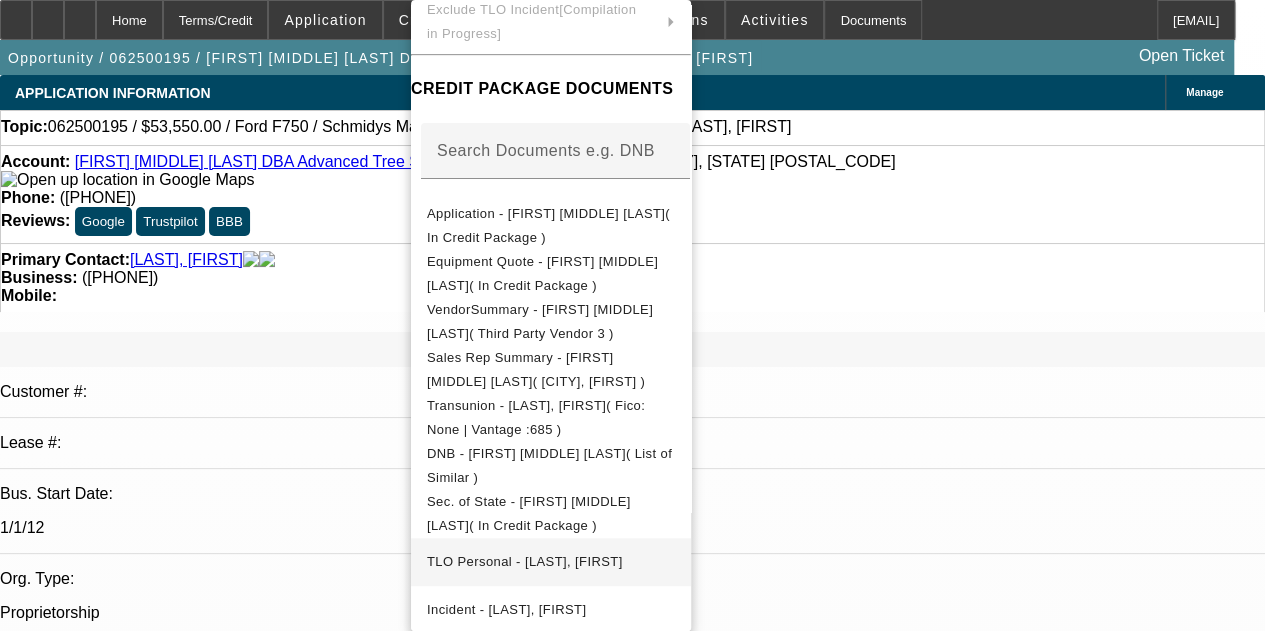 scroll, scrollTop: 396, scrollLeft: 0, axis: vertical 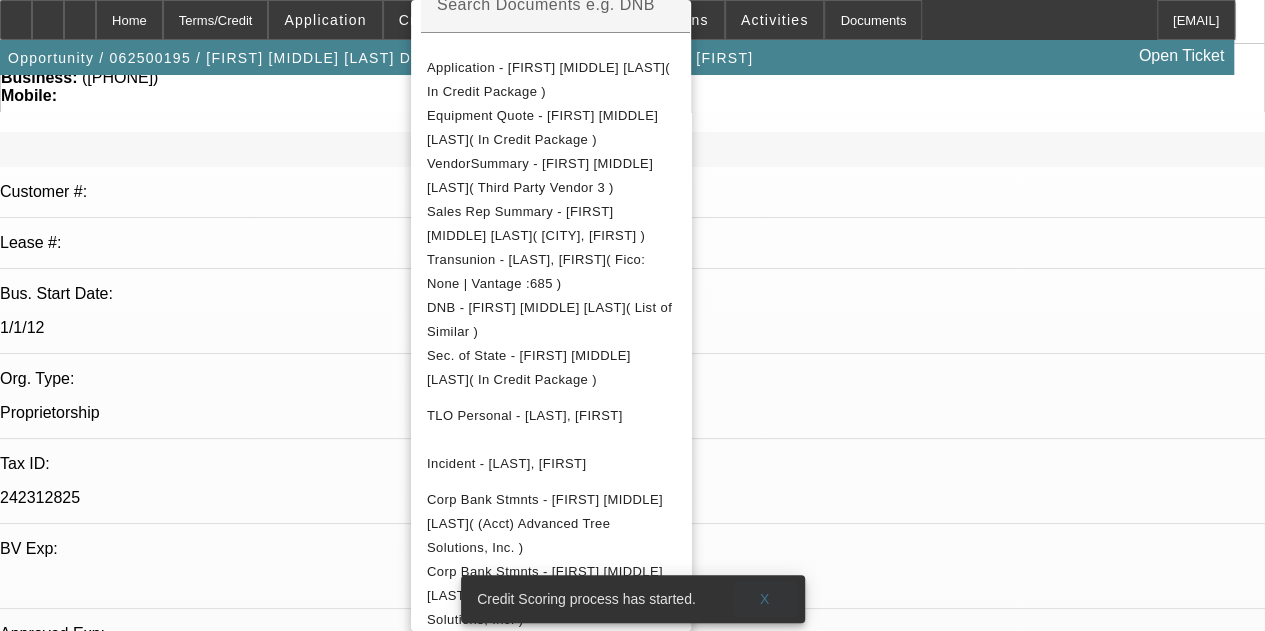 click on "X" at bounding box center (764, 599) 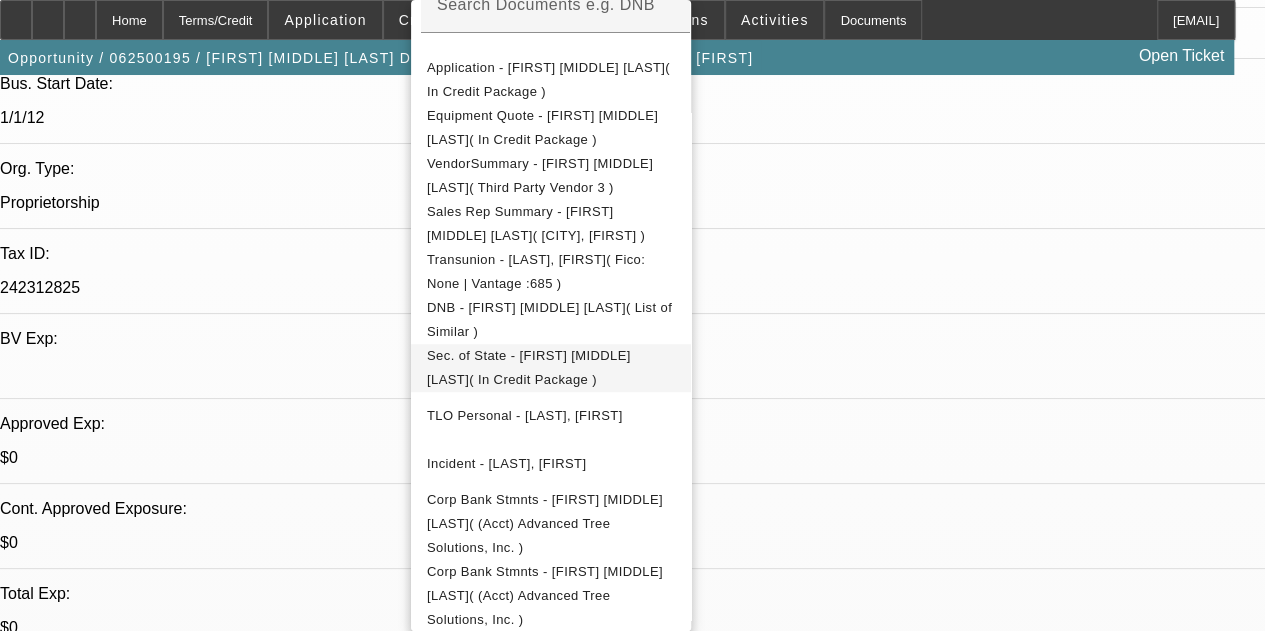scroll, scrollTop: 700, scrollLeft: 0, axis: vertical 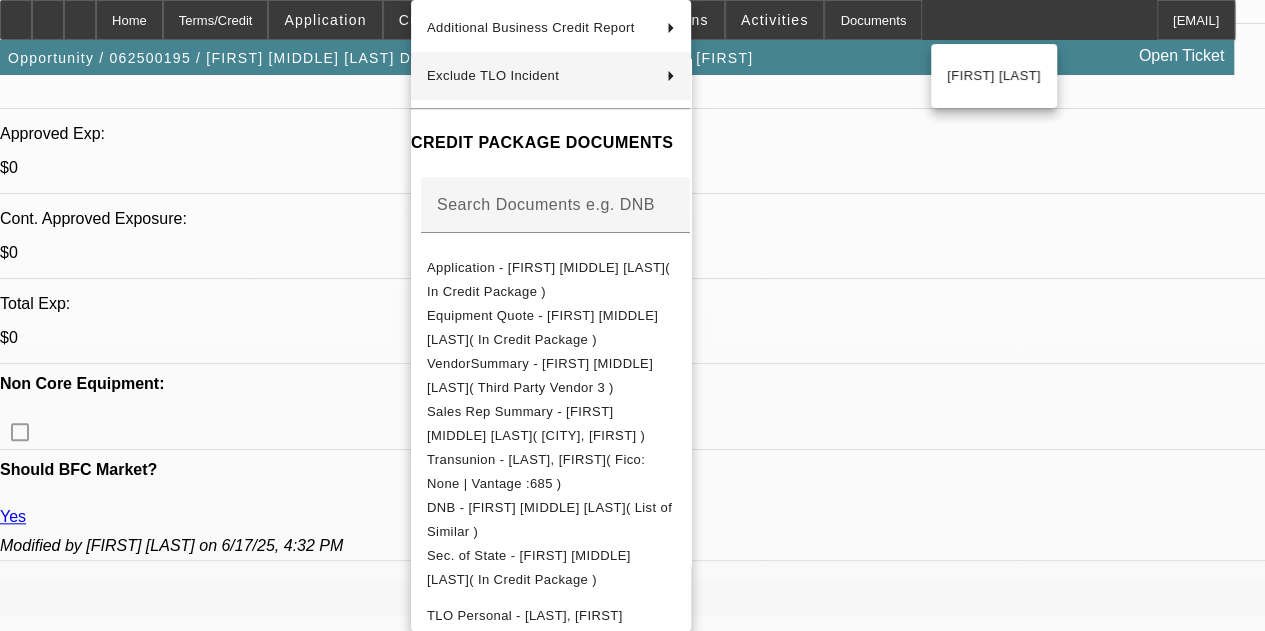 click at bounding box center (632, 315) 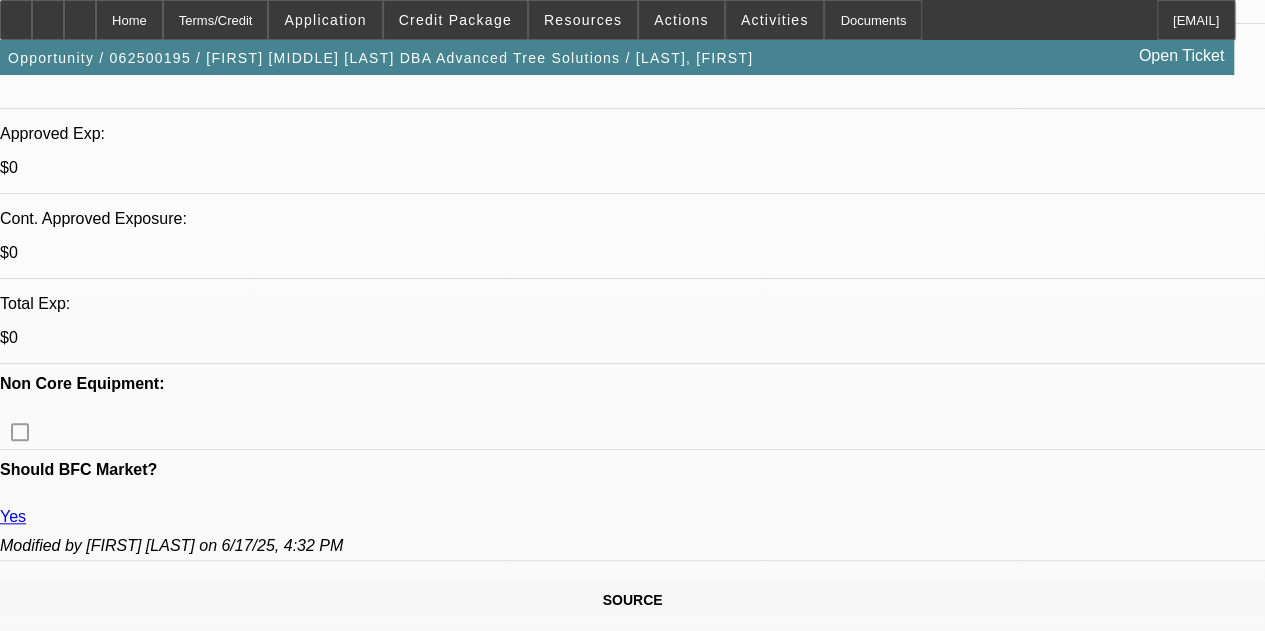 click at bounding box center (80, 13) 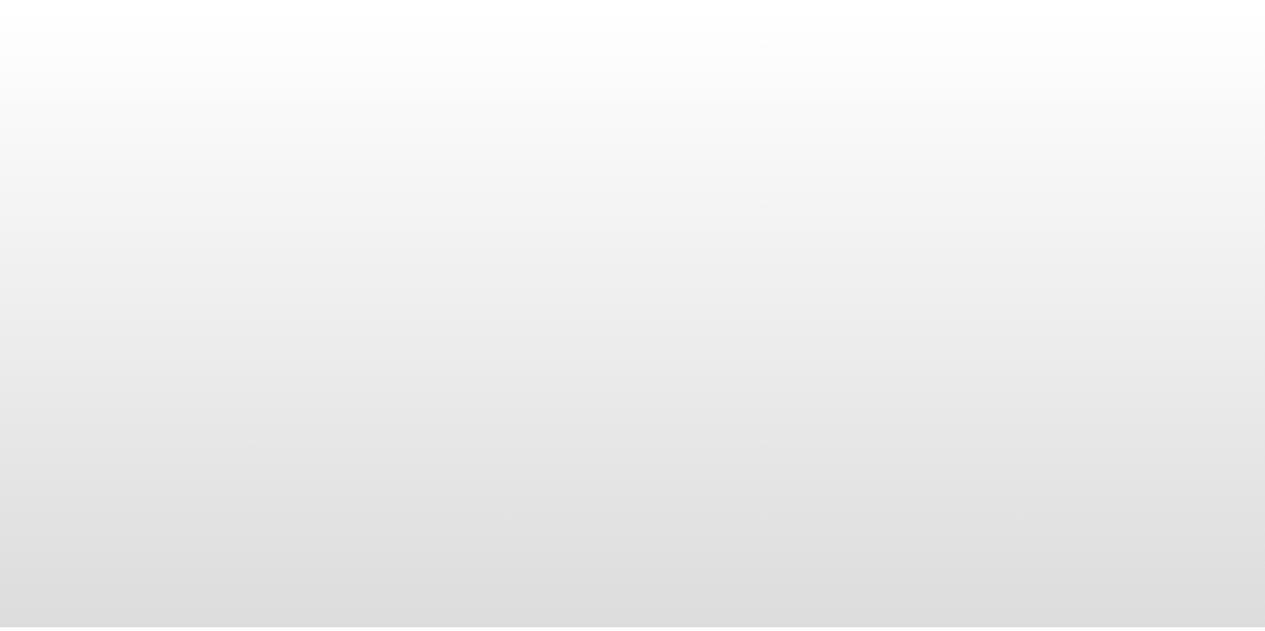 scroll, scrollTop: 0, scrollLeft: 0, axis: both 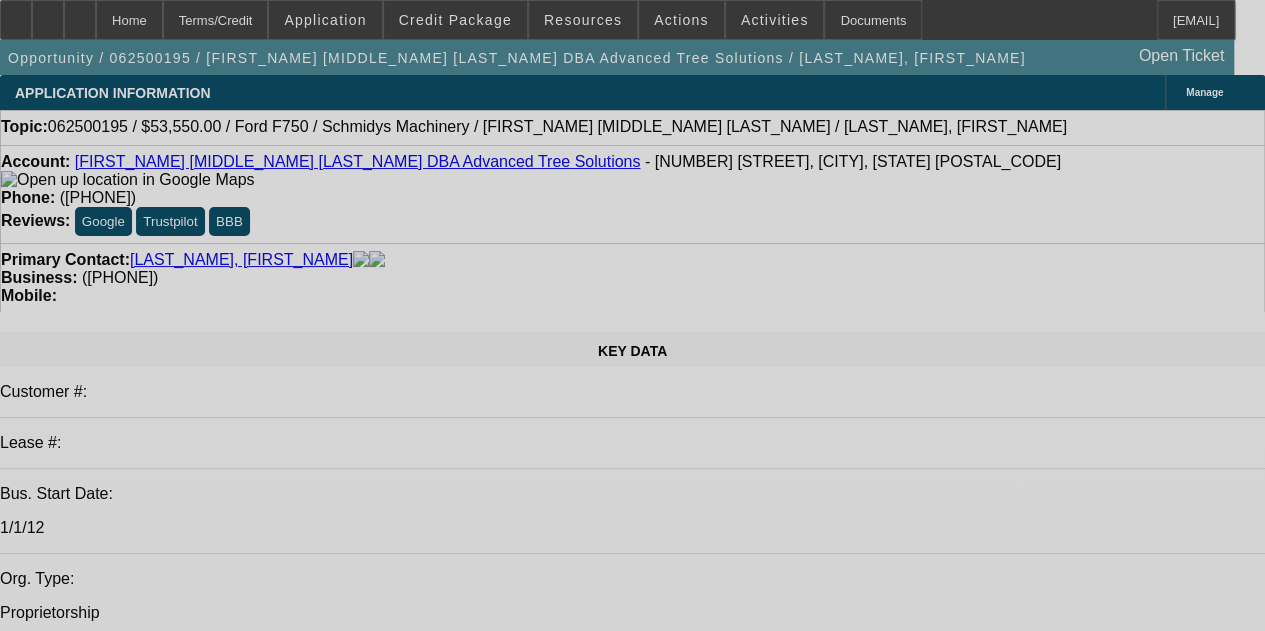 select on "0.1" 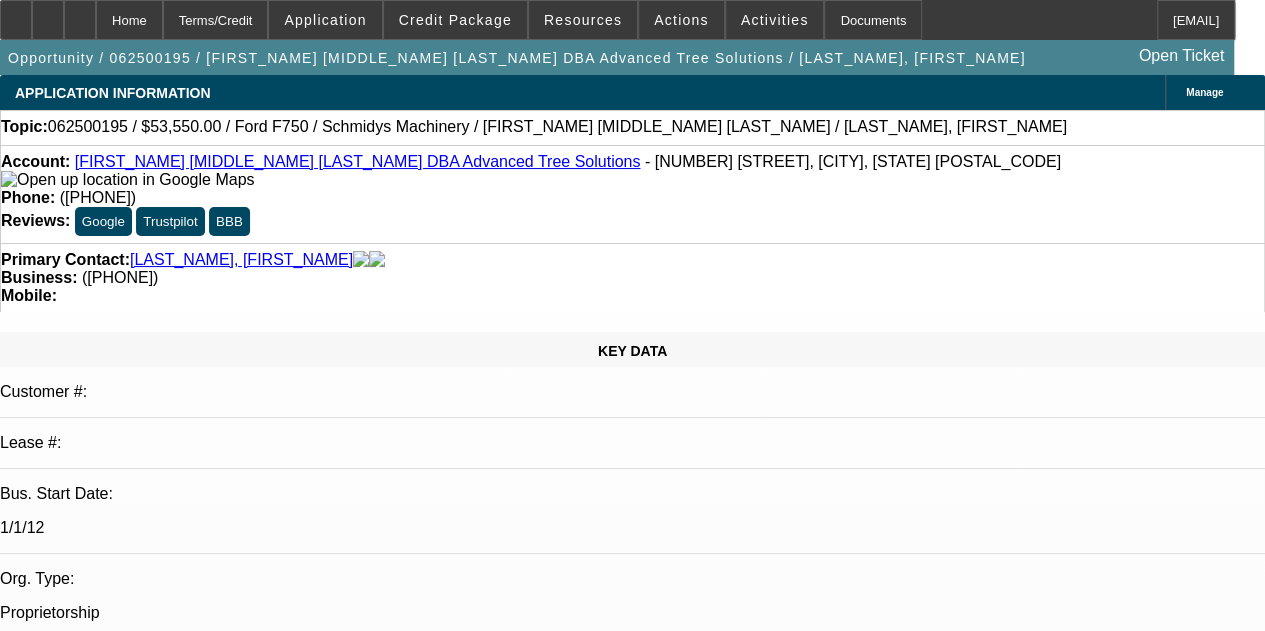 select on "3" 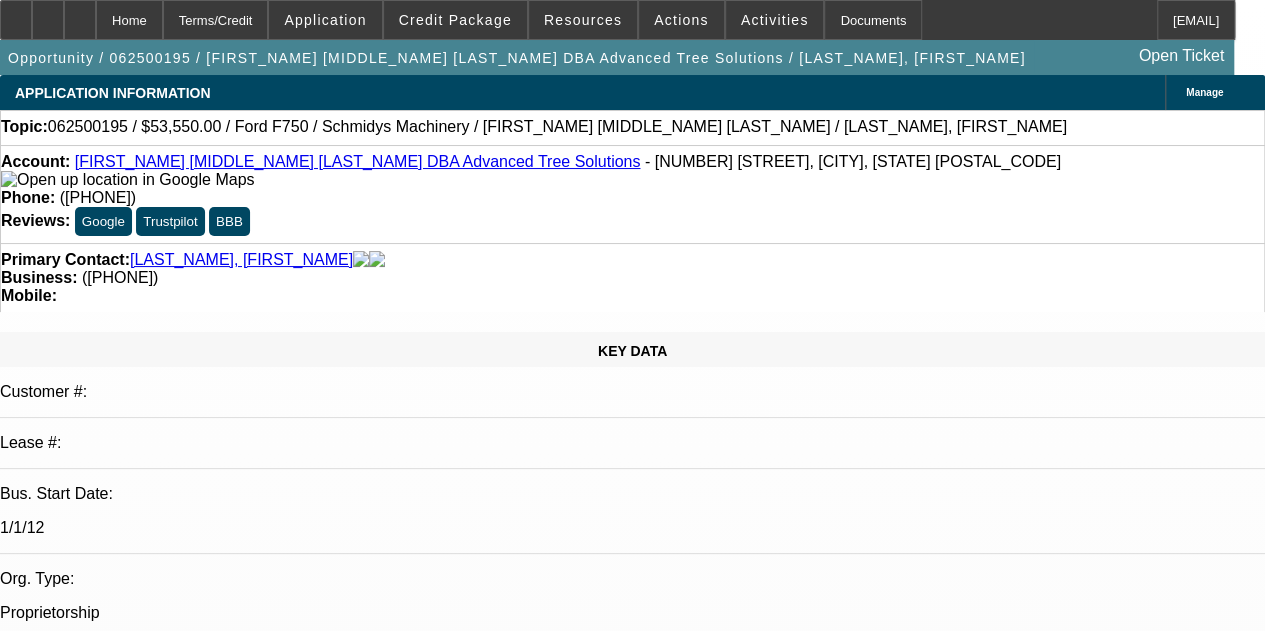 click on "Credit Package" at bounding box center (455, 20) 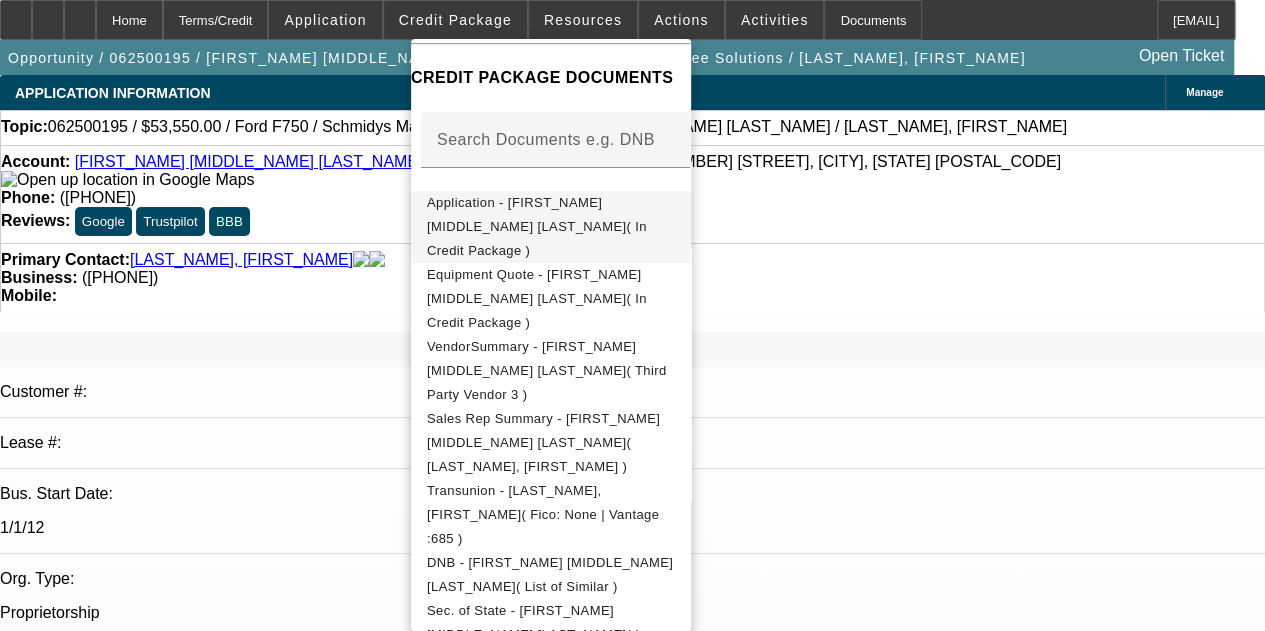 scroll, scrollTop: 435, scrollLeft: 0, axis: vertical 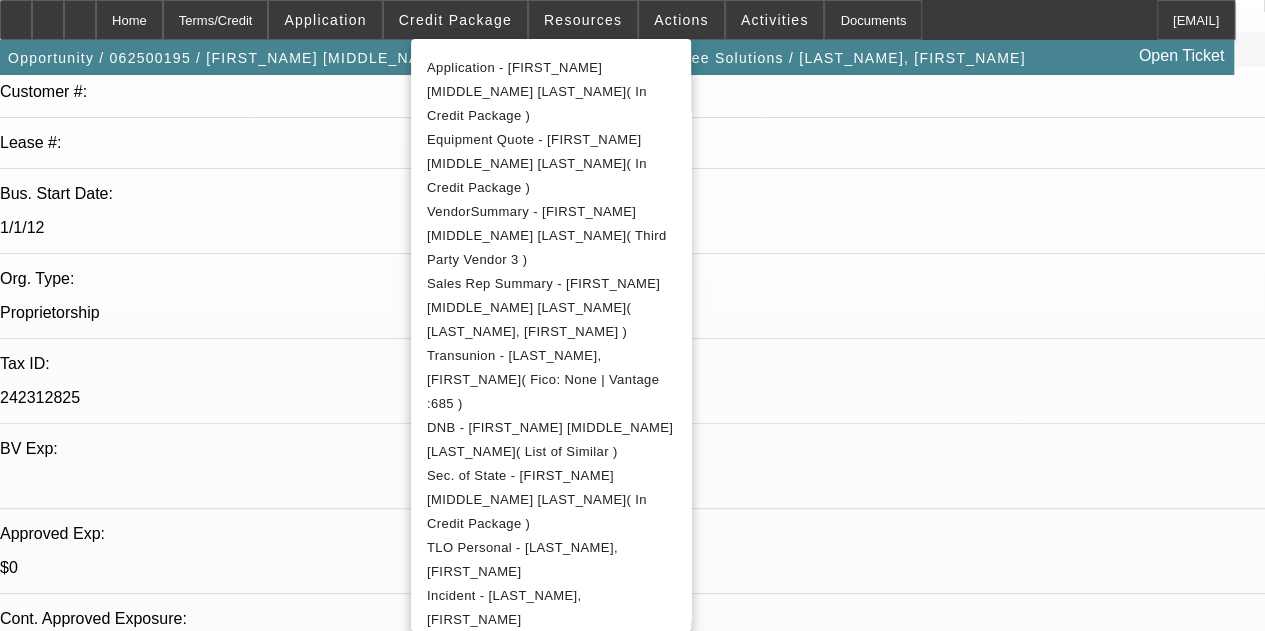click at bounding box center [632, 315] 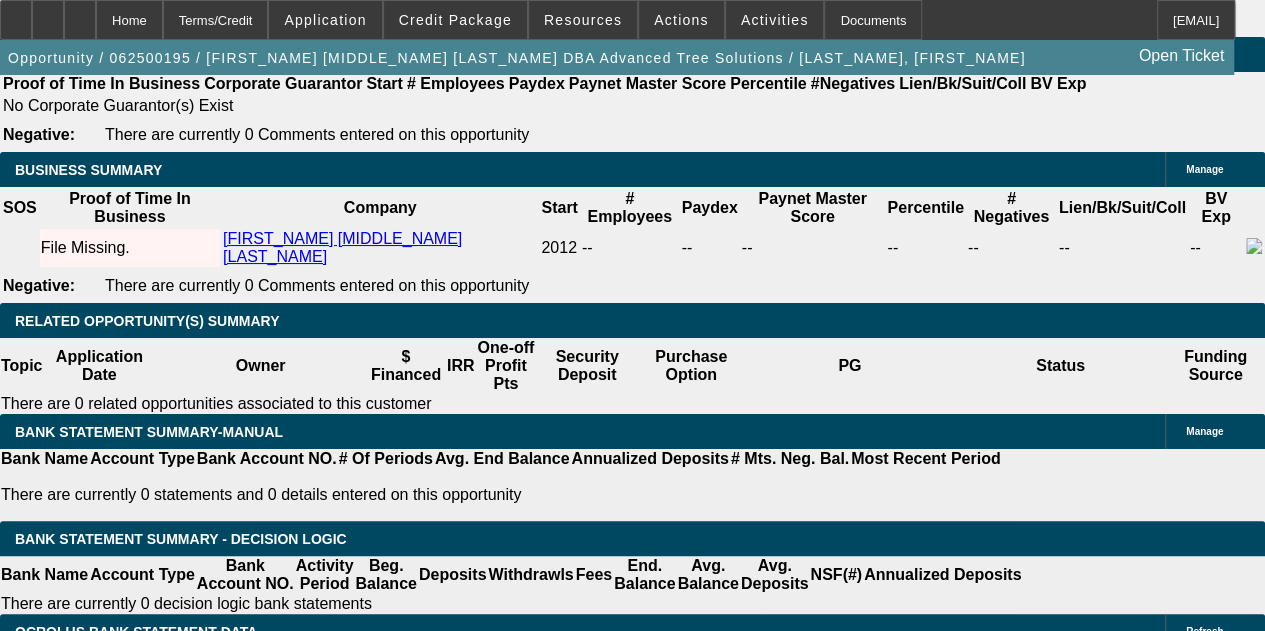 scroll, scrollTop: 3700, scrollLeft: 0, axis: vertical 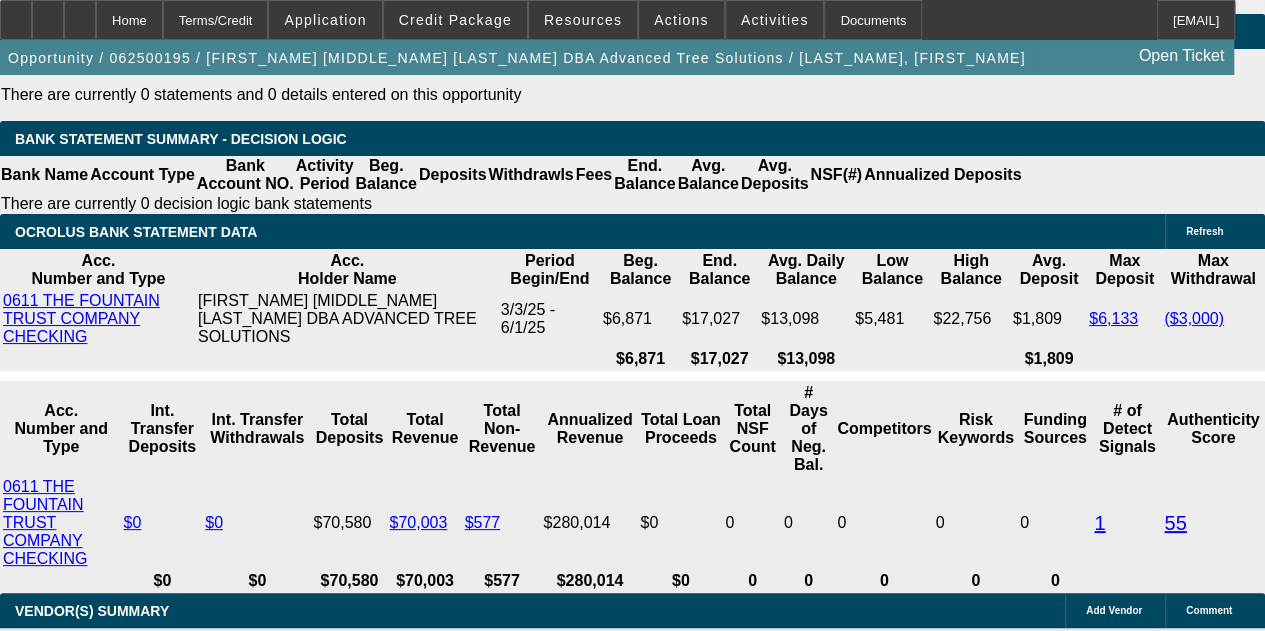 click on "Schmidy's Machinery" 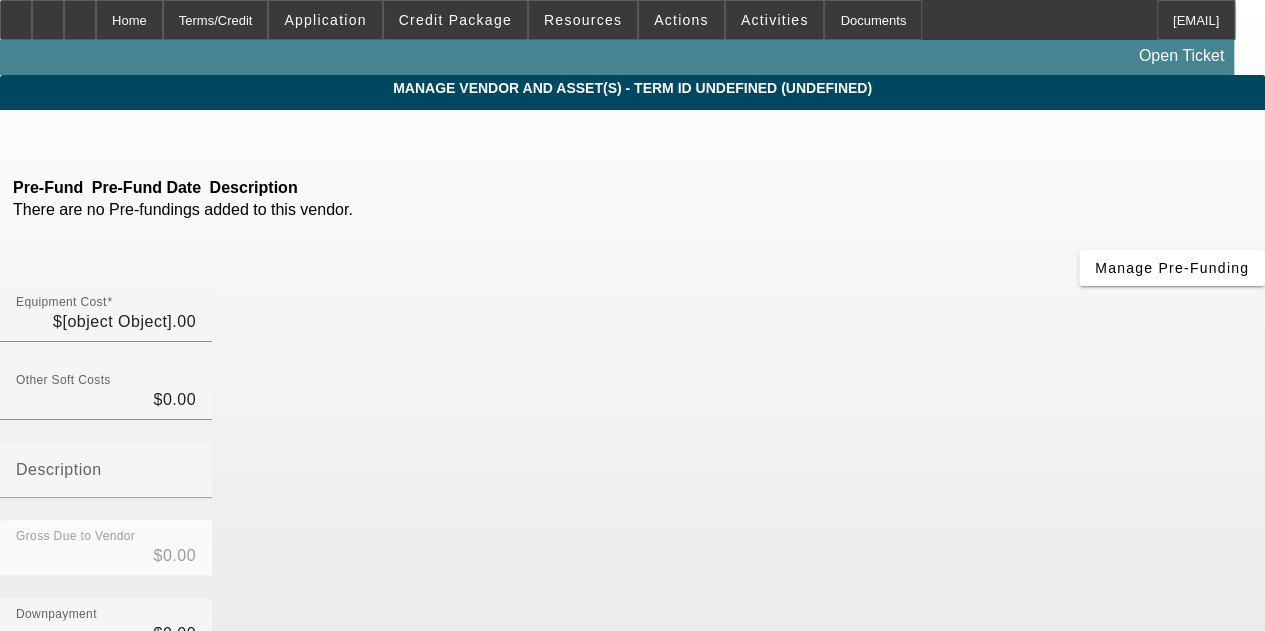 type on "$59,500.00" 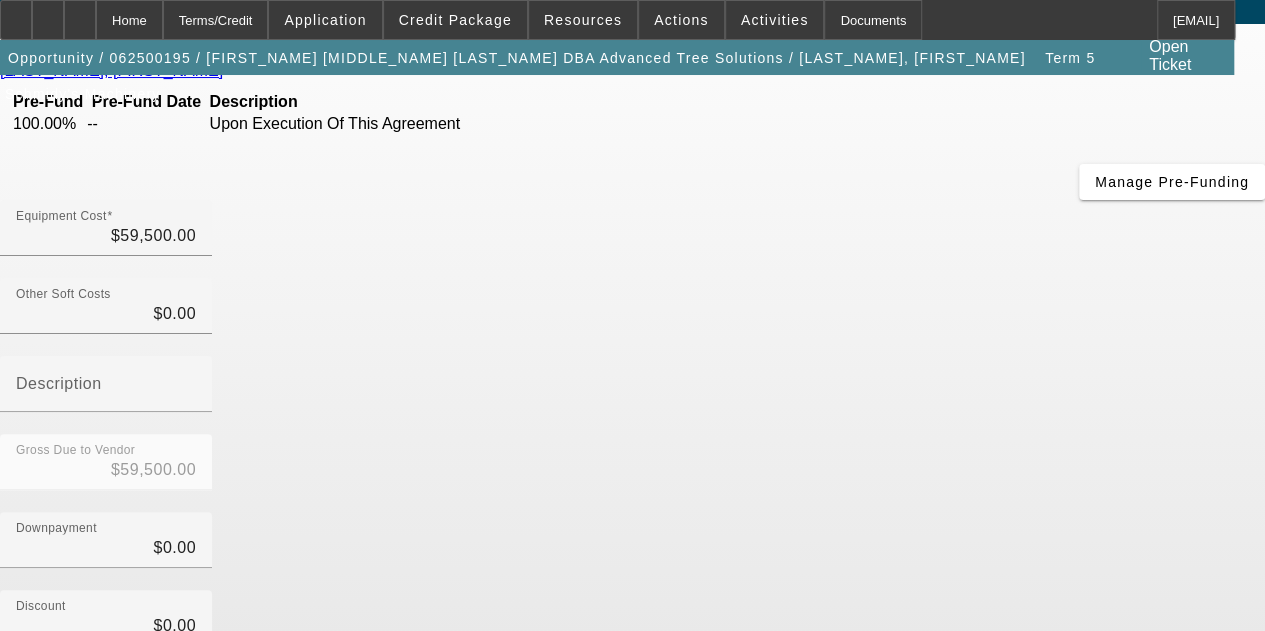 scroll, scrollTop: 303, scrollLeft: 0, axis: vertical 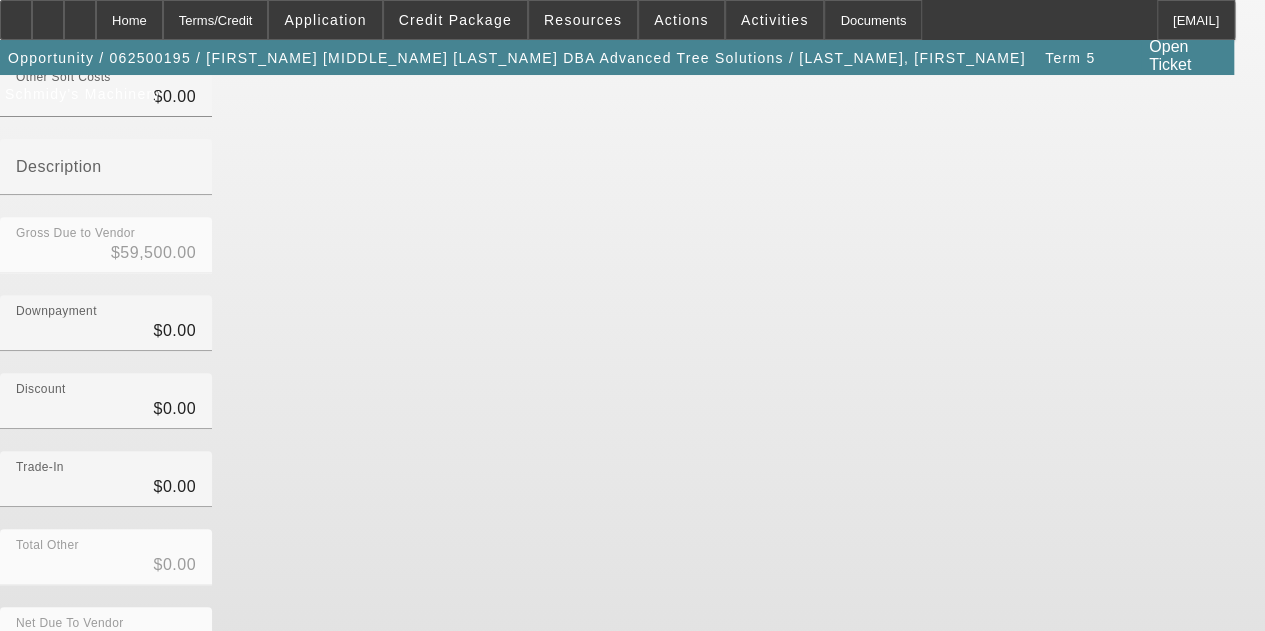 click at bounding box center [733, 814] 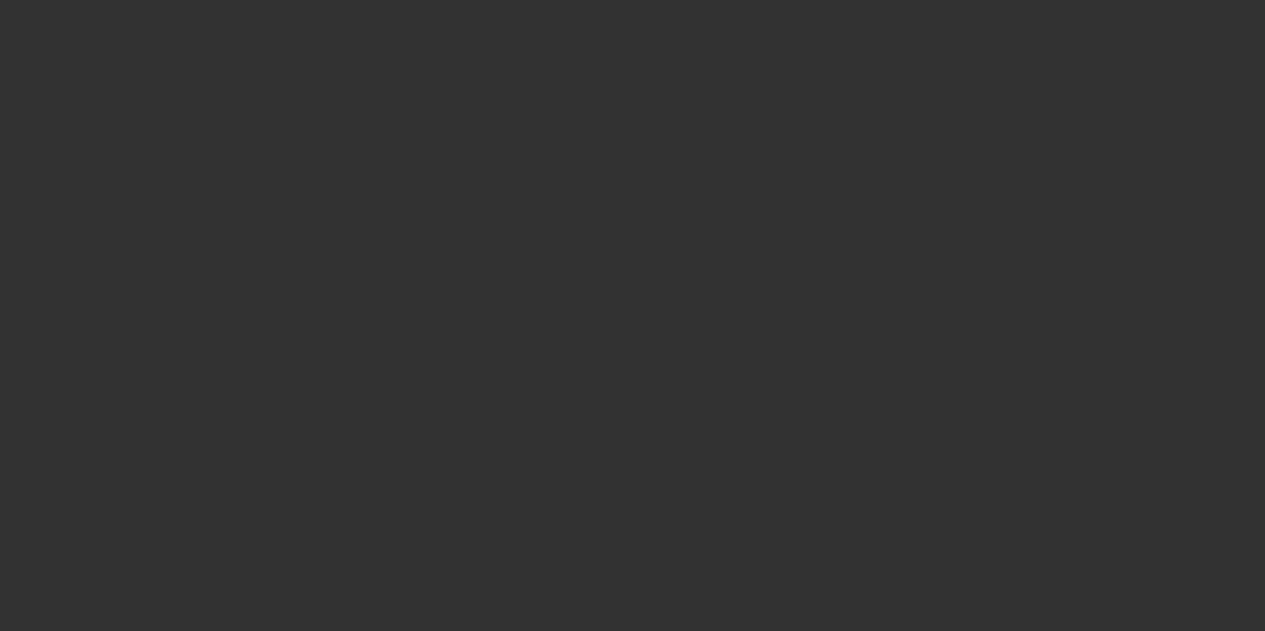 scroll, scrollTop: 0, scrollLeft: 0, axis: both 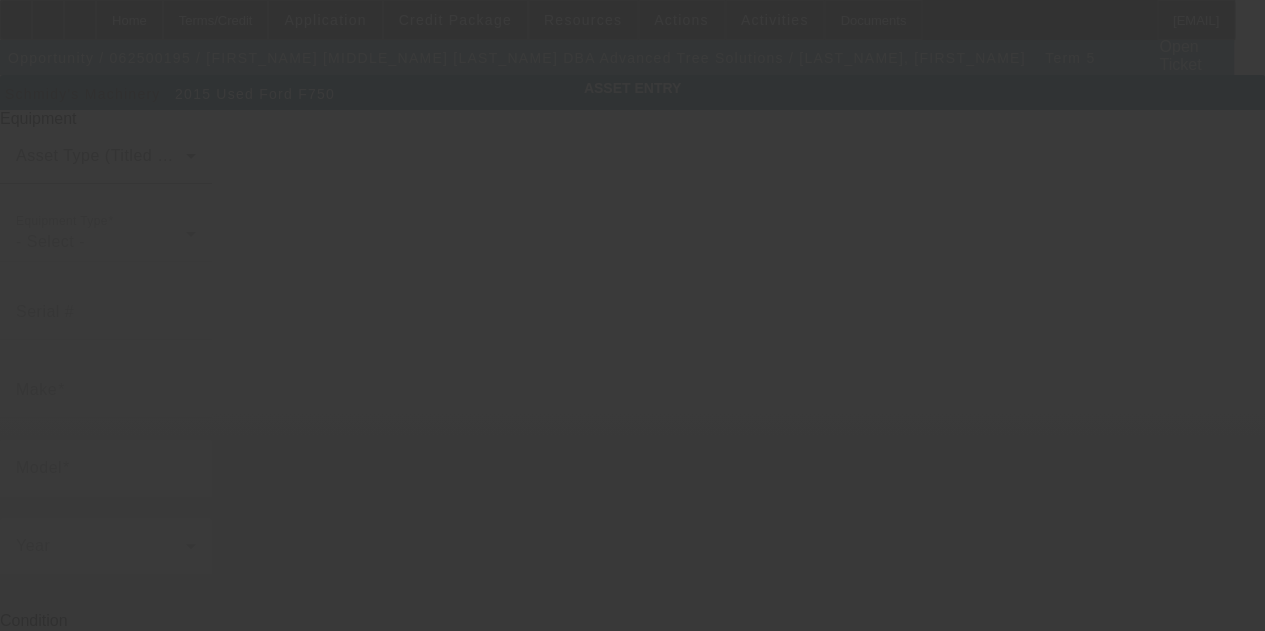 type on "3FRPF7FC3FV647034" 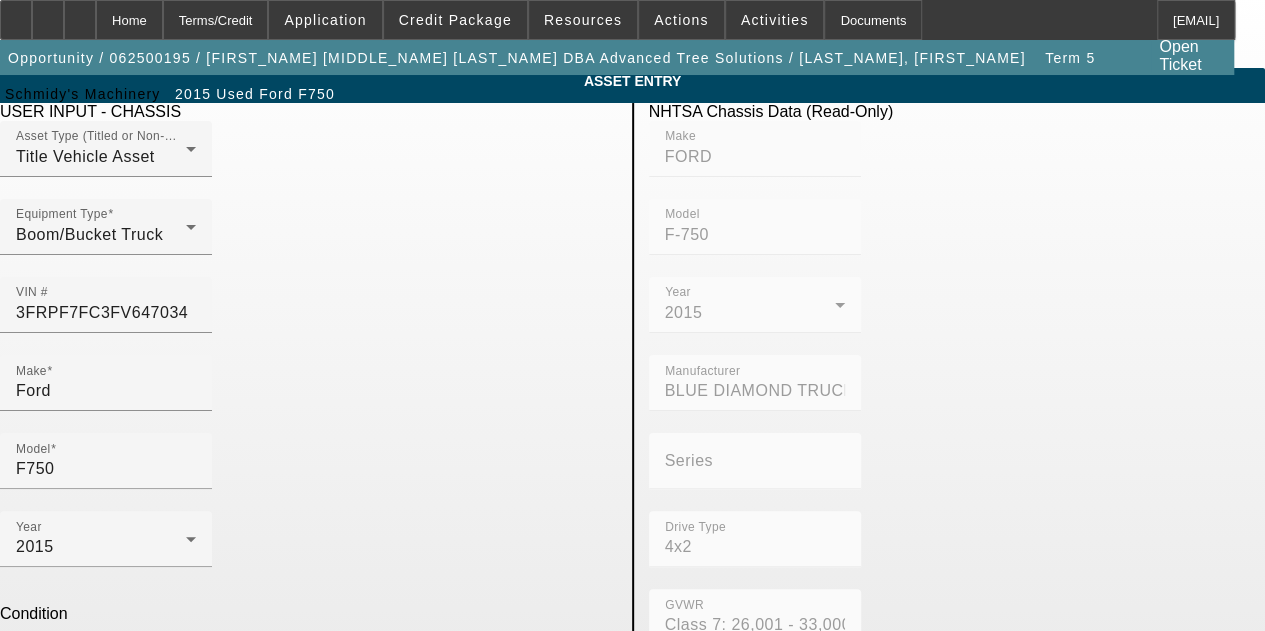 scroll, scrollTop: 0, scrollLeft: 0, axis: both 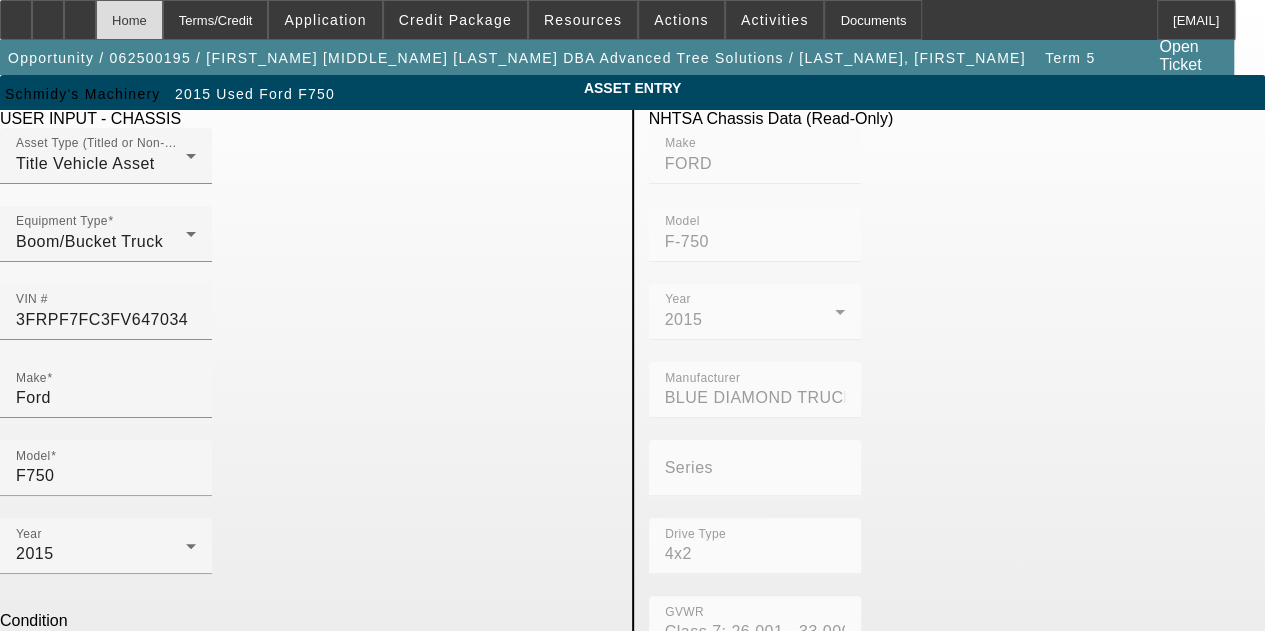 click on "Home" at bounding box center (129, 20) 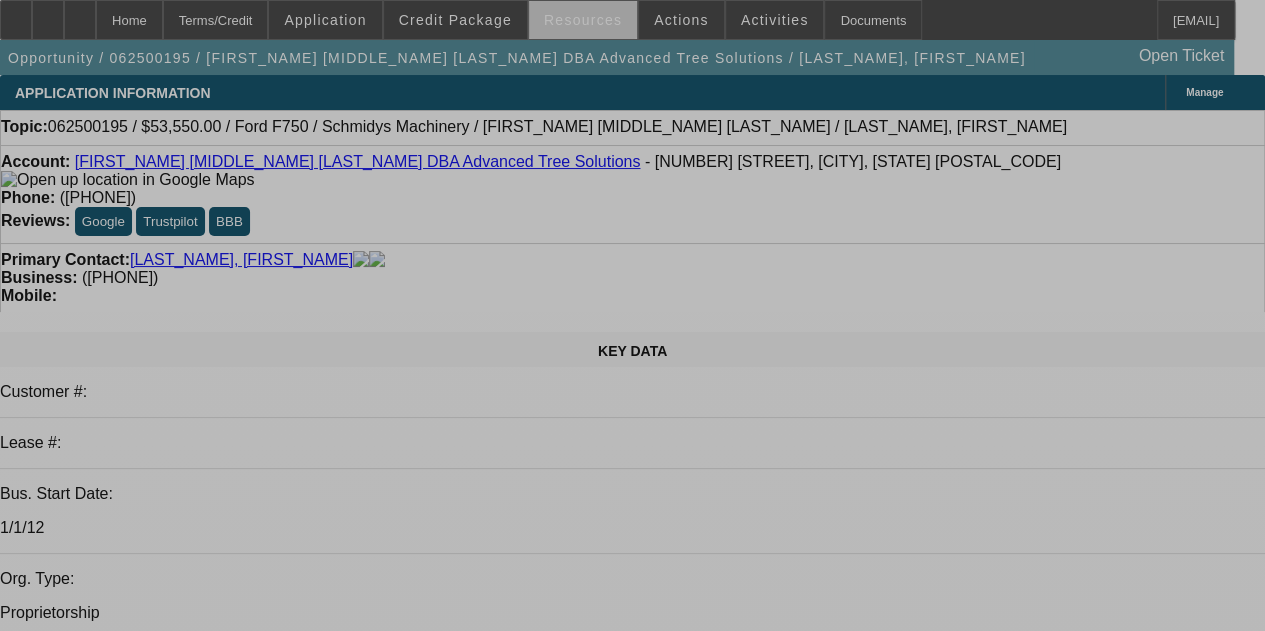 select on "0.1" 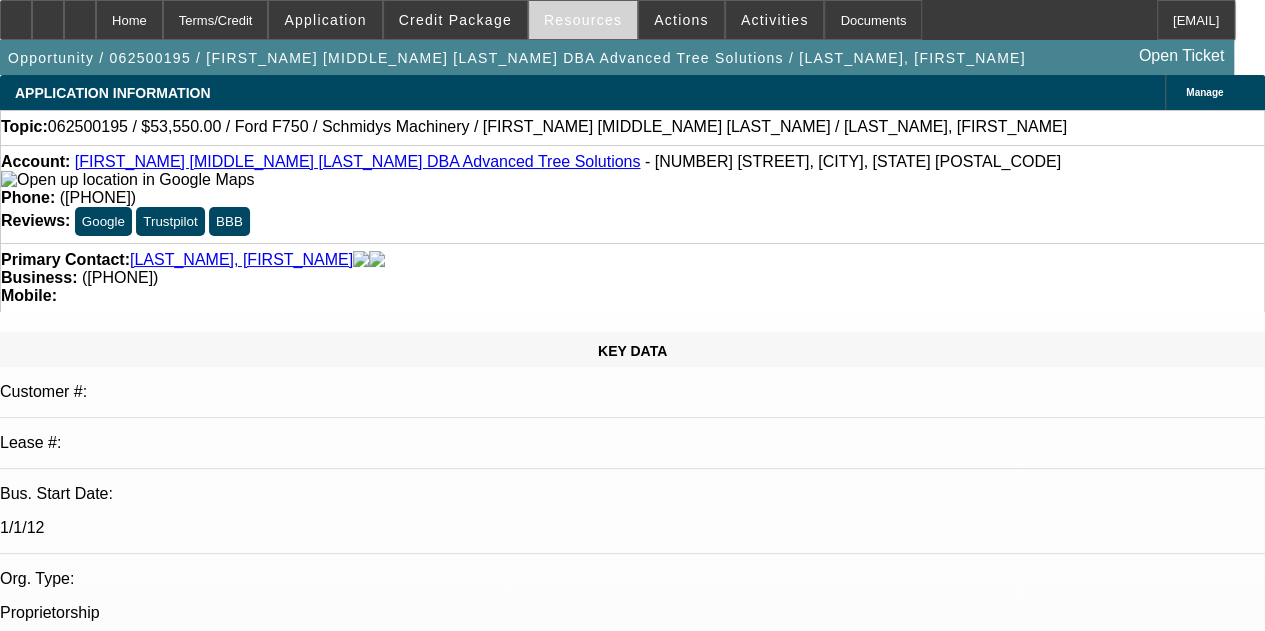 select on "0" 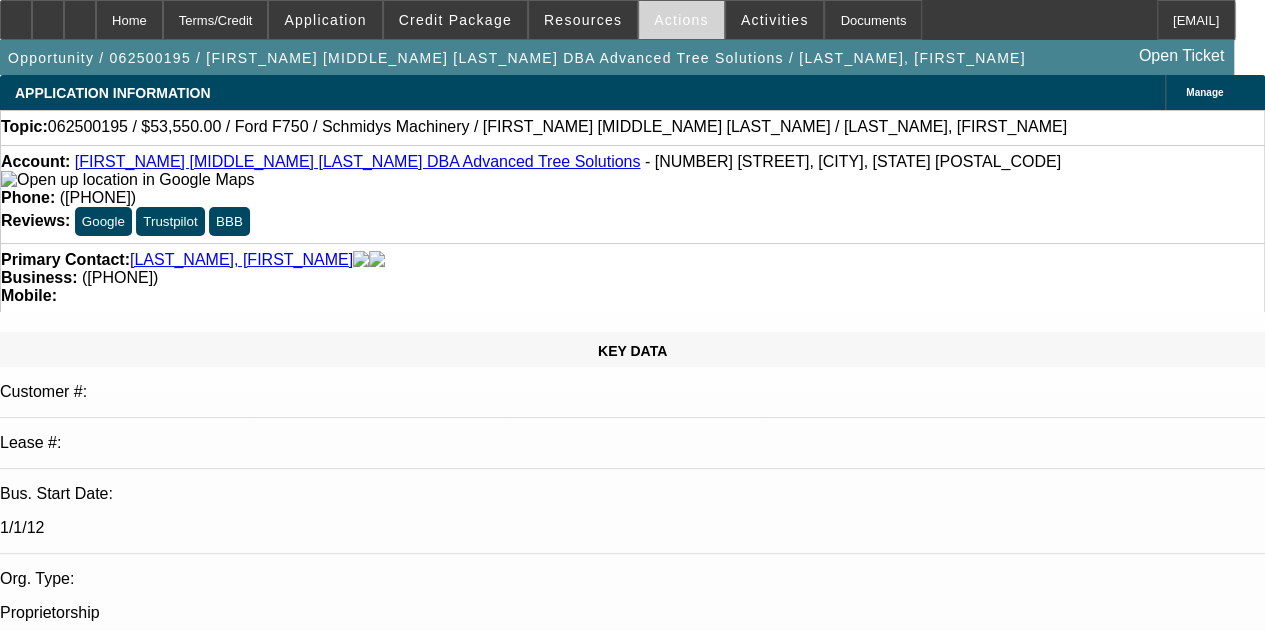 click at bounding box center [681, 20] 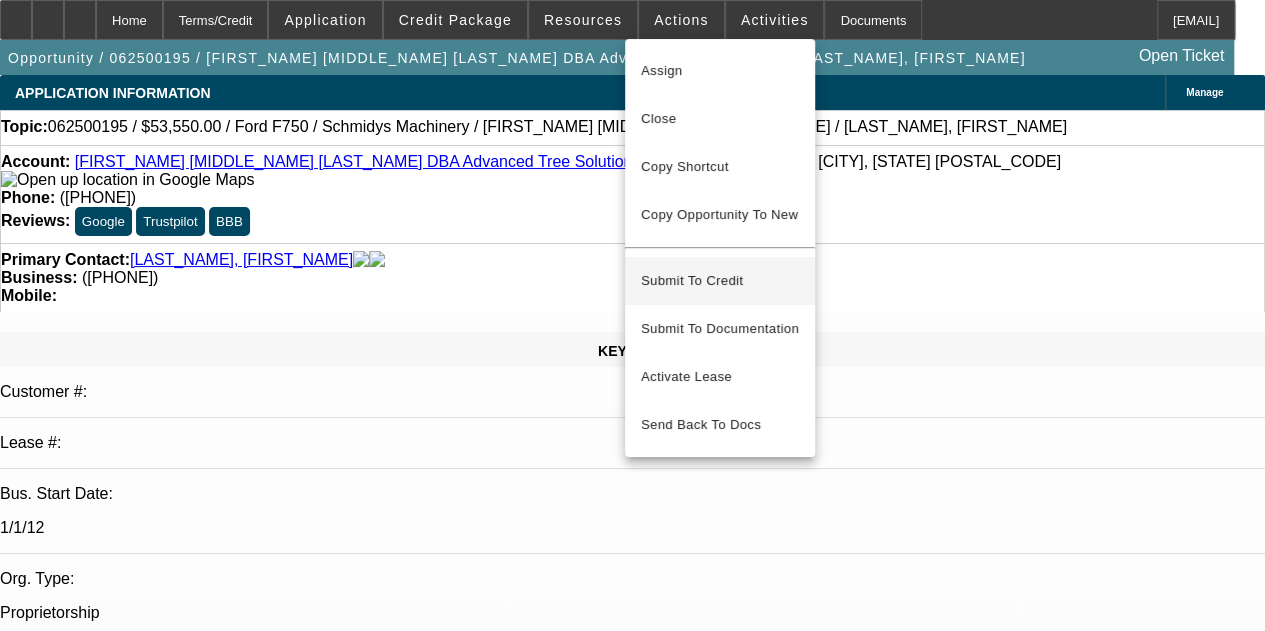 click on "Submit To Credit" at bounding box center (720, 281) 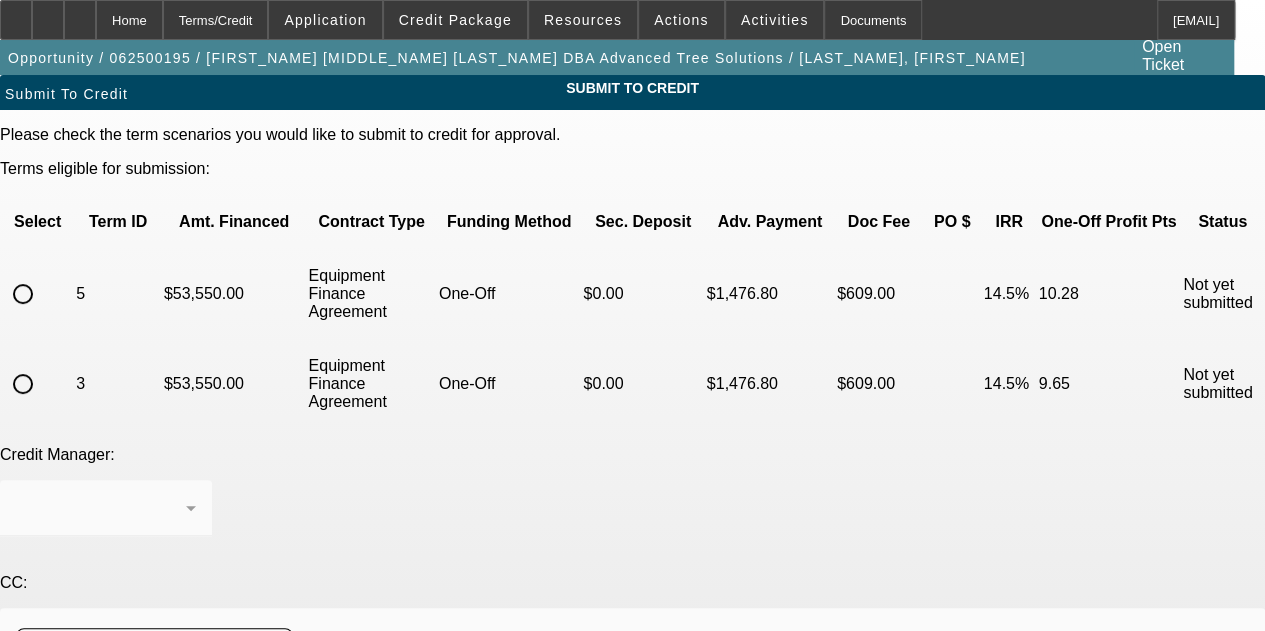 click at bounding box center [23, 294] 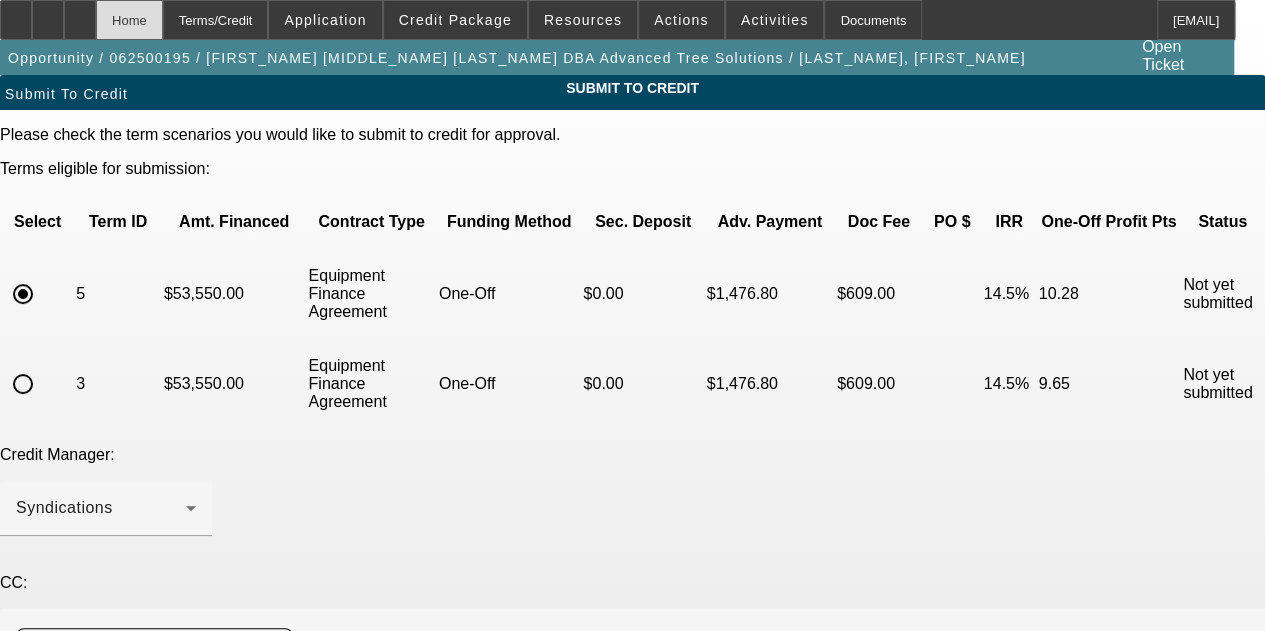 click on "Home" at bounding box center (129, 20) 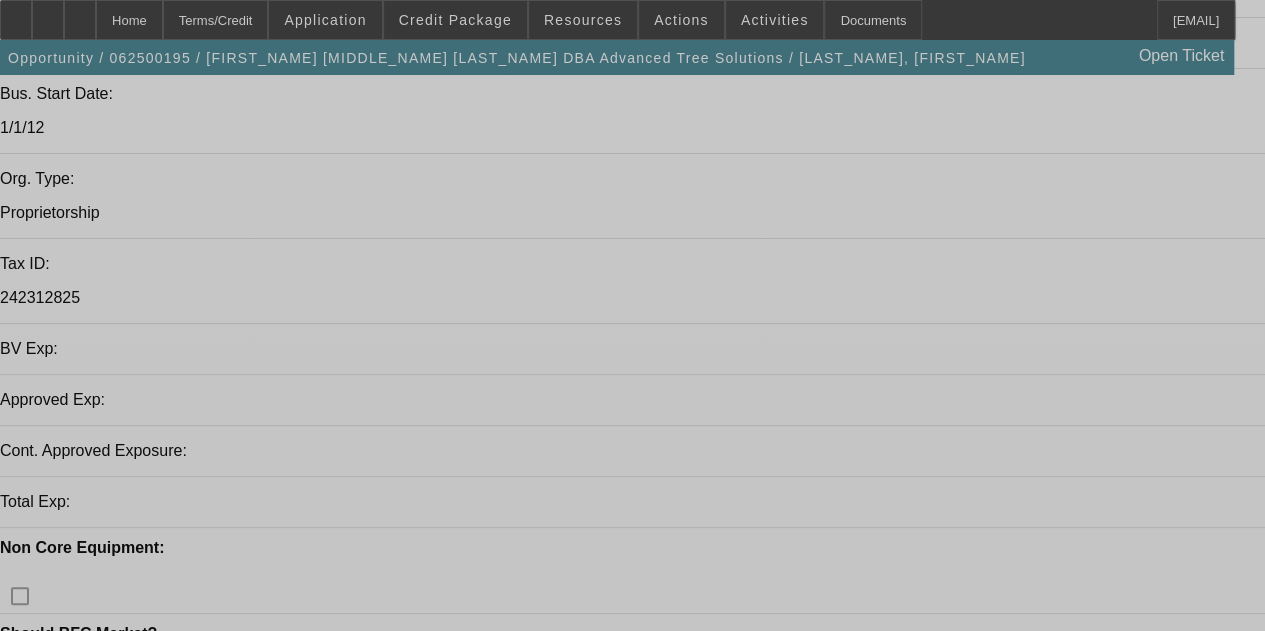 select on "0.1" 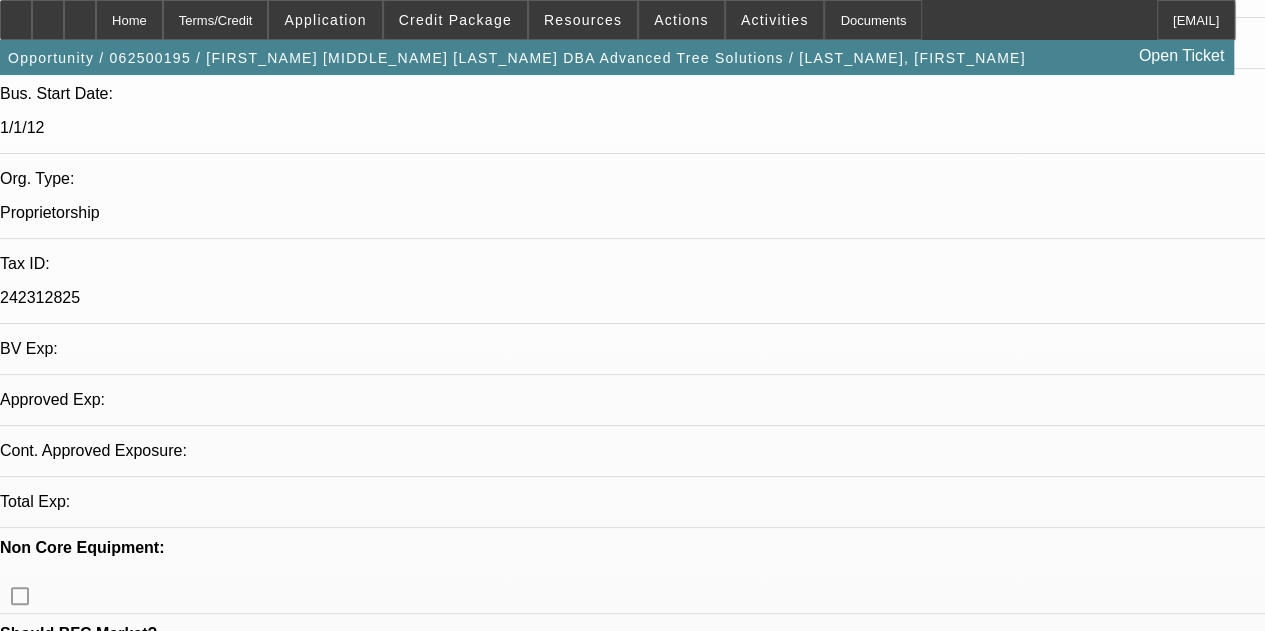select on "0" 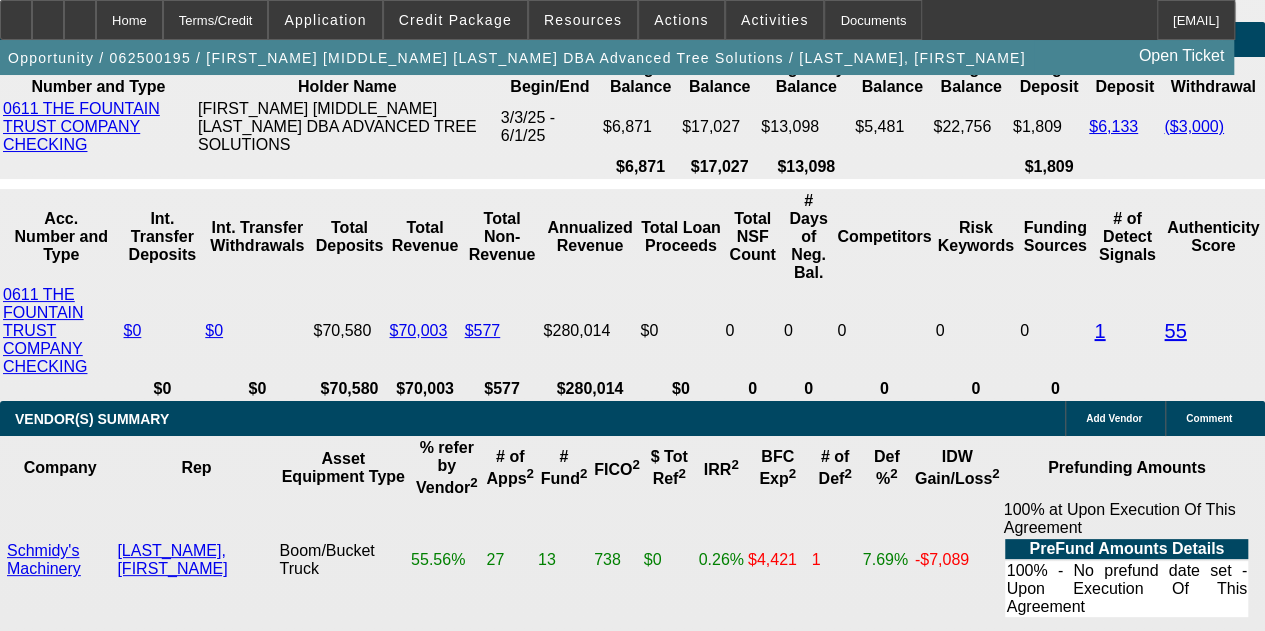 scroll, scrollTop: 3900, scrollLeft: 0, axis: vertical 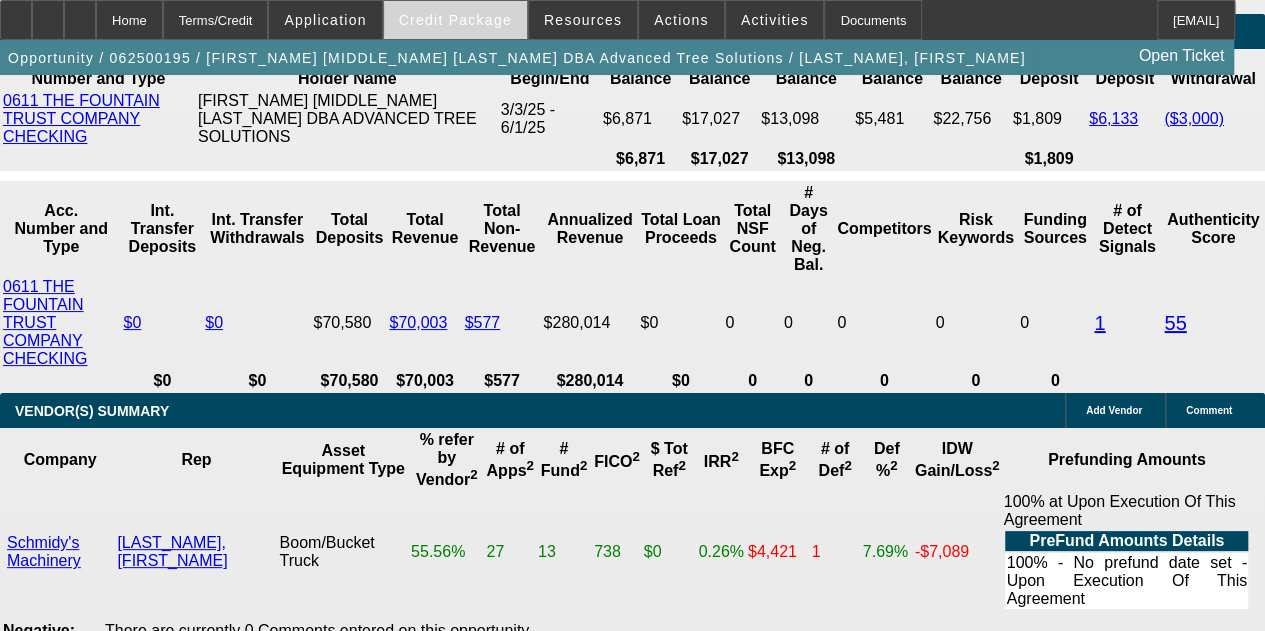 click at bounding box center [455, 20] 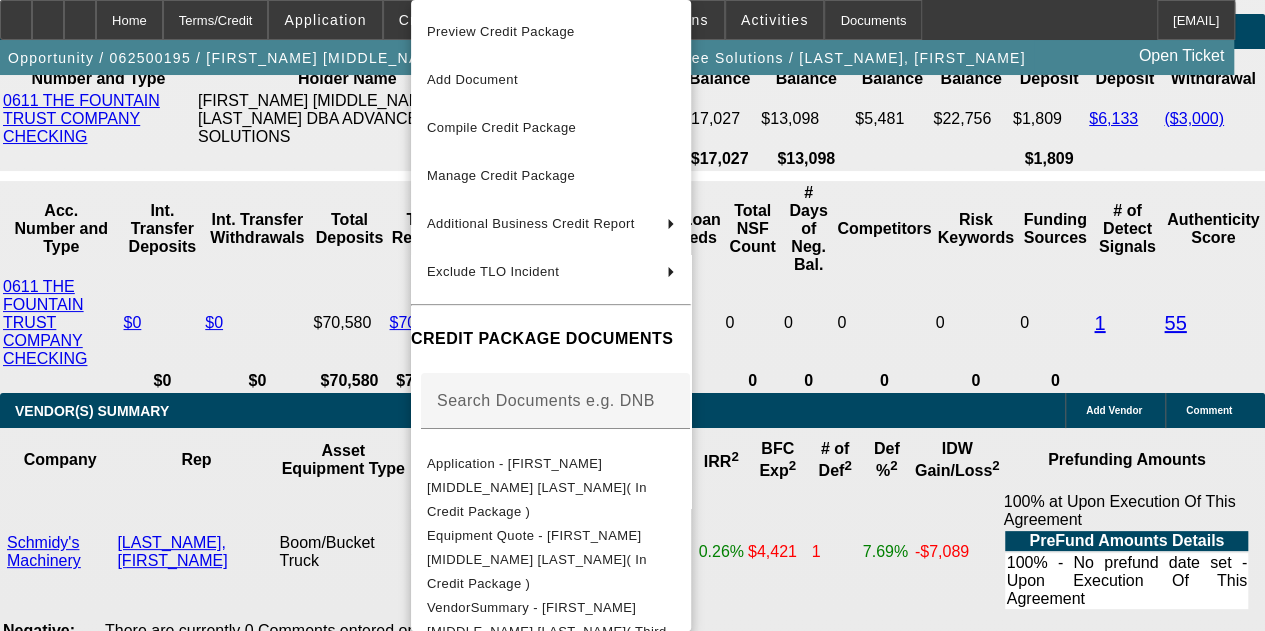 click at bounding box center [632, 315] 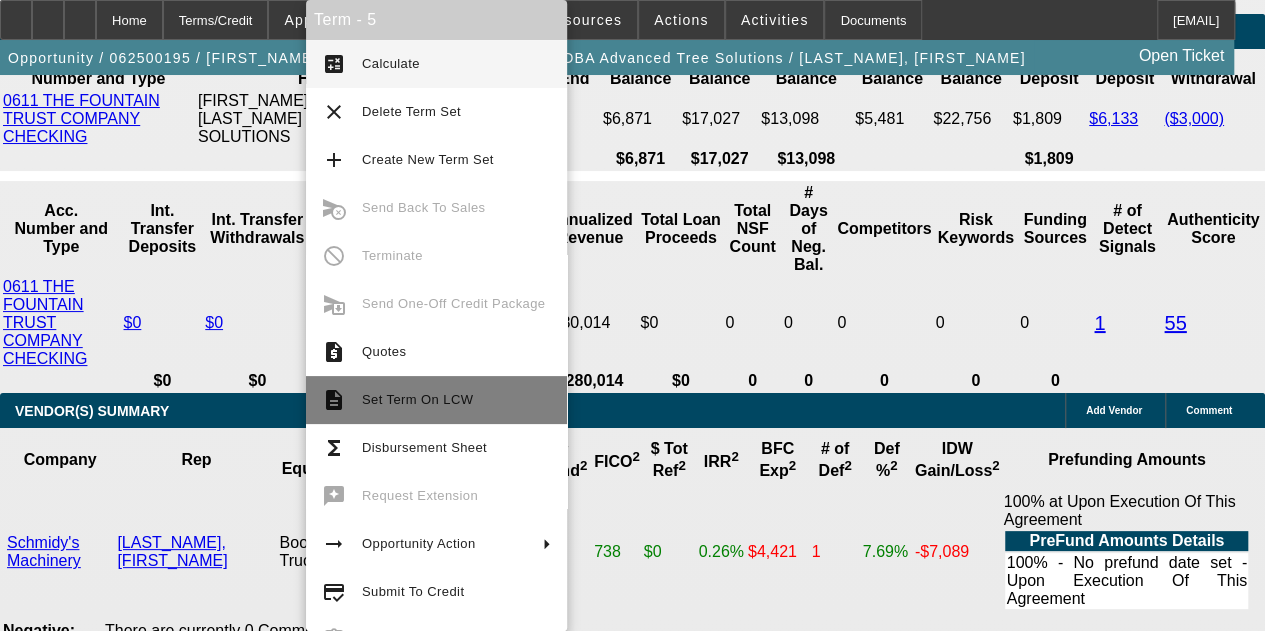 click on "description
Set Term On LCW" at bounding box center [436, 400] 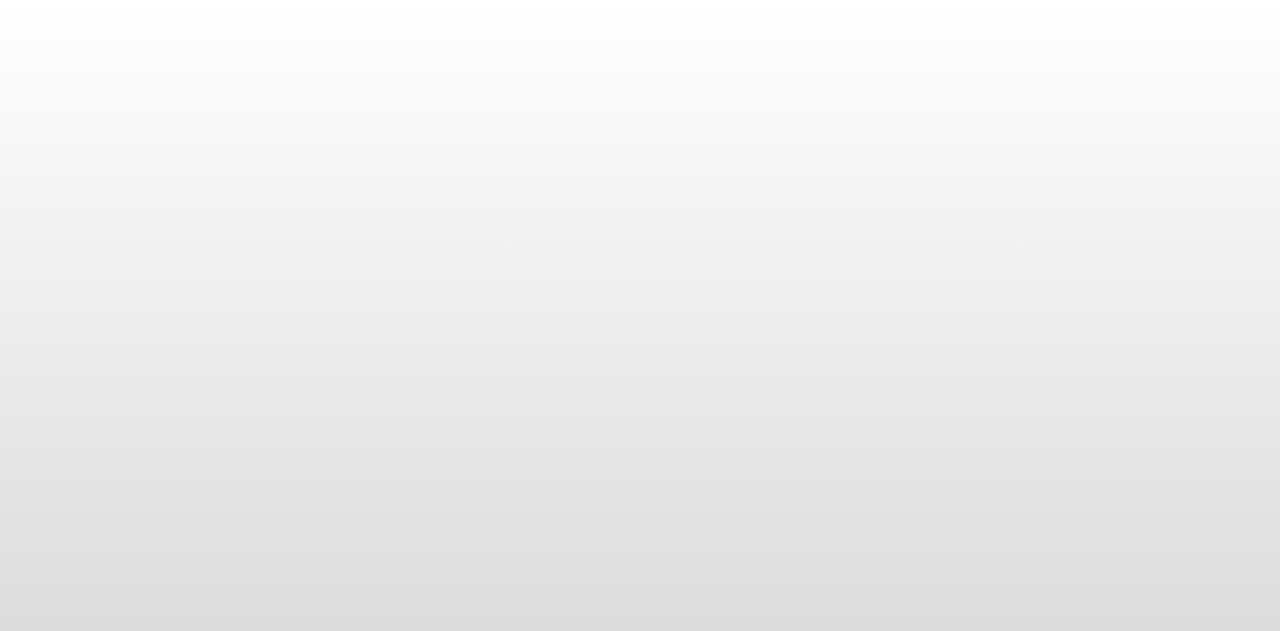scroll, scrollTop: 0, scrollLeft: 0, axis: both 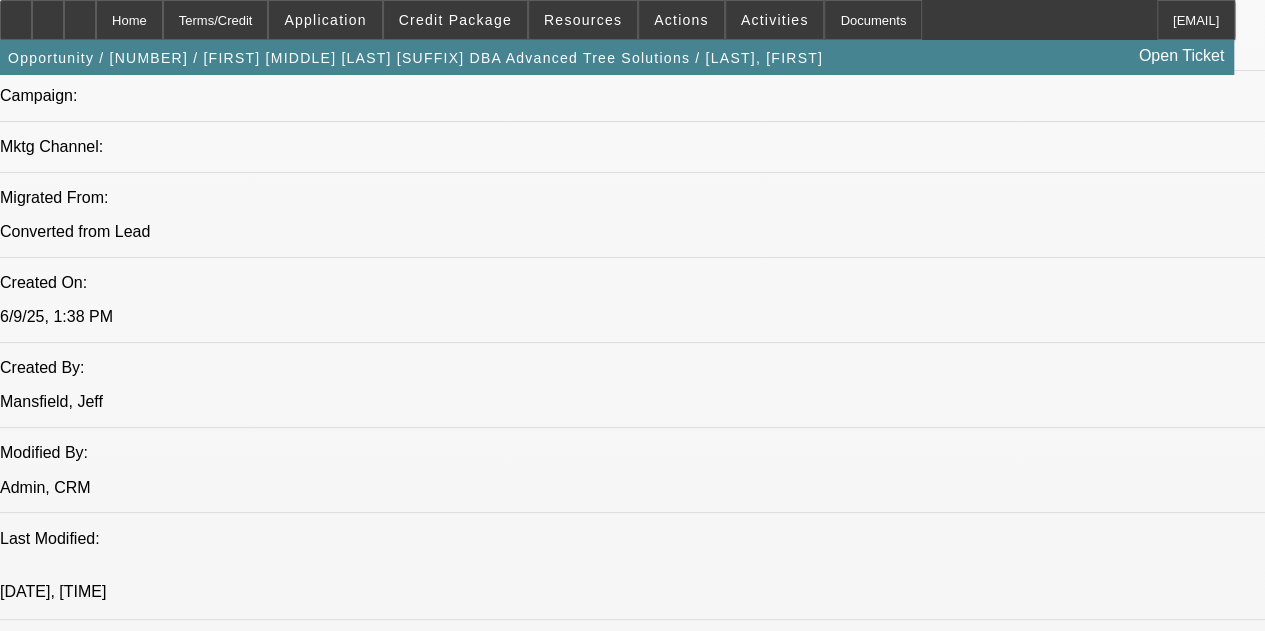 select on "0.1" 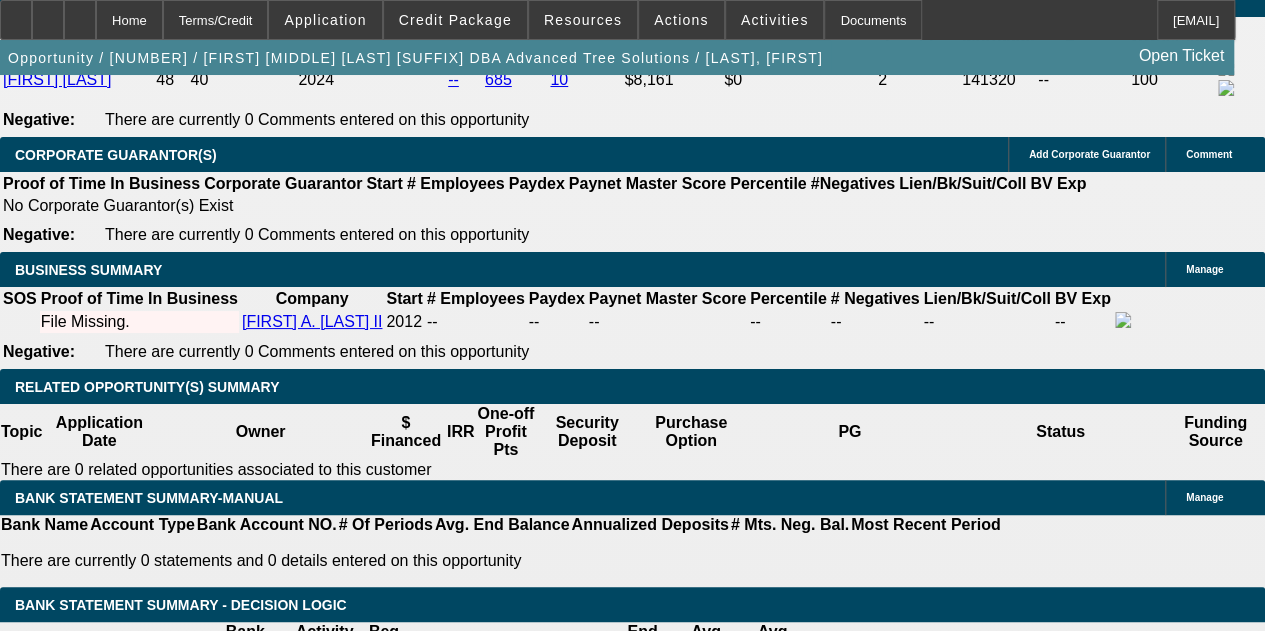 scroll, scrollTop: 3600, scrollLeft: 0, axis: vertical 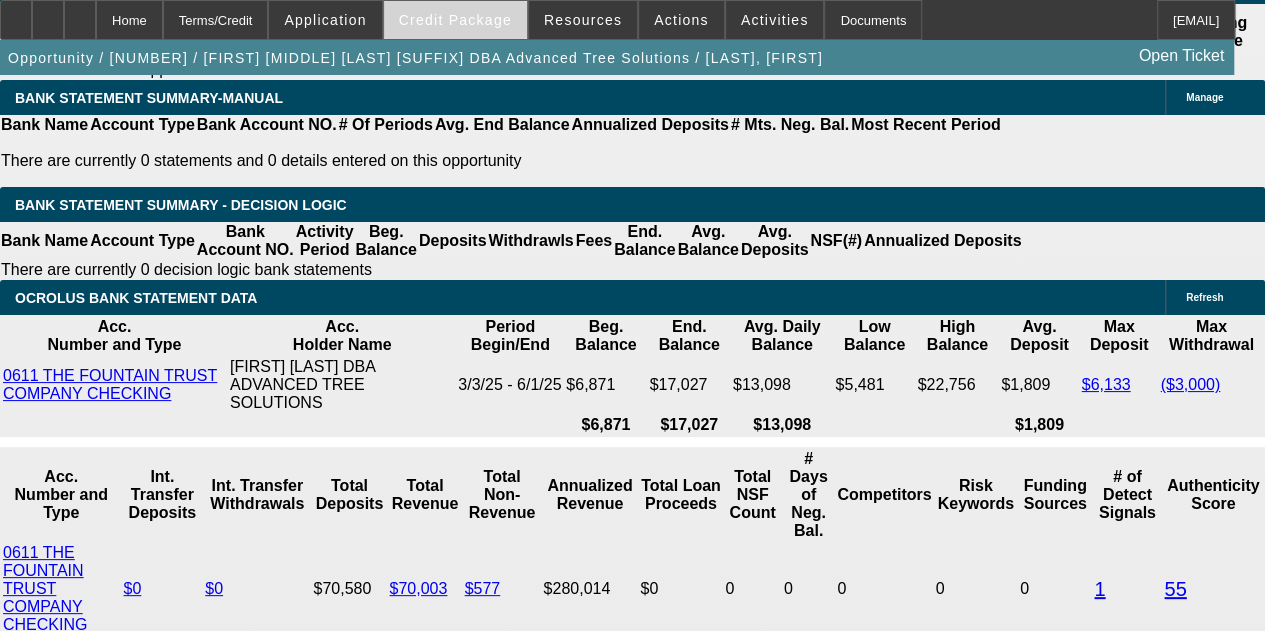 click at bounding box center [455, 20] 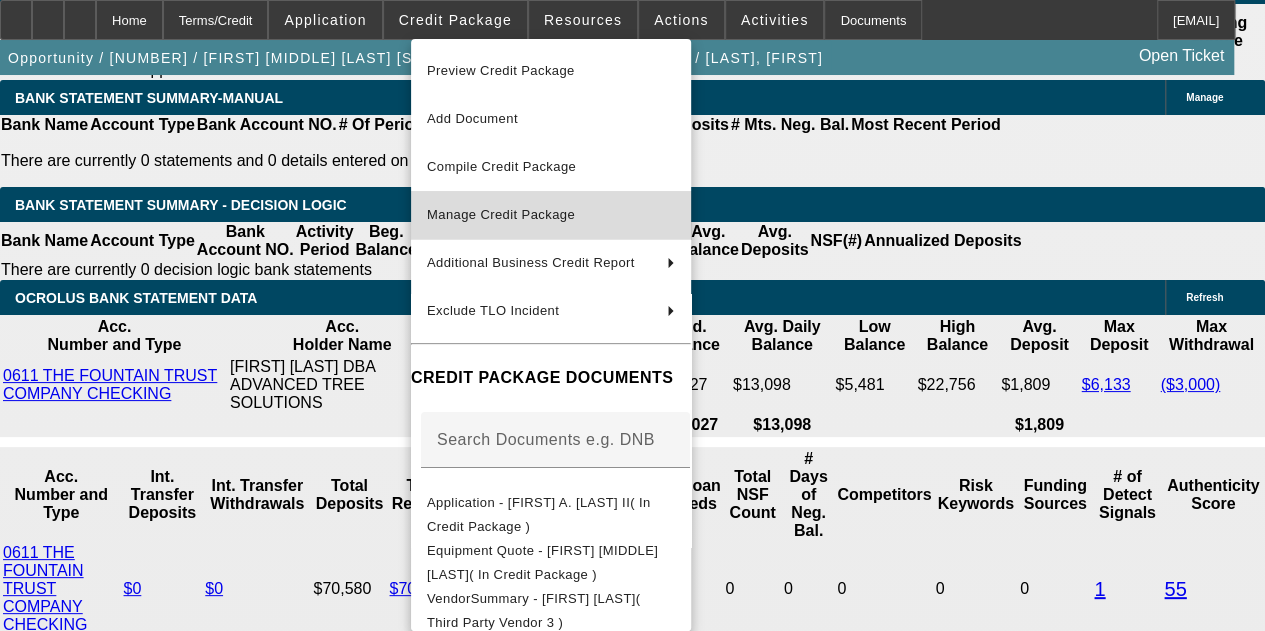 click on "Manage Credit Package" at bounding box center [501, 214] 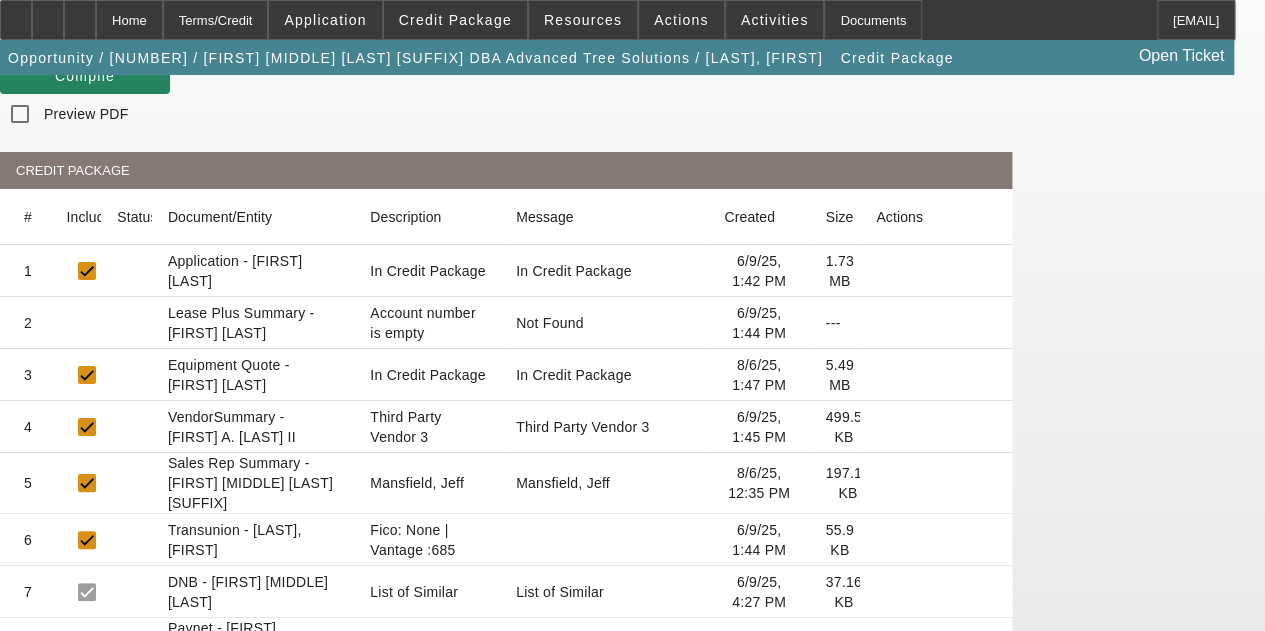 scroll, scrollTop: 500, scrollLeft: 0, axis: vertical 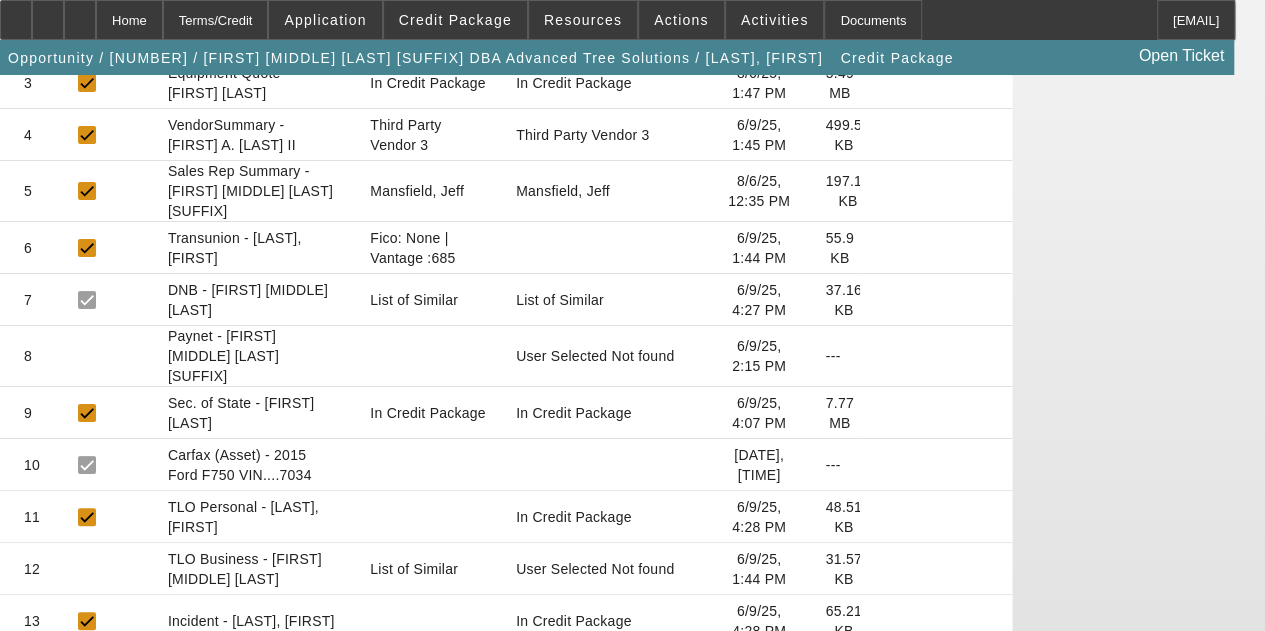 click 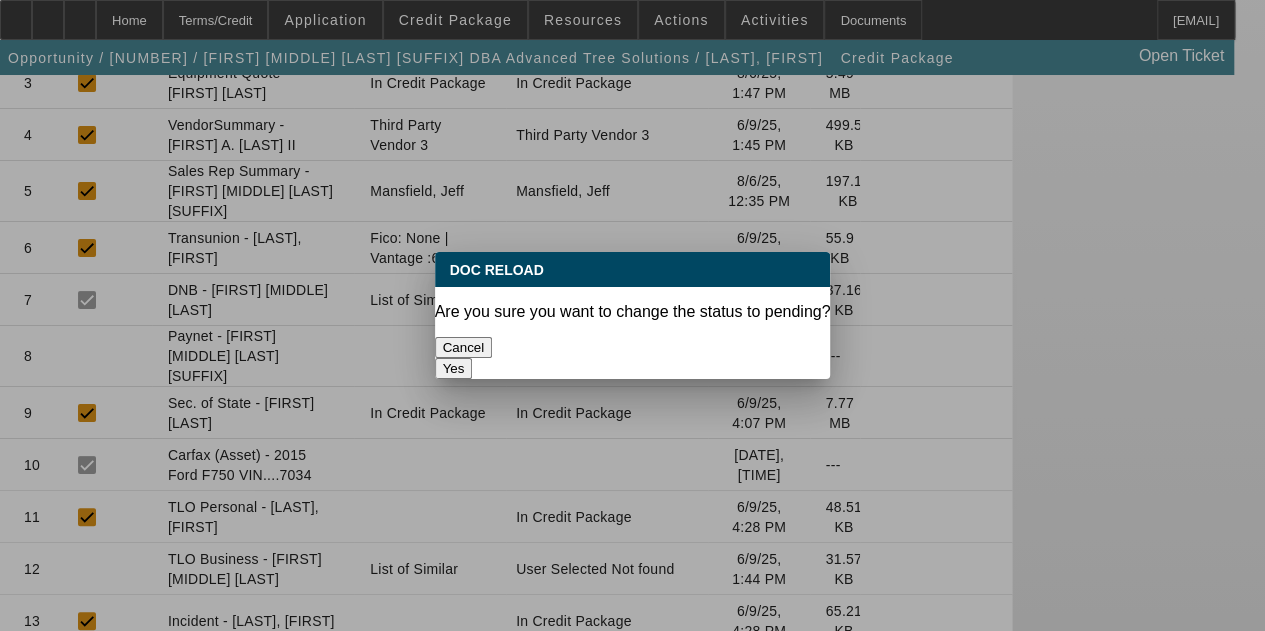 scroll, scrollTop: 0, scrollLeft: 0, axis: both 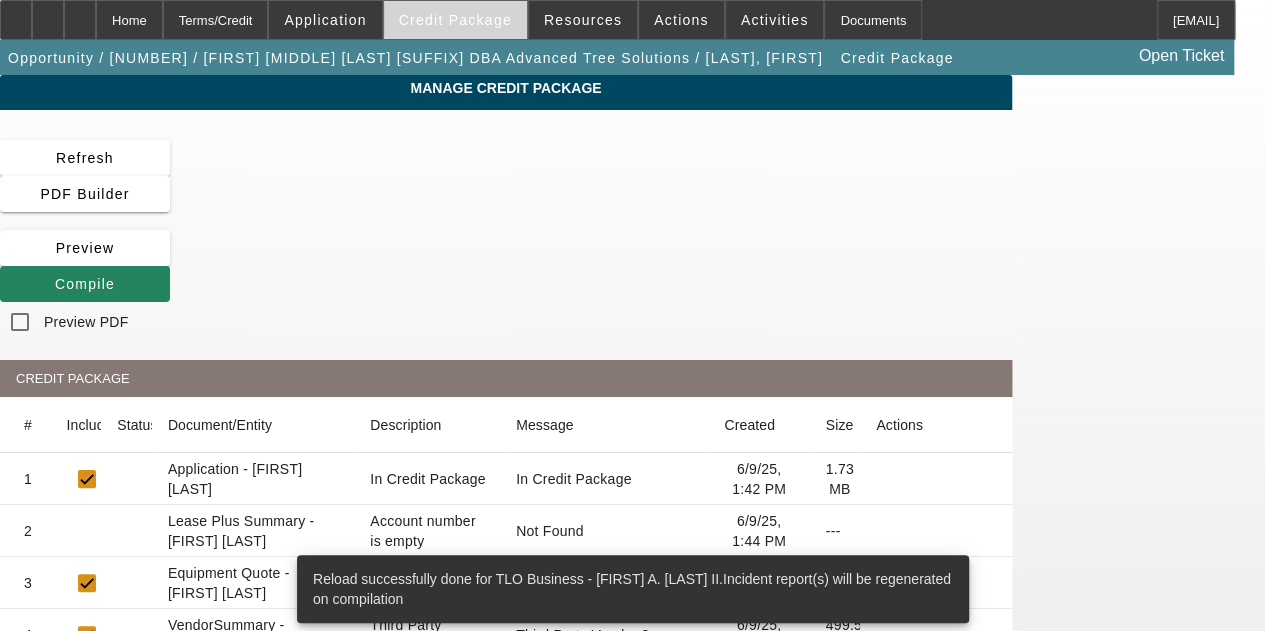 click on "Credit Package" at bounding box center [455, 20] 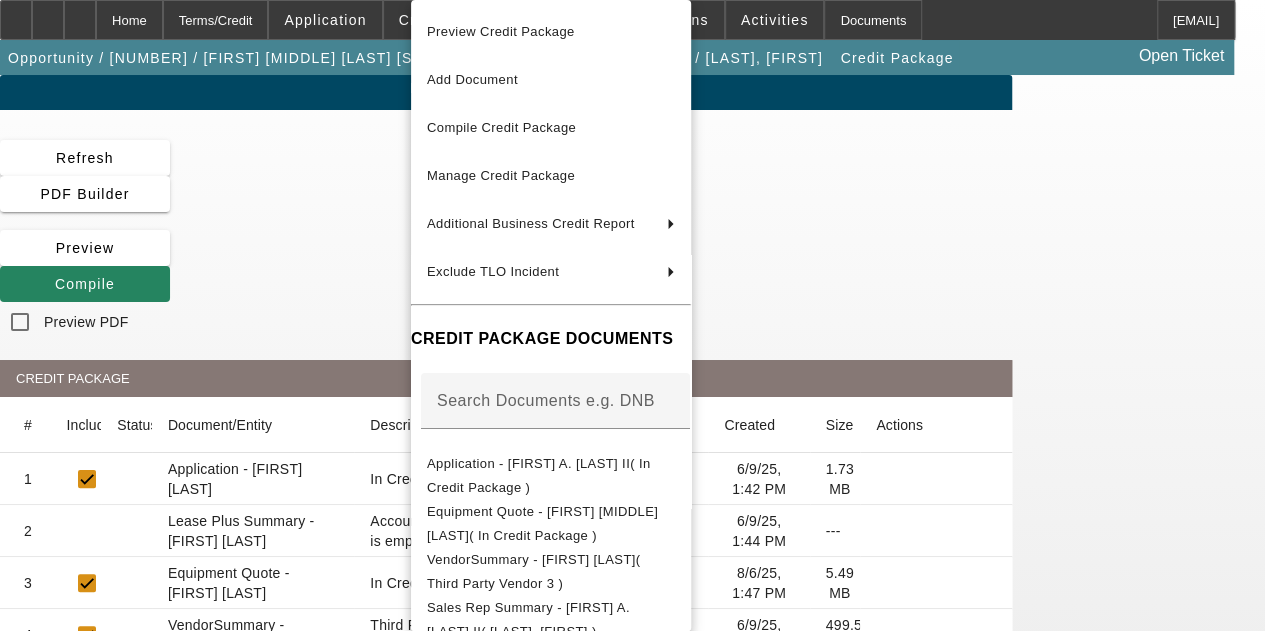click at bounding box center [632, 315] 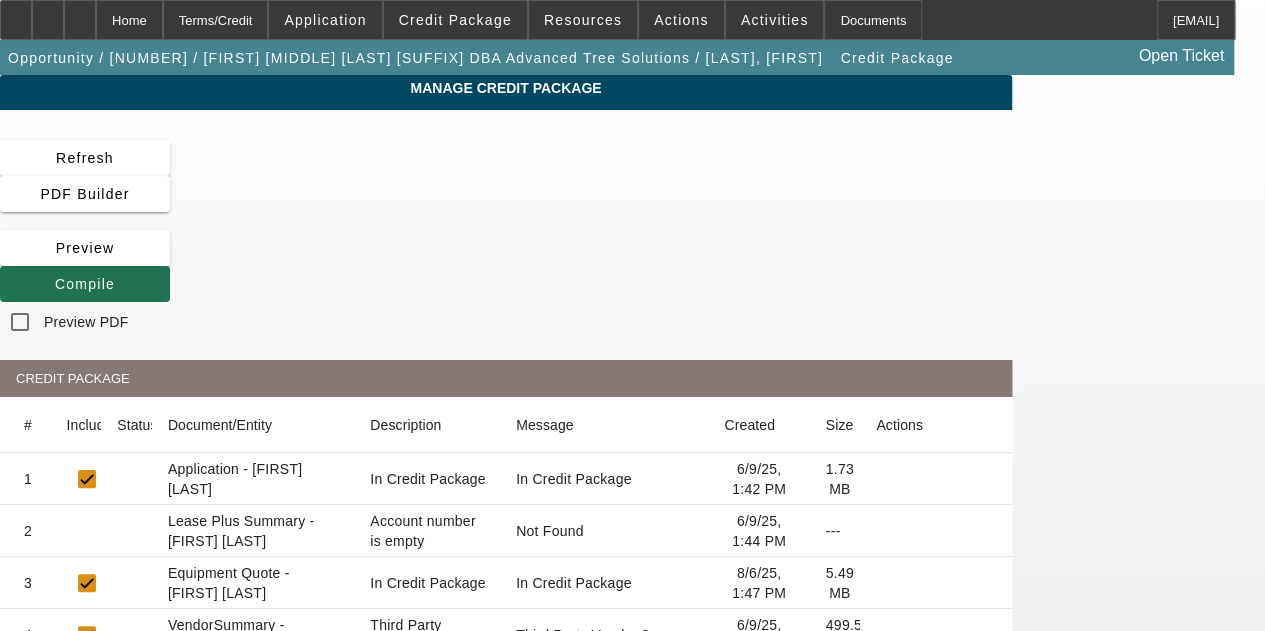 click at bounding box center (85, 284) 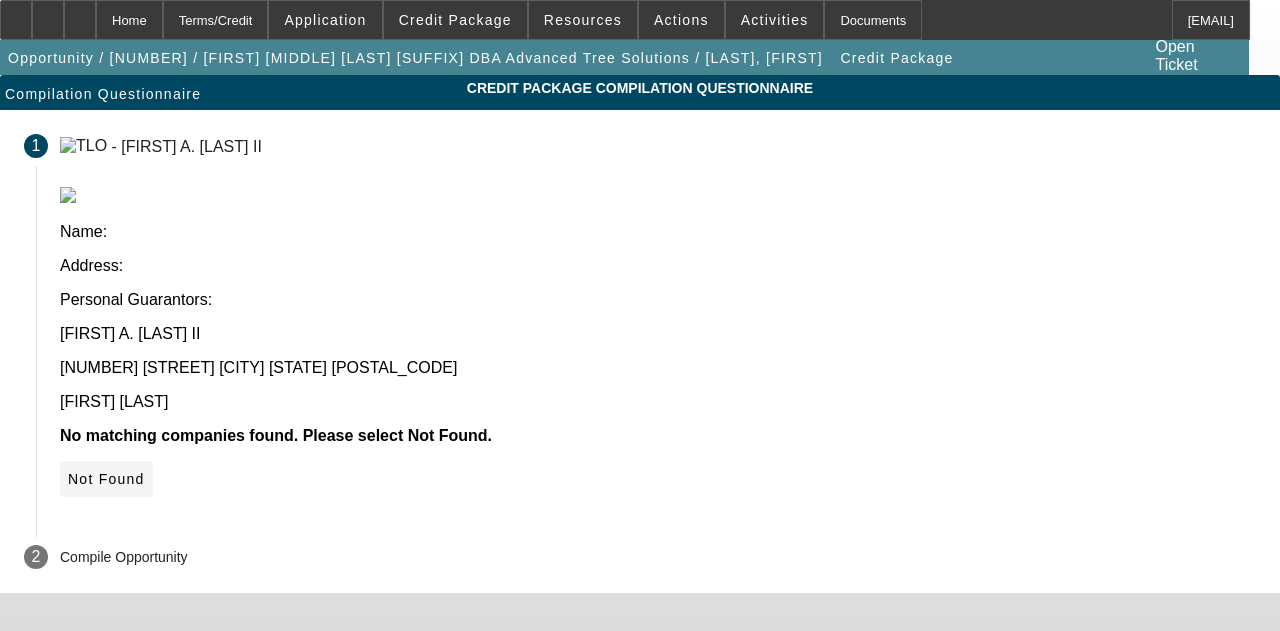 click at bounding box center (68, 479) 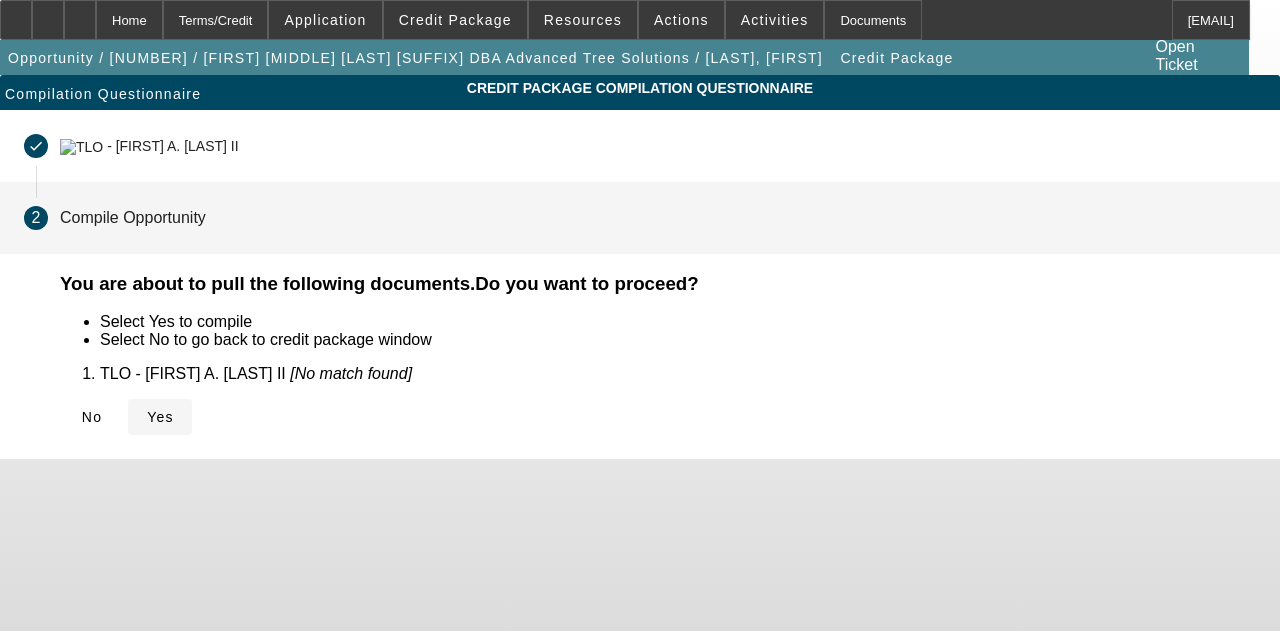 click at bounding box center (147, 417) 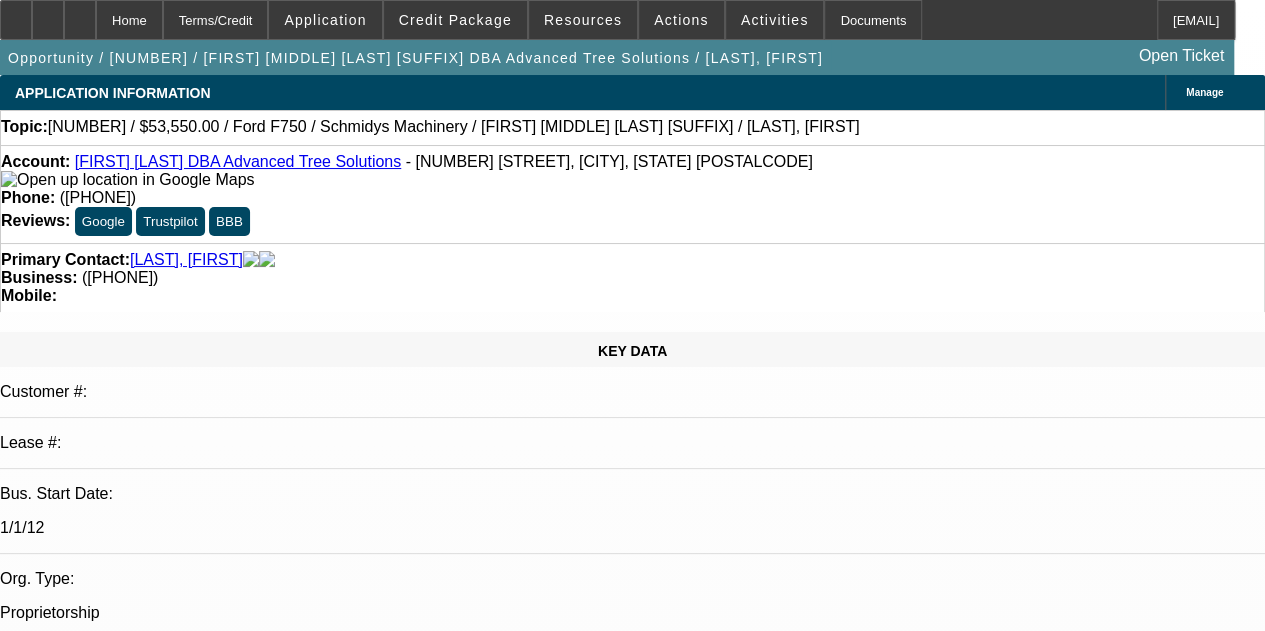 select on "0.1" 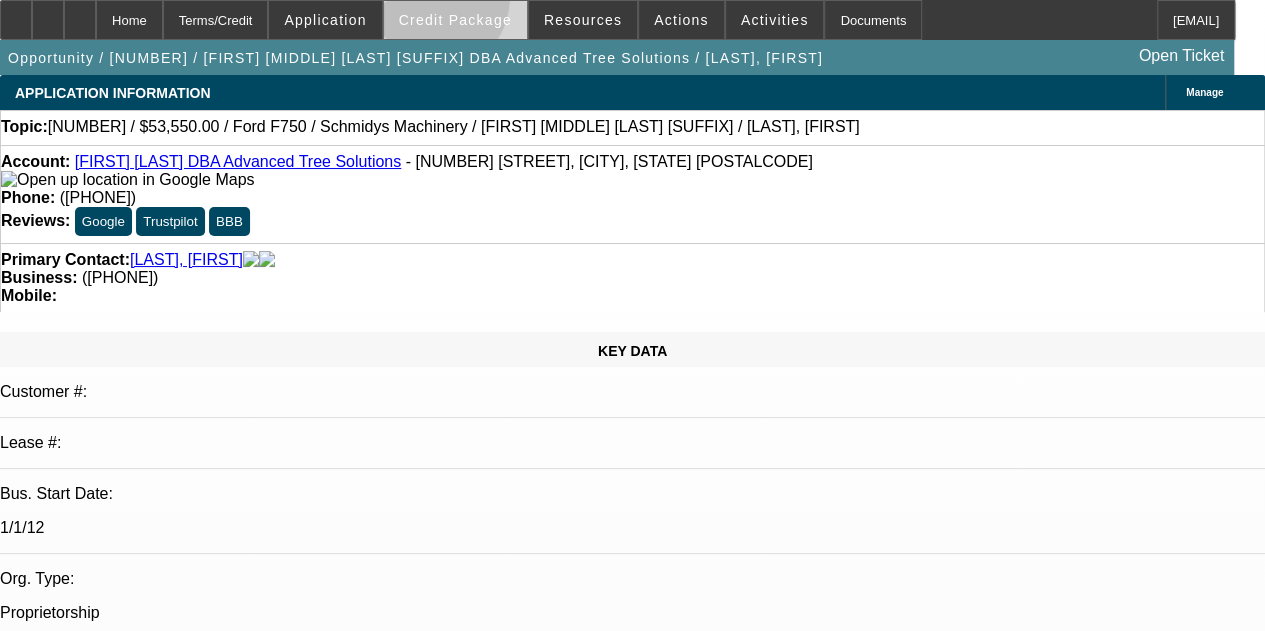 click at bounding box center [455, 20] 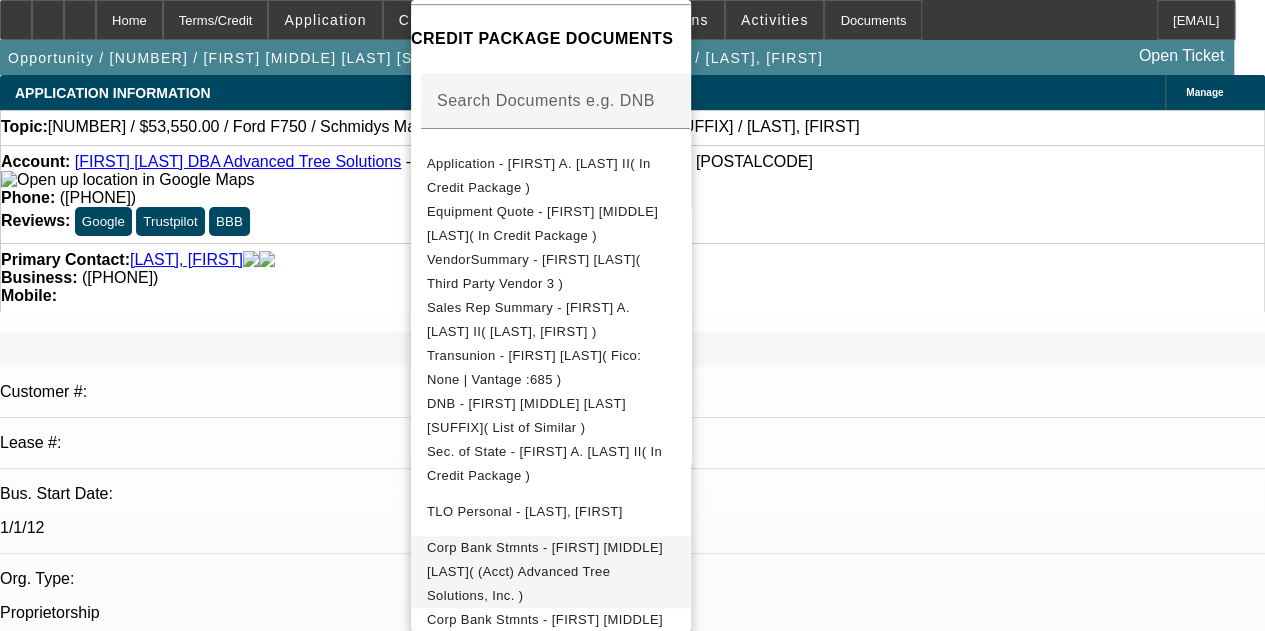scroll, scrollTop: 348, scrollLeft: 0, axis: vertical 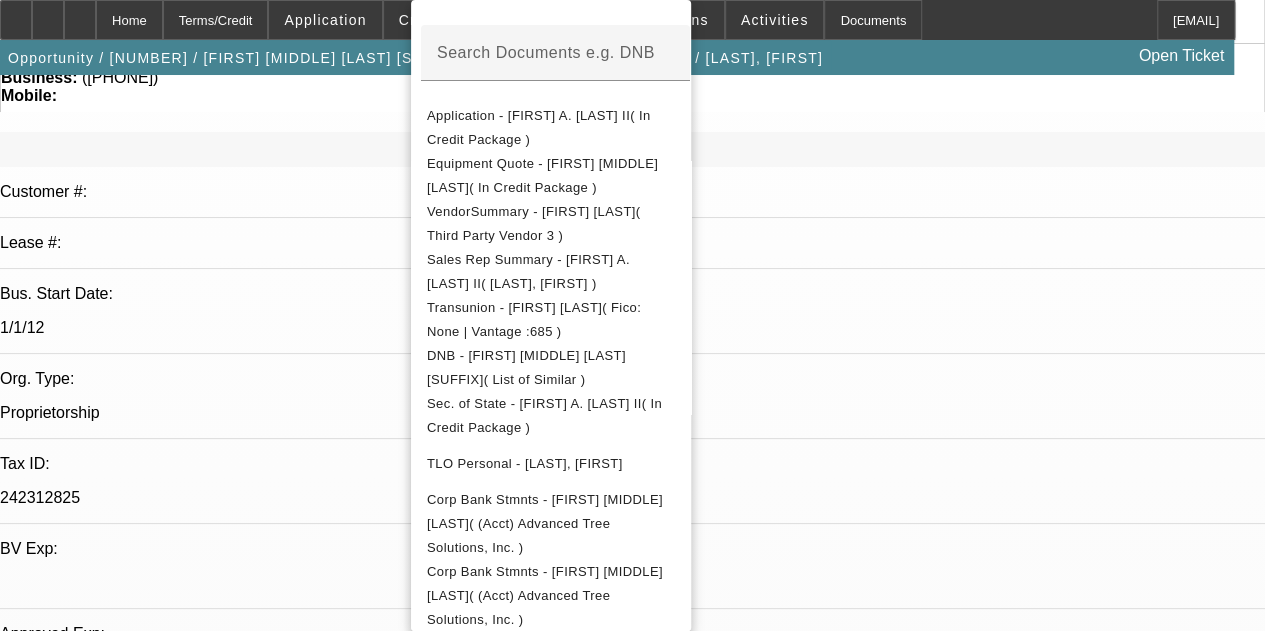 click at bounding box center [632, 315] 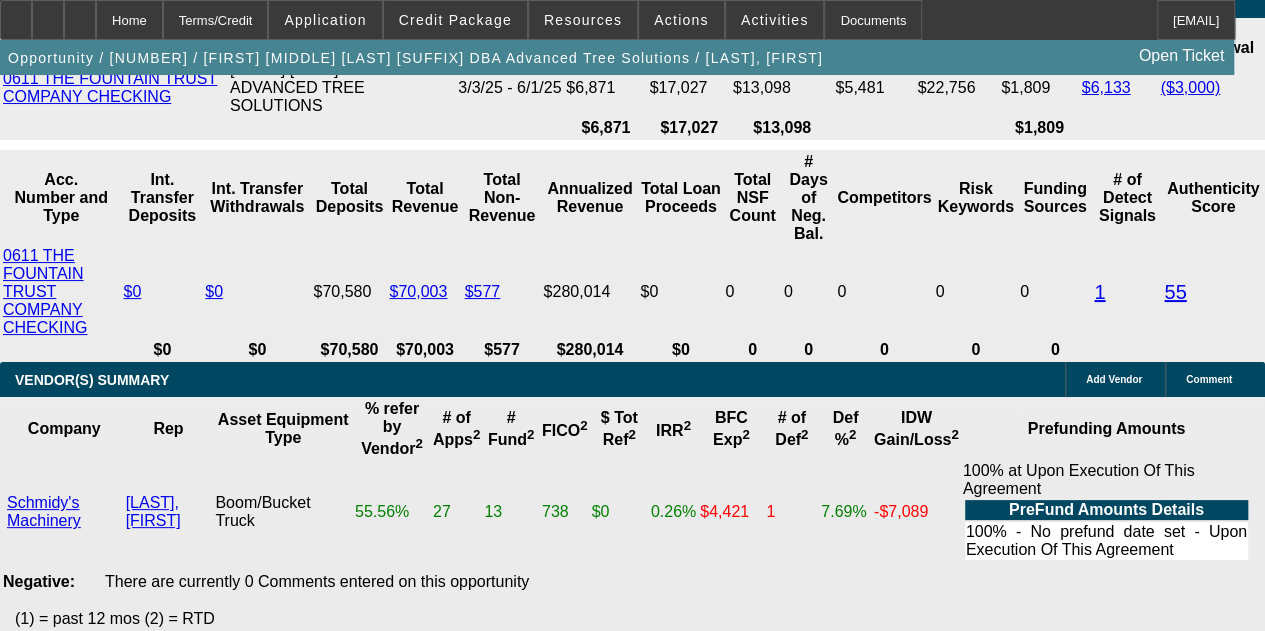scroll, scrollTop: 3900, scrollLeft: 0, axis: vertical 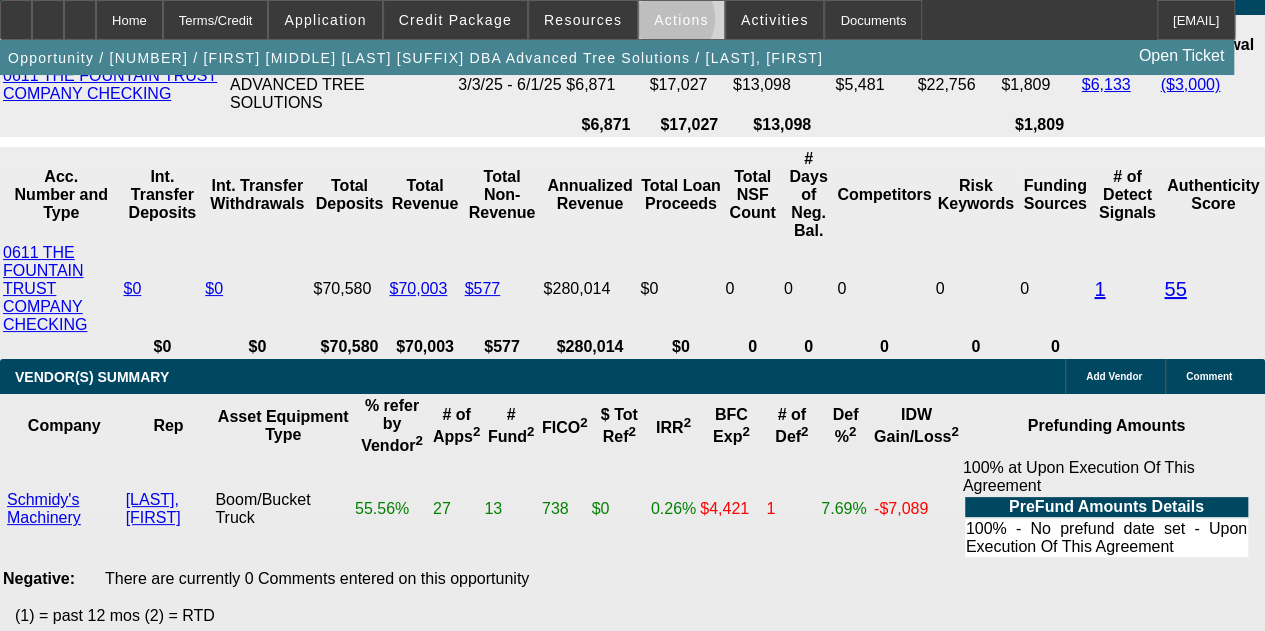 click on "Actions" at bounding box center (681, 20) 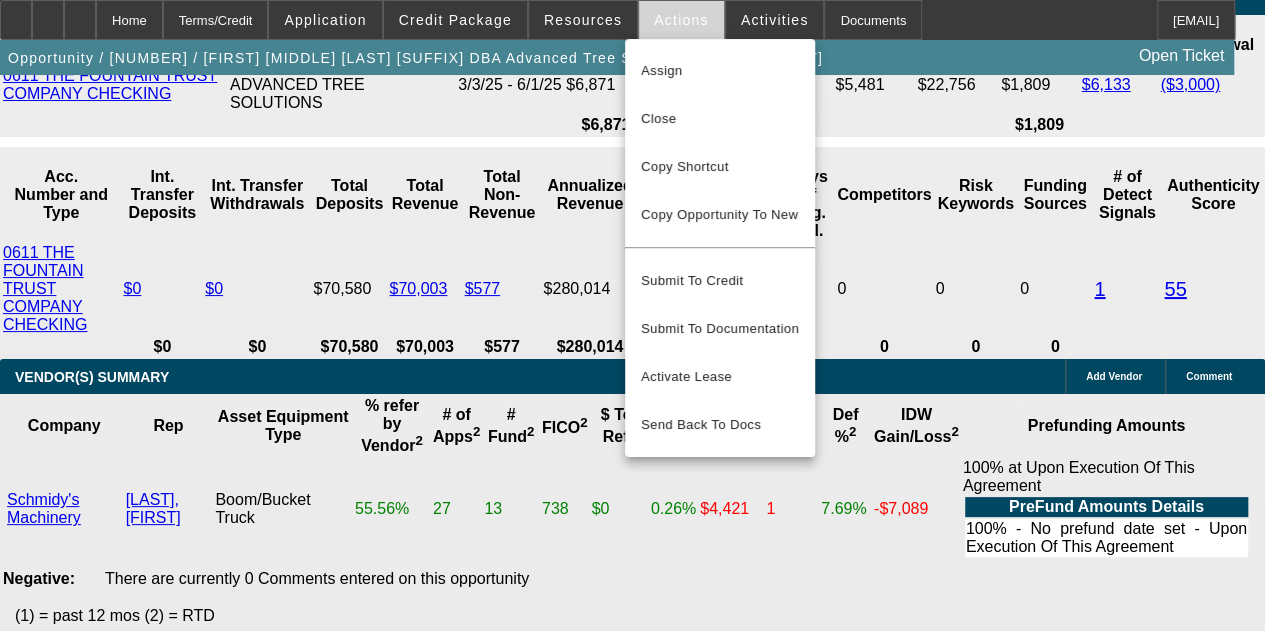 scroll, scrollTop: 3939, scrollLeft: 0, axis: vertical 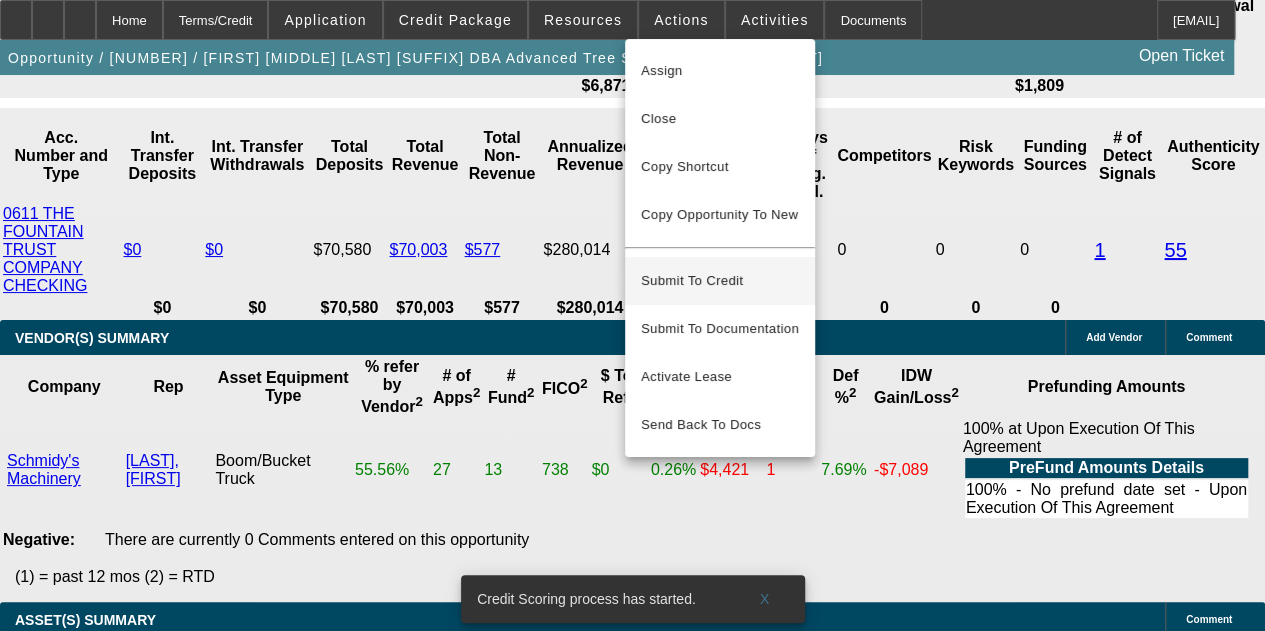 click on "Submit To Credit" at bounding box center (720, 281) 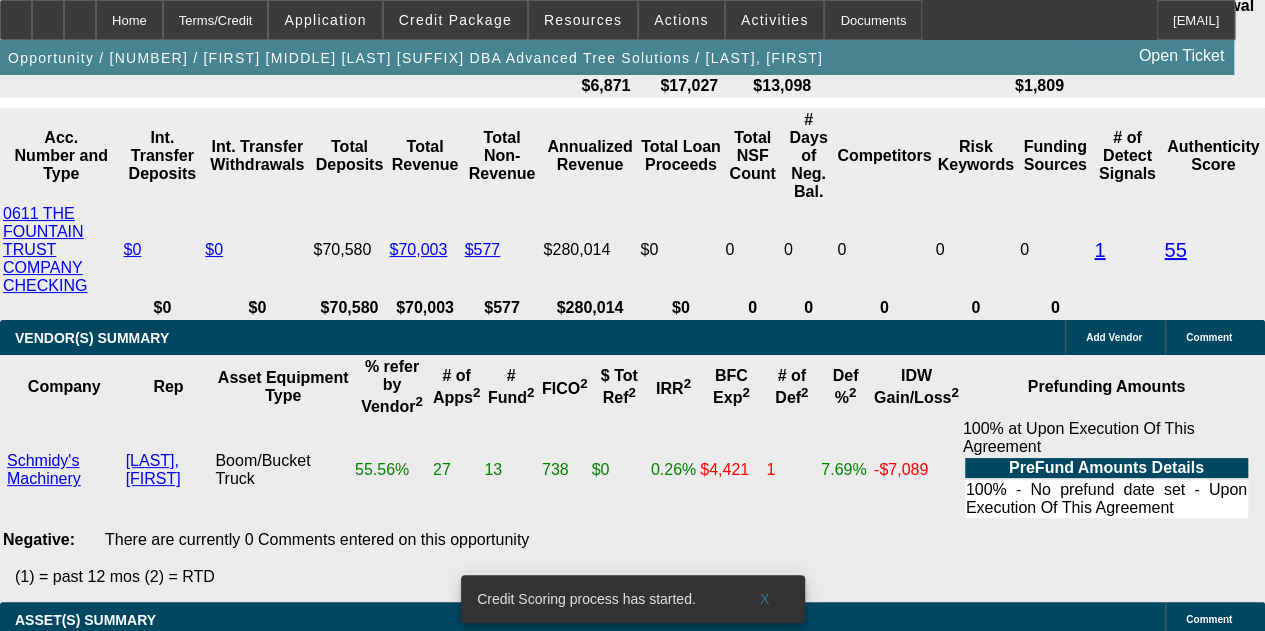 scroll, scrollTop: 0, scrollLeft: 0, axis: both 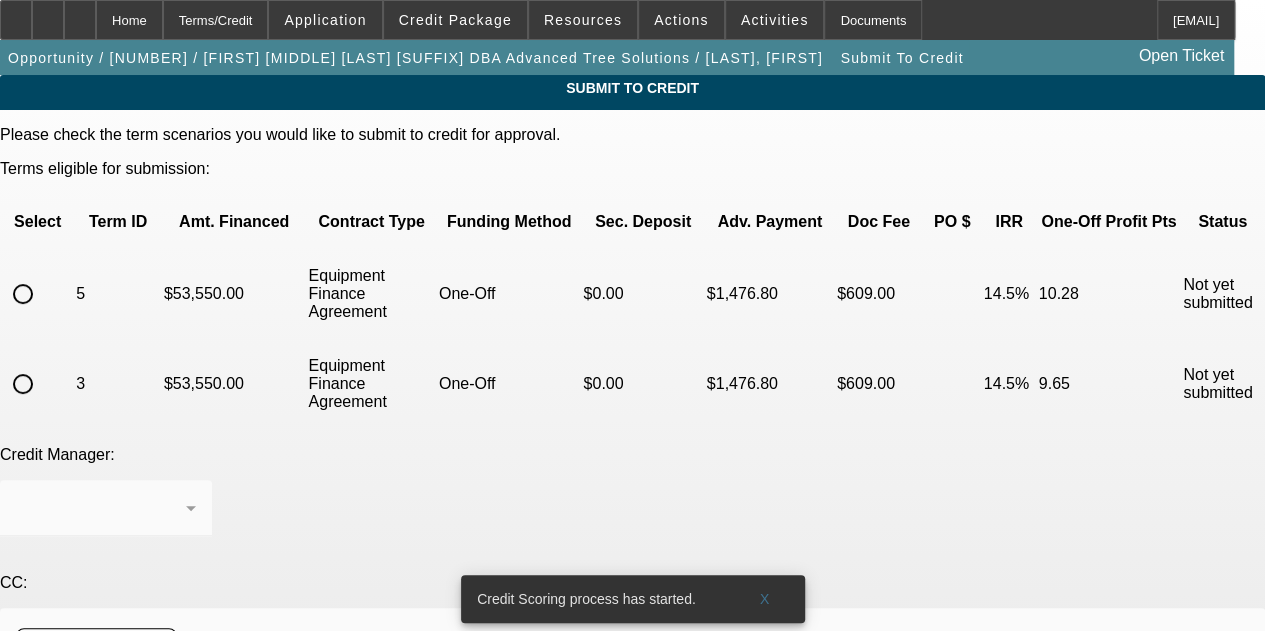 click at bounding box center (23, 294) 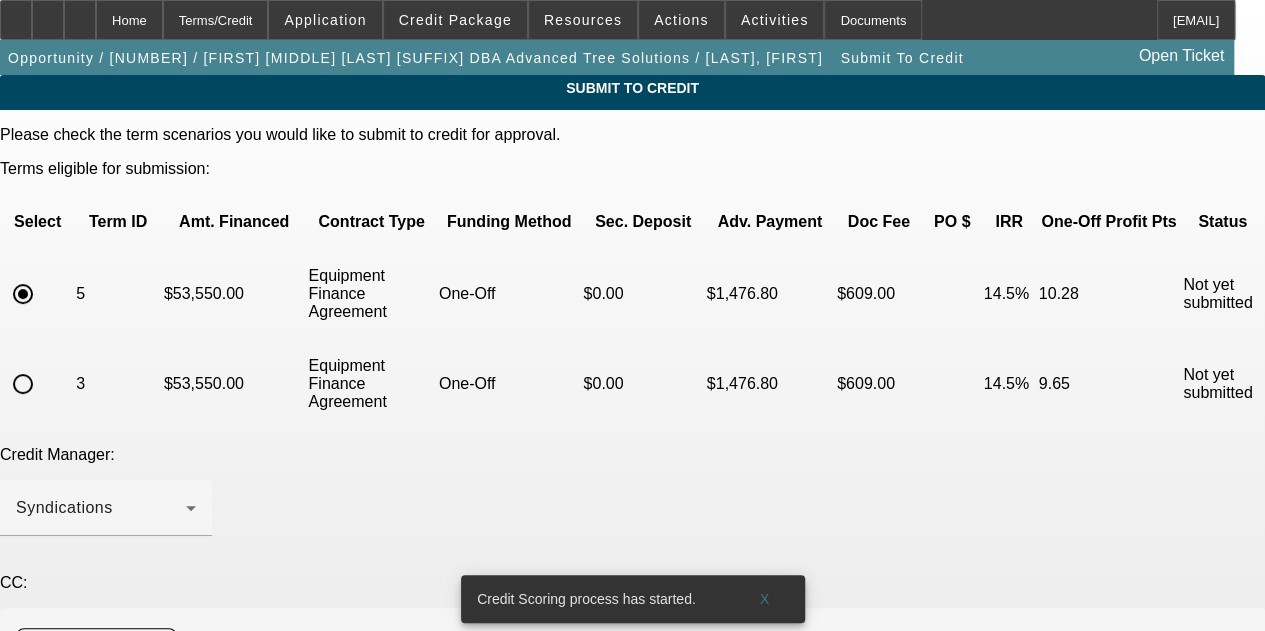 scroll, scrollTop: 200, scrollLeft: 0, axis: vertical 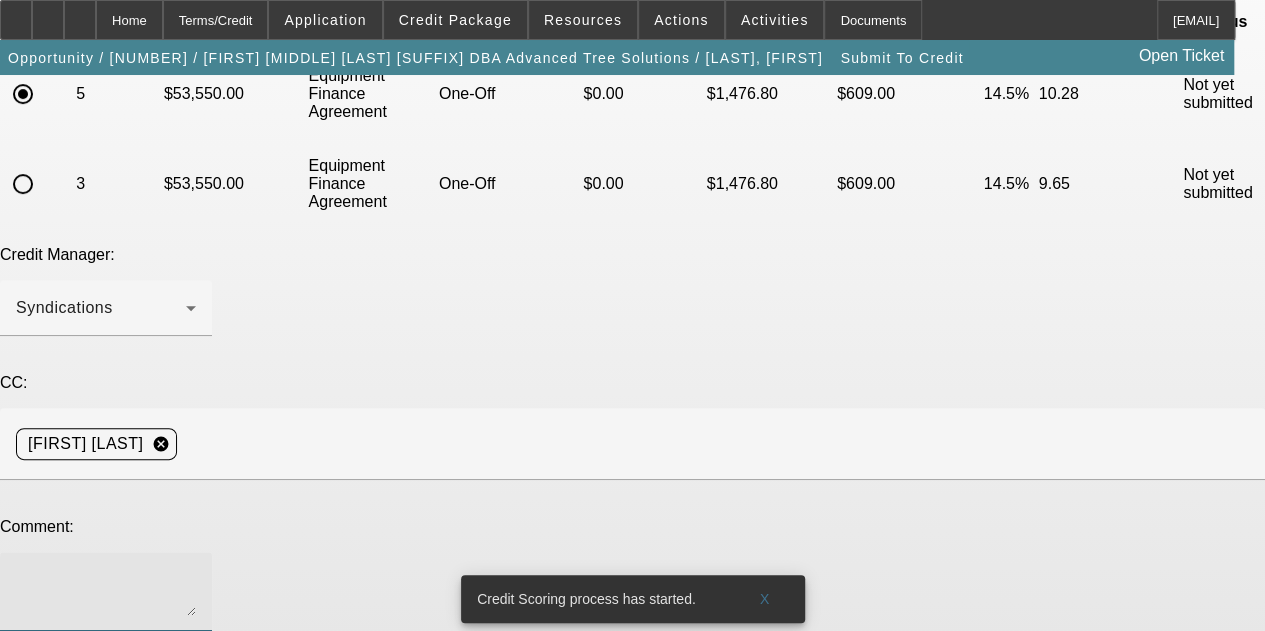 click at bounding box center (106, 592) 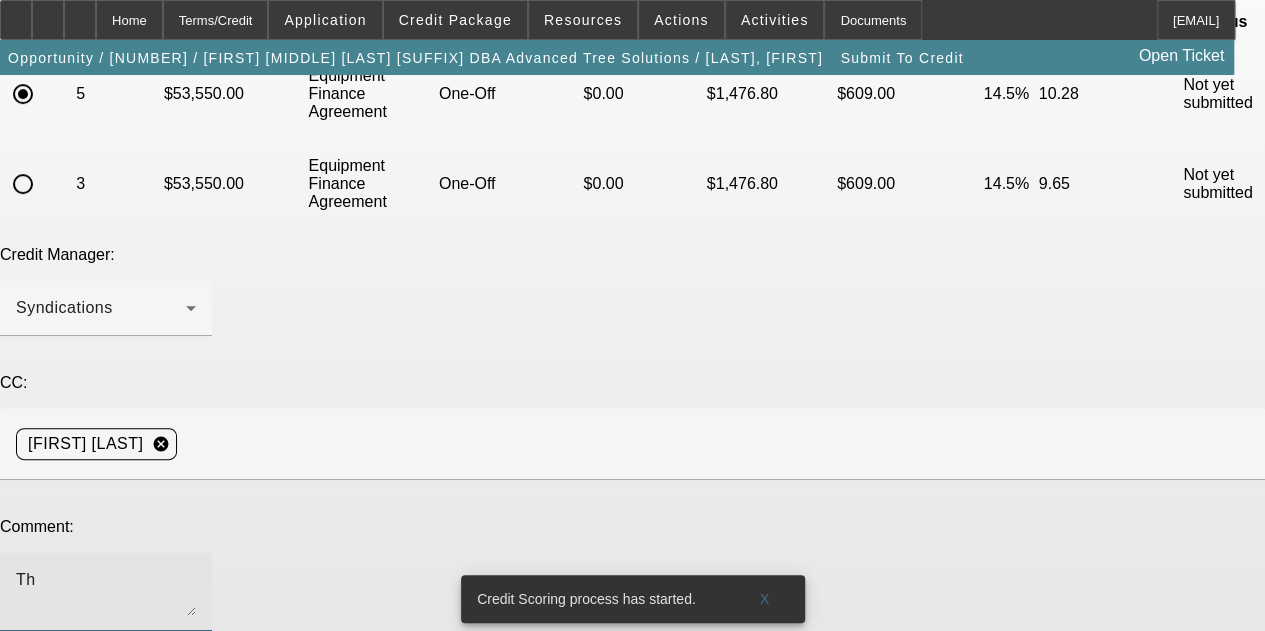 type on "T" 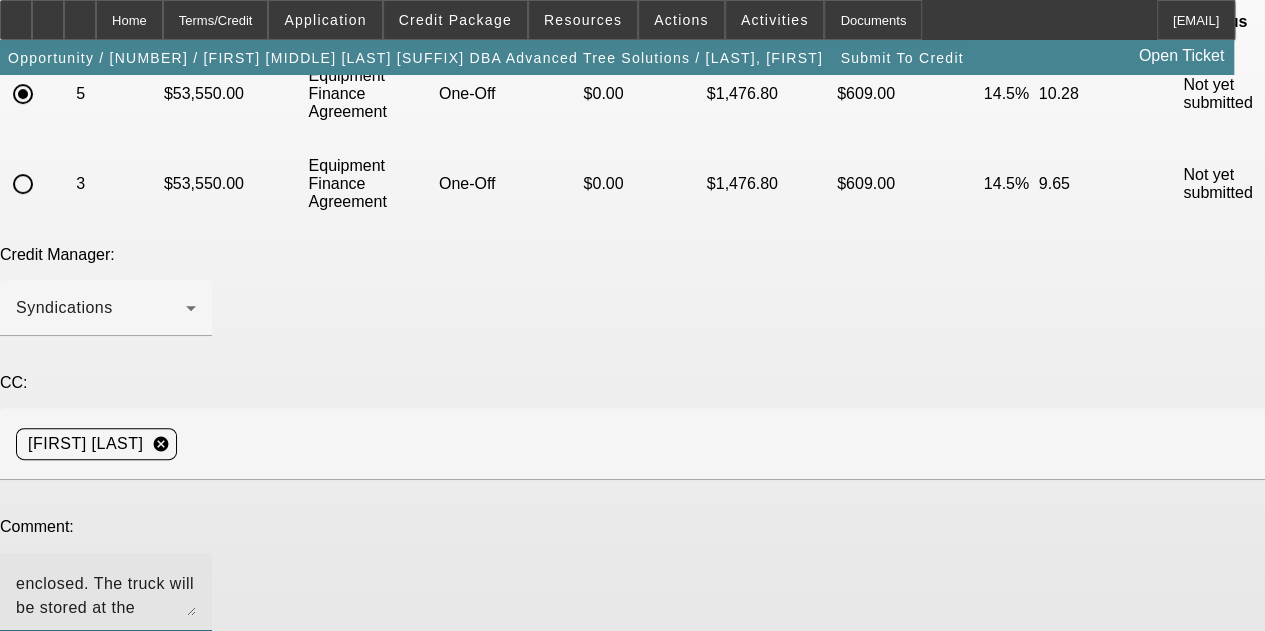 scroll, scrollTop: 44, scrollLeft: 0, axis: vertical 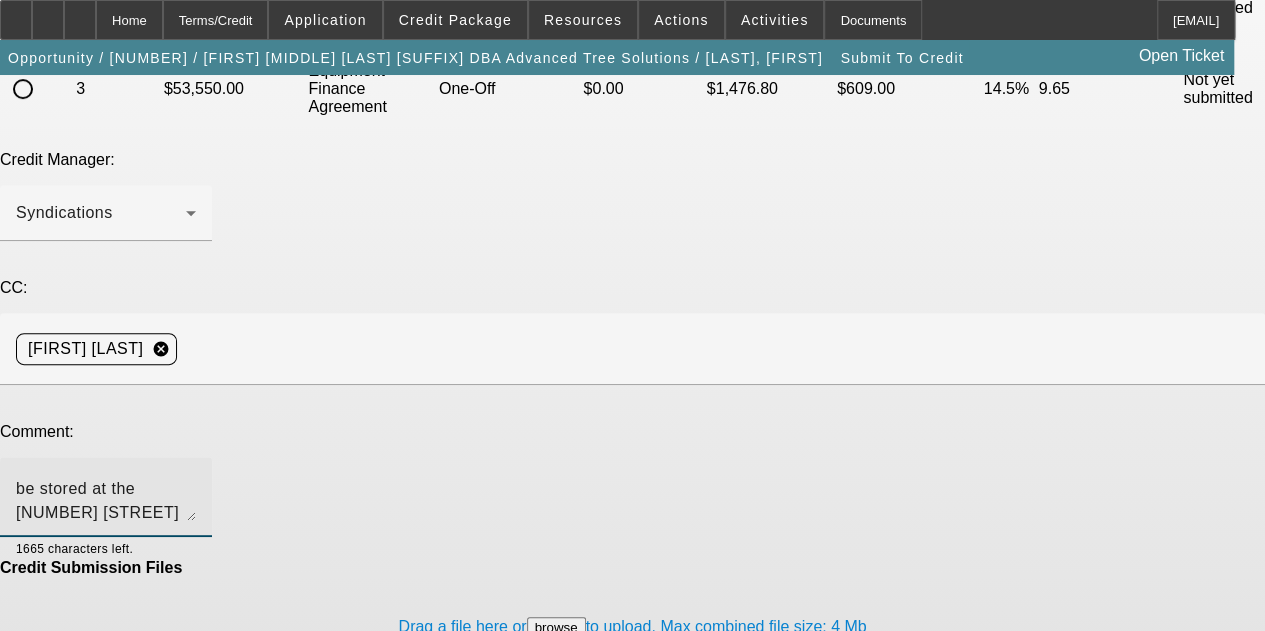 type on "A picture of the truck is enclosed. The truck will be stored at the [NUMBER] [STREET] address, he has large property with a bay behind his garage. I don't know why the CarFax won't pull in CRM. The title is in the file with the VIN, manually entered in Carfax and it said it generated a report, but I don't have an account to access it." 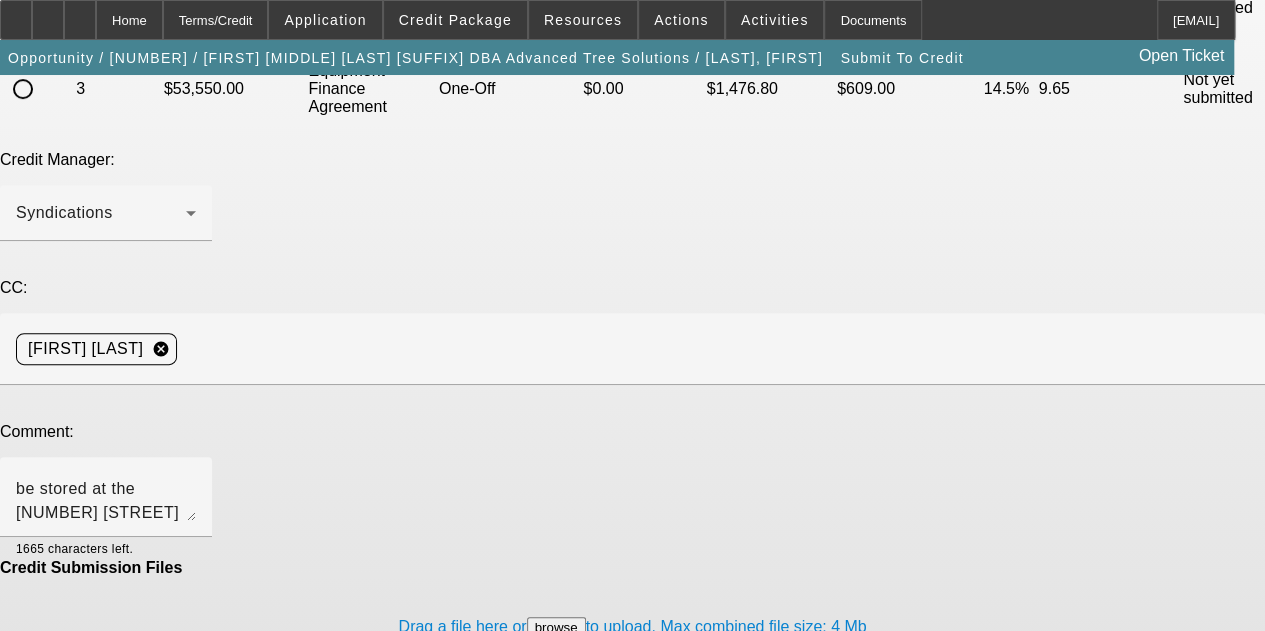 click on "Submit" at bounding box center [28, 708] 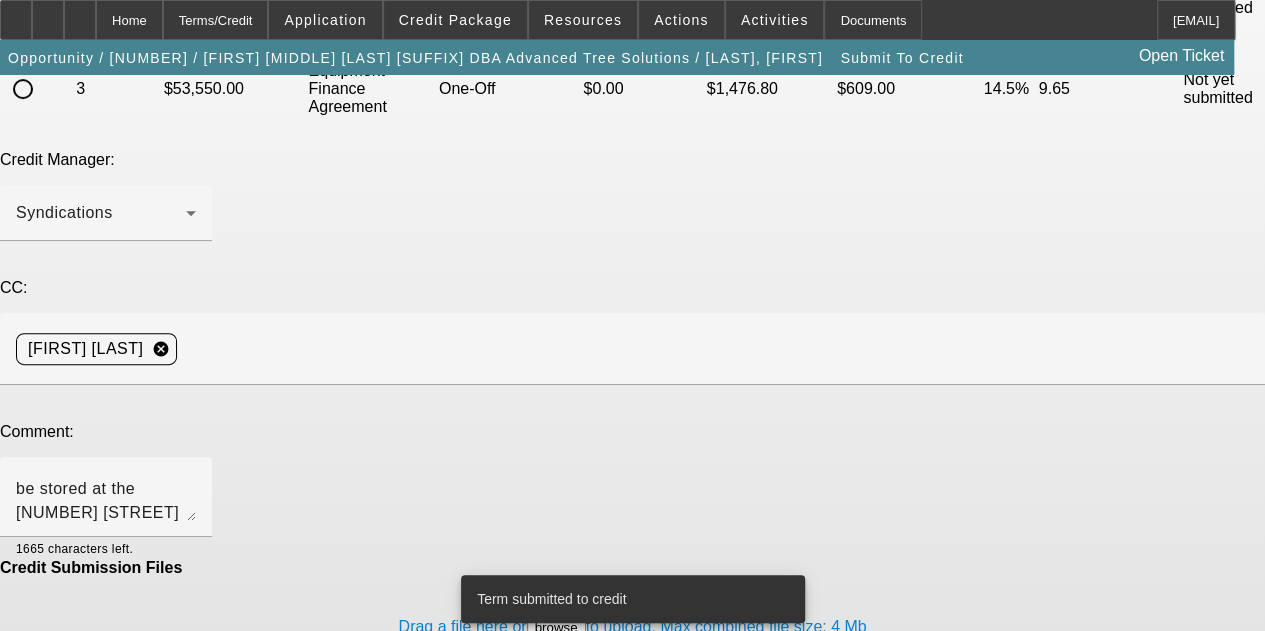 scroll, scrollTop: 0, scrollLeft: 0, axis: both 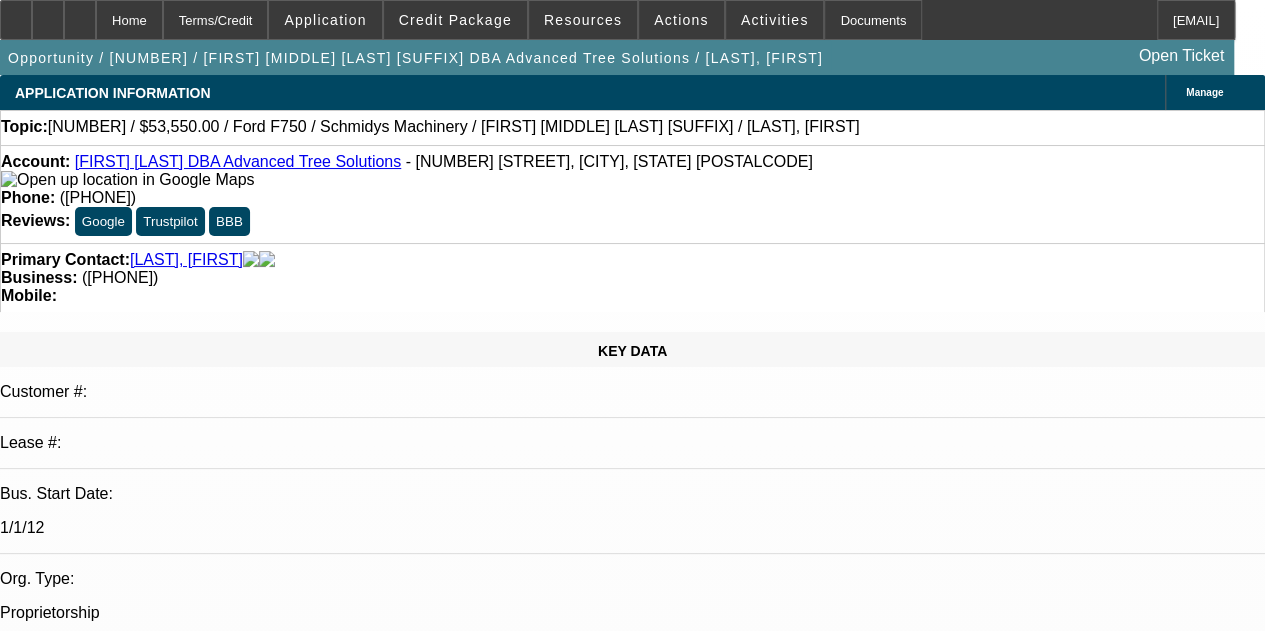 select on "0.1" 